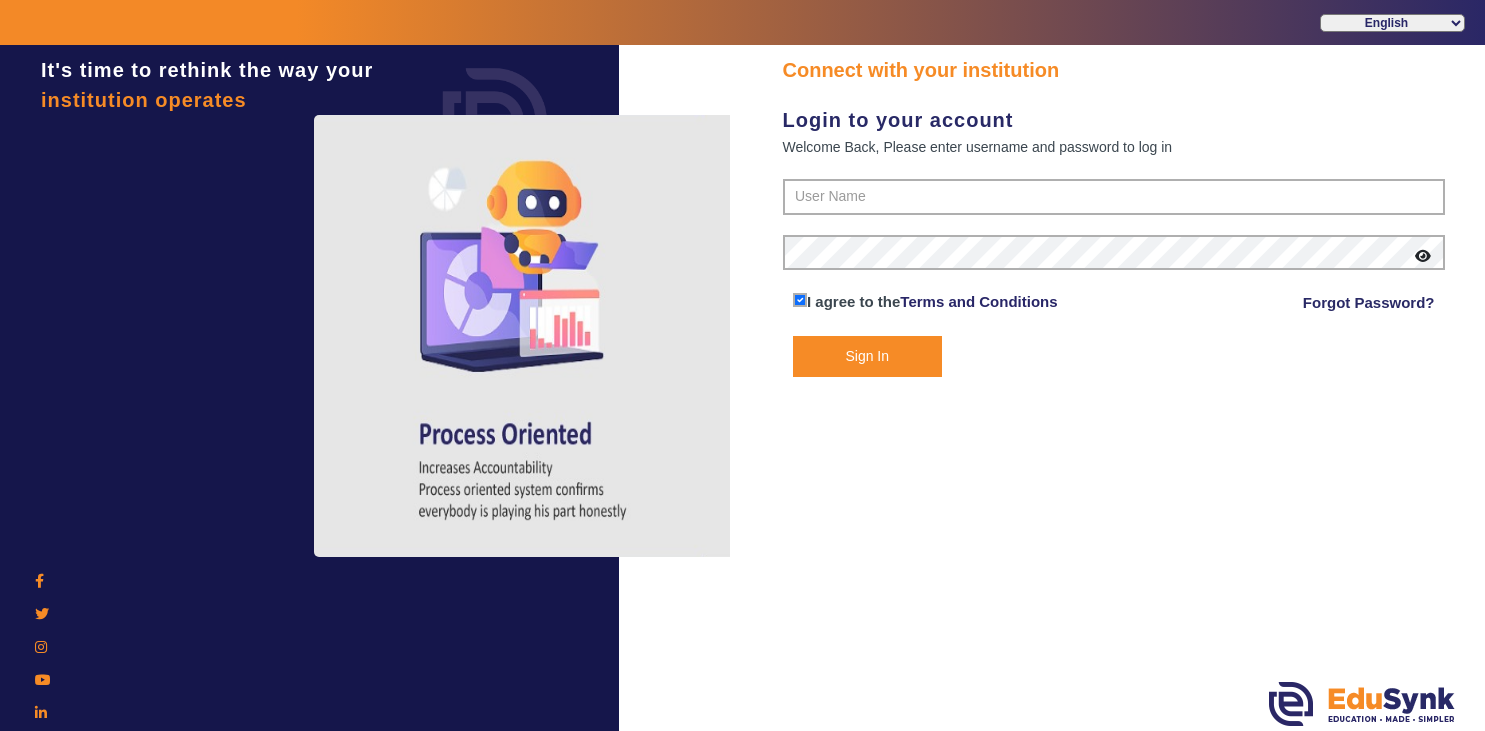 scroll, scrollTop: 0, scrollLeft: 0, axis: both 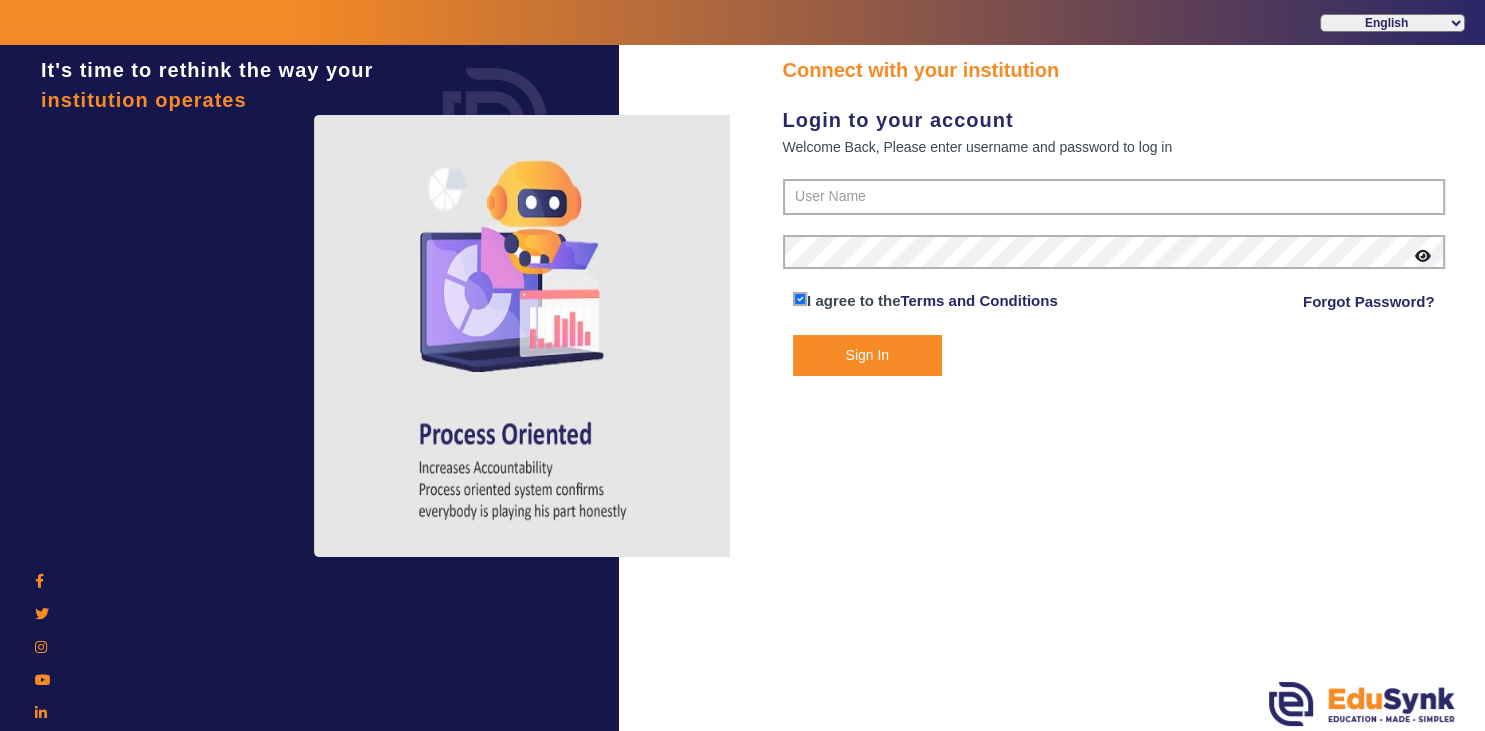 type on "[PHONE]" 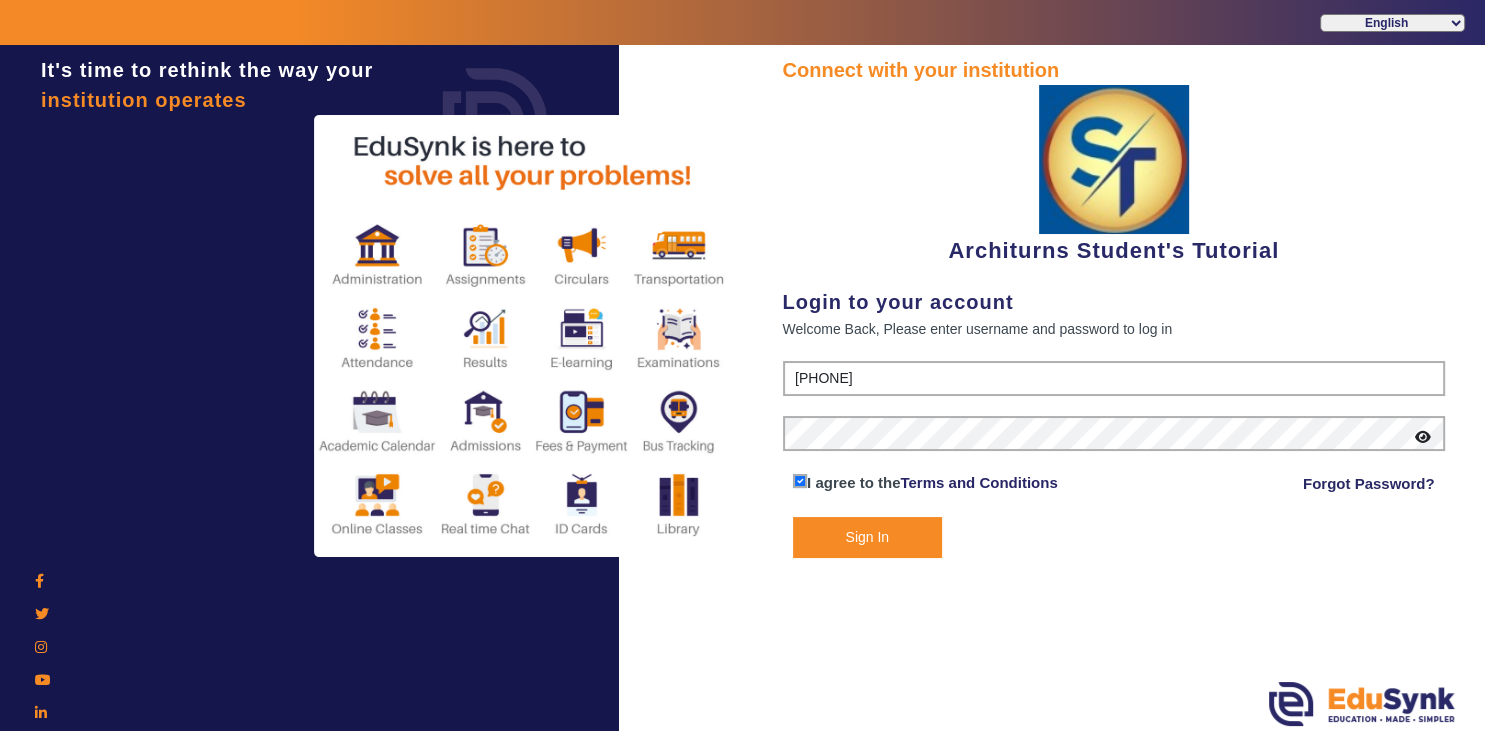 click on "Sign In" 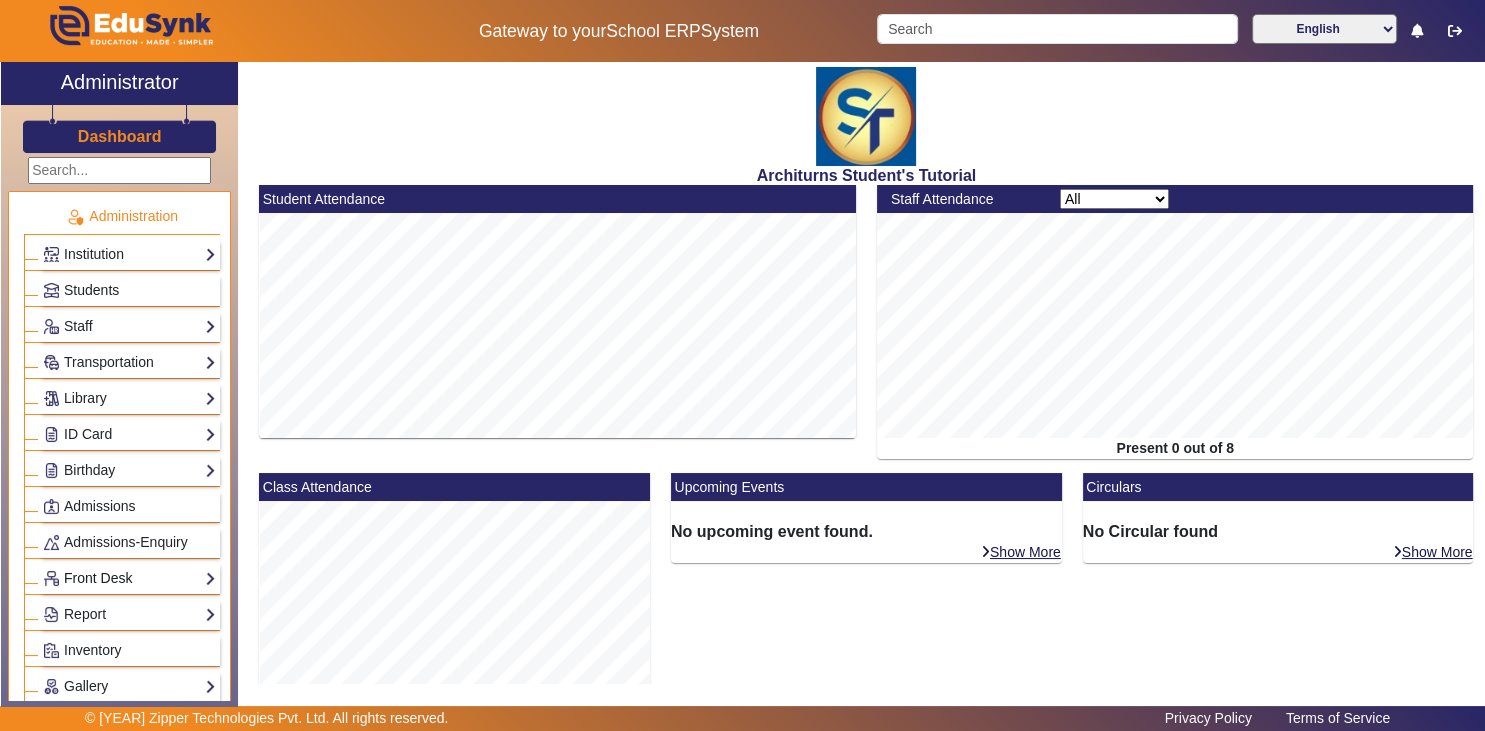click on "Front Desk" 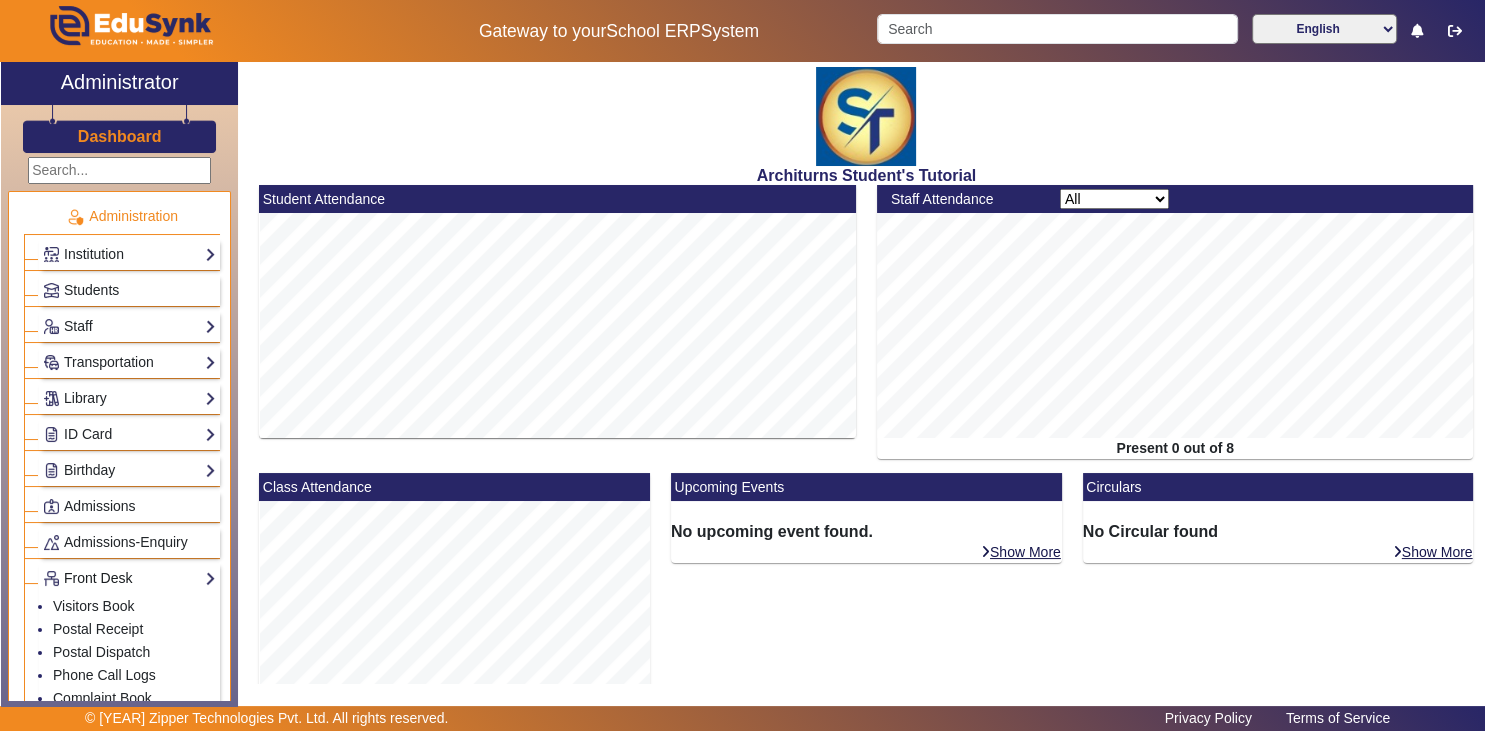 click on "Front Desk" 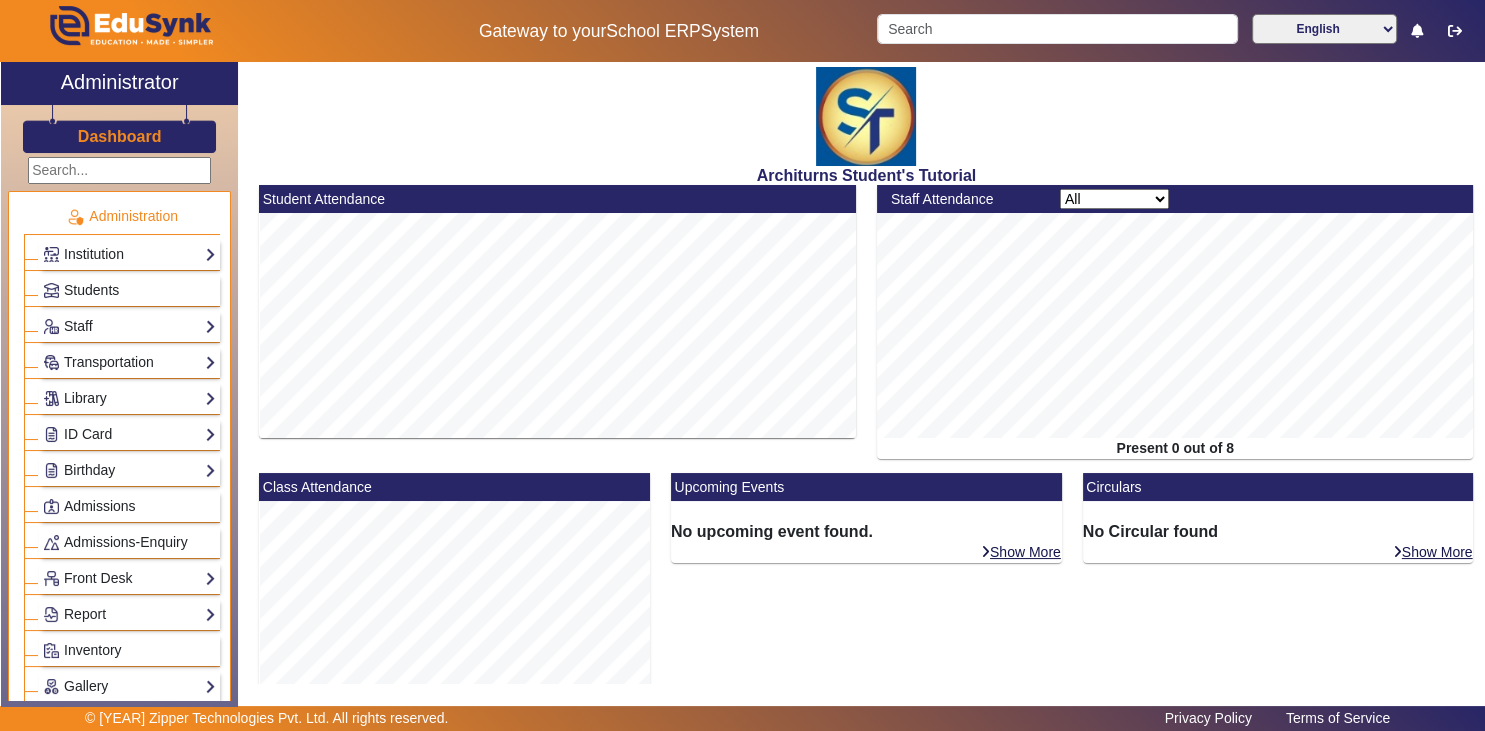 click on "Dashboard" 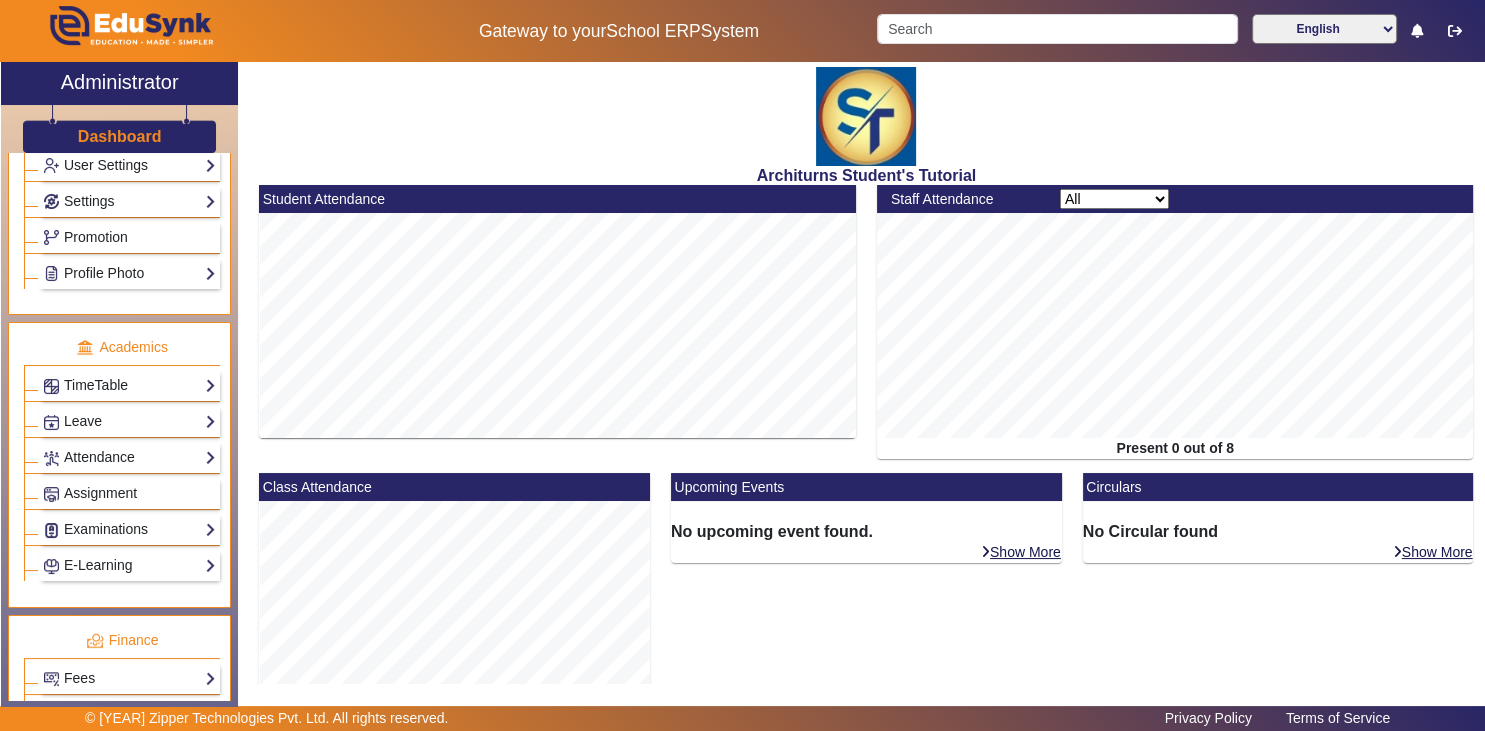 scroll, scrollTop: 634, scrollLeft: 0, axis: vertical 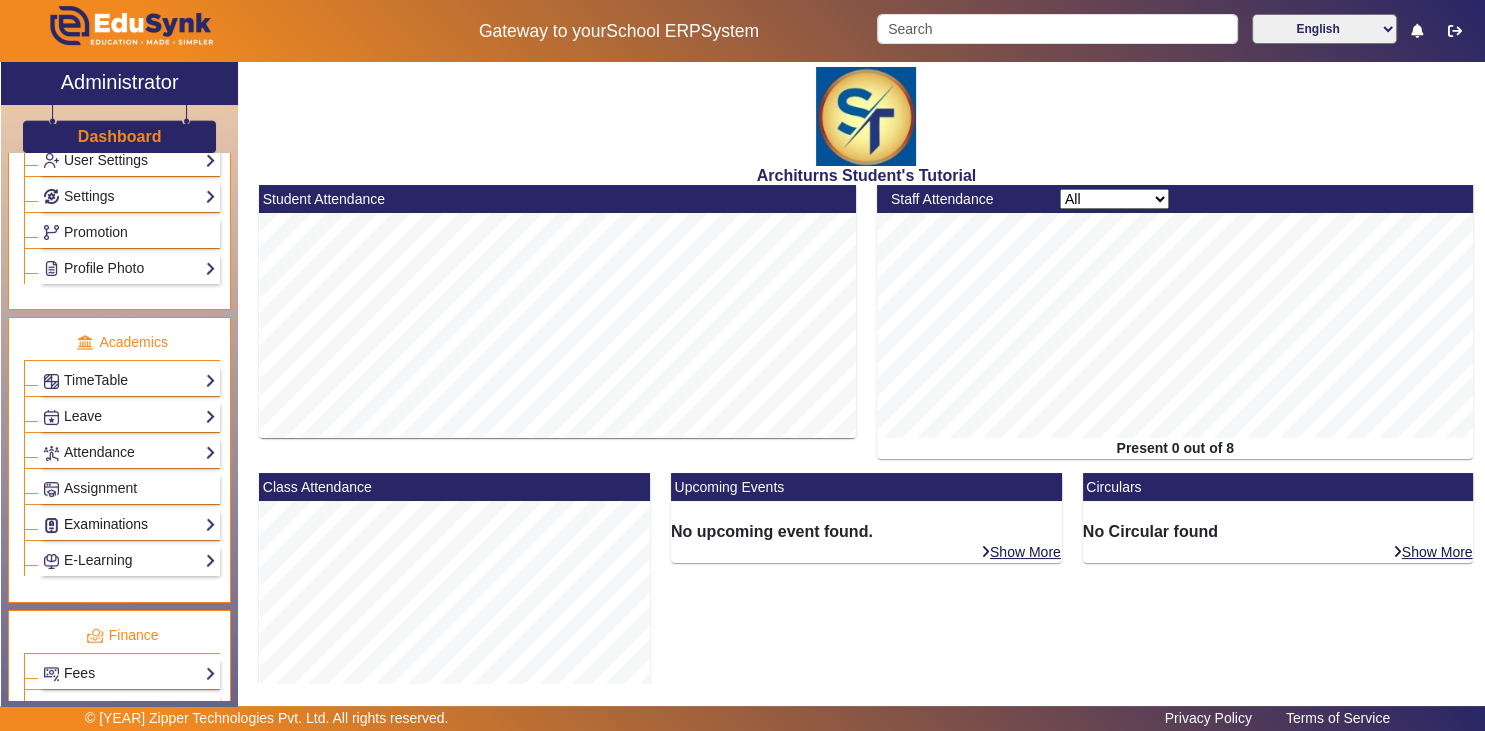 click on "Examinations" 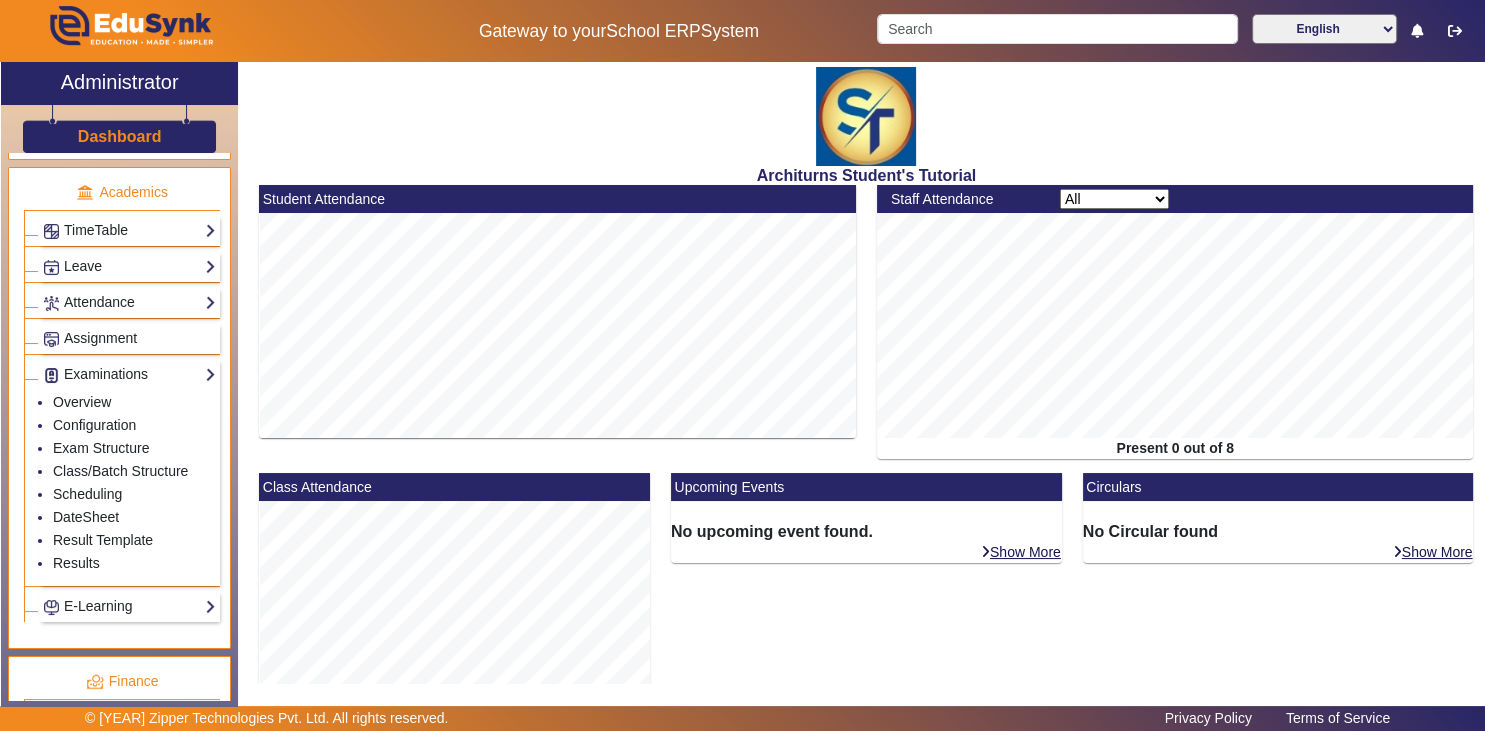 scroll, scrollTop: 786, scrollLeft: 0, axis: vertical 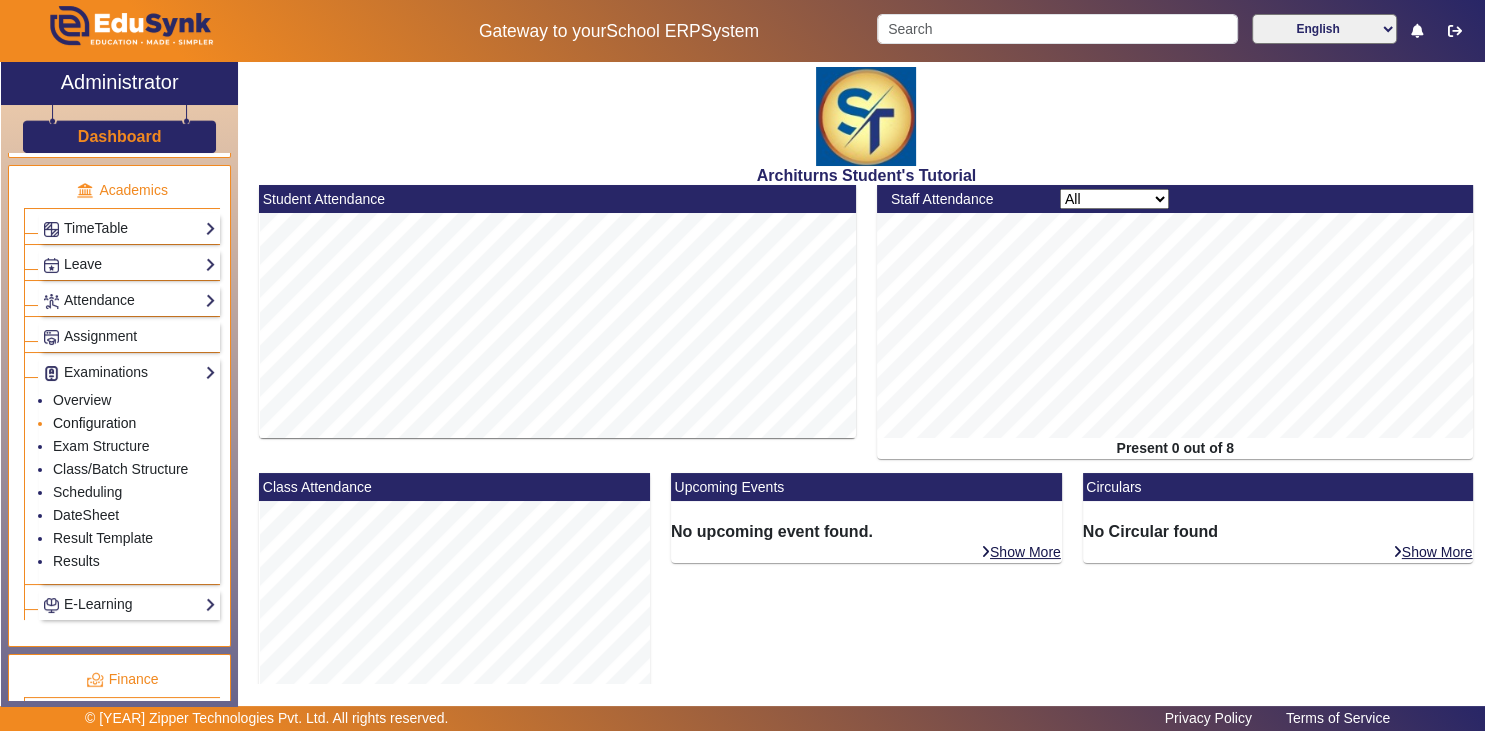 click on "Configuration" 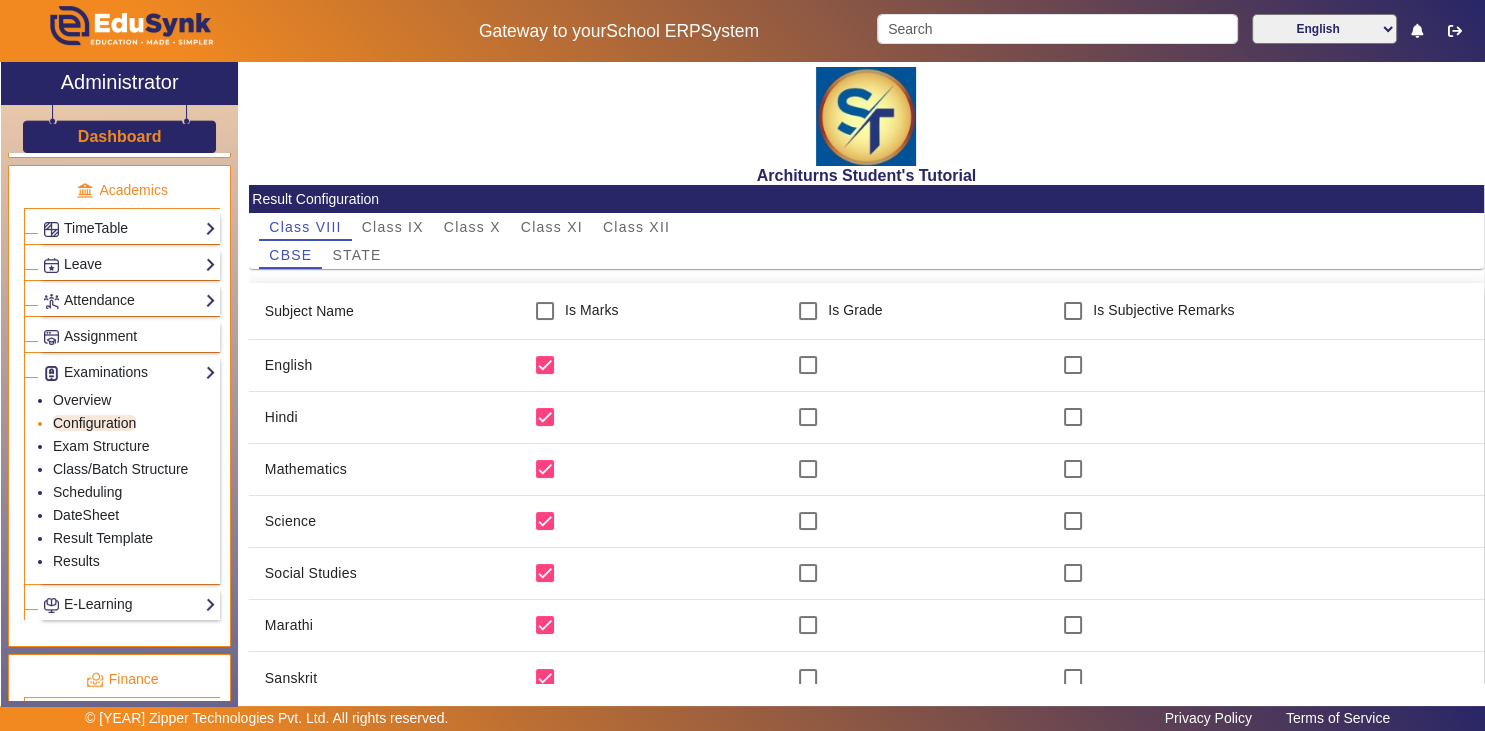 click on "Configuration" 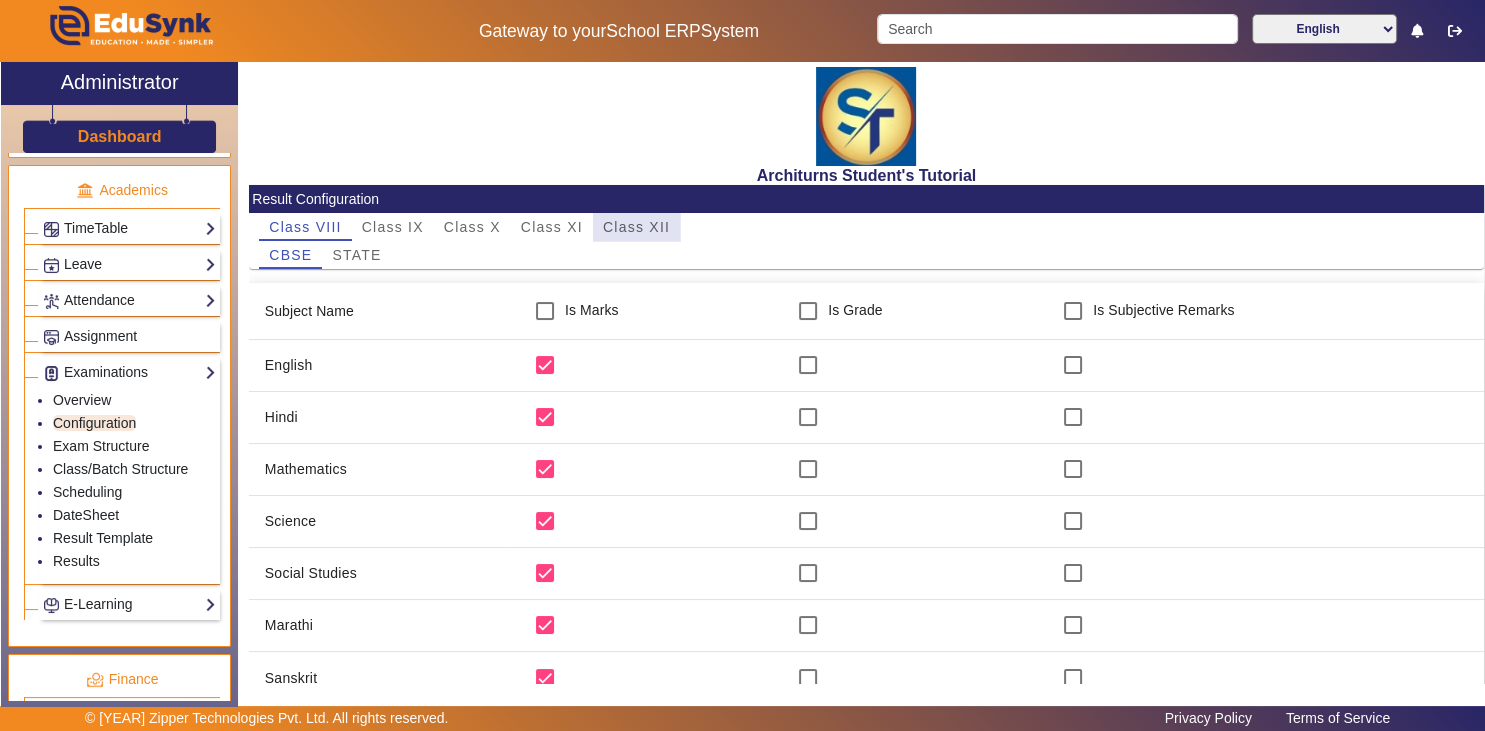 click on "Class XII" at bounding box center (636, 227) 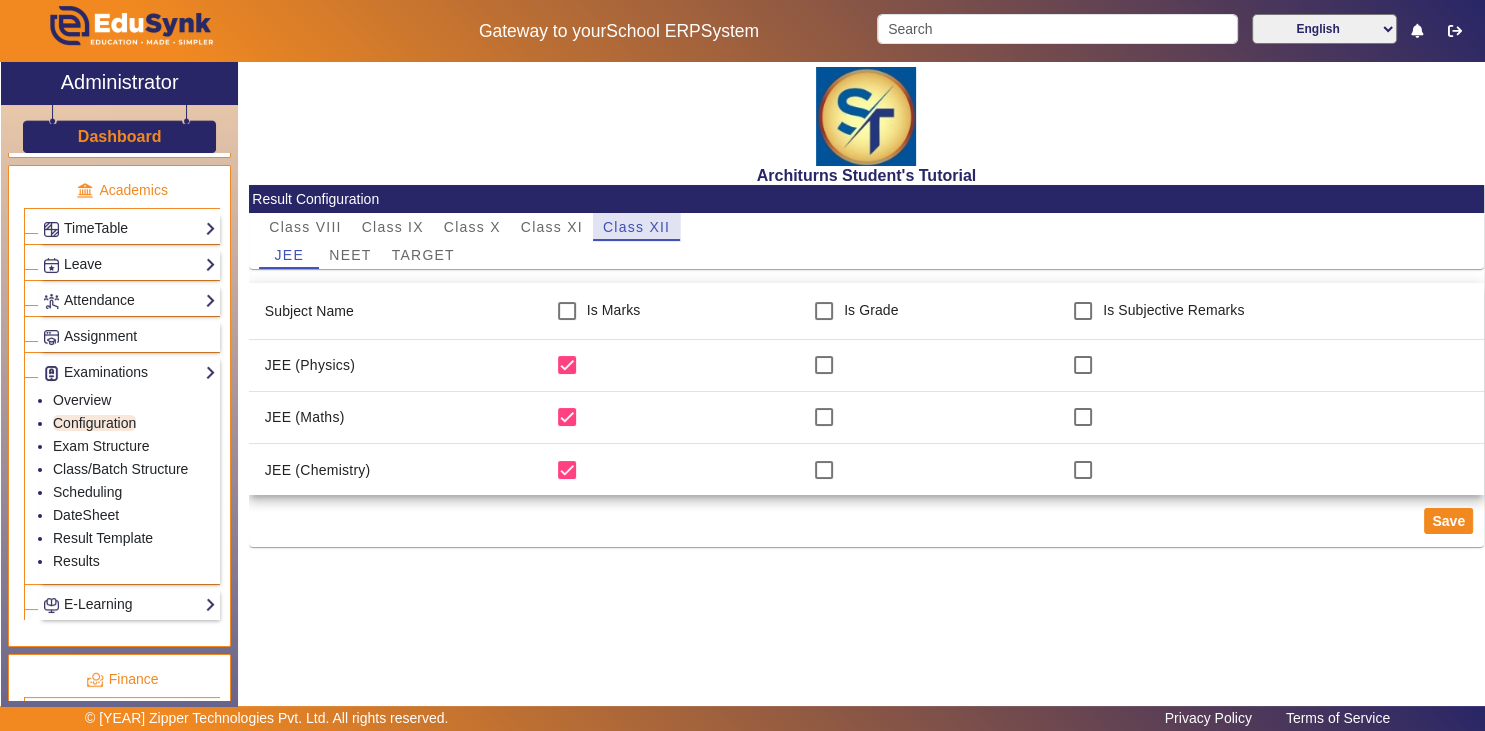 click on "Class XII" at bounding box center (636, 227) 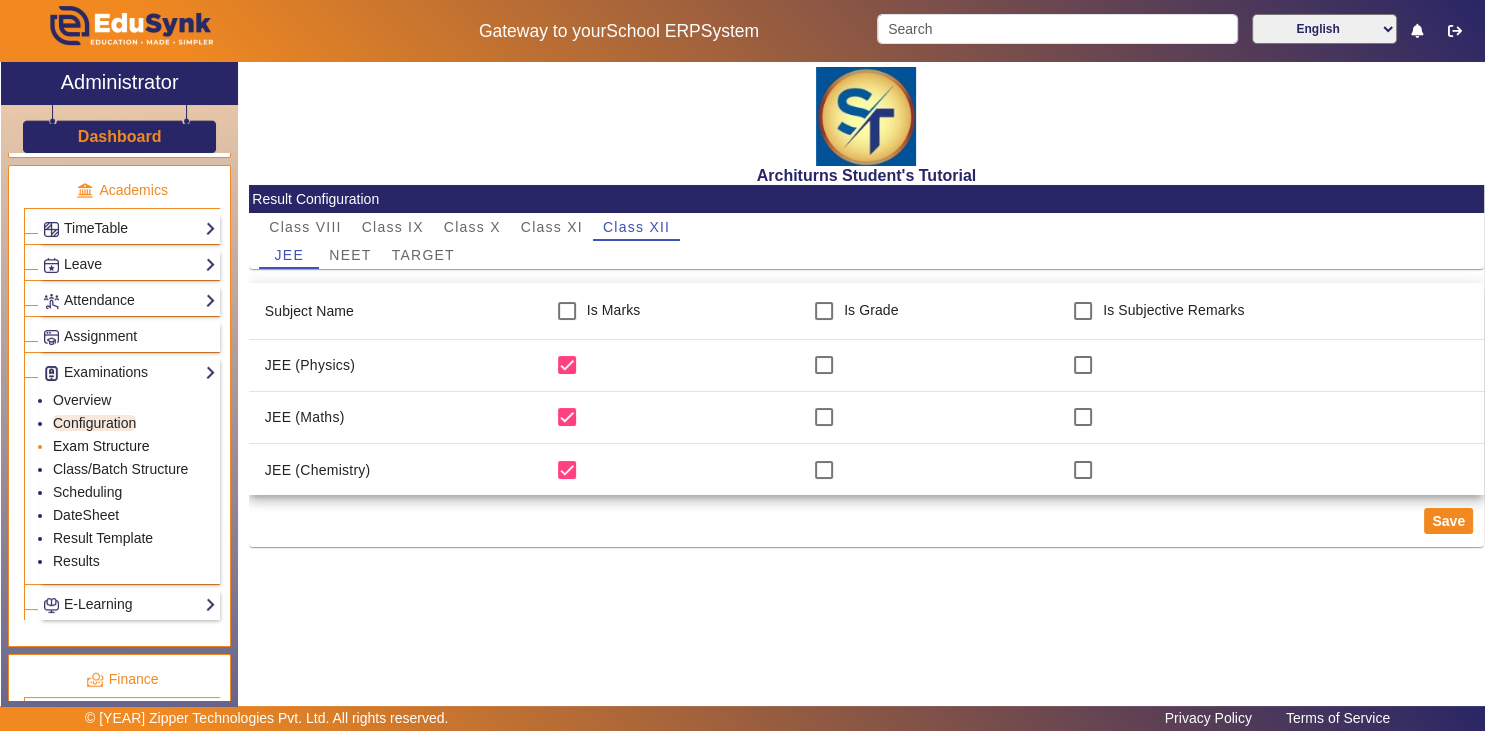 click on "Exam Structure" 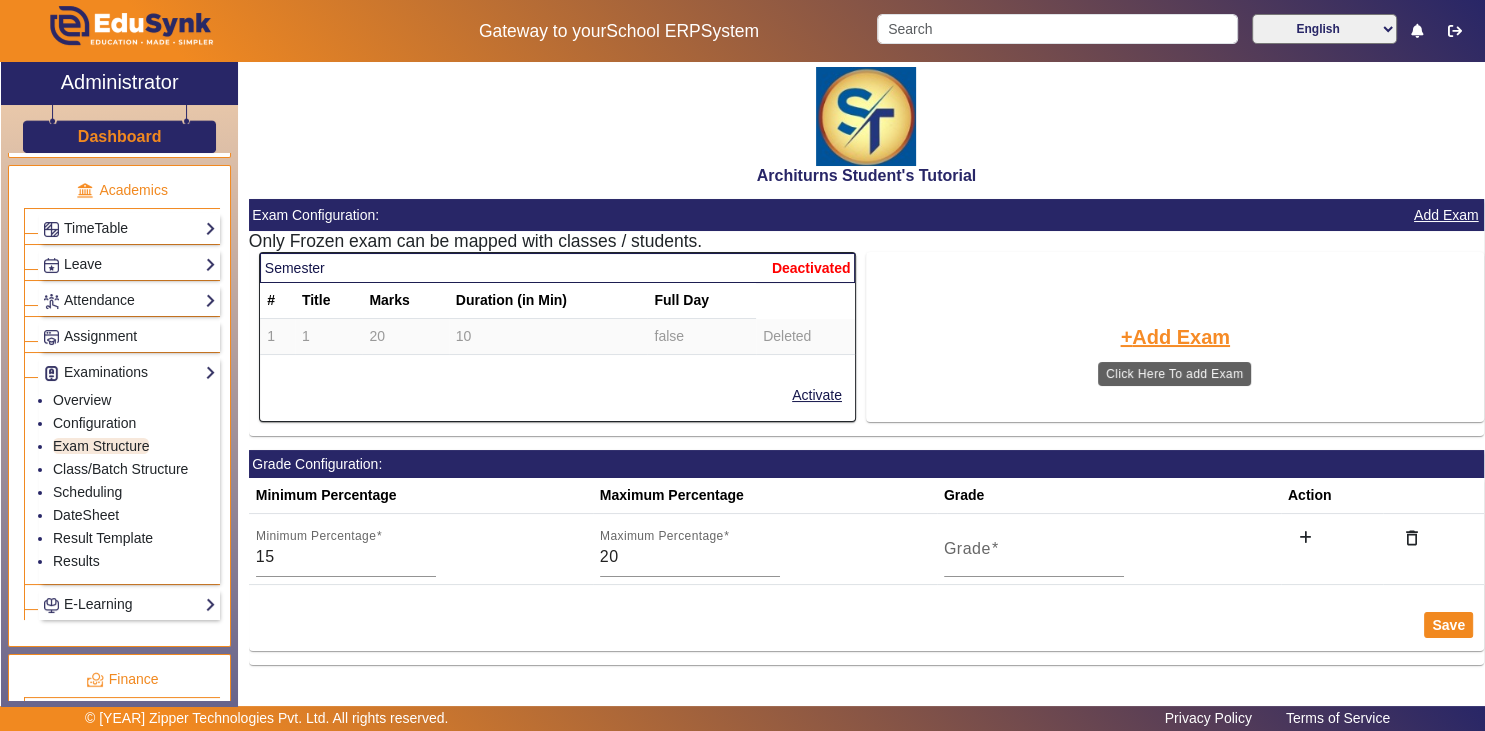 click on "Add Exam" 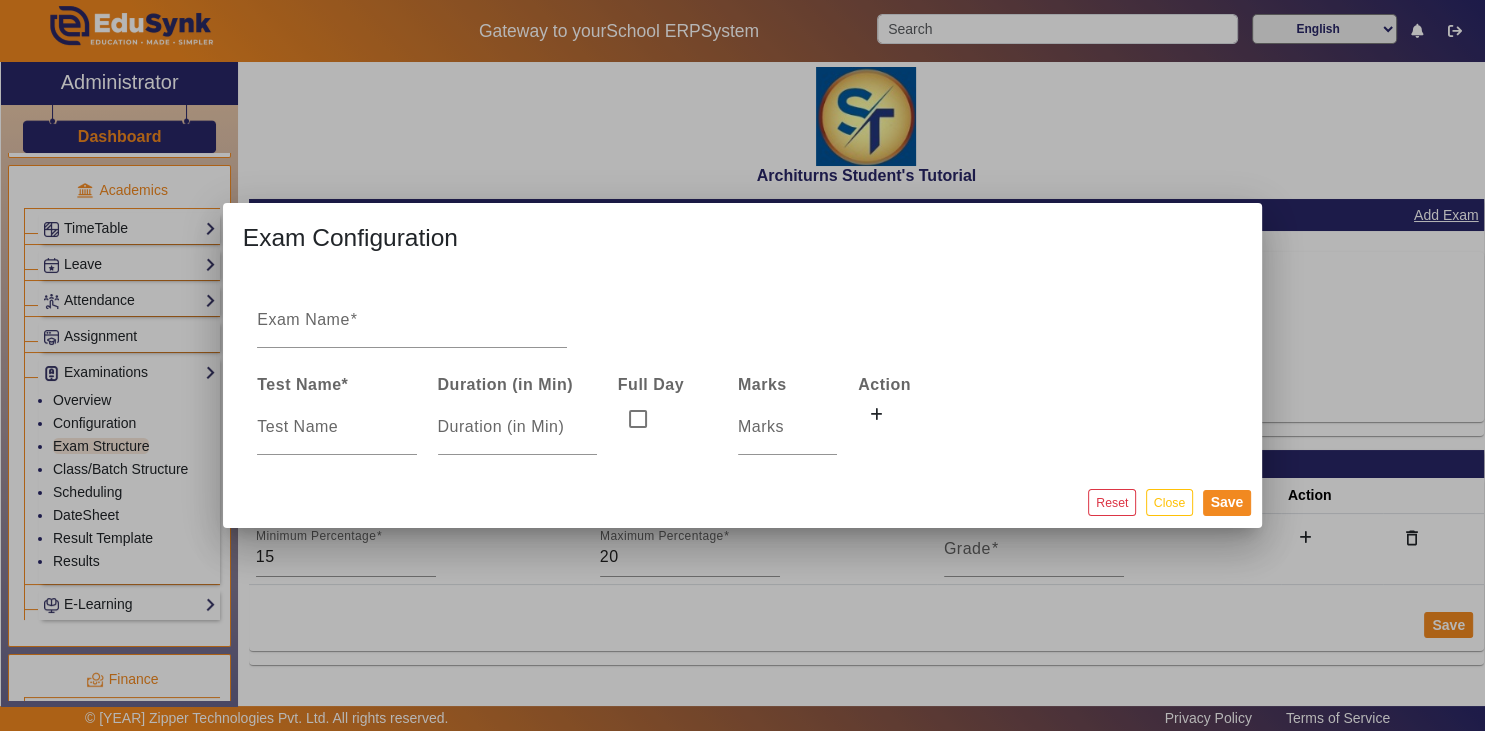 scroll, scrollTop: 786, scrollLeft: 0, axis: vertical 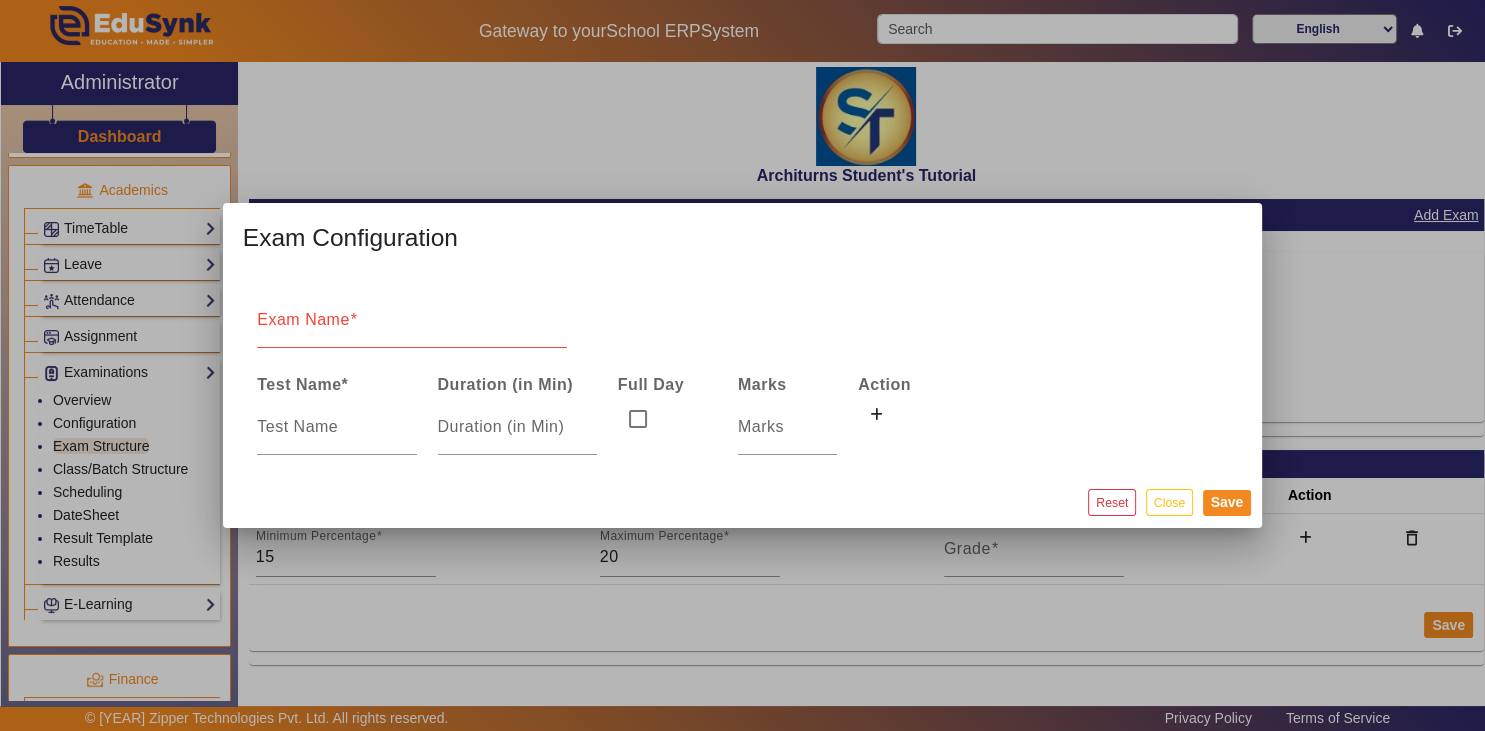 click on "Exam Name" at bounding box center [743, 320] 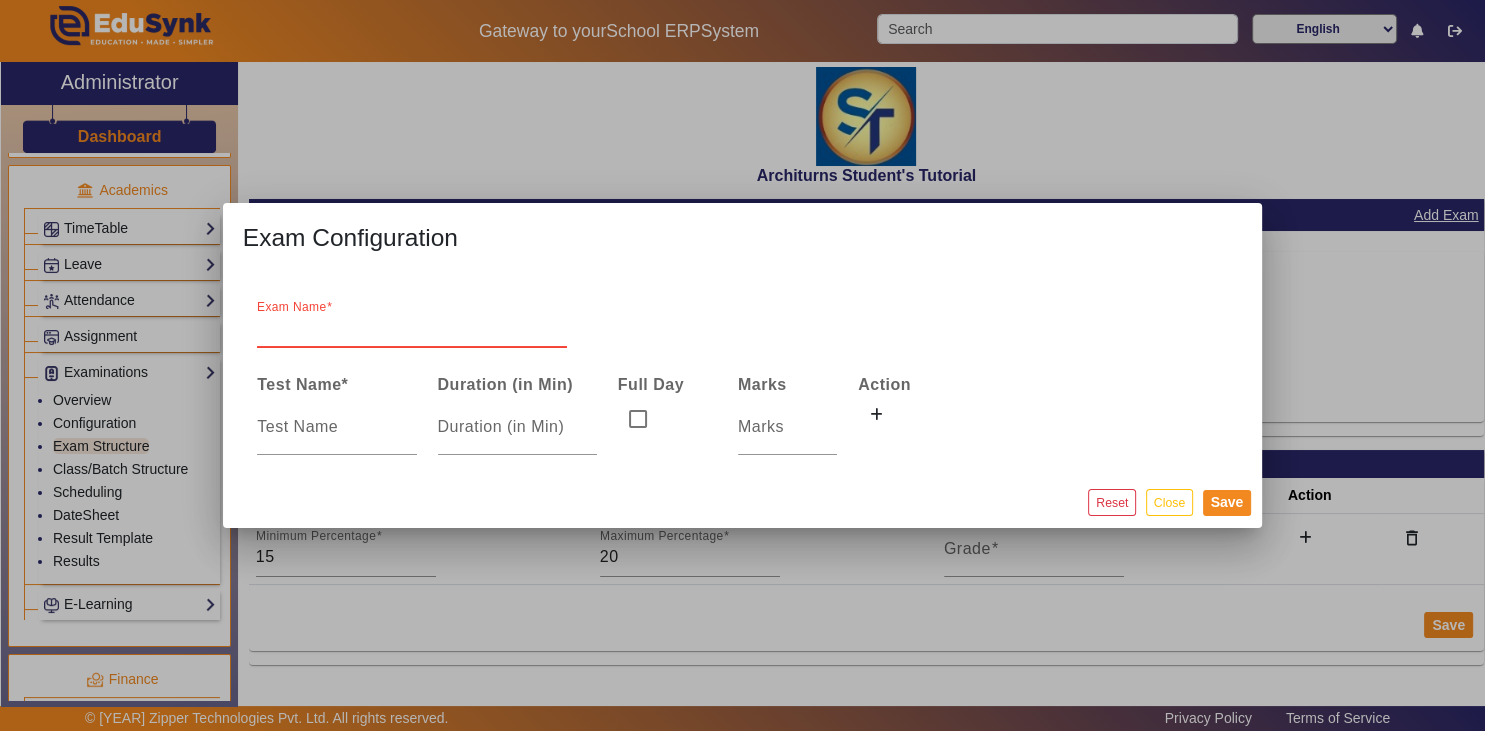 click on "Exam Name" at bounding box center (412, 328) 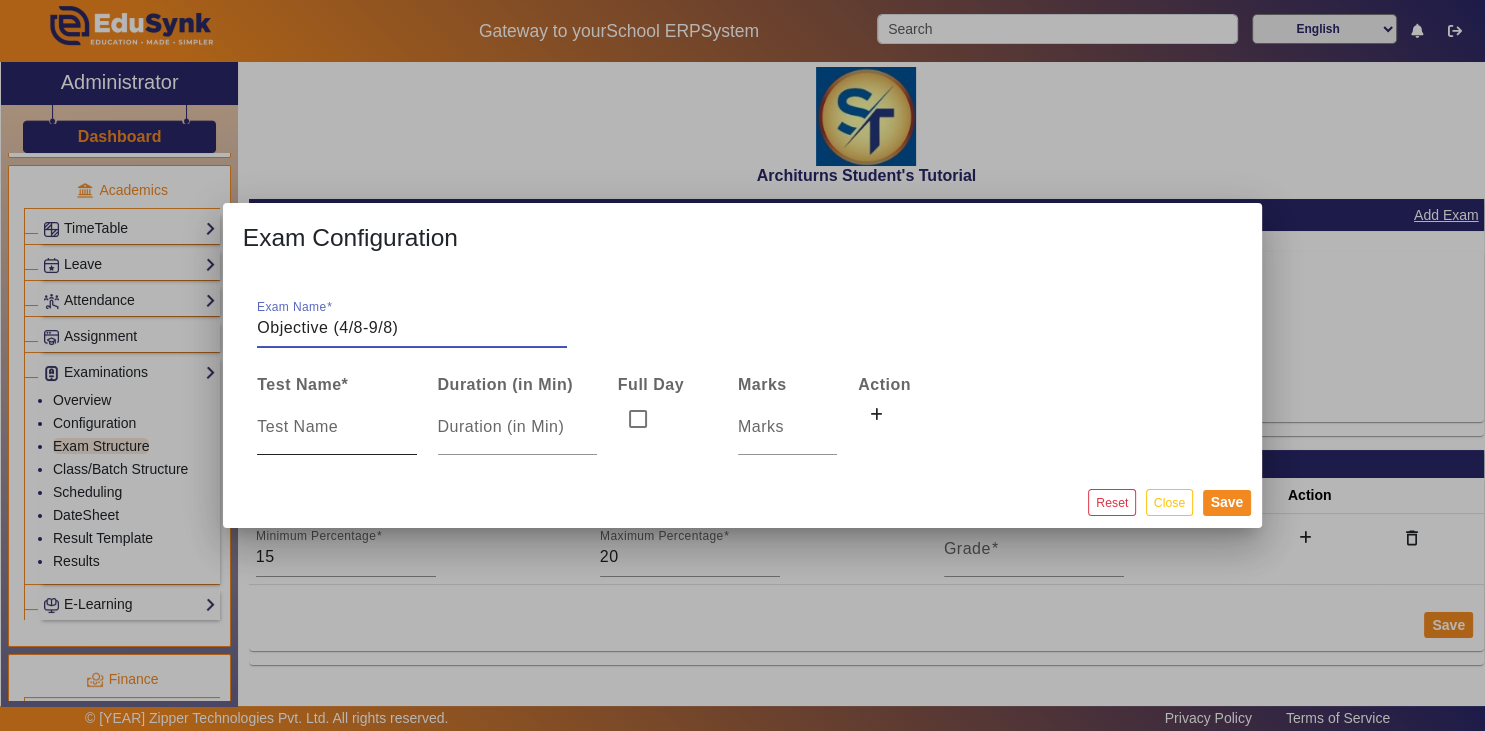 type on "Objective (4/8-9/8)" 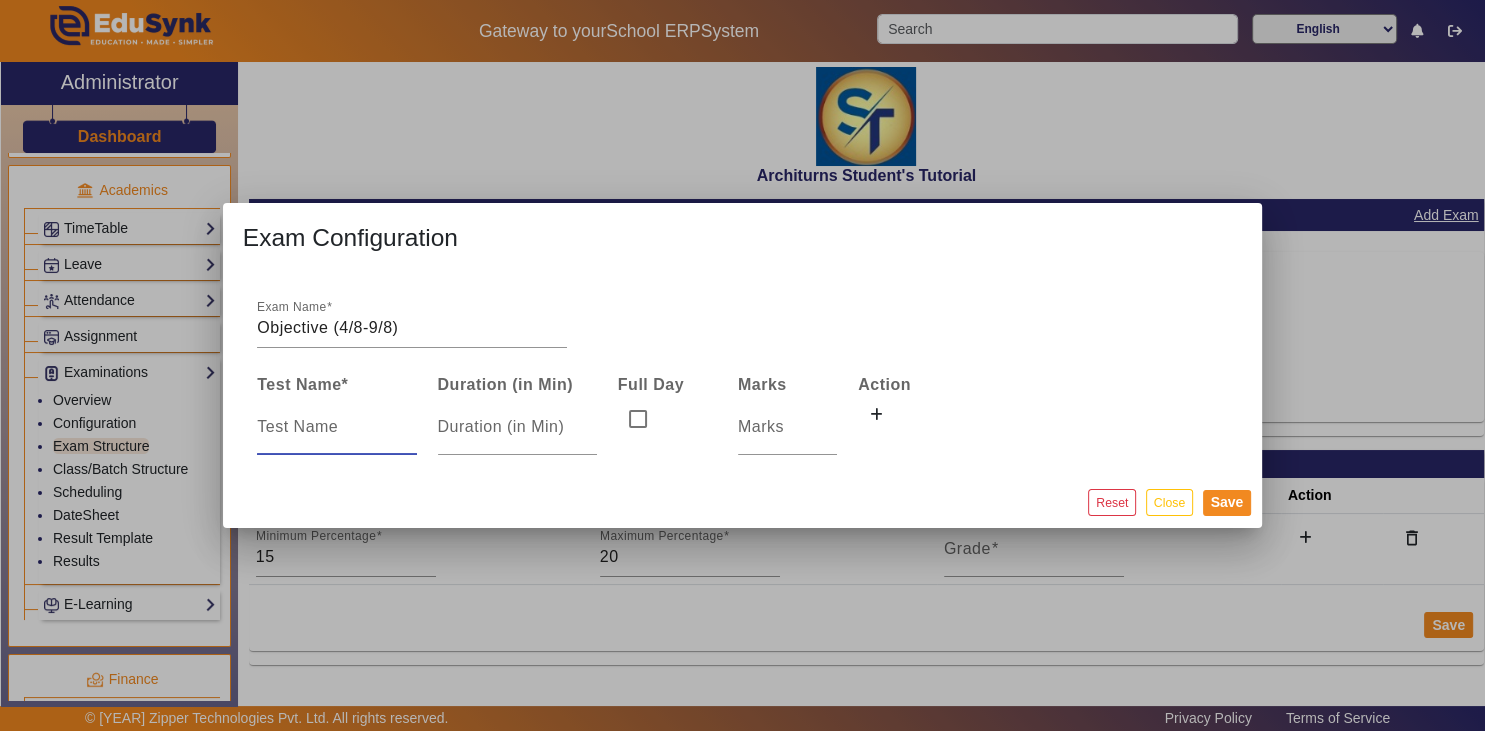 click at bounding box center (336, 427) 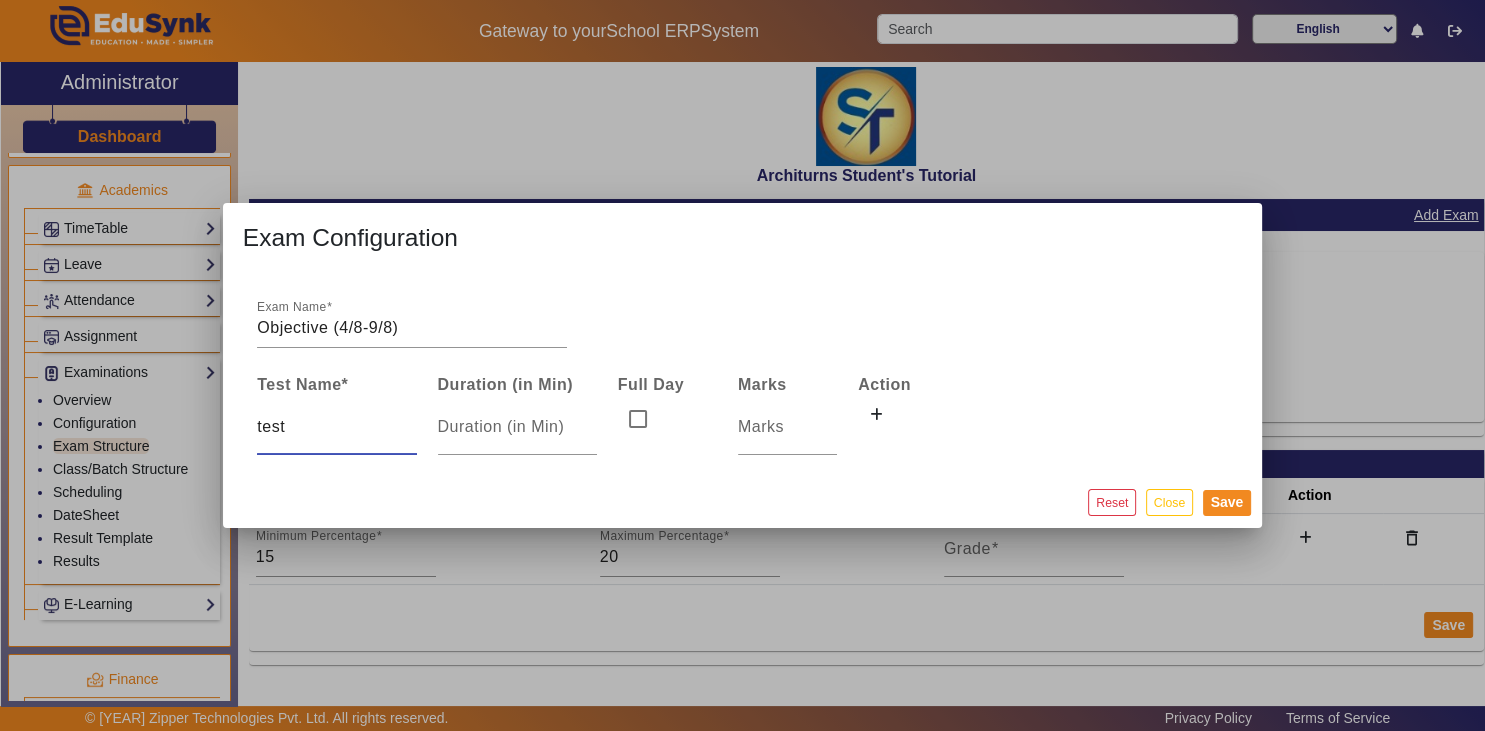 type on "test 1" 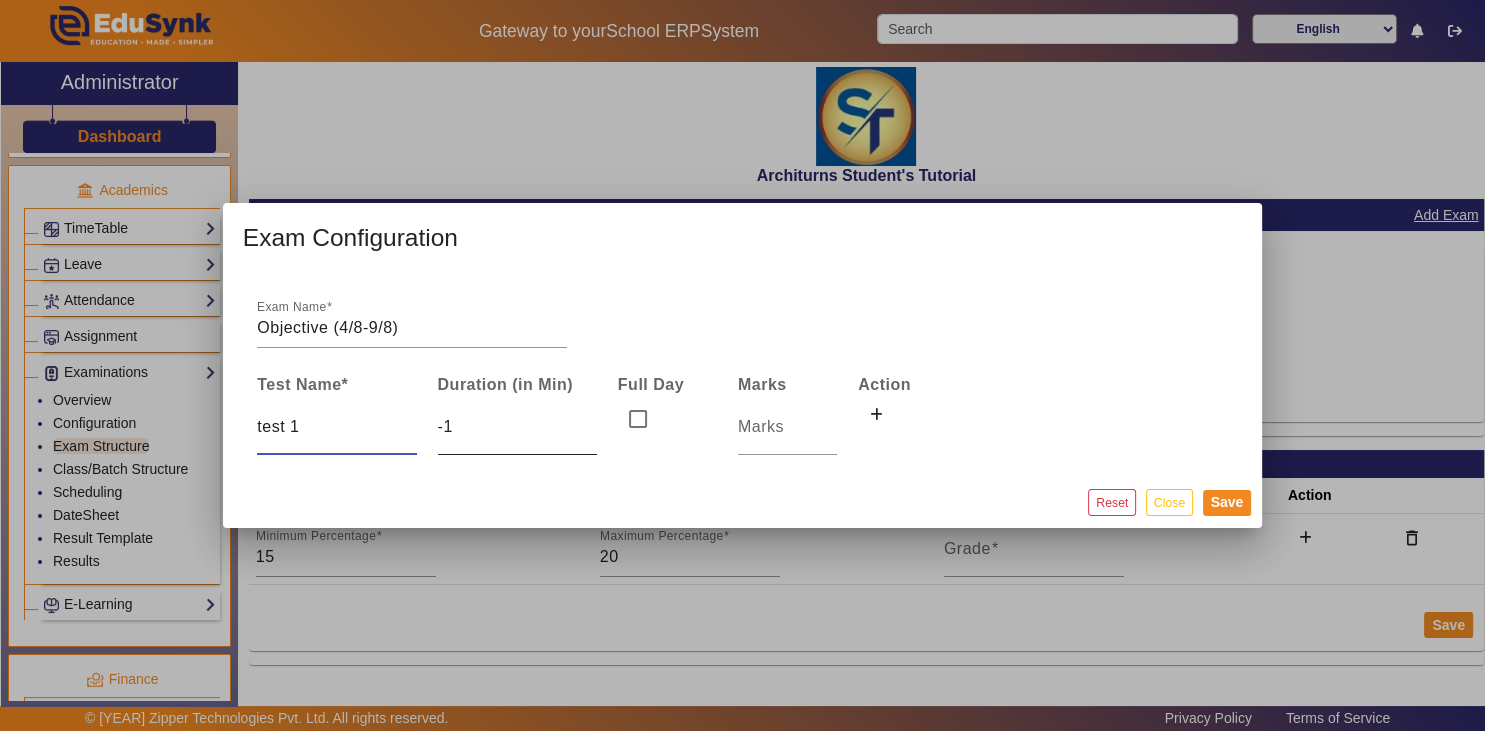 type on "-1" 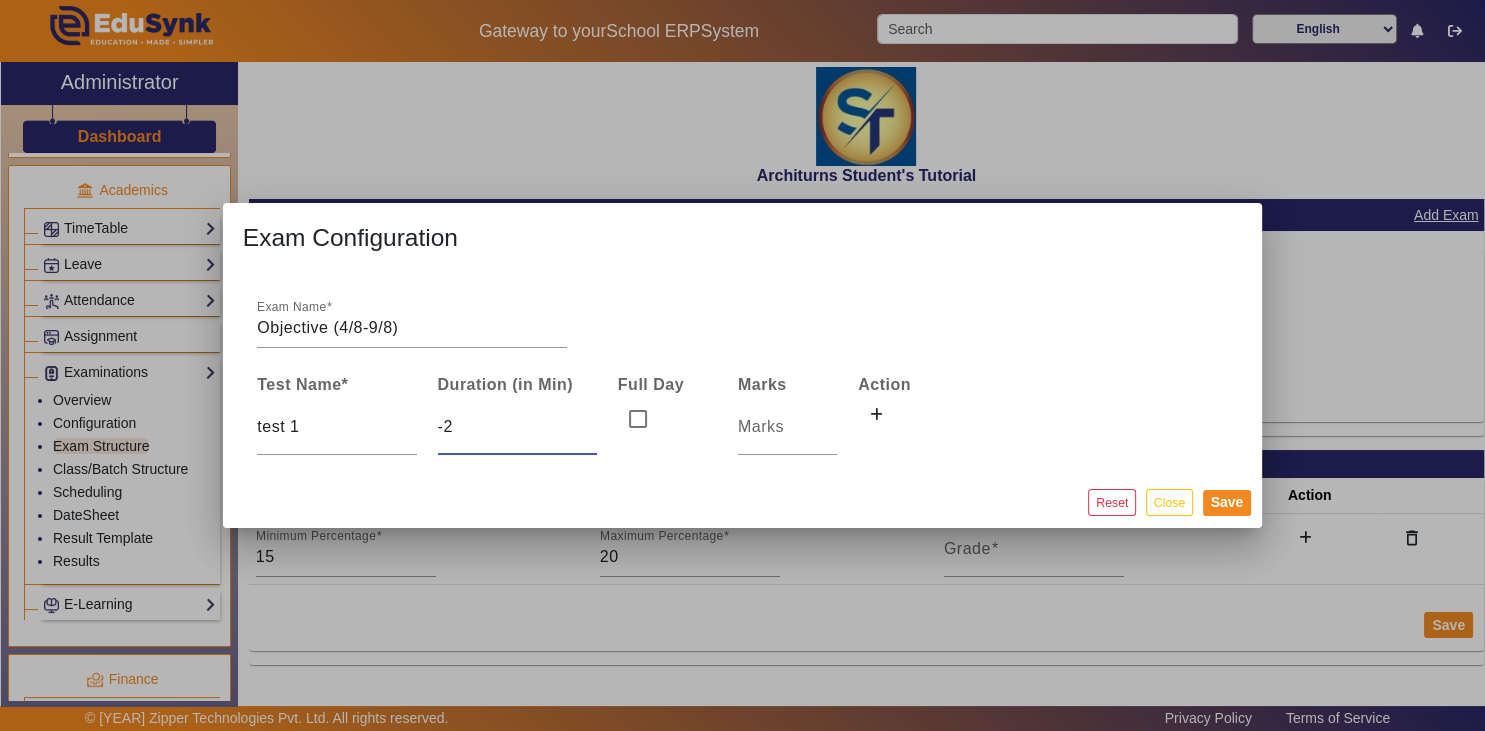 click on "-2" at bounding box center (517, 427) 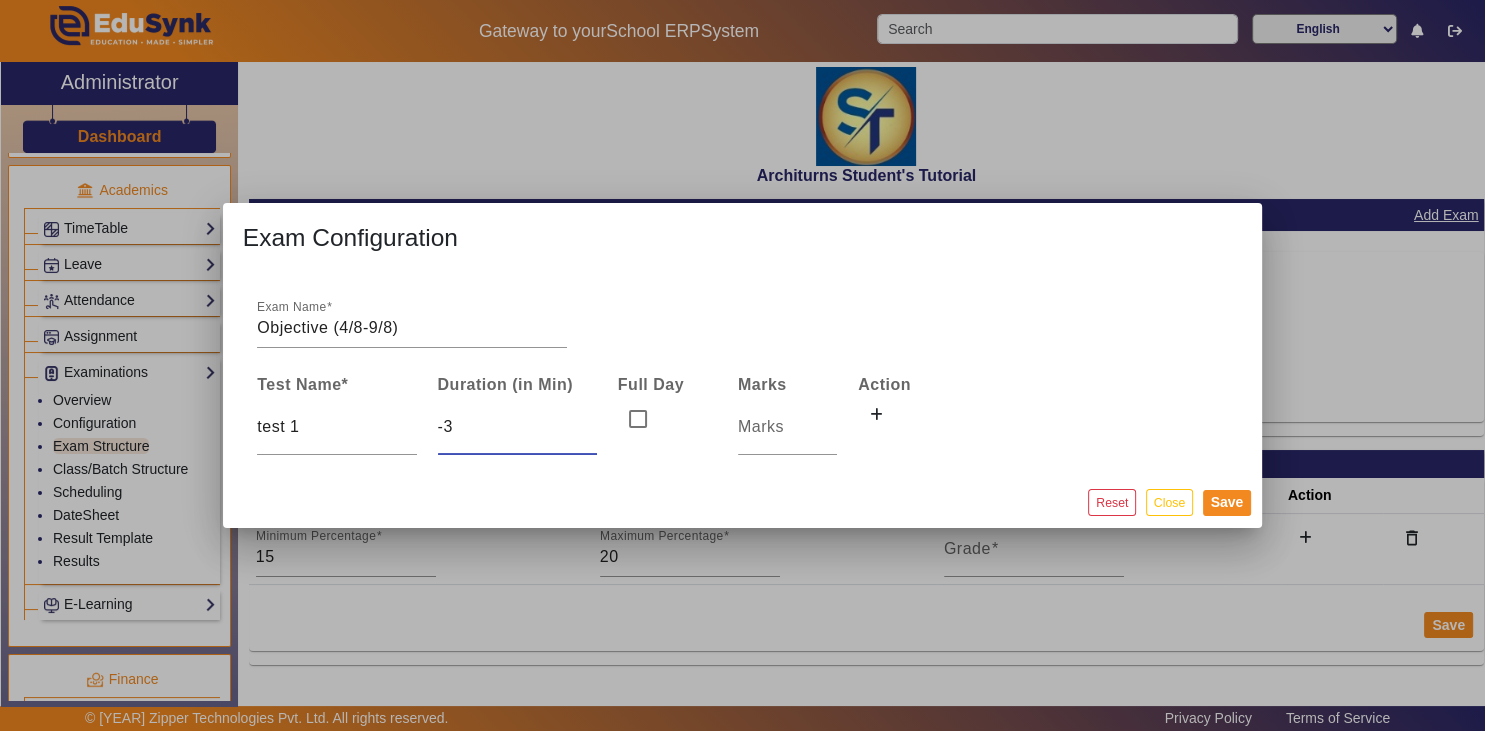 click on "-3" at bounding box center (517, 427) 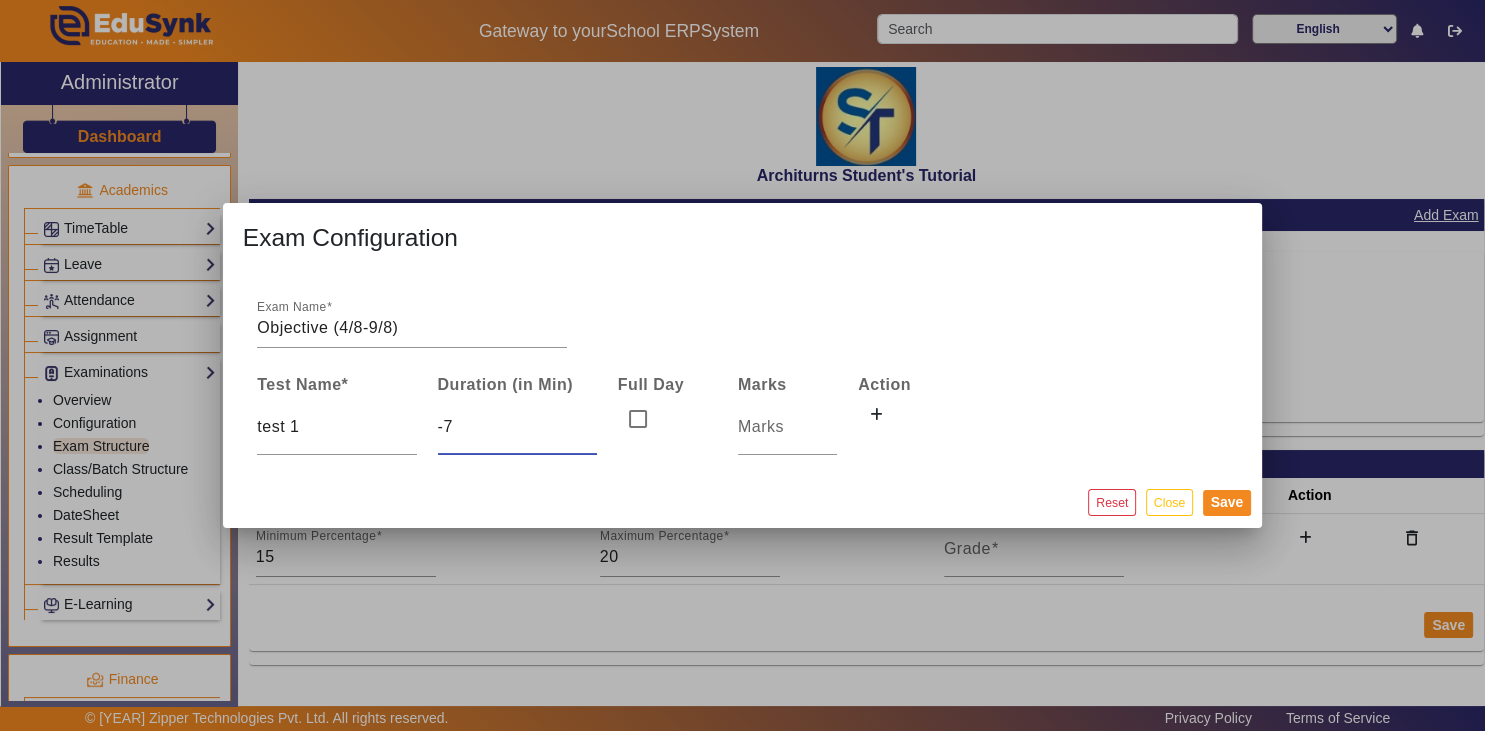 type on "-7" 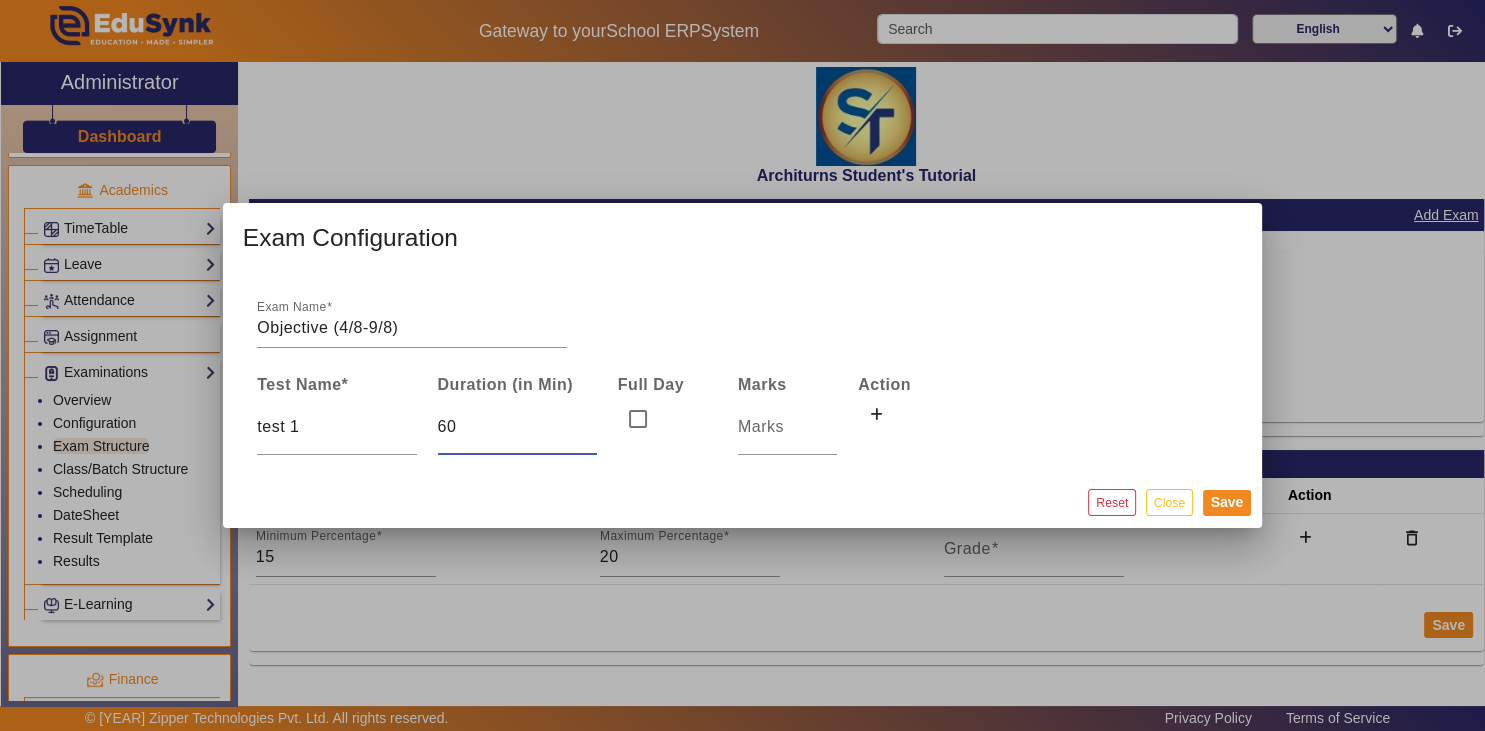 type on "60" 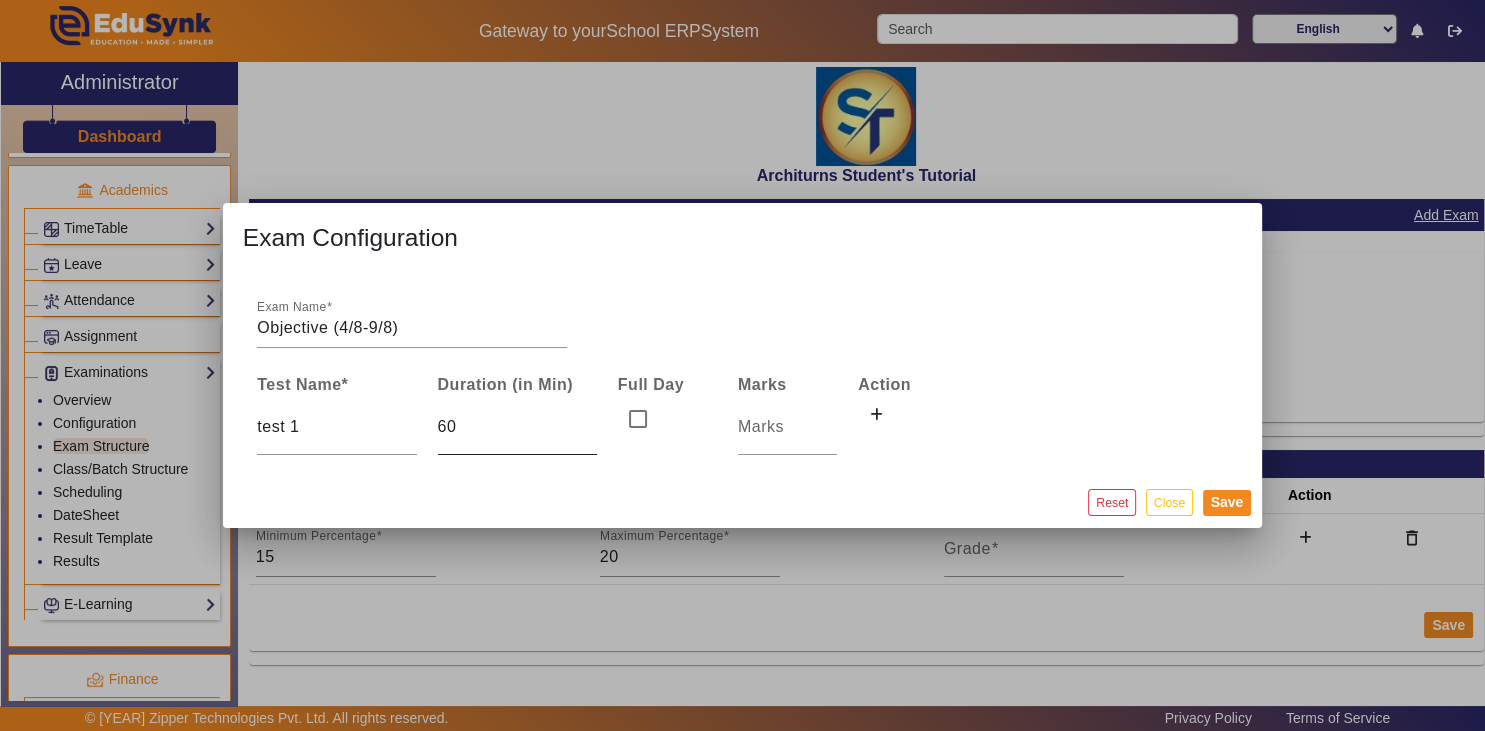 click on "60" at bounding box center (517, 427) 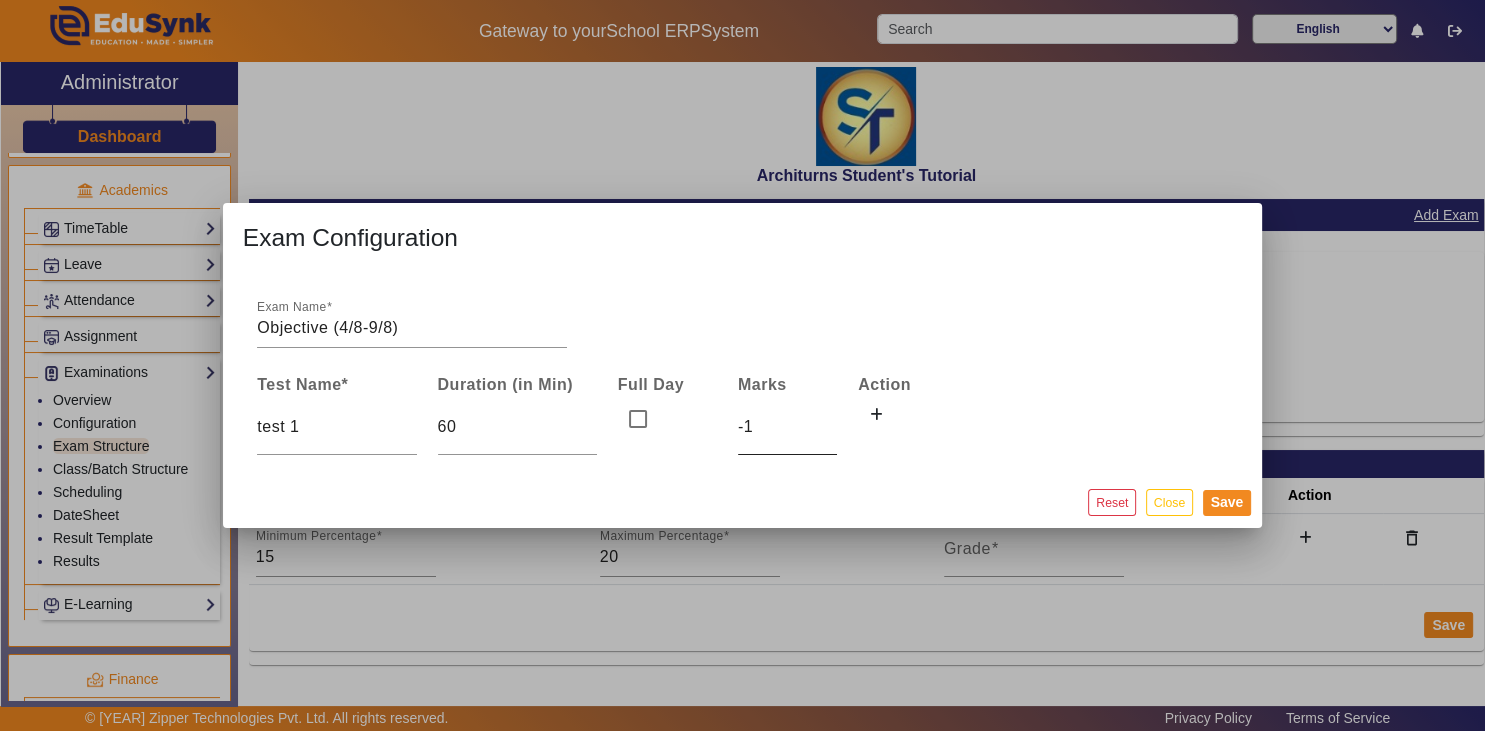 type on "-1" 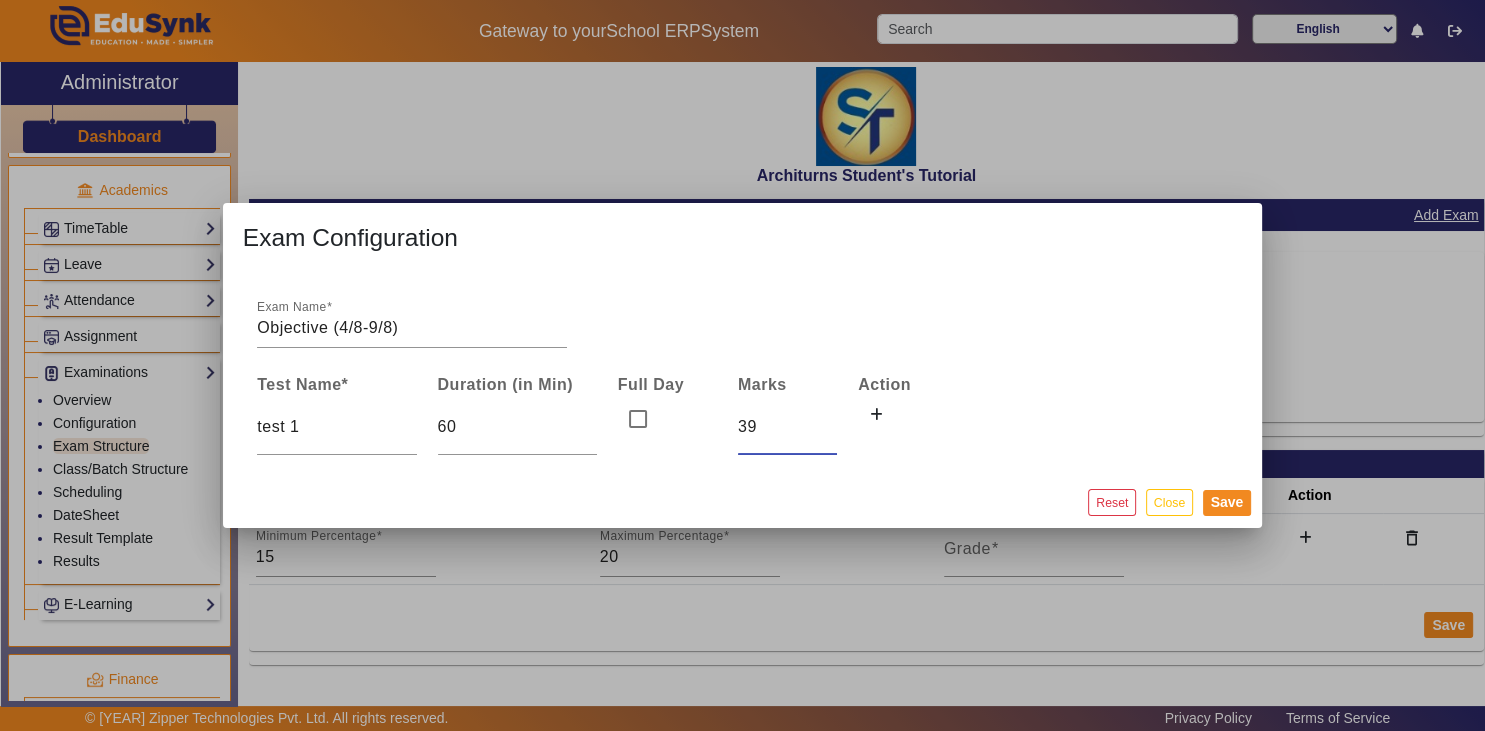 click on "39" at bounding box center [787, 427] 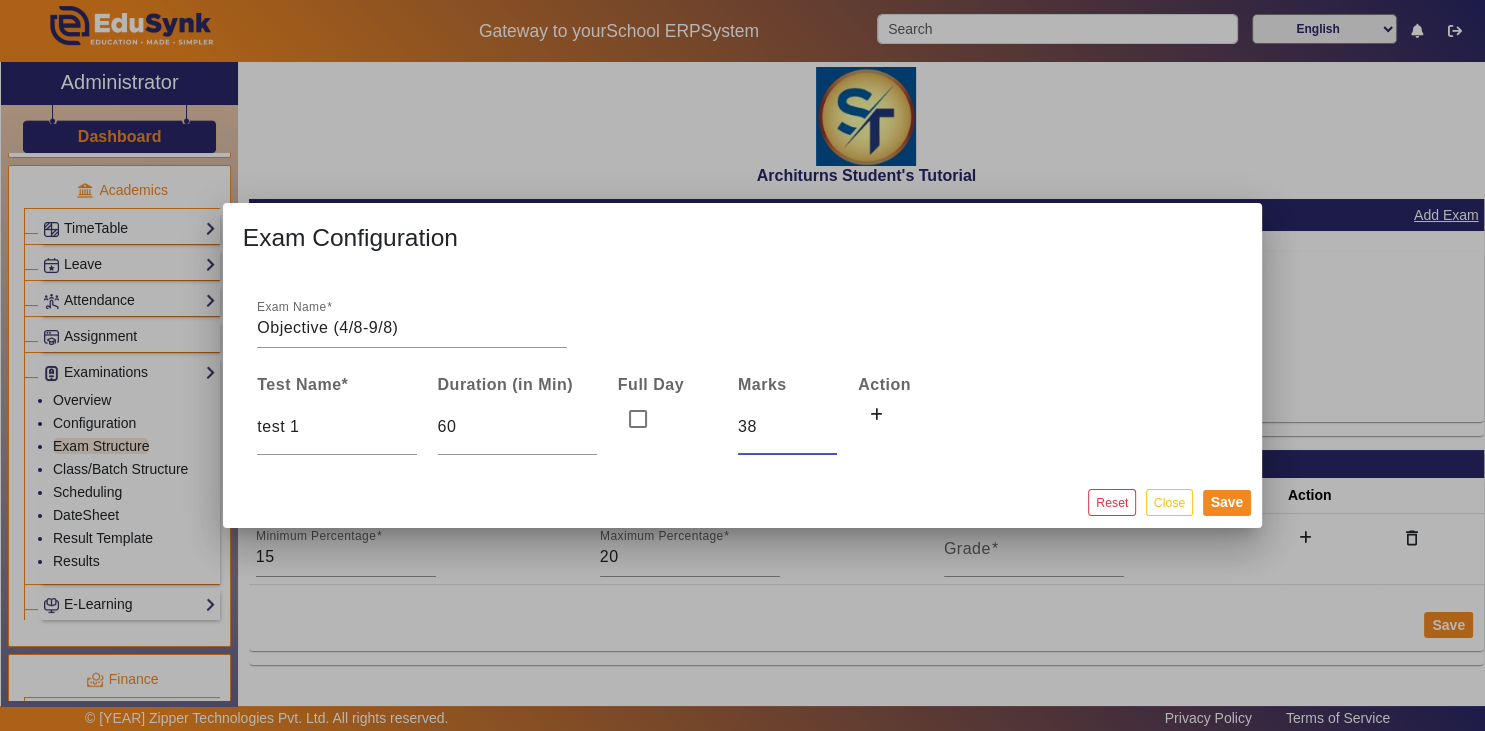 click on "38" at bounding box center (787, 427) 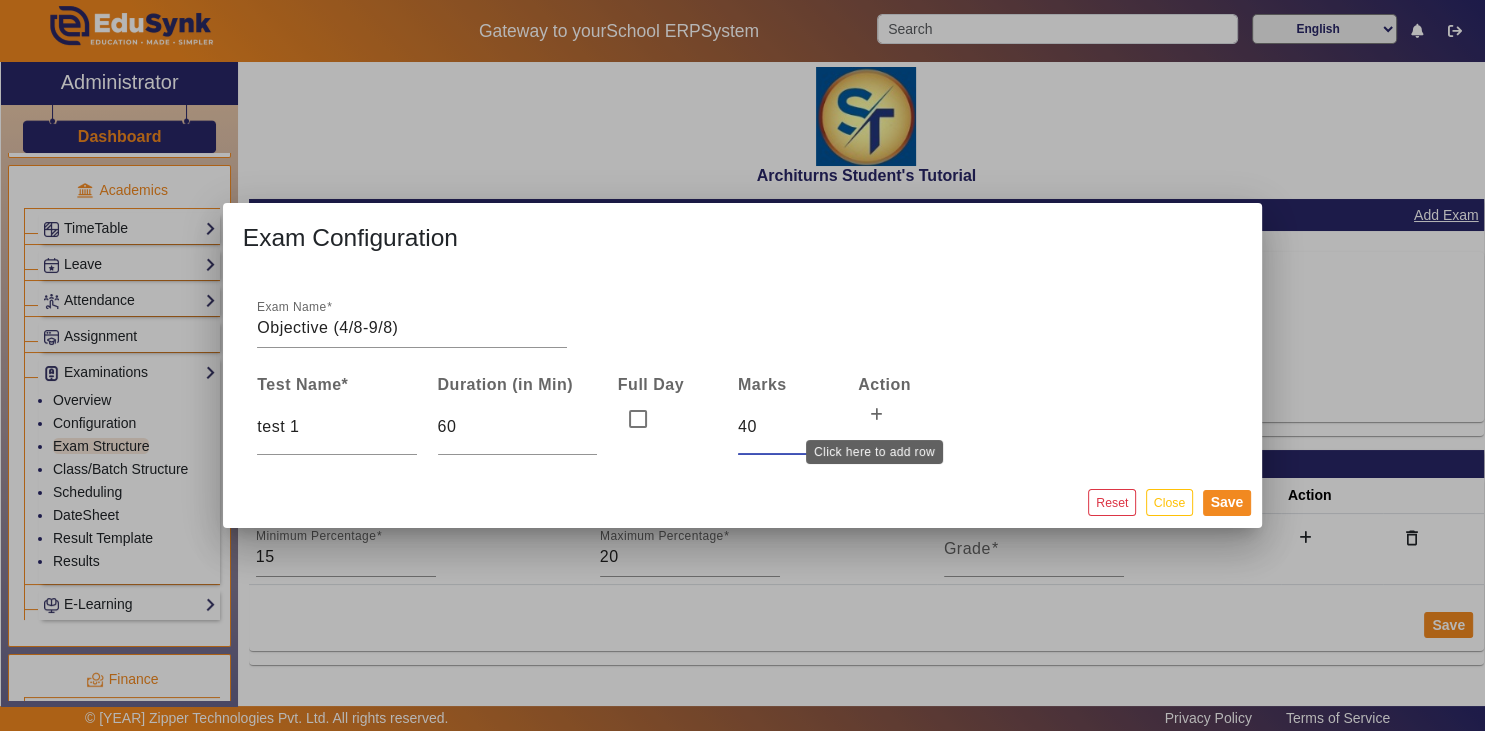 type on "40" 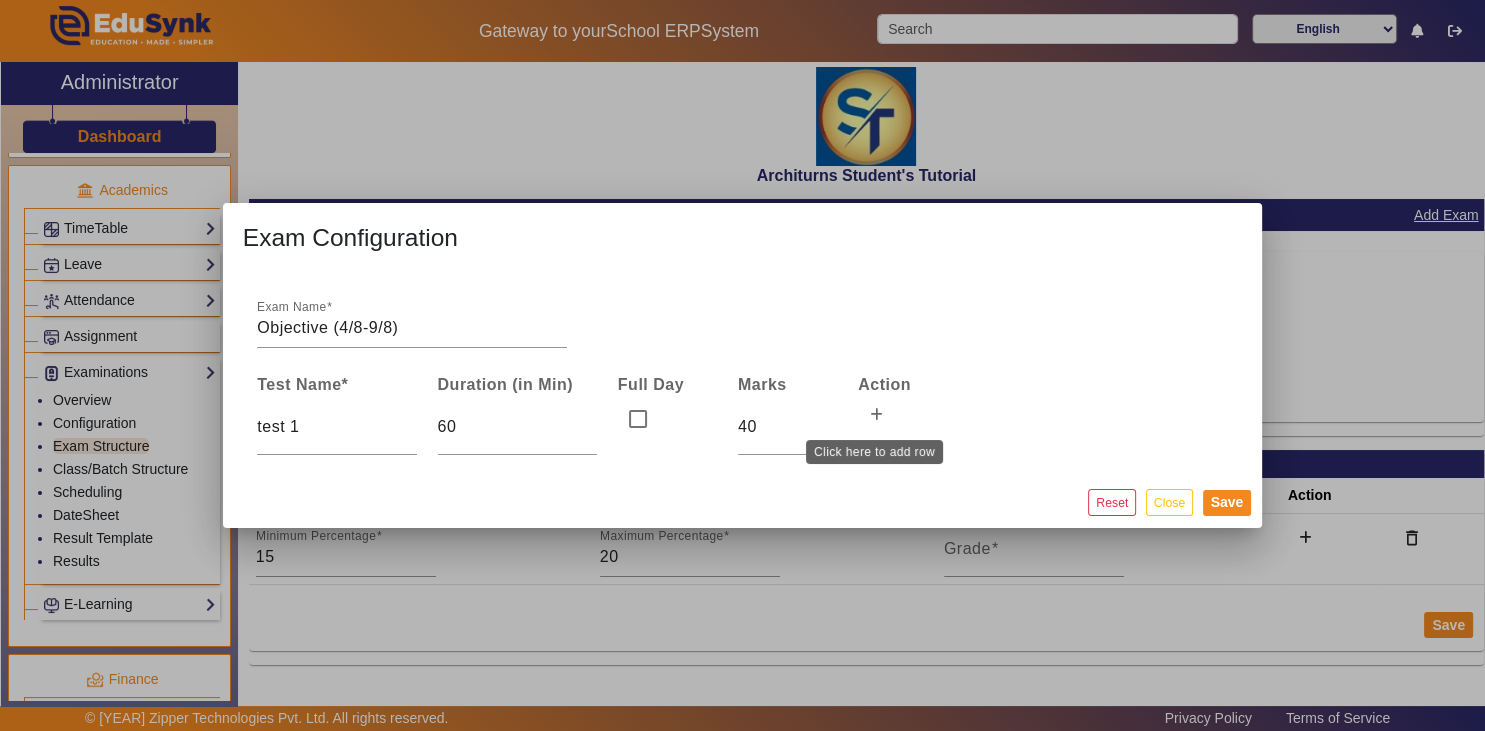 click at bounding box center (876, 416) 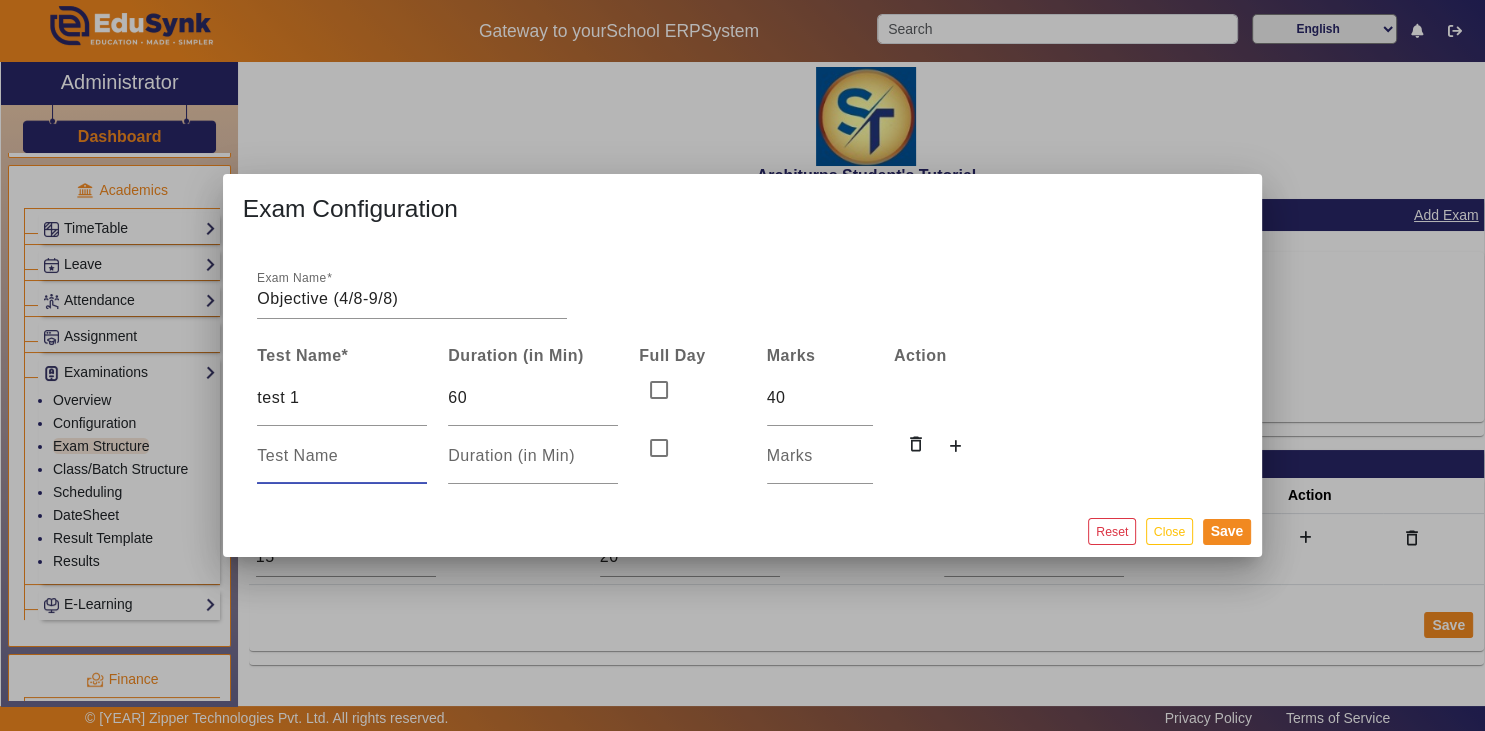 click at bounding box center [342, 456] 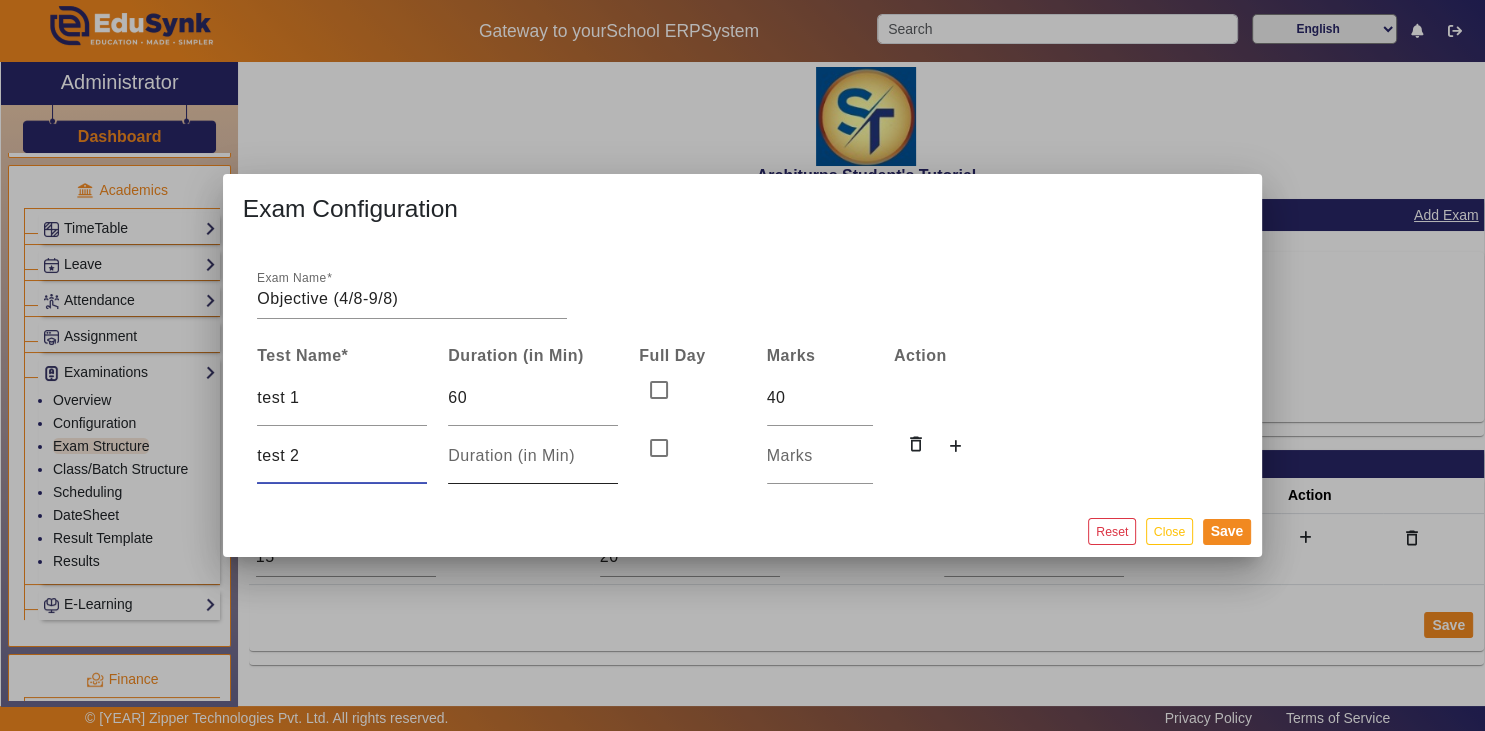 type on "test 2" 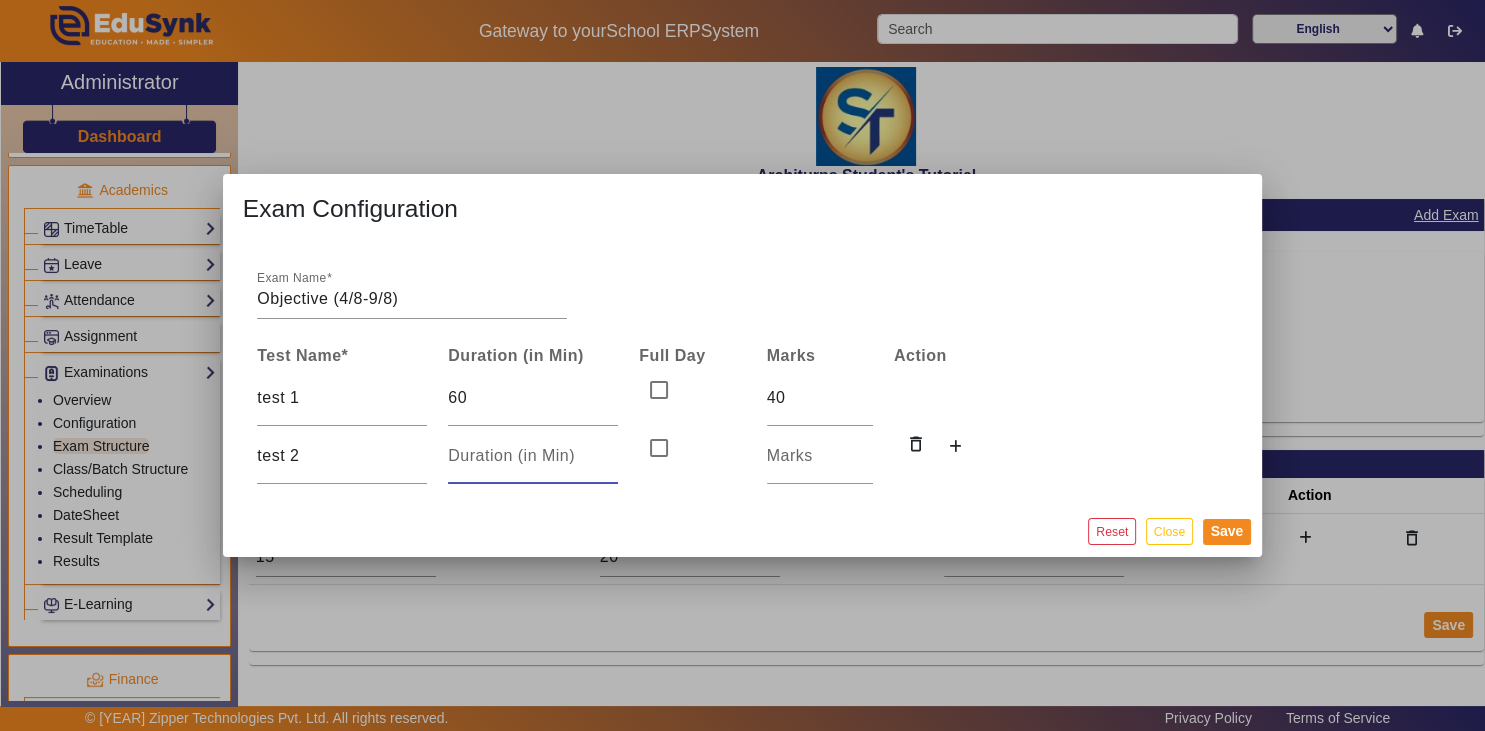 click at bounding box center (533, 456) 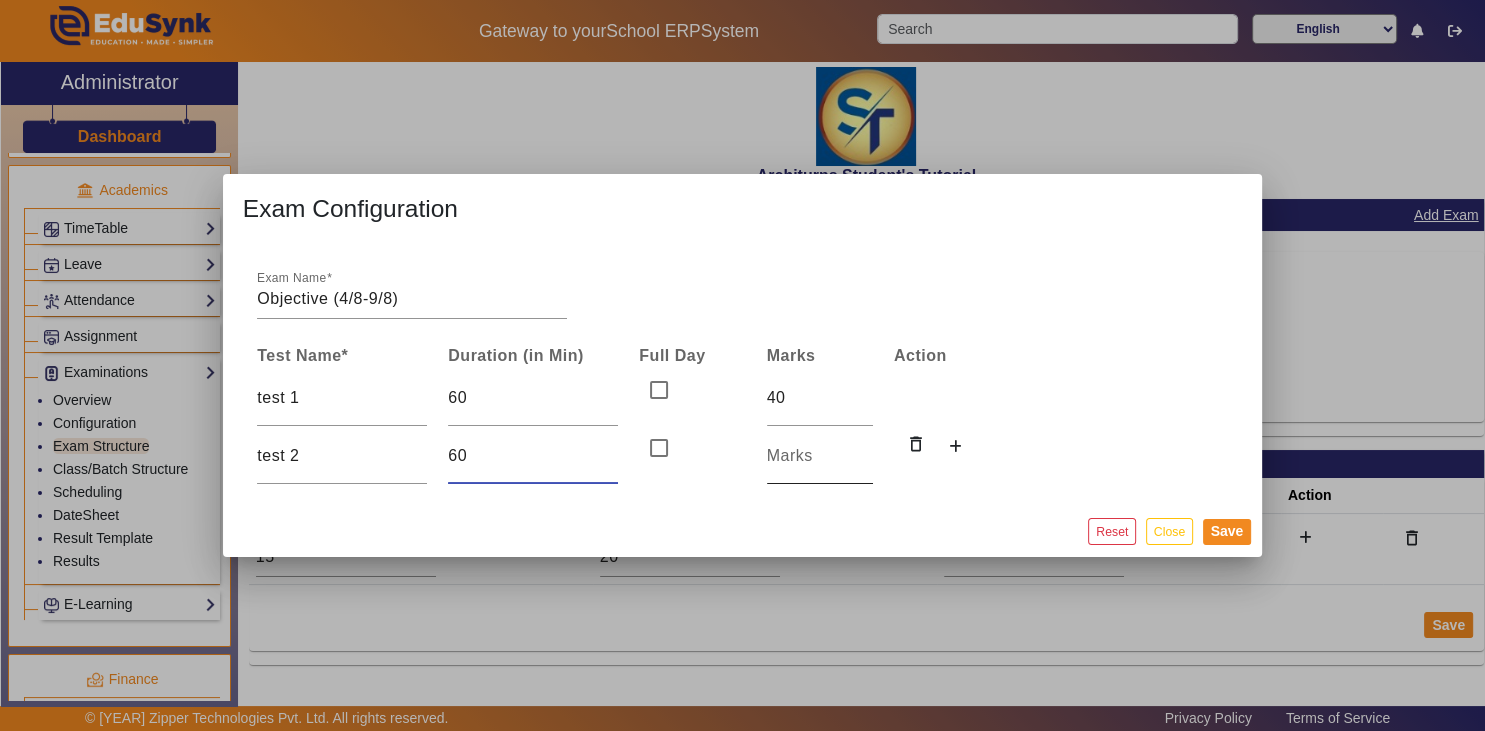 type on "60" 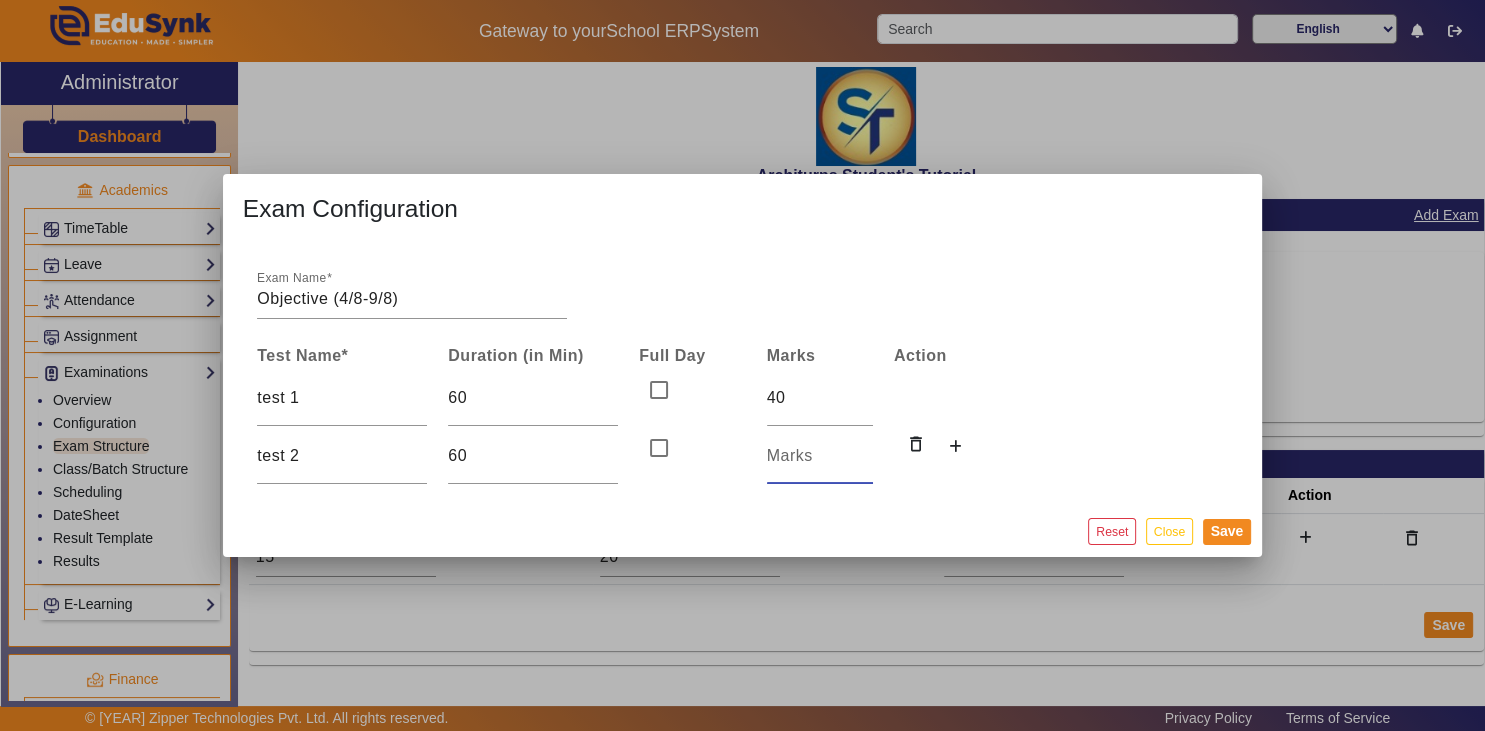click at bounding box center (820, 456) 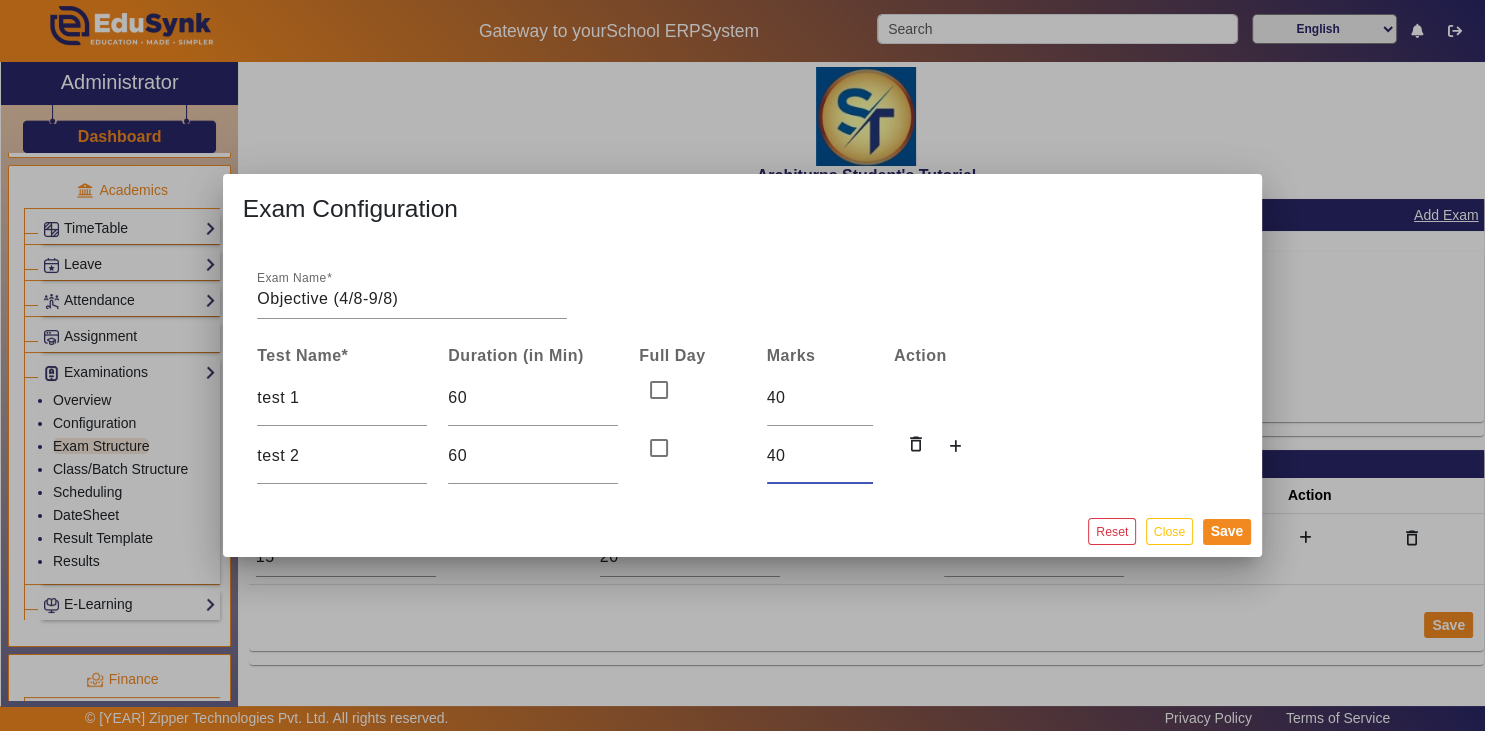 type on "40" 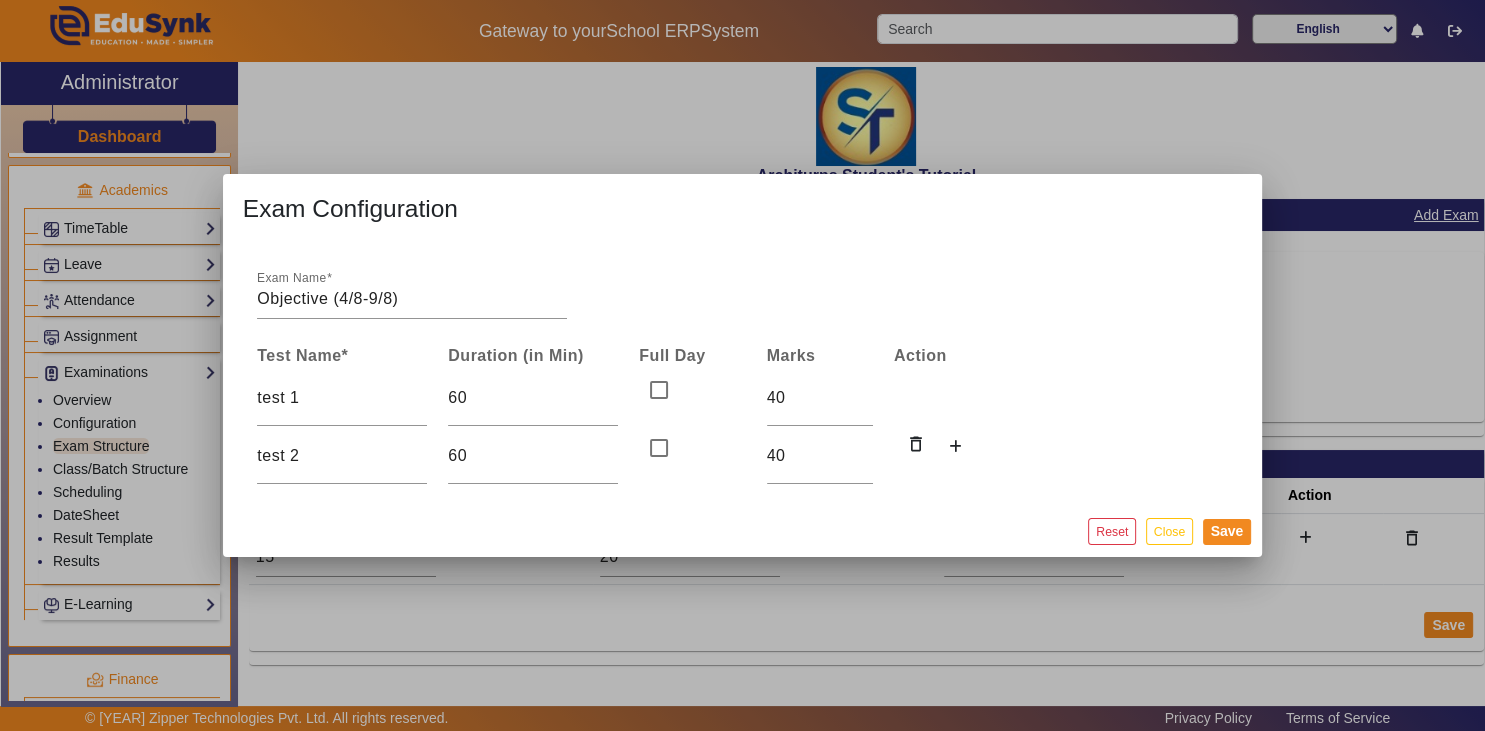 click on "Exam Name Objective (4/8-9/8) Test Name * Duration (in Min) Full Day Marks Action test 1 60 40 test 2 60 40 delete_outline" at bounding box center [743, 374] 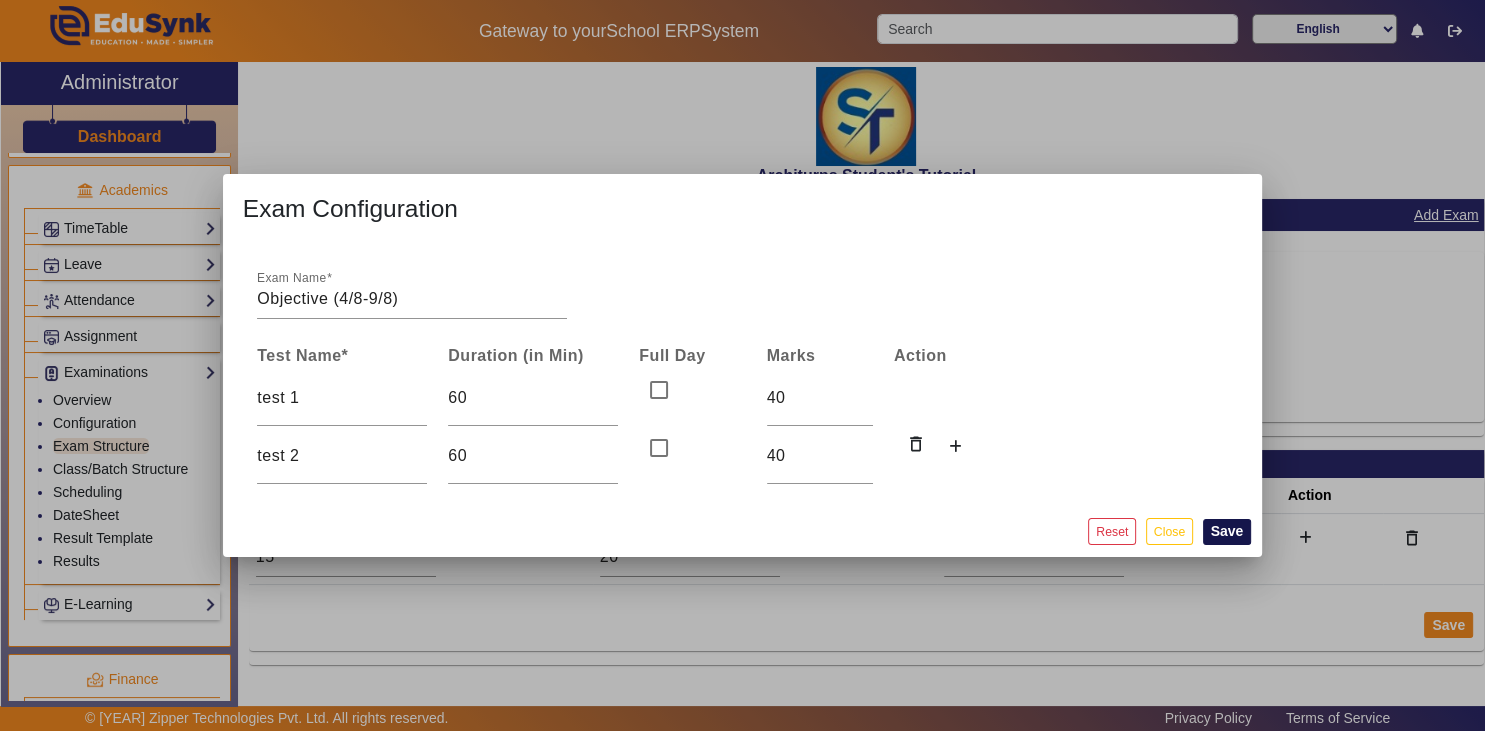 click on "Save" 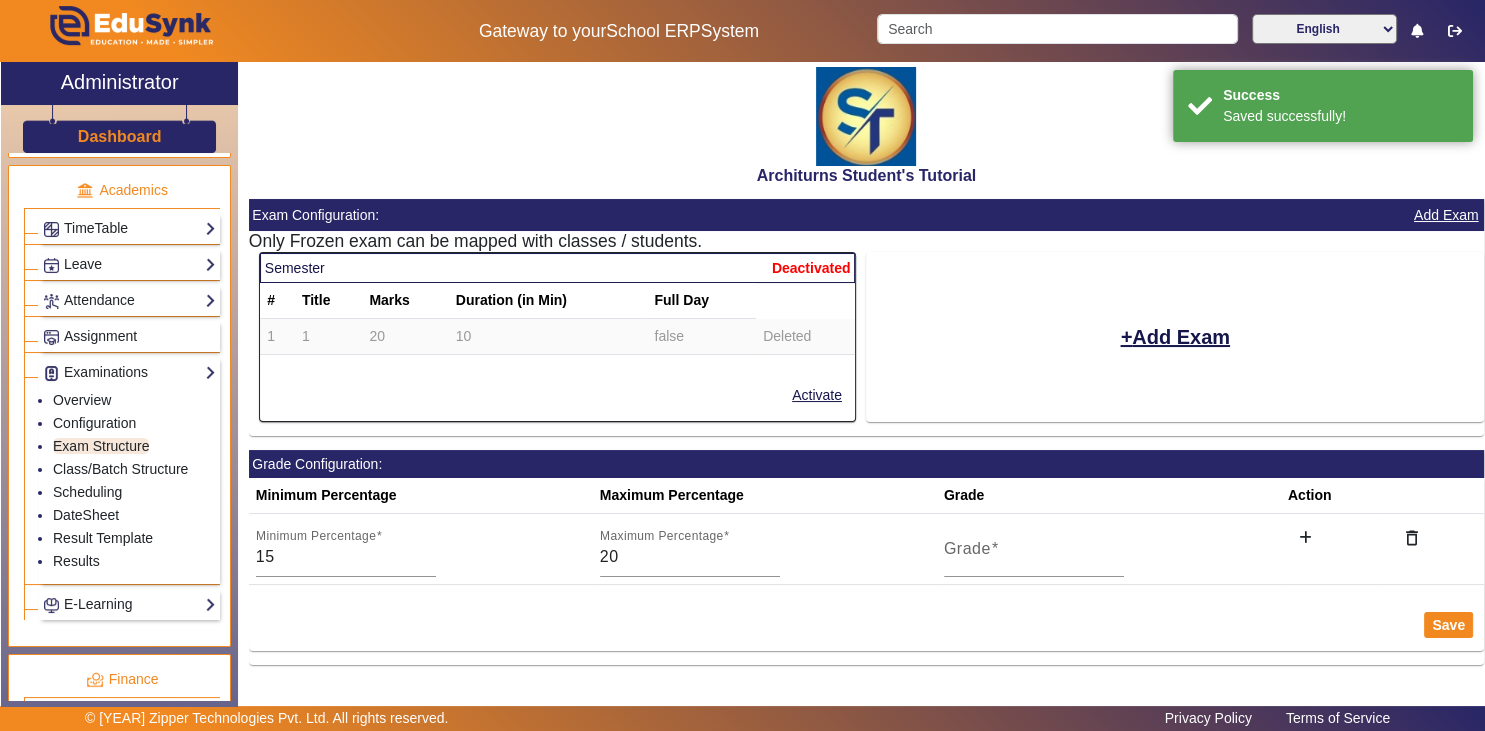 scroll, scrollTop: 786, scrollLeft: 0, axis: vertical 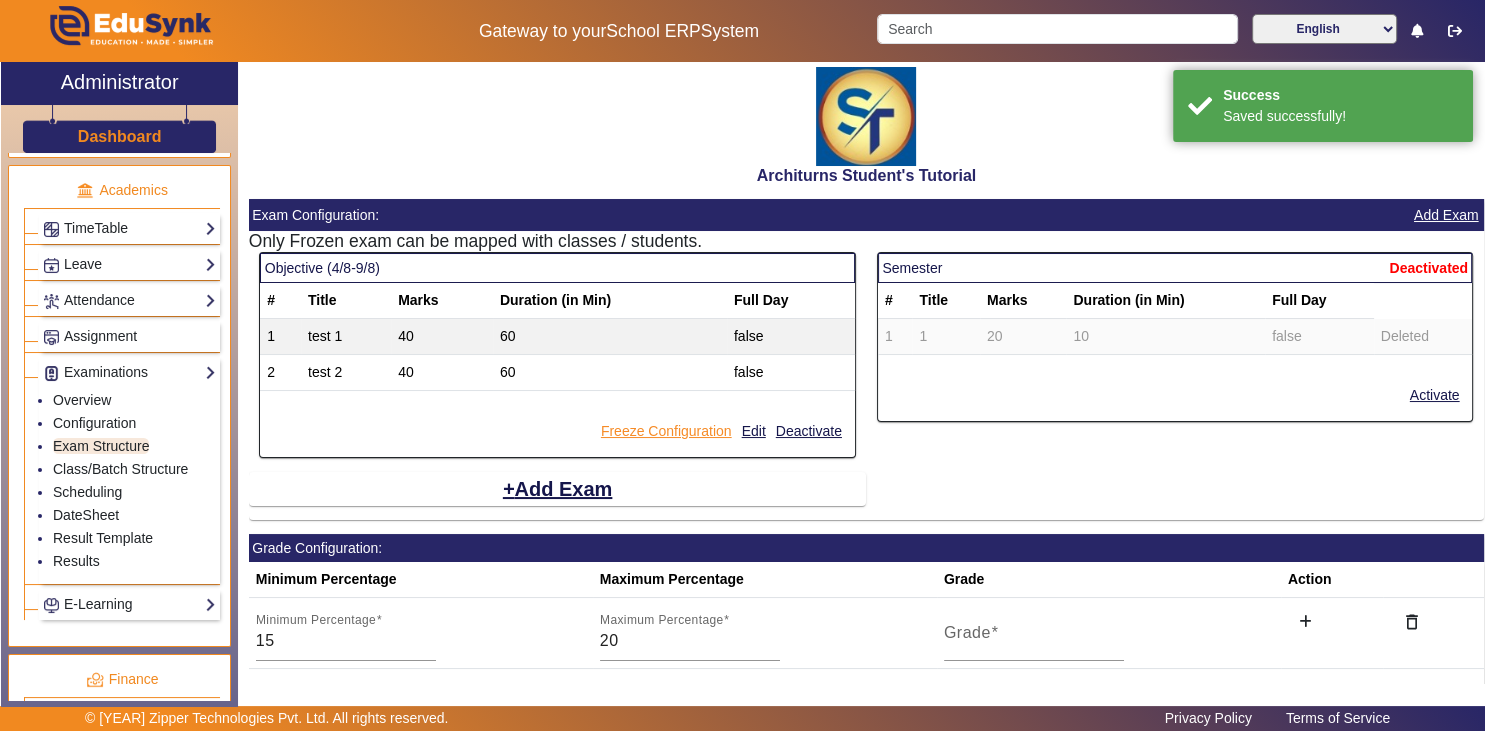 click on "Freeze Configuration" 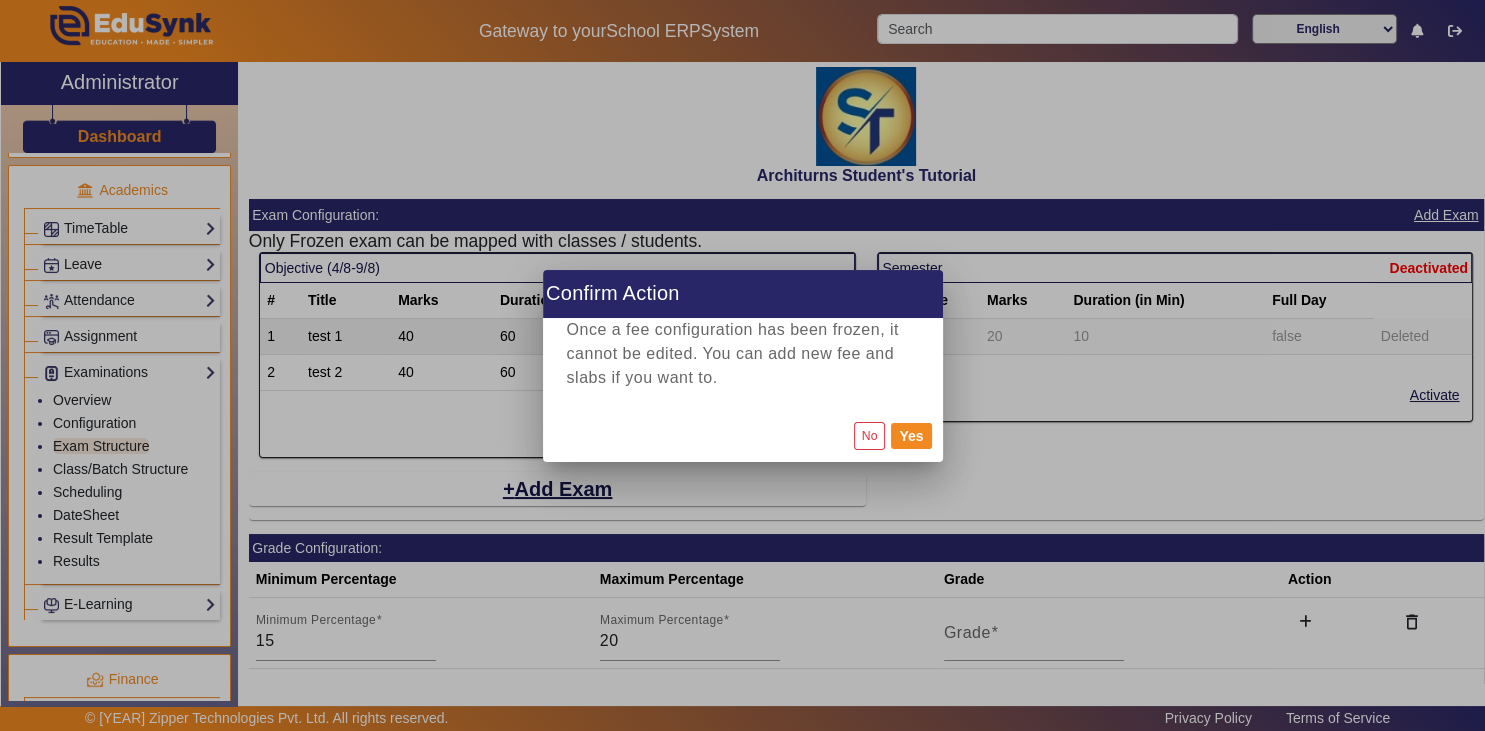 scroll, scrollTop: 786, scrollLeft: 0, axis: vertical 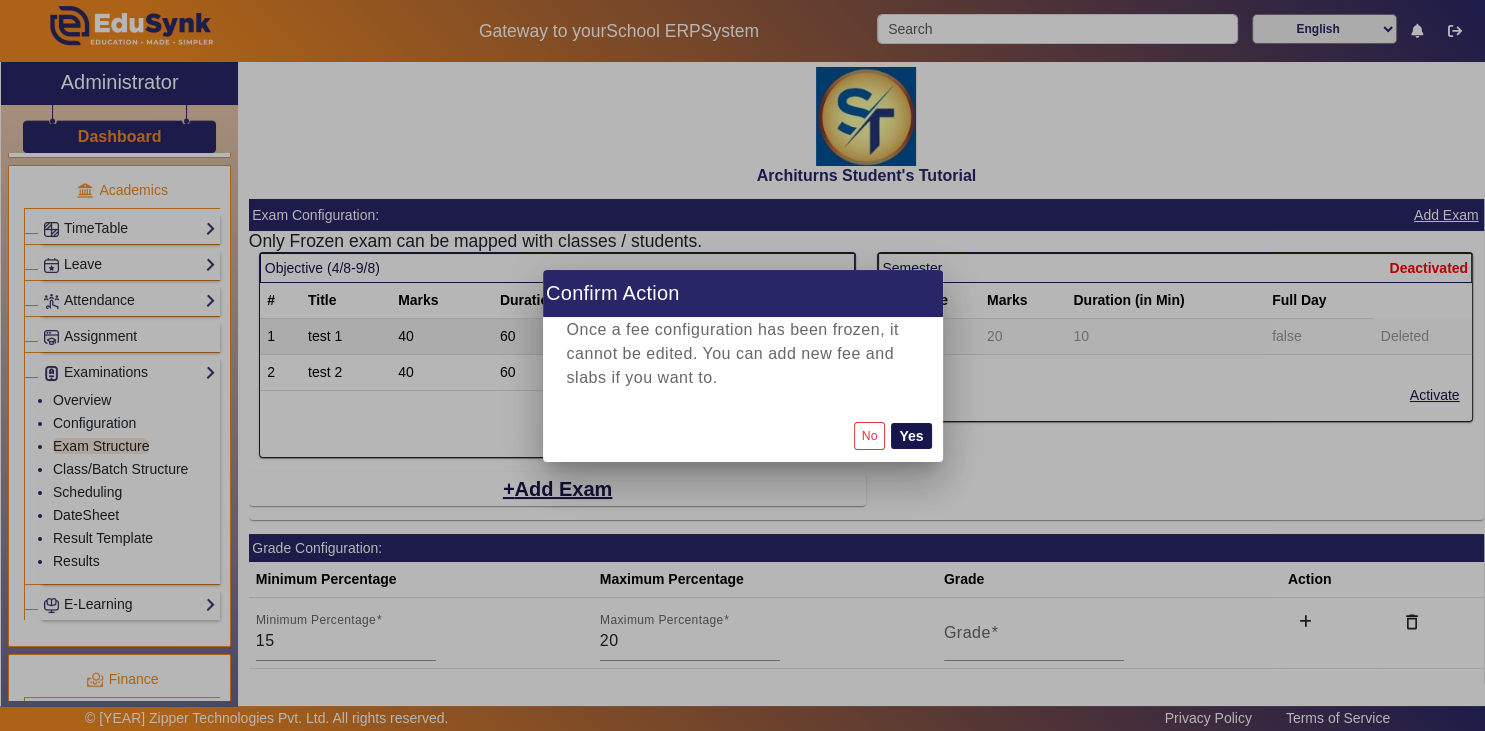 click on "Yes" at bounding box center [911, 436] 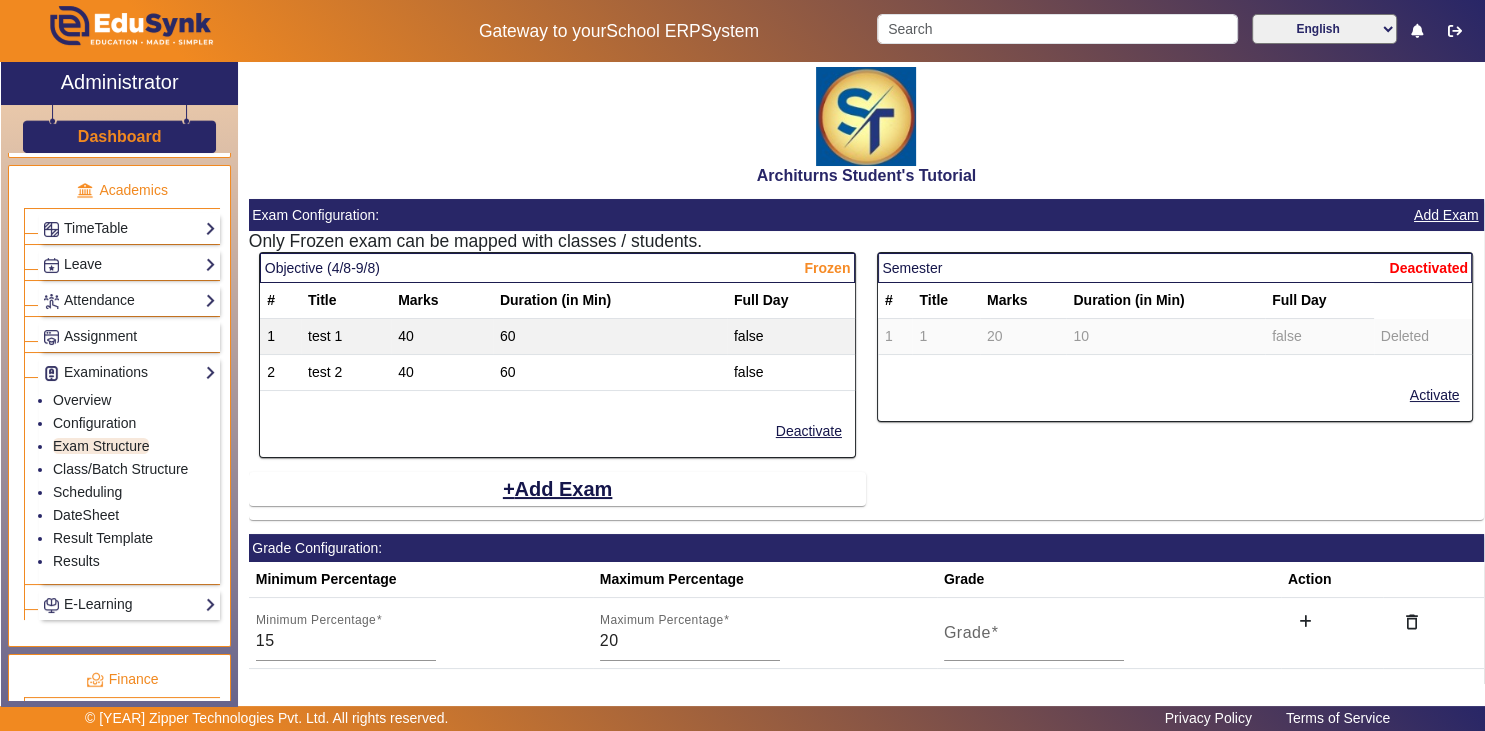 scroll, scrollTop: 786, scrollLeft: 0, axis: vertical 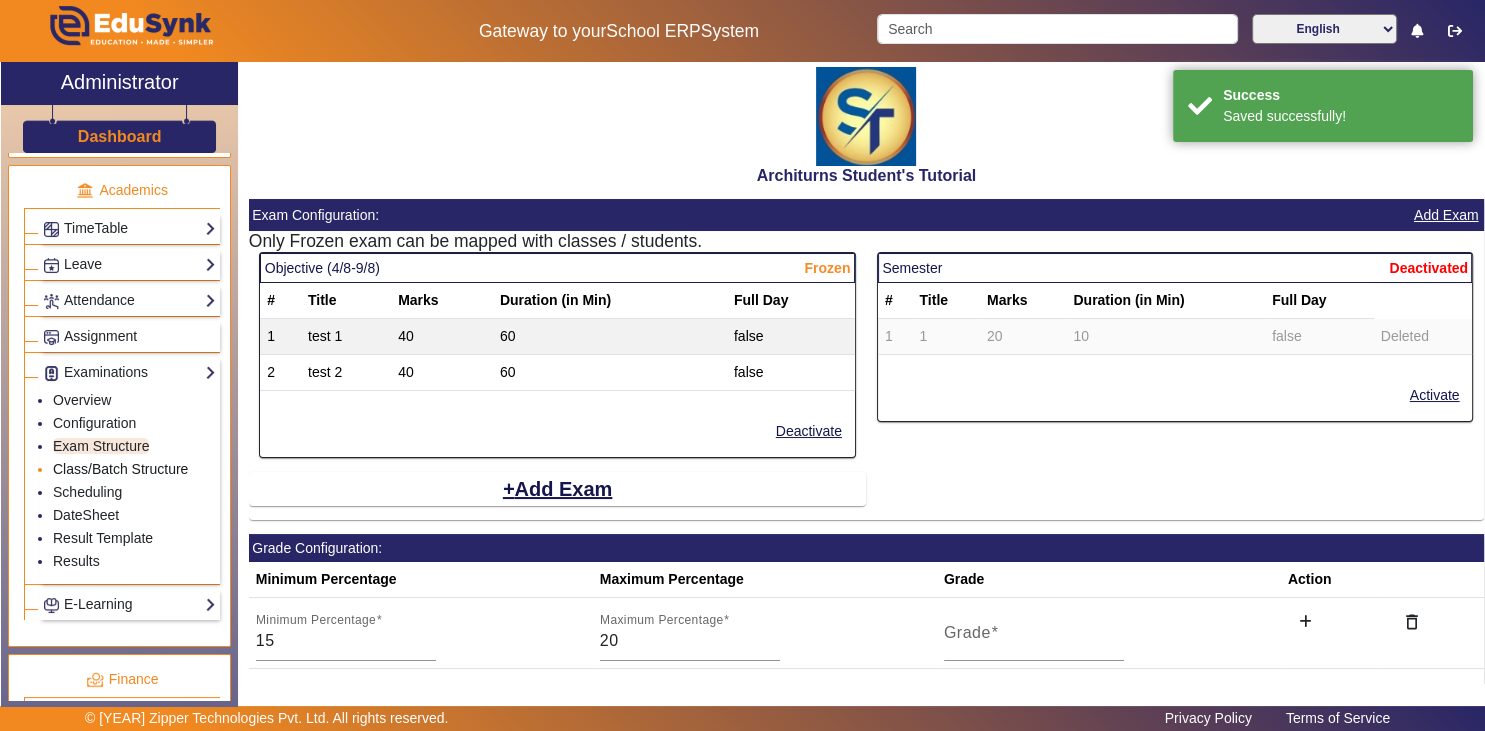 click on "Class/Batch Structure" 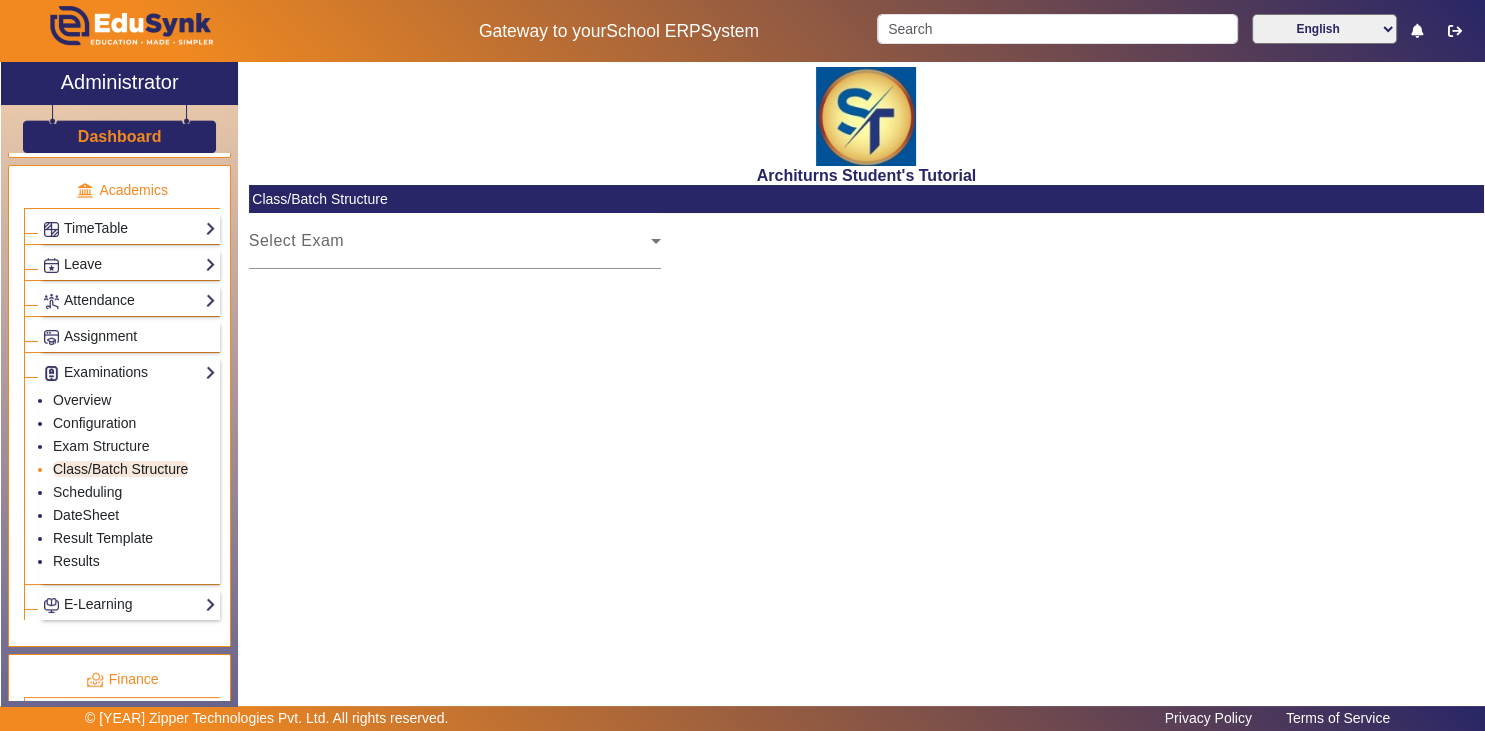 click on "Class/Batch Structure" 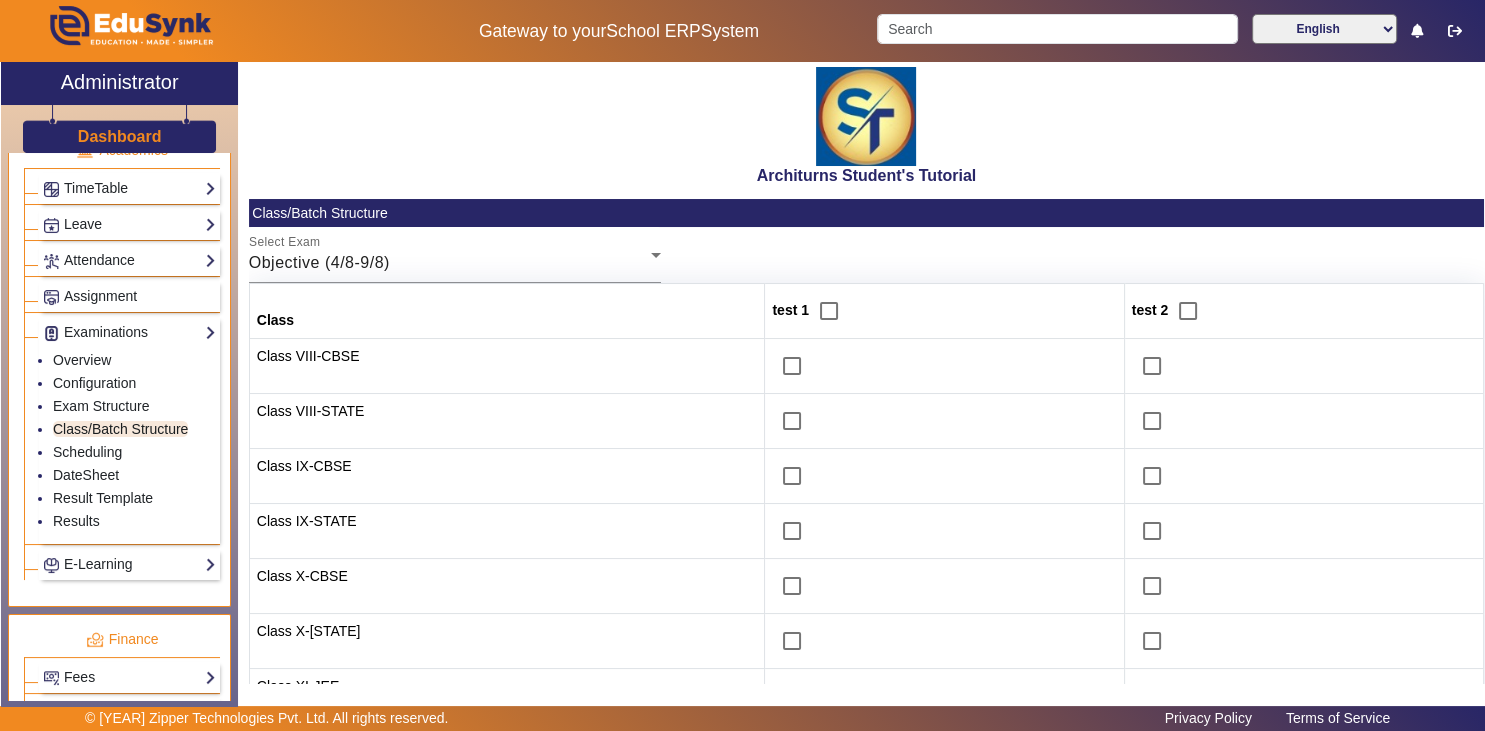 scroll, scrollTop: 834, scrollLeft: 0, axis: vertical 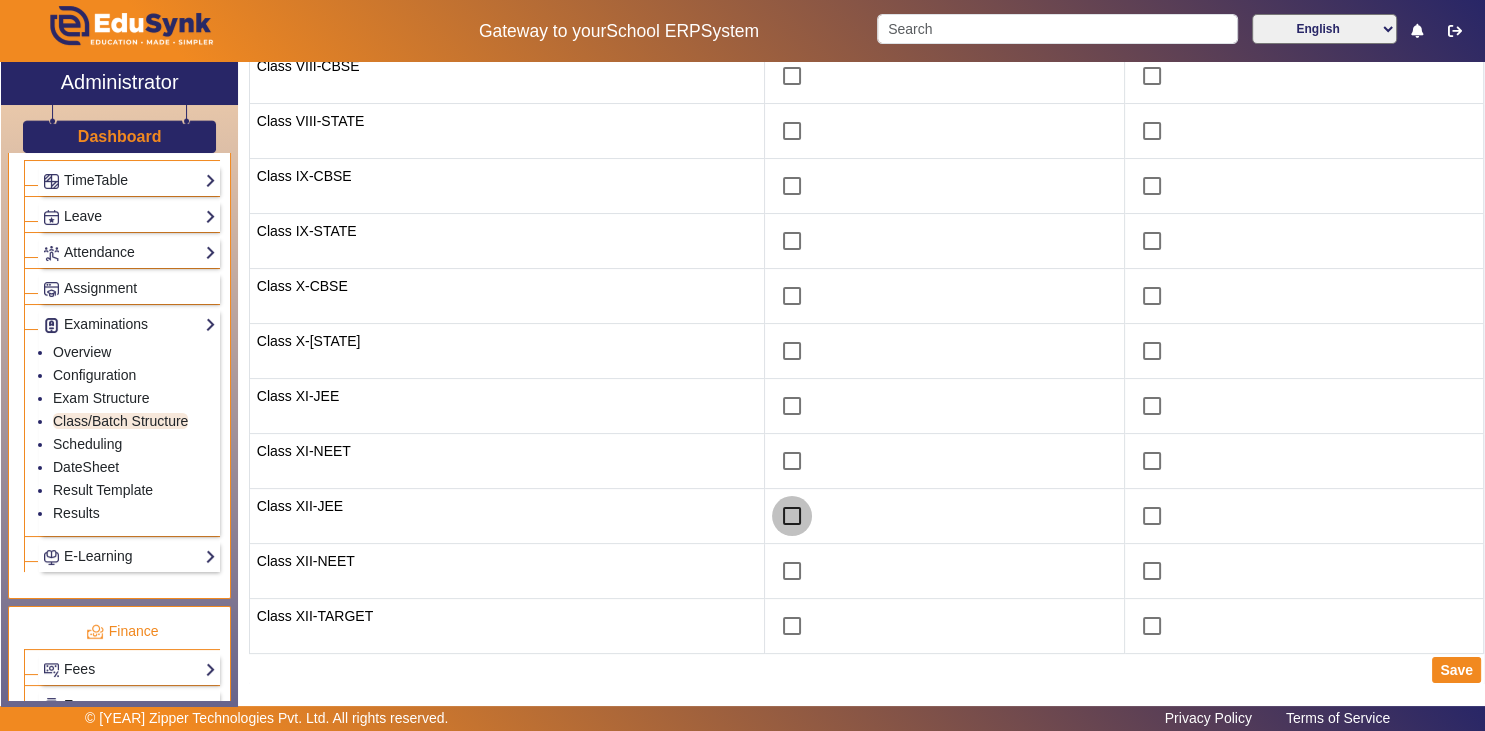 click at bounding box center (792, 516) 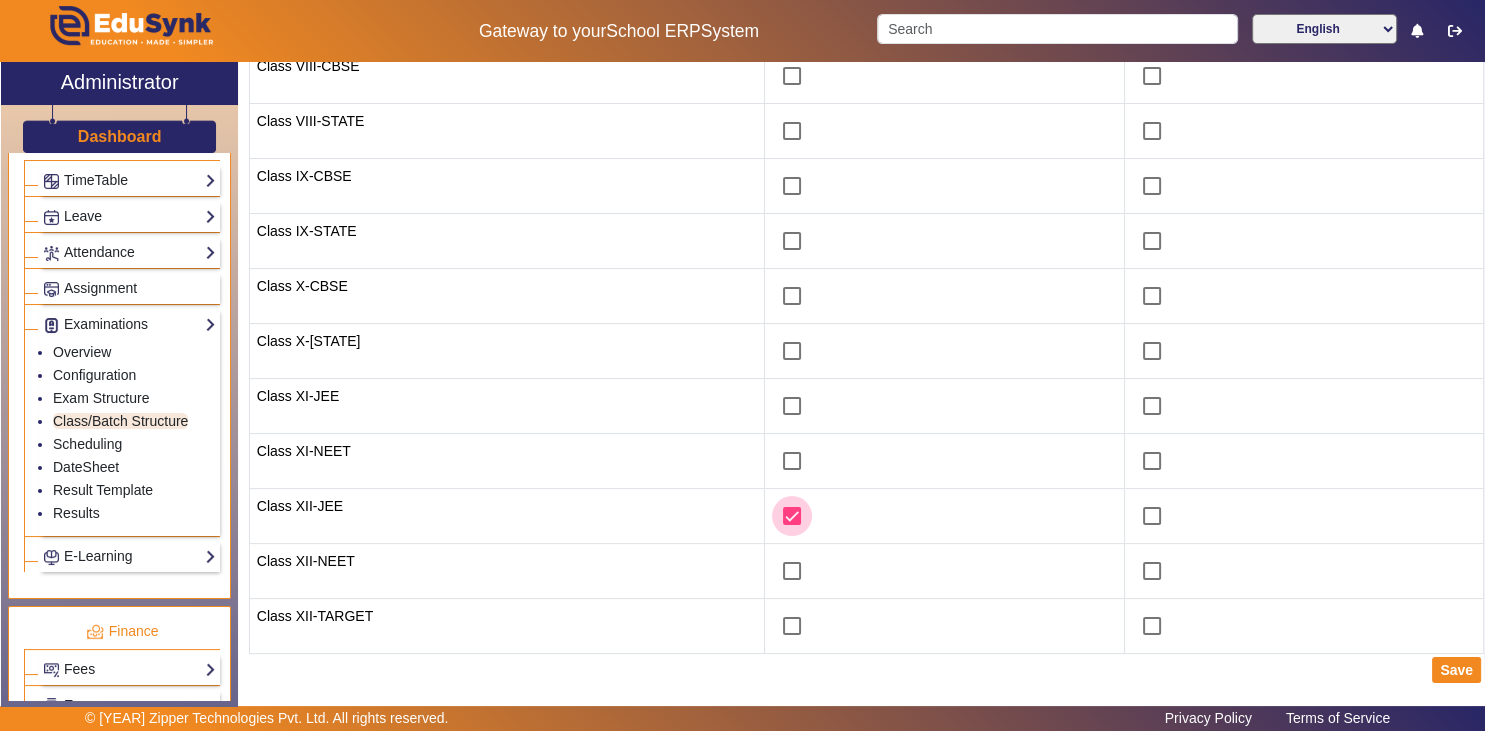 checkbox on "[BOOLEAN]" 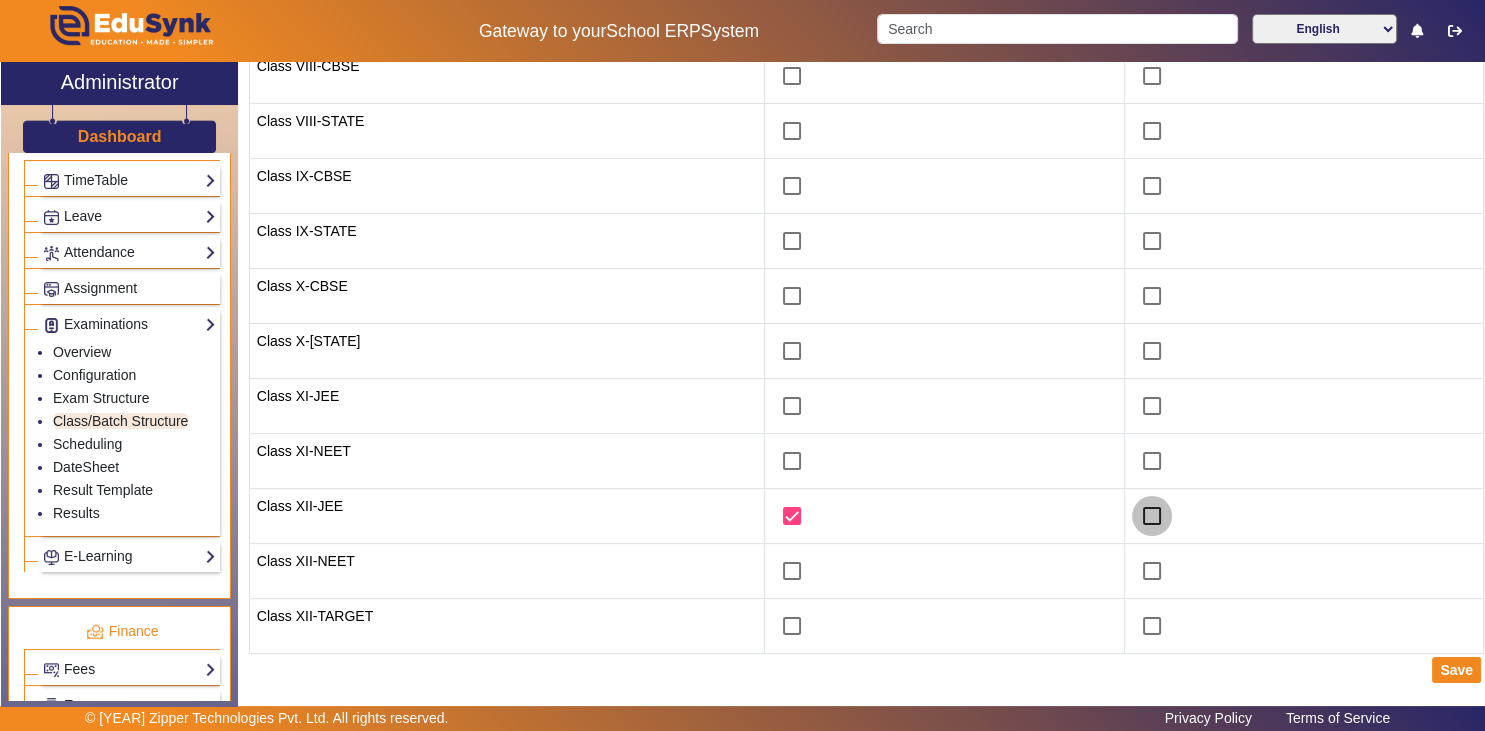 click at bounding box center [1152, 516] 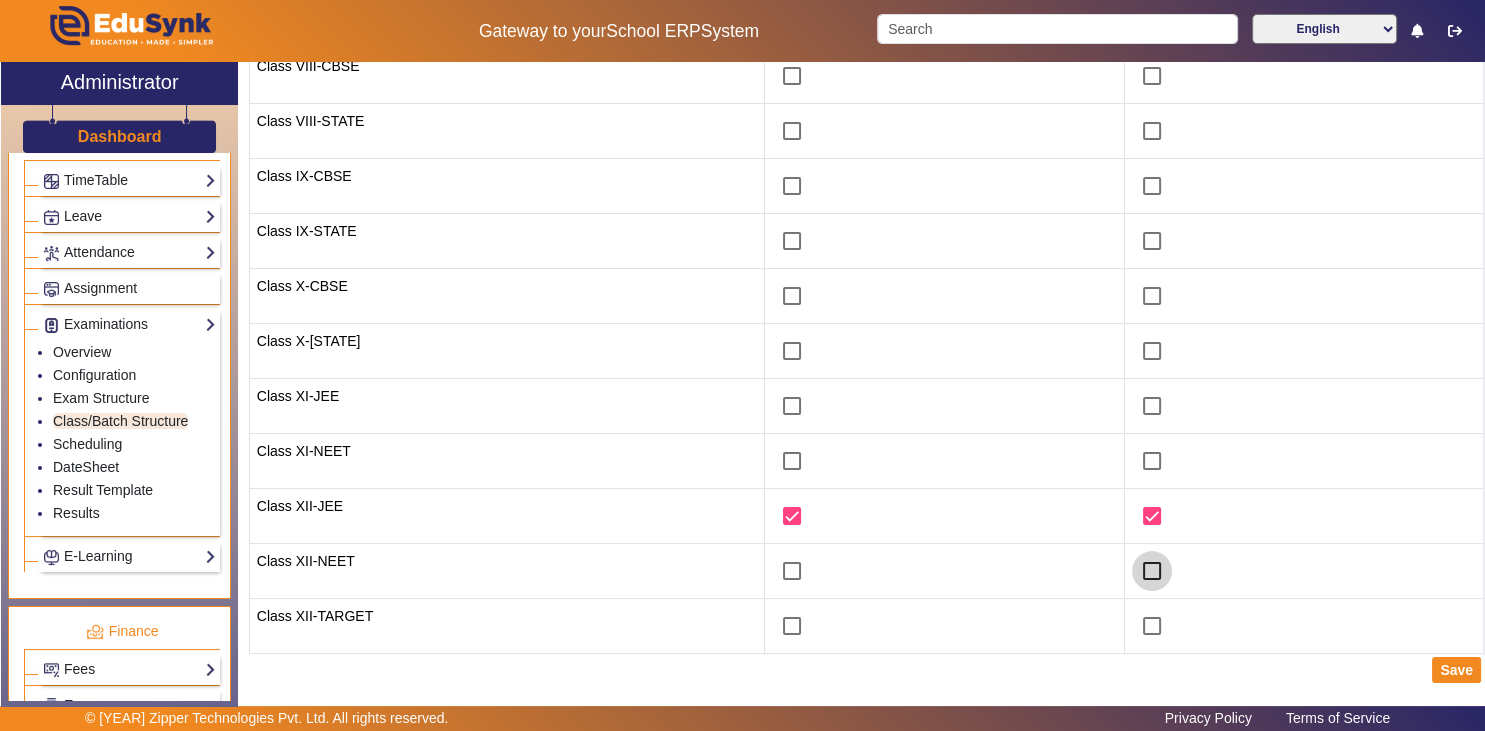 click at bounding box center (1152, 571) 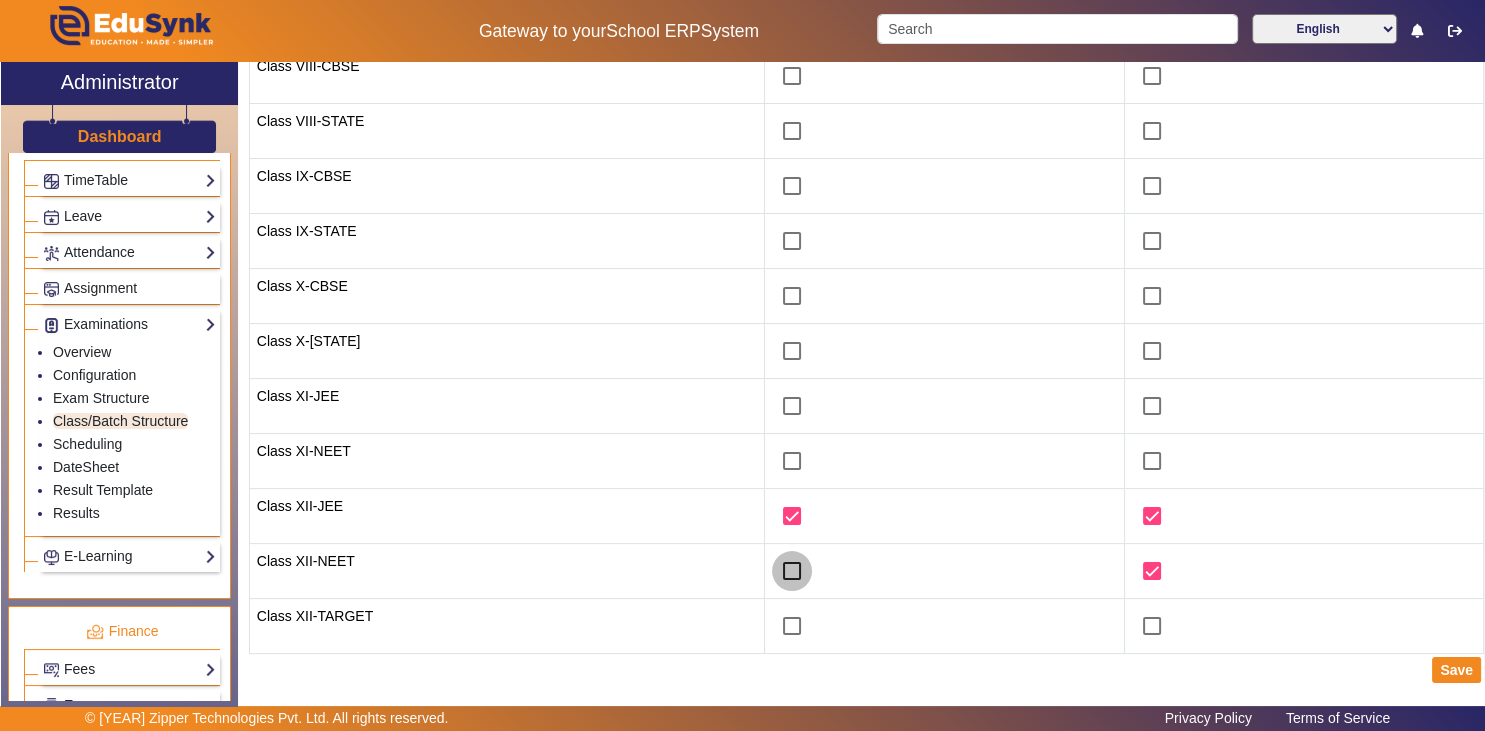 click at bounding box center [792, 571] 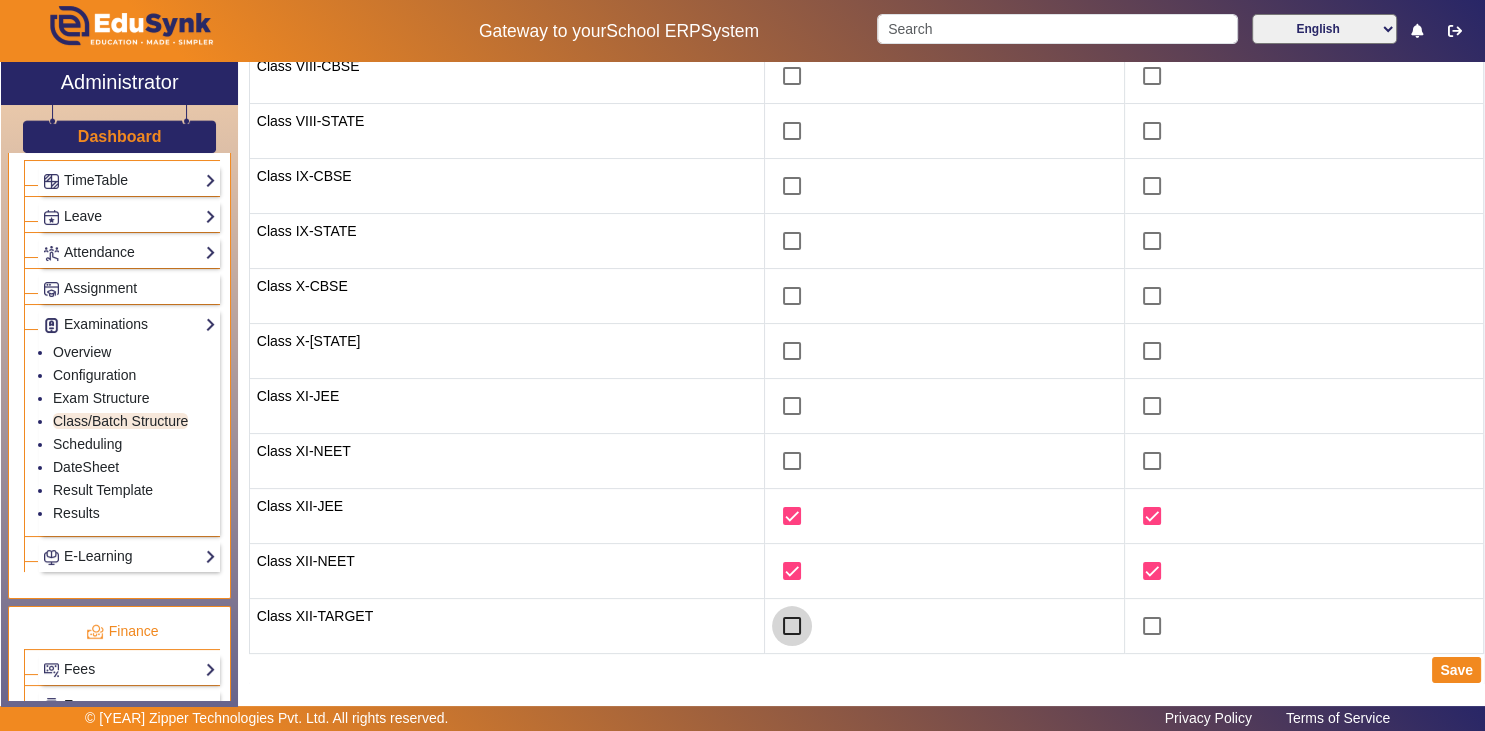 click at bounding box center (792, 626) 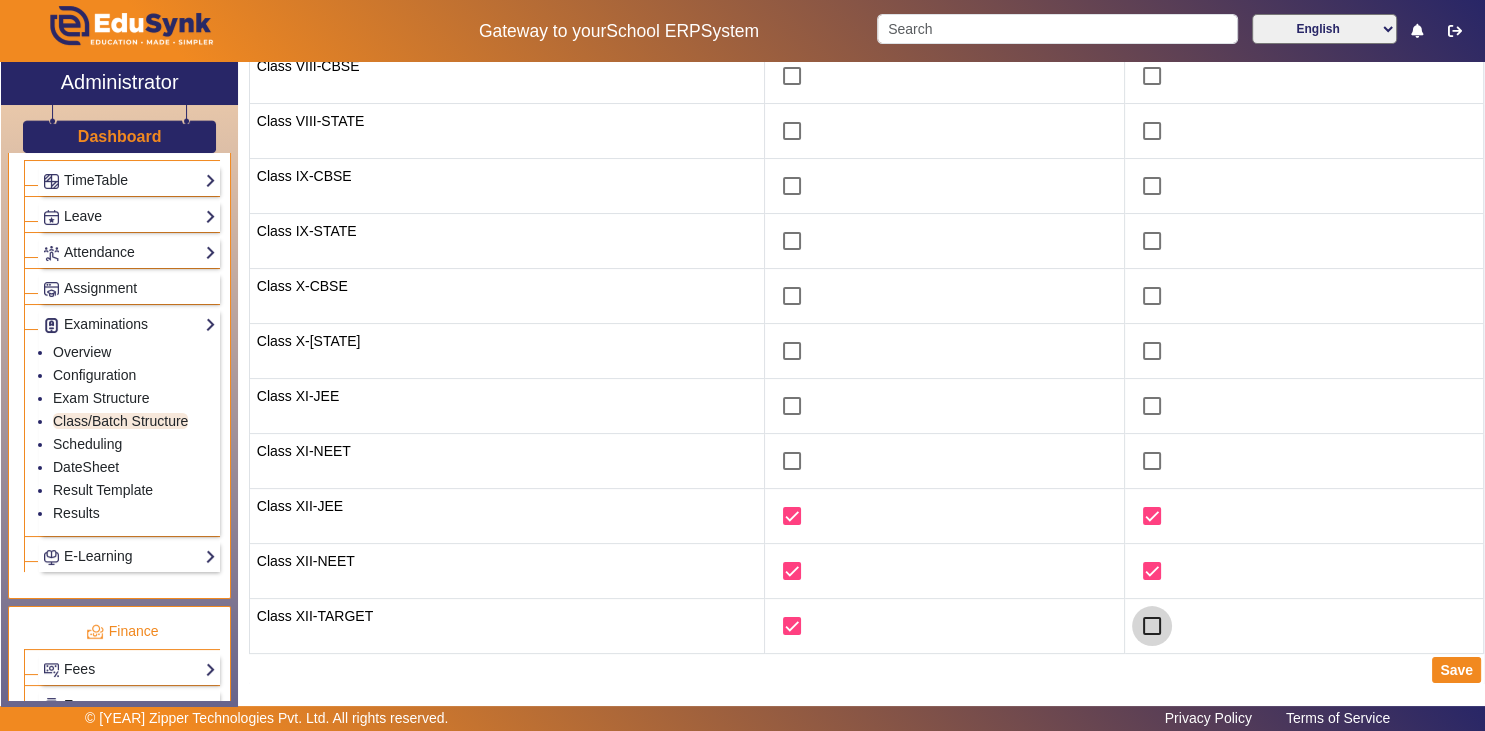 click at bounding box center [1152, 626] 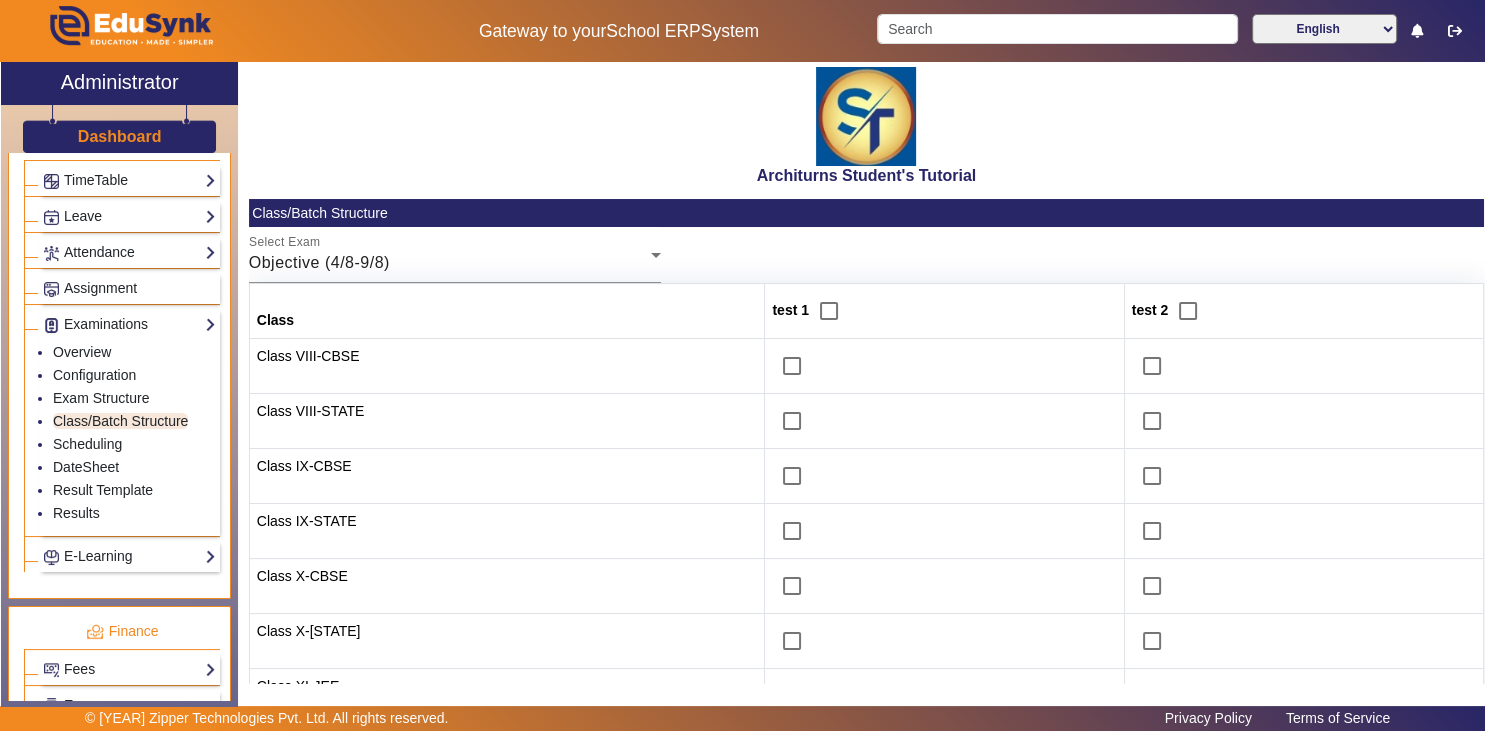 scroll, scrollTop: 59, scrollLeft: 0, axis: vertical 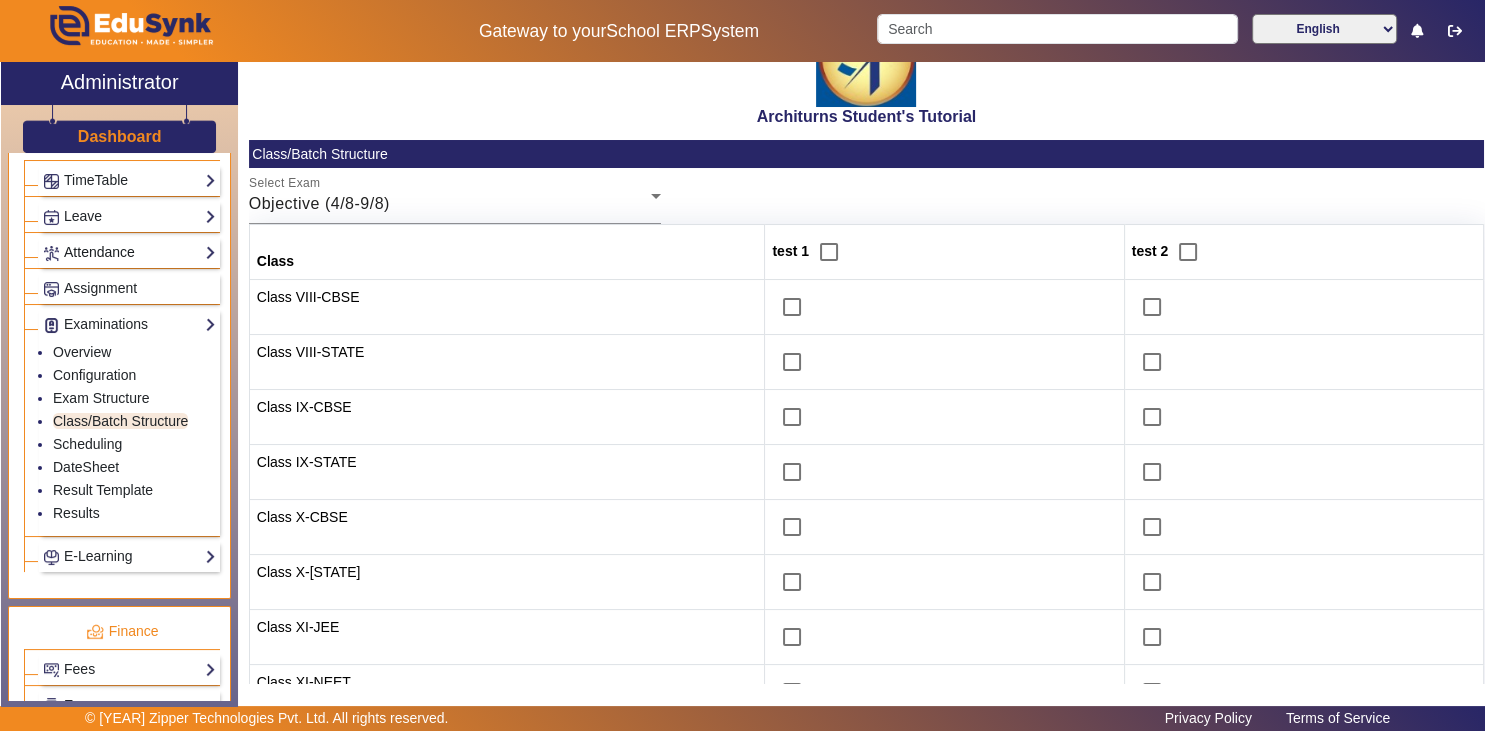 click on "Attendance" 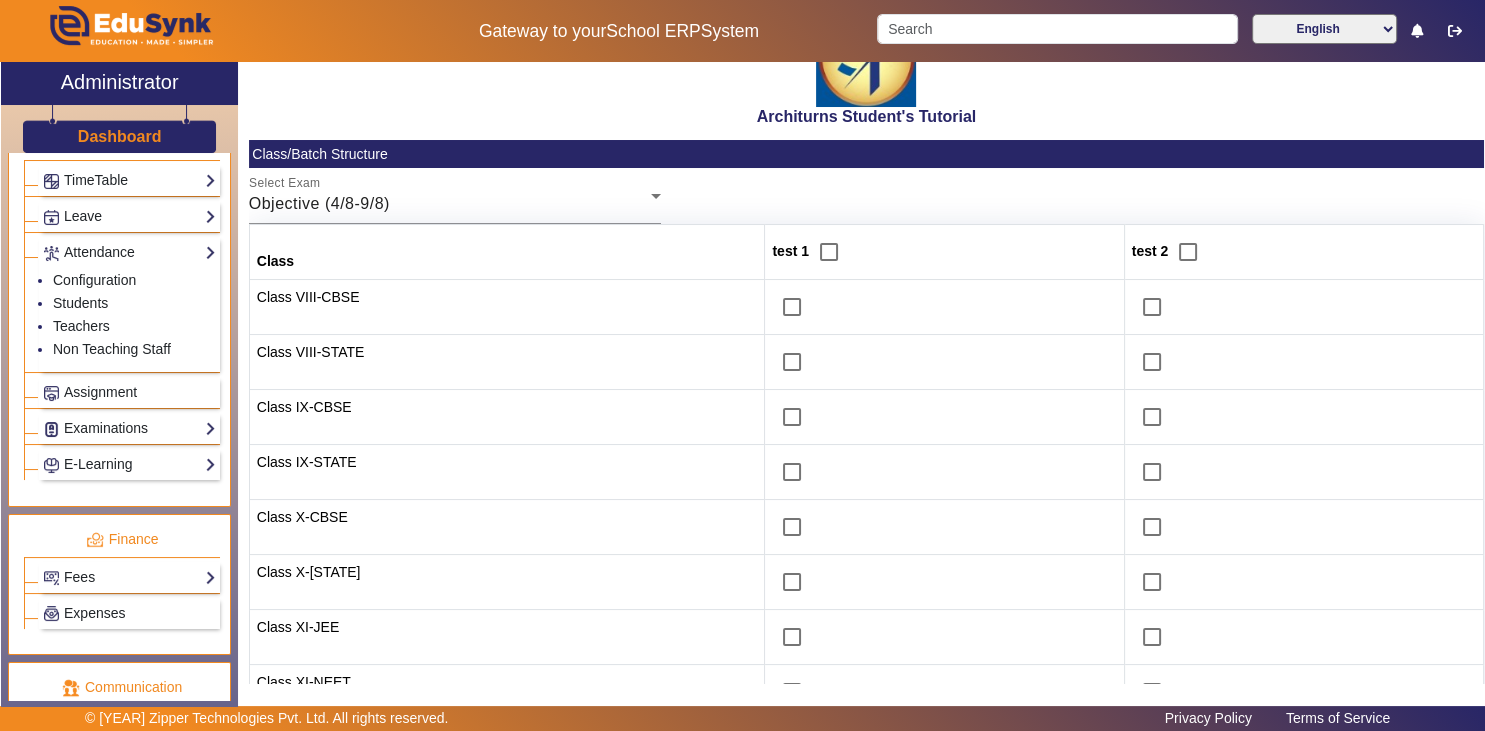 click on "Leave  Configuration   Leave Records   Student Leave   User Leave Balance View" 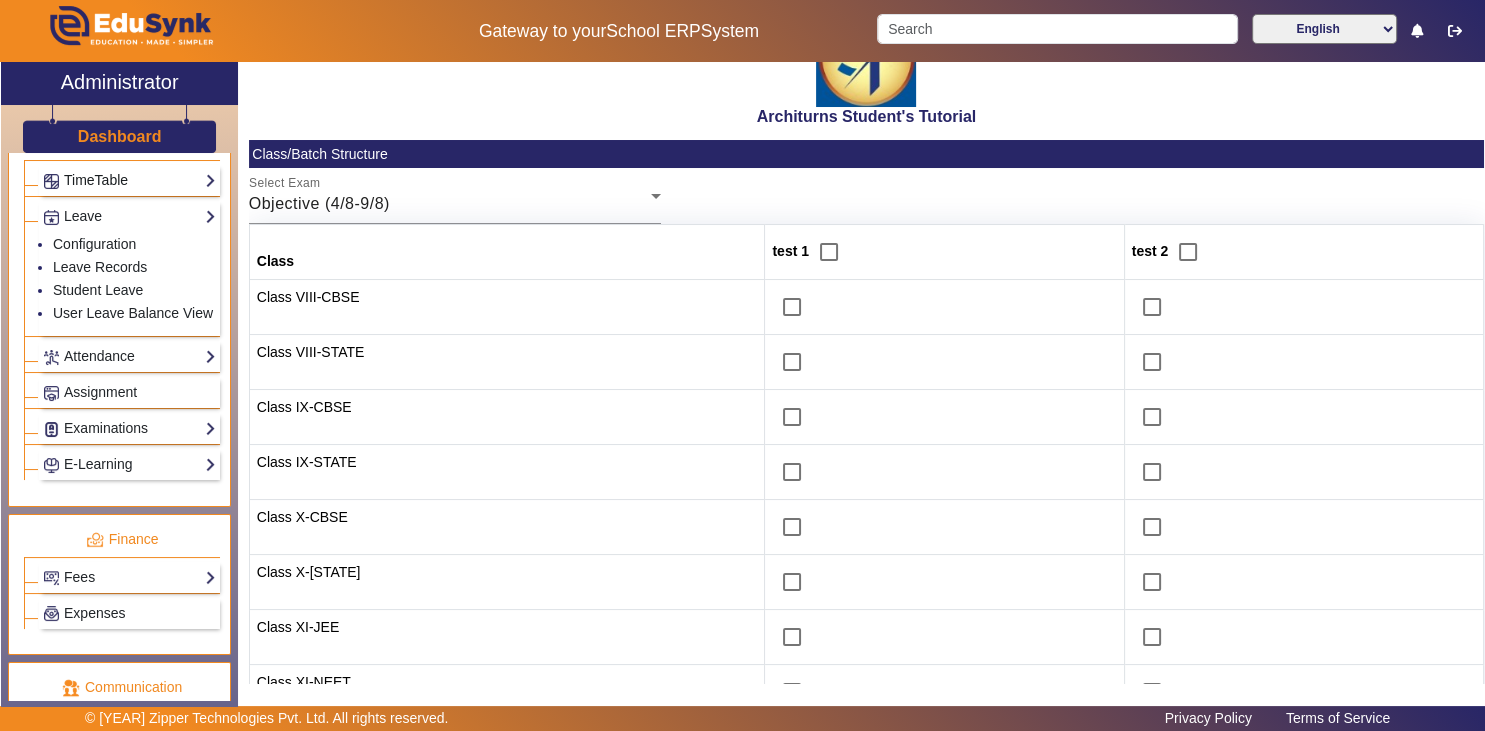click on "TimeTable" 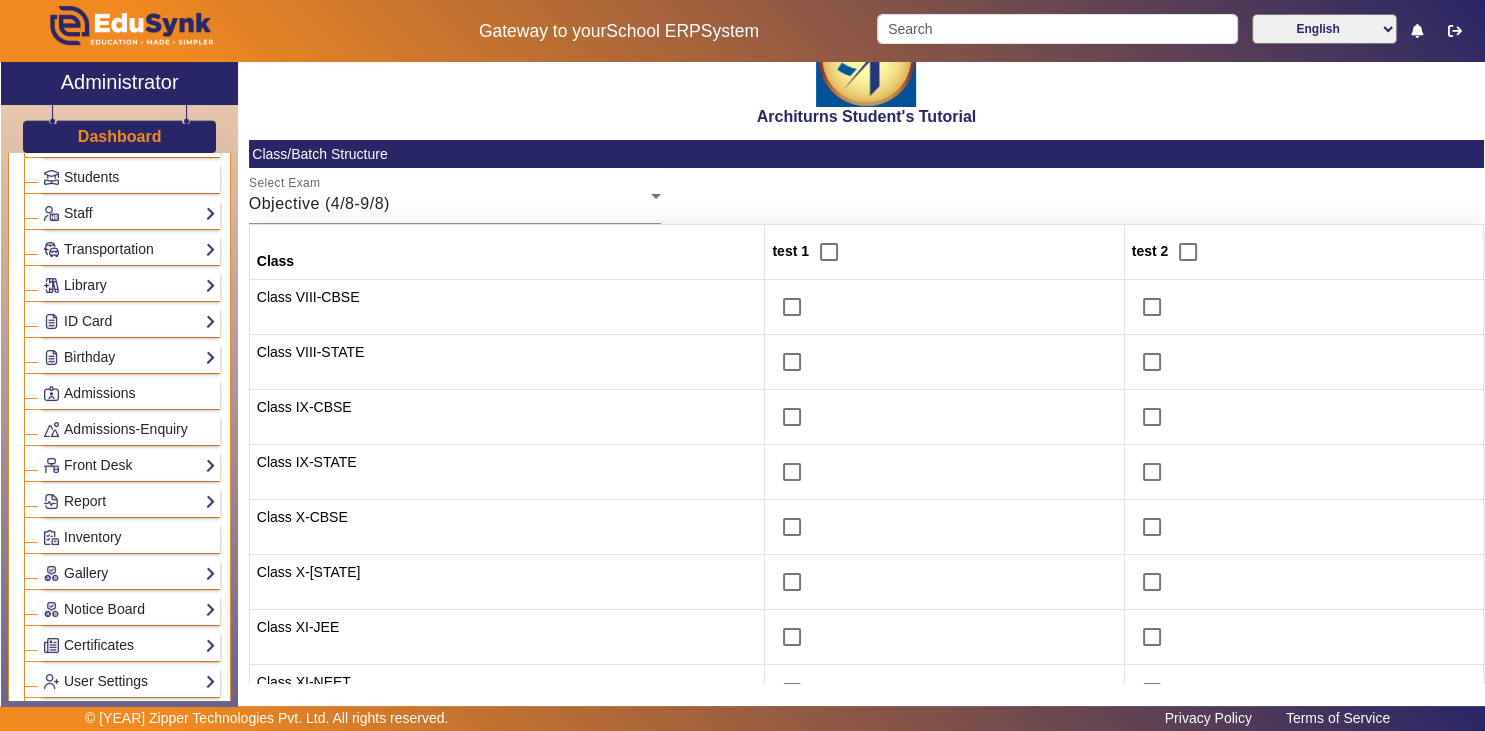 scroll, scrollTop: 0, scrollLeft: 0, axis: both 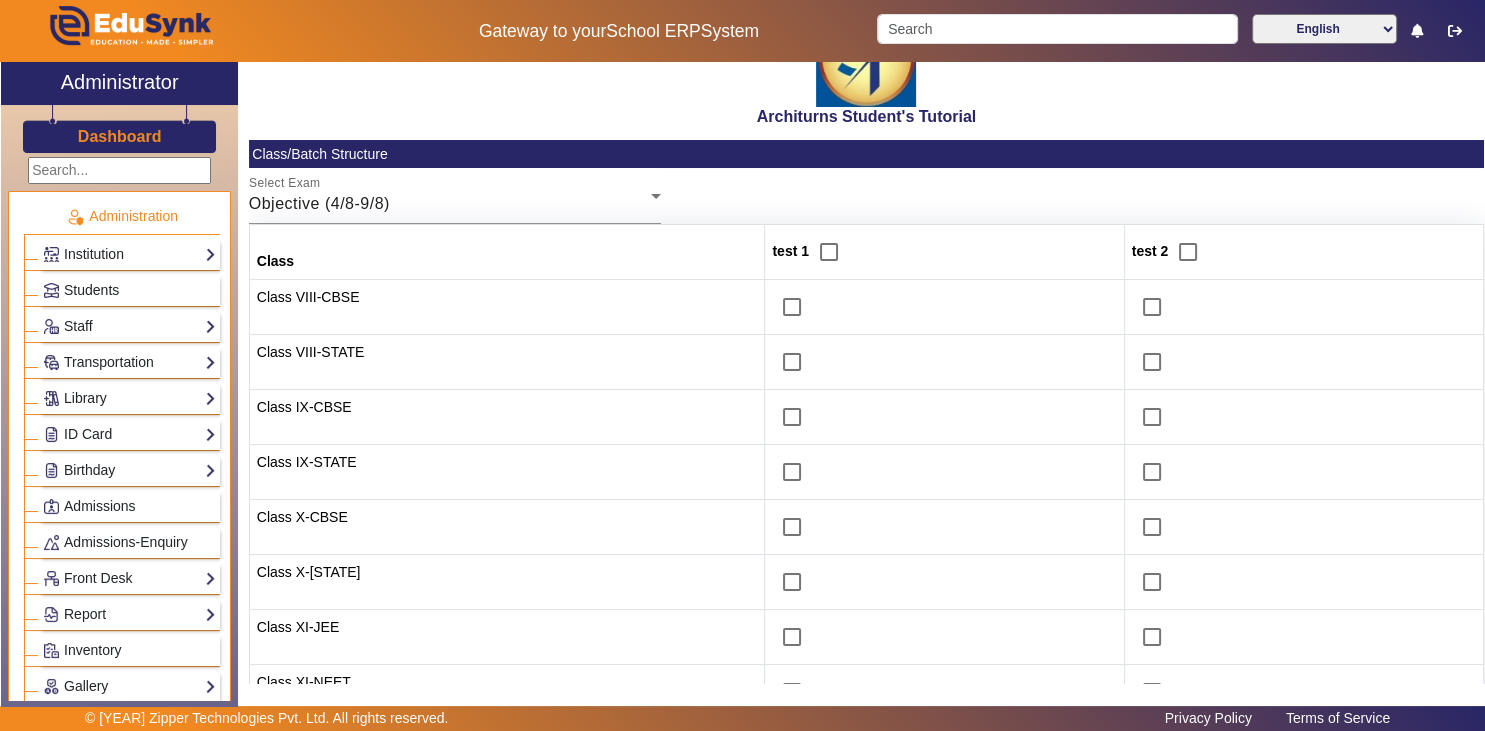 drag, startPoint x: 1484, startPoint y: 339, endPoint x: 1484, endPoint y: 512, distance: 173 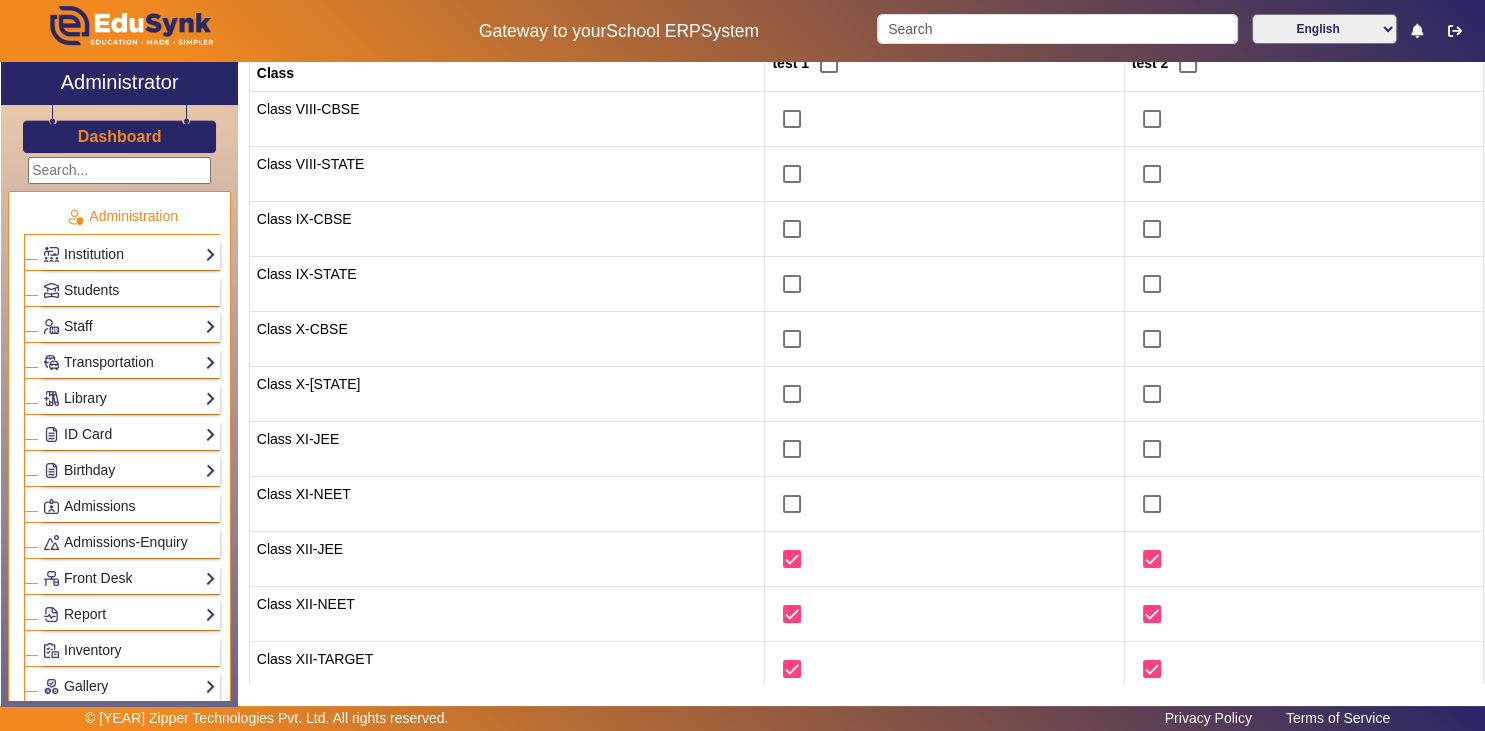 scroll, scrollTop: 290, scrollLeft: 0, axis: vertical 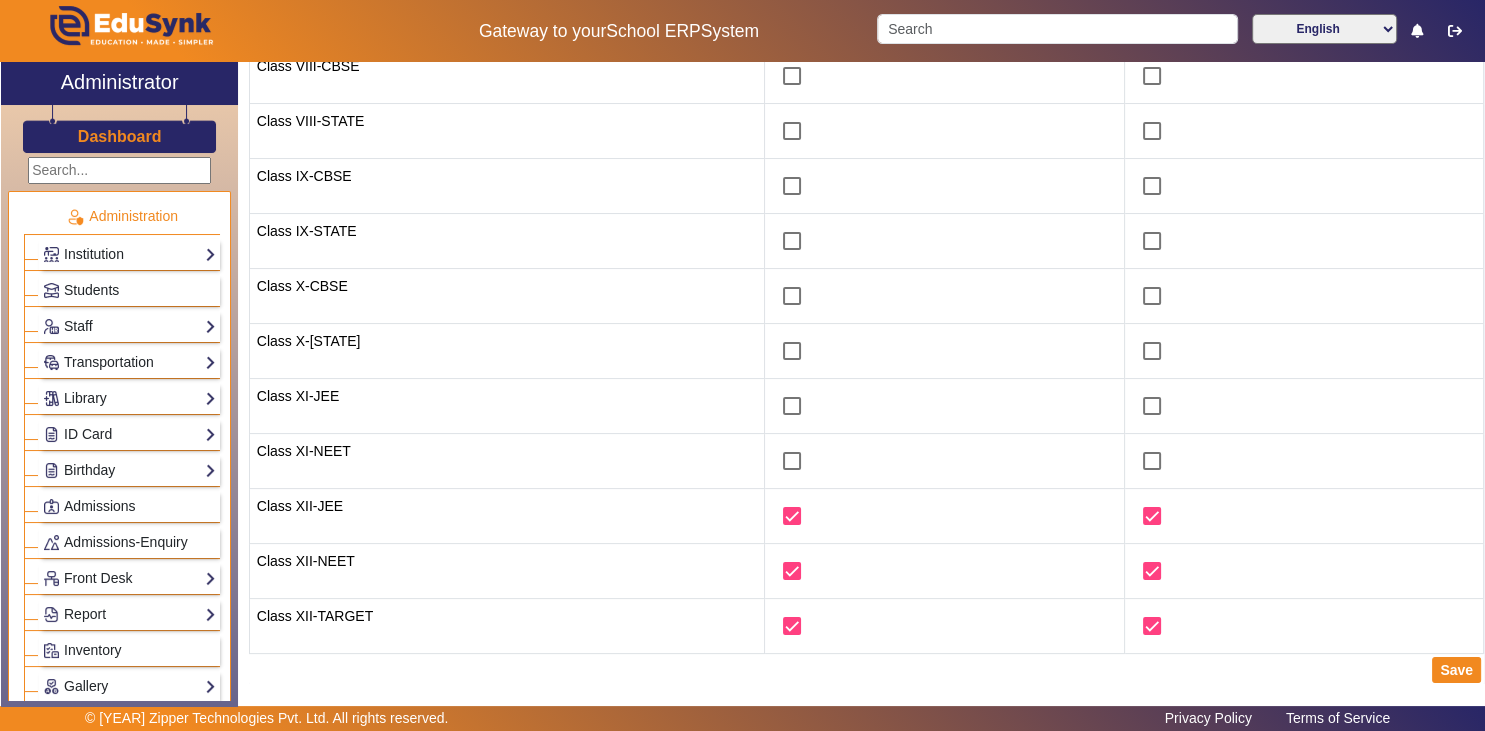 click on "Save" 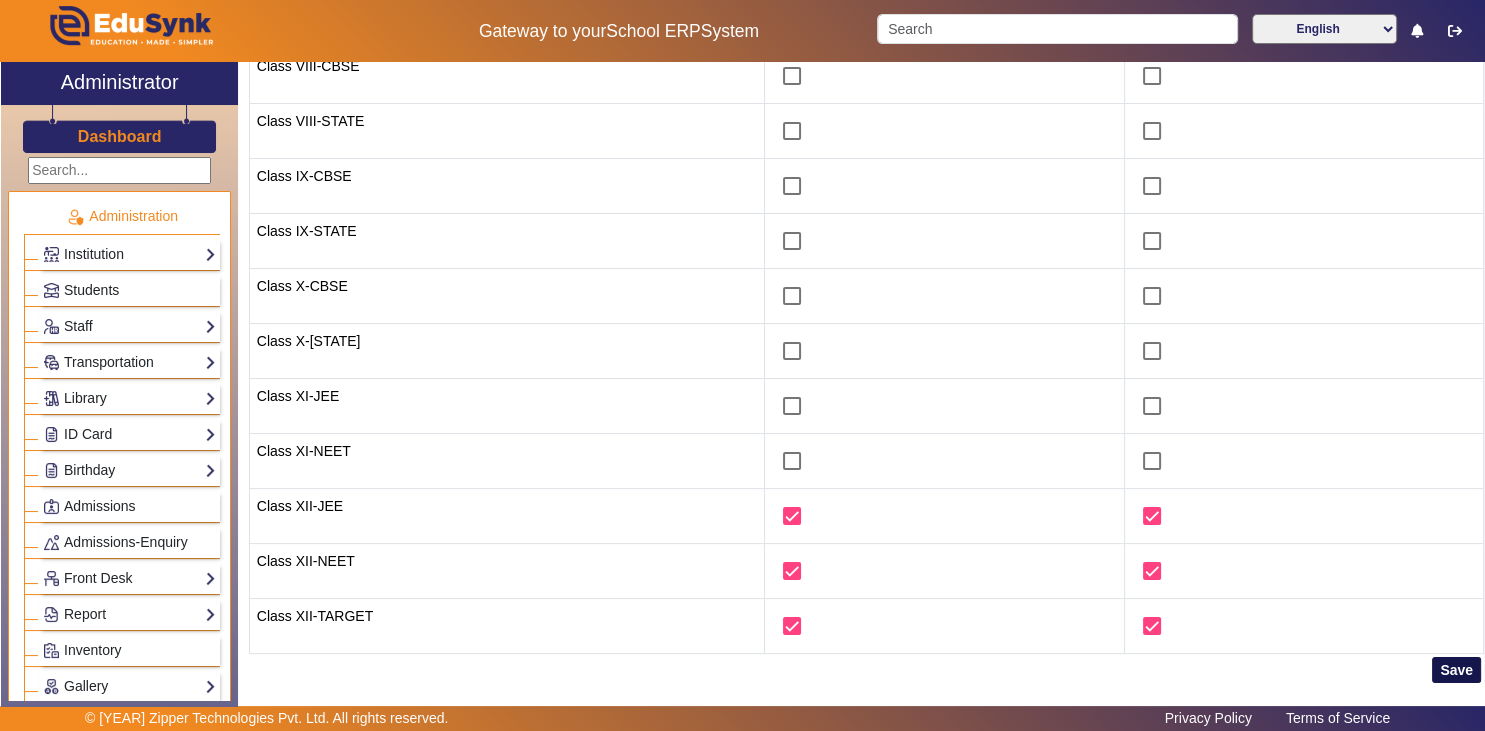click on "Save" 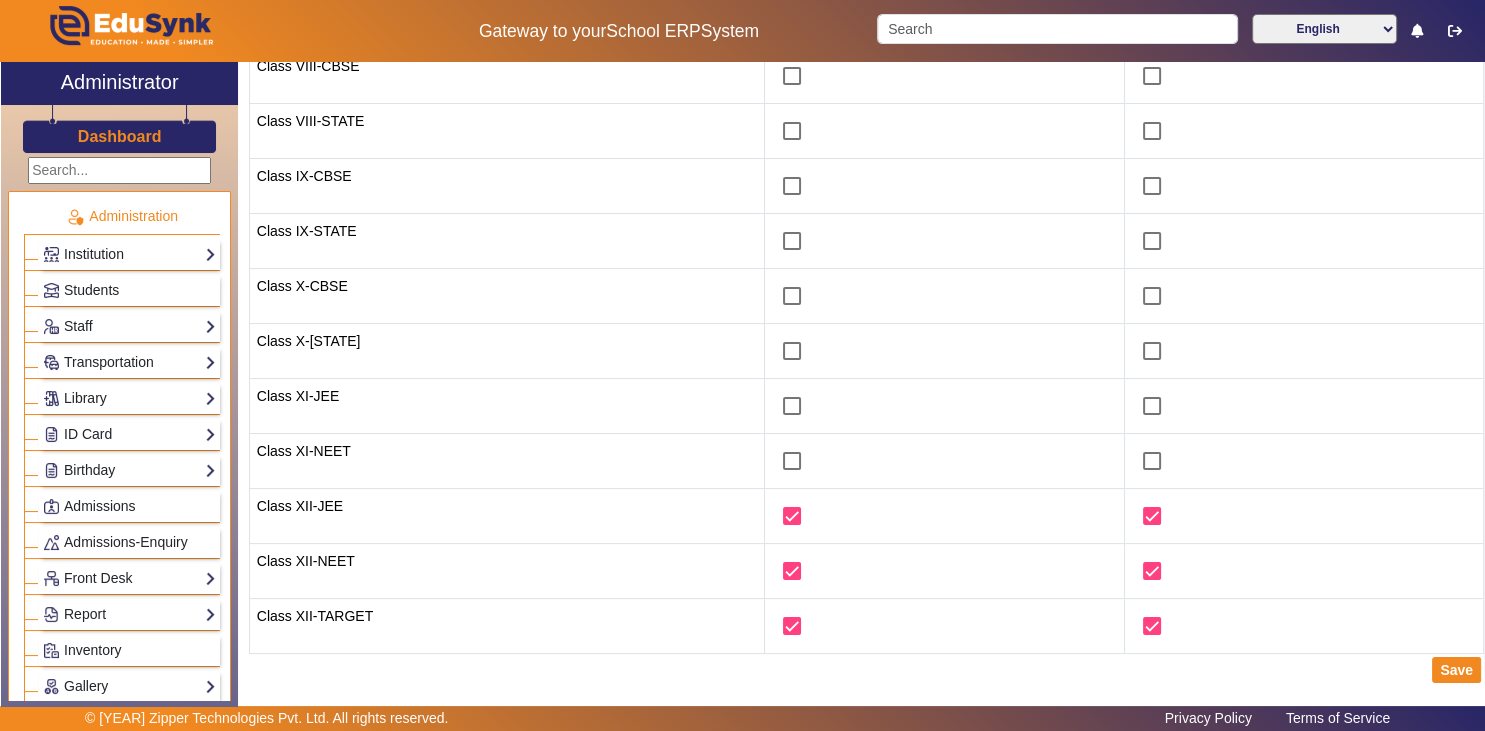 scroll, scrollTop: 516, scrollLeft: 0, axis: vertical 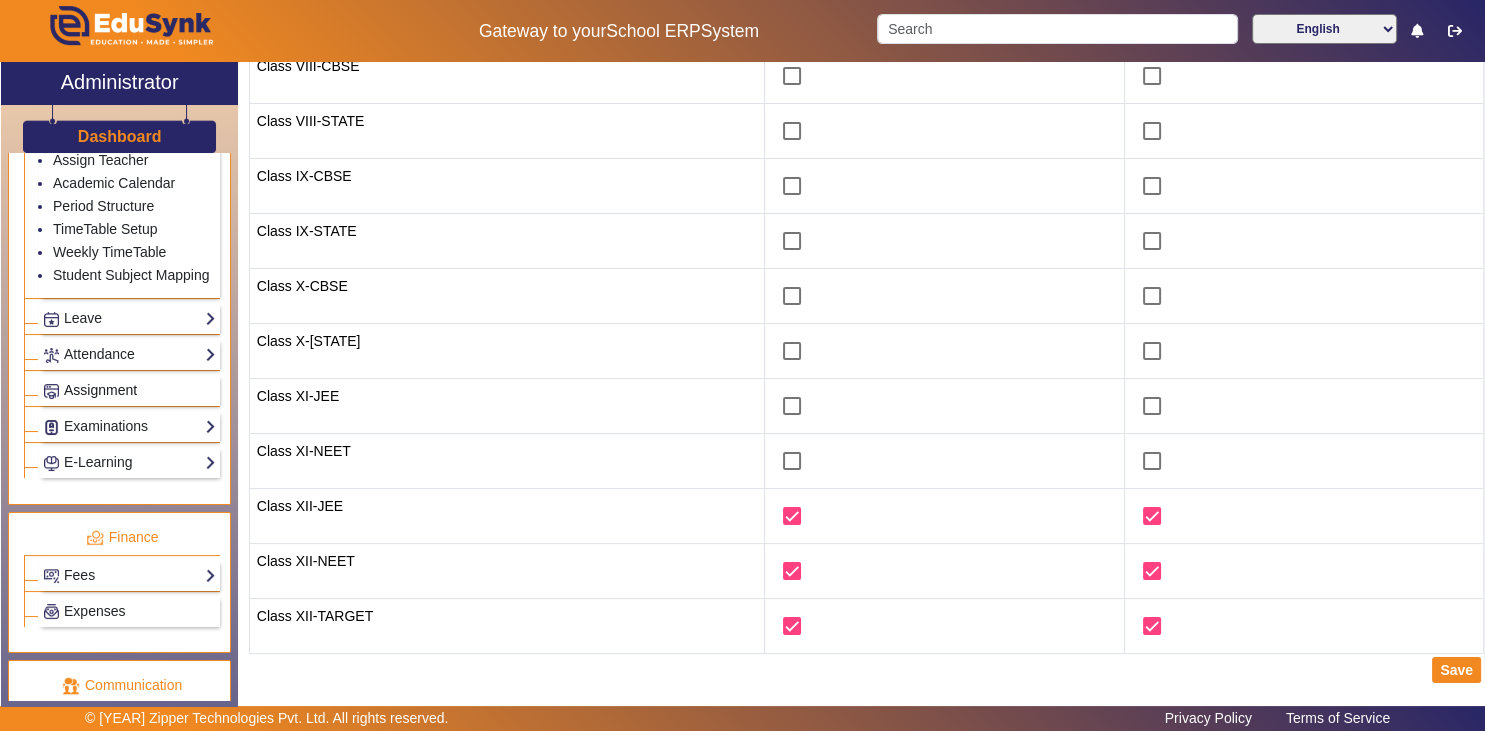 click on "Assignment" 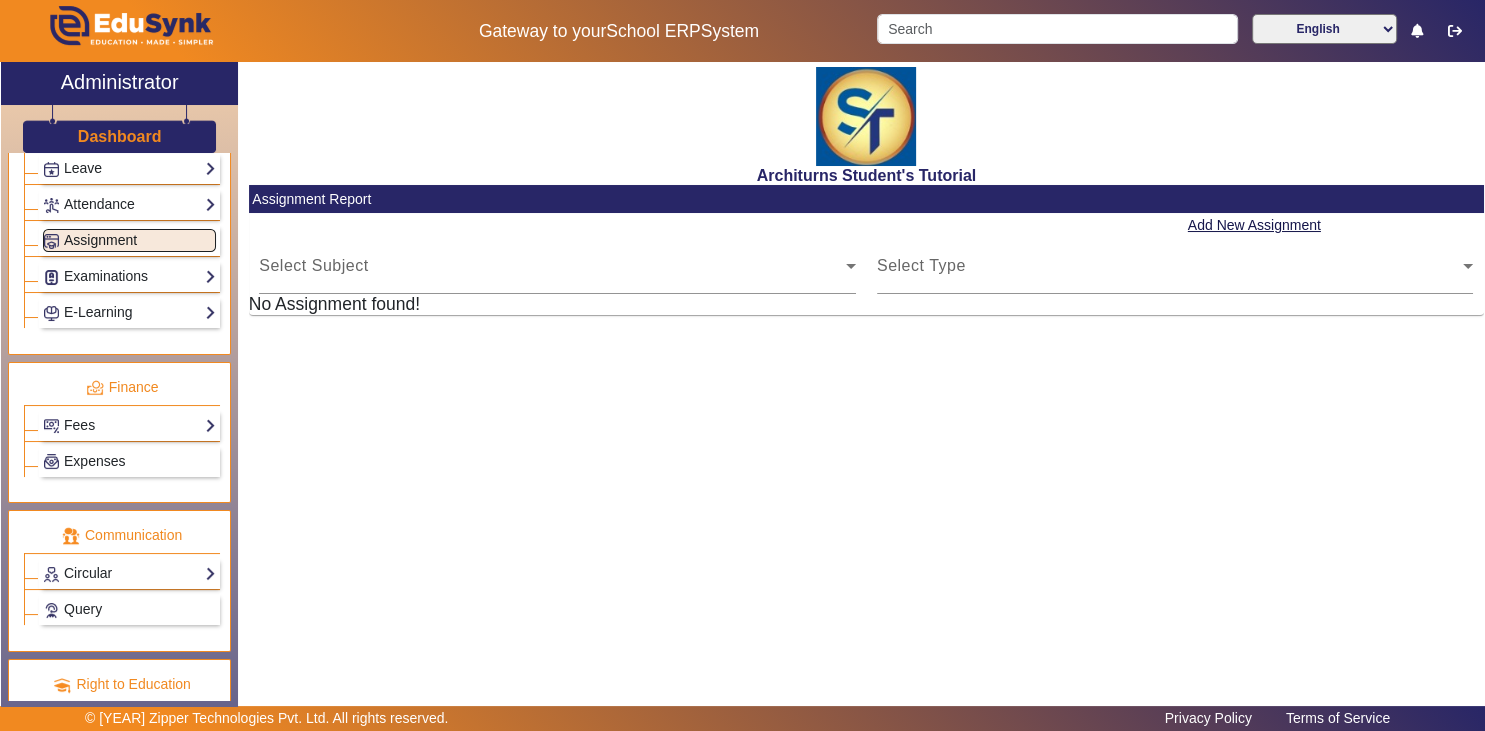 scroll, scrollTop: 0, scrollLeft: 0, axis: both 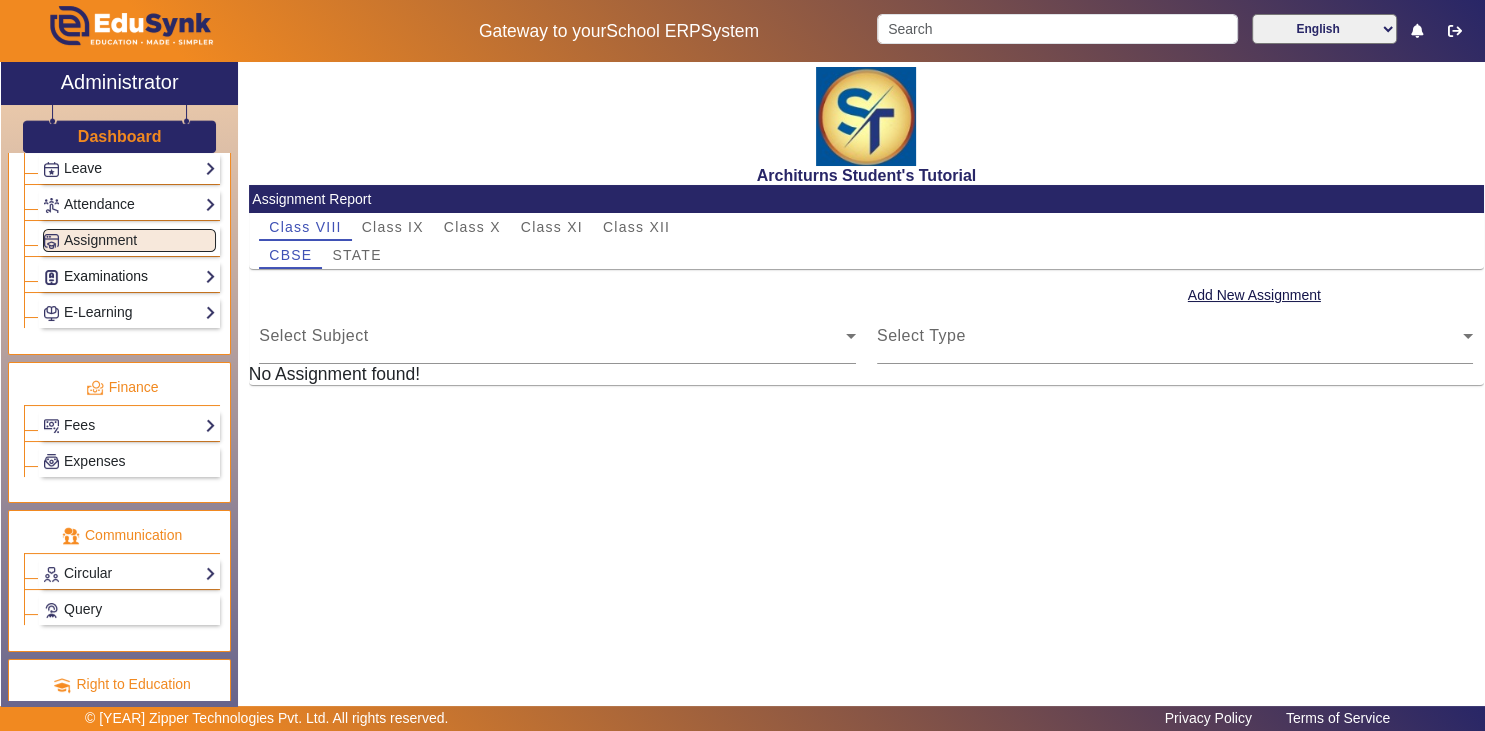 click on "Examinations" 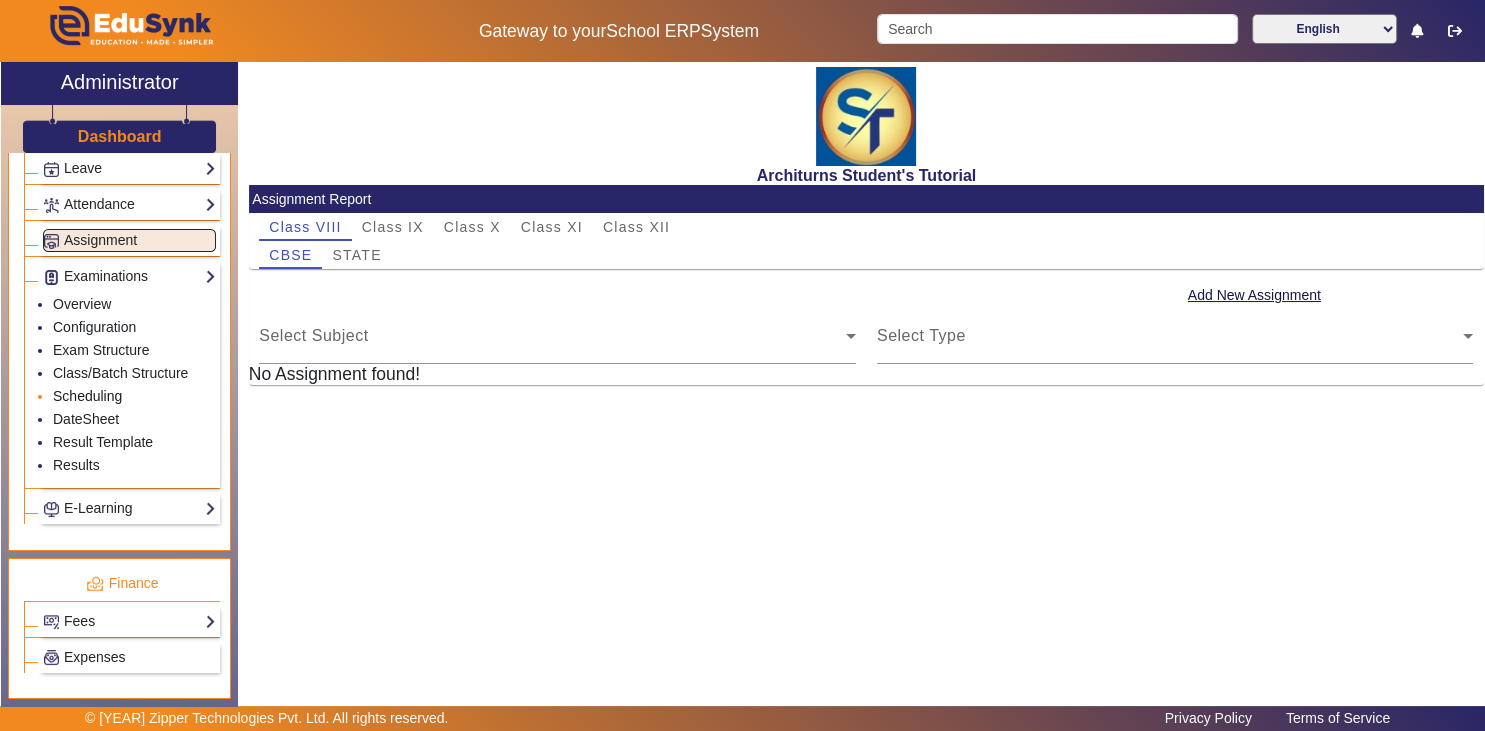 click on "Scheduling" 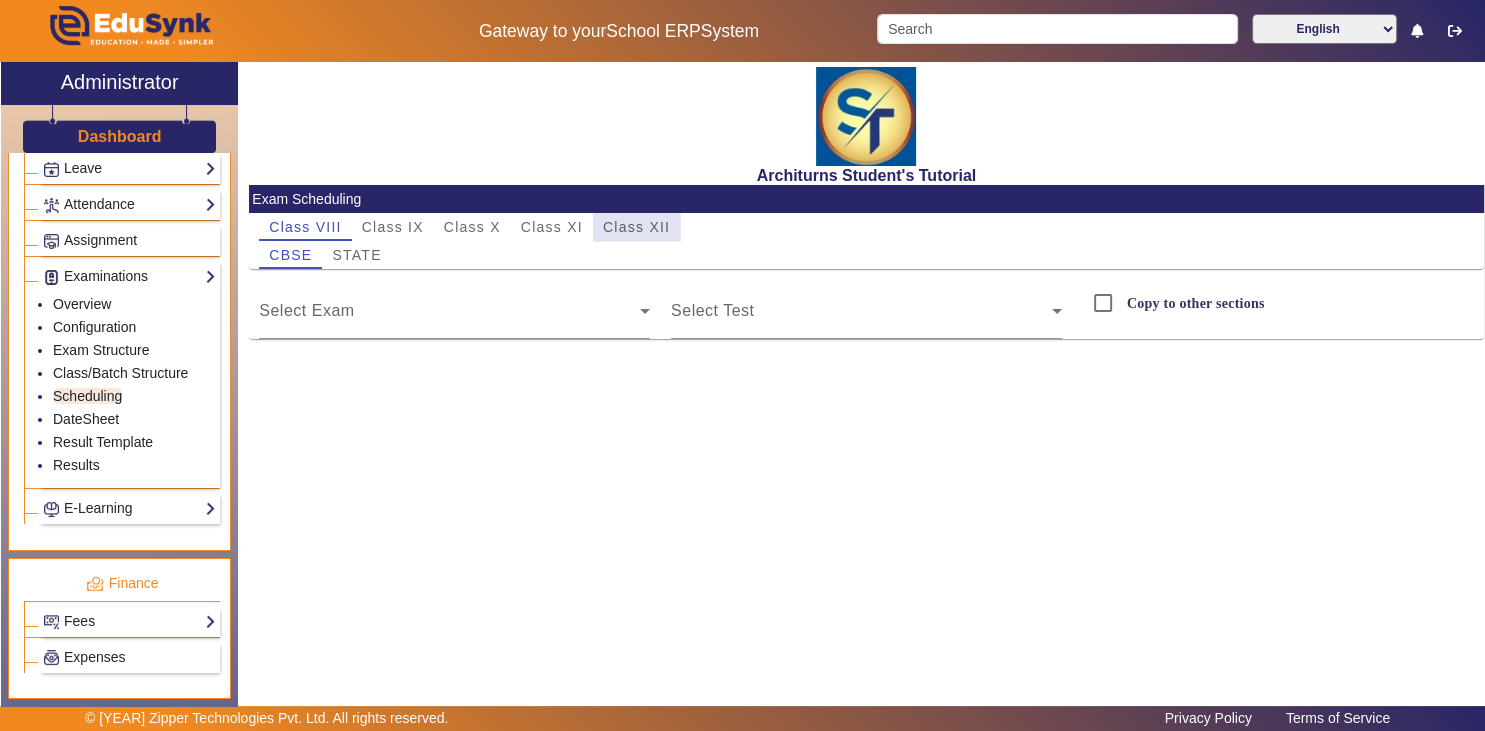click on "Class XII" at bounding box center (636, 227) 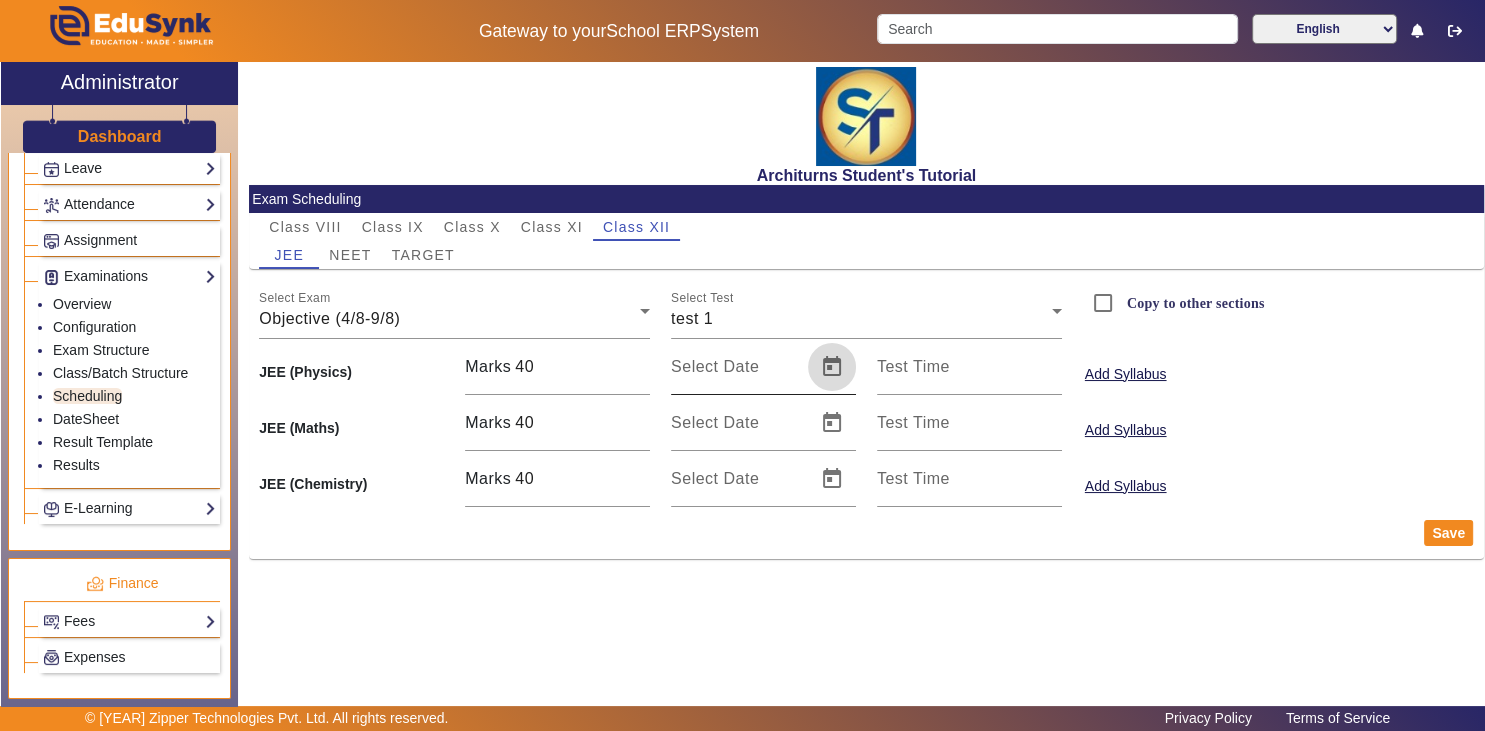 click 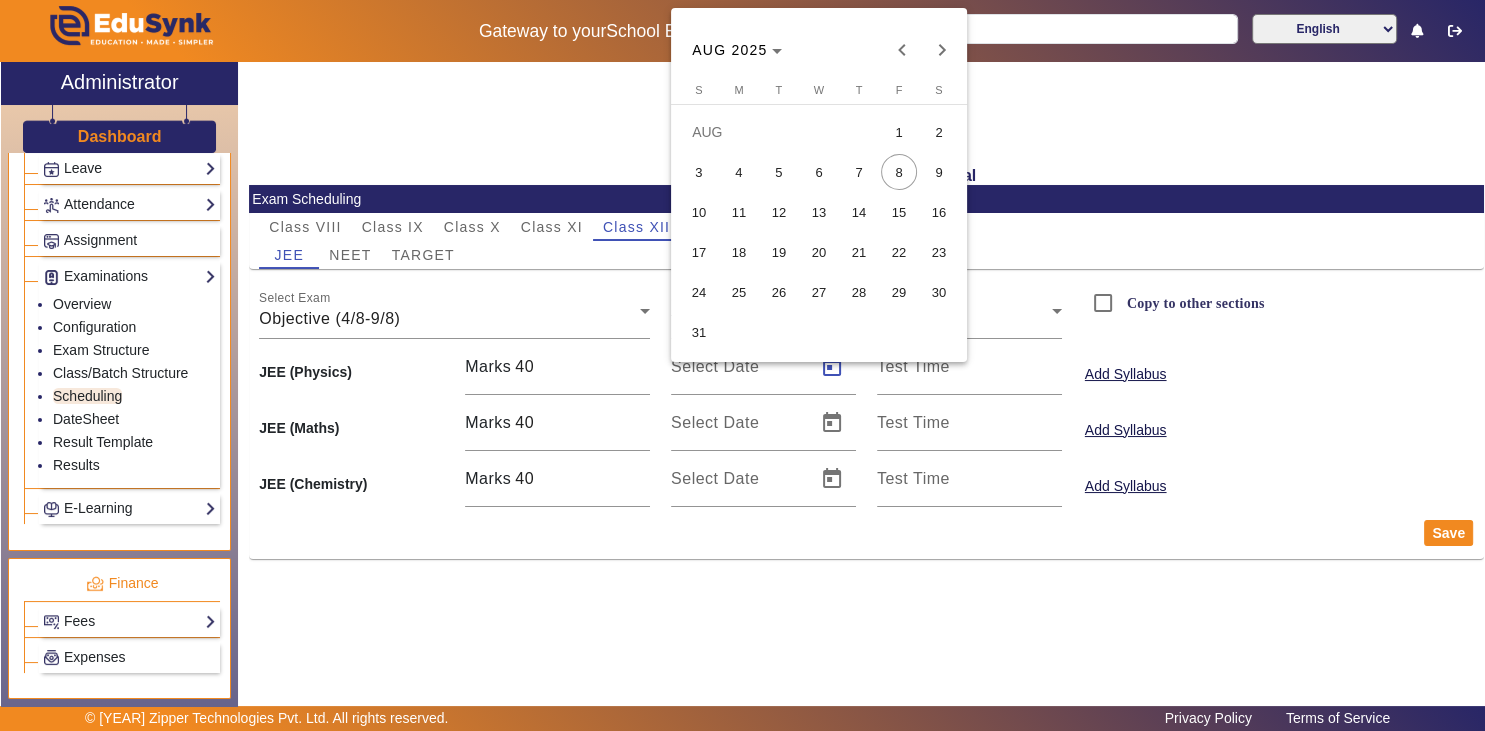 click on "[NUMBER]" at bounding box center (939, 172) 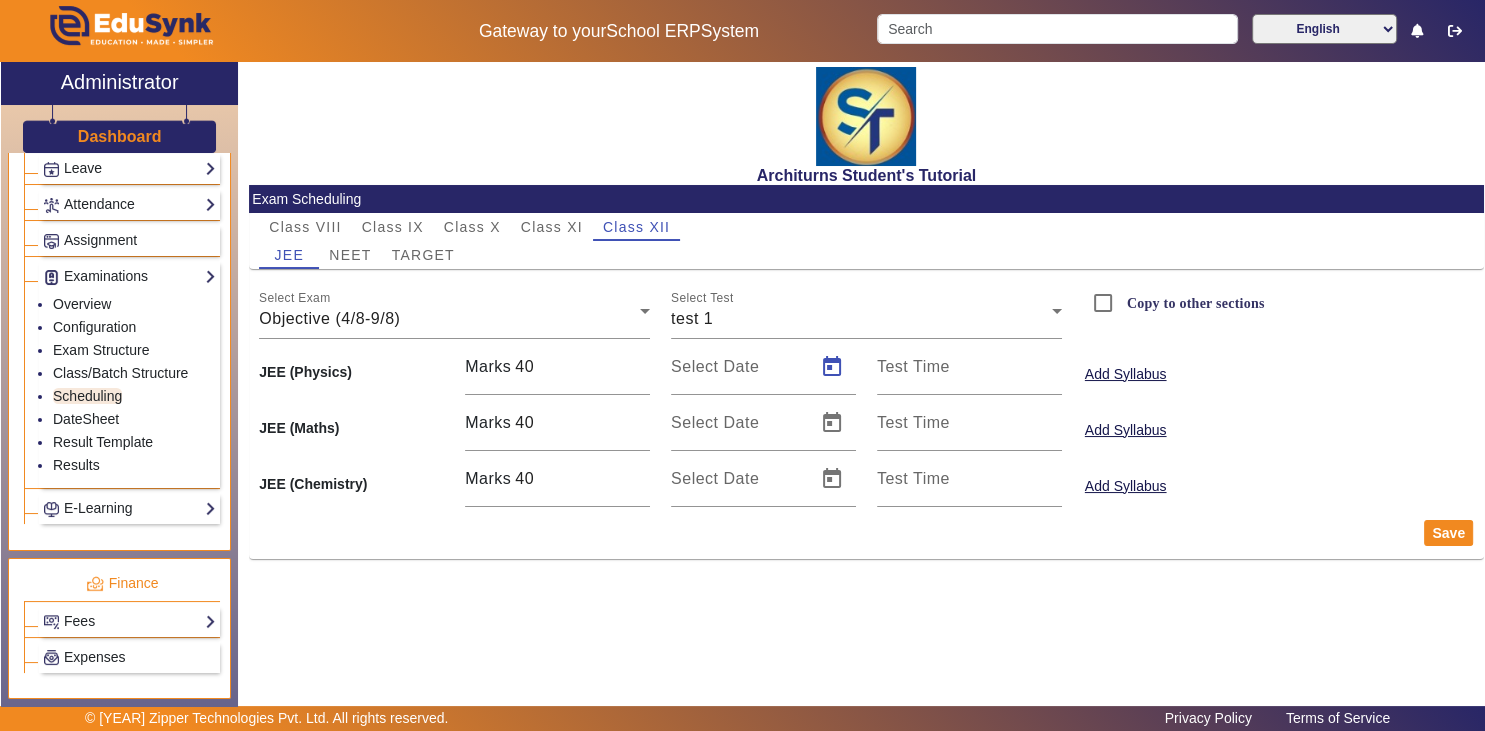 type on "09/08/2025" 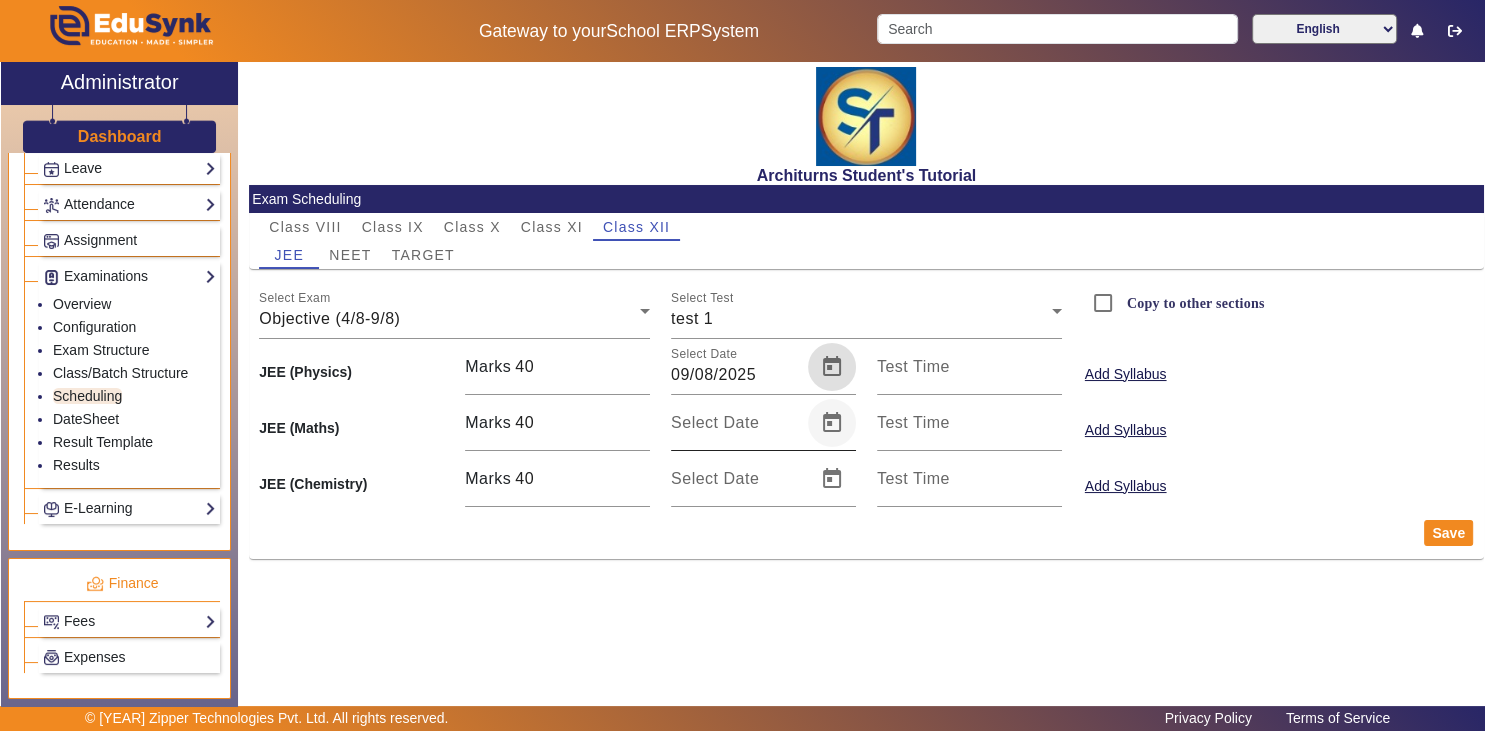 click 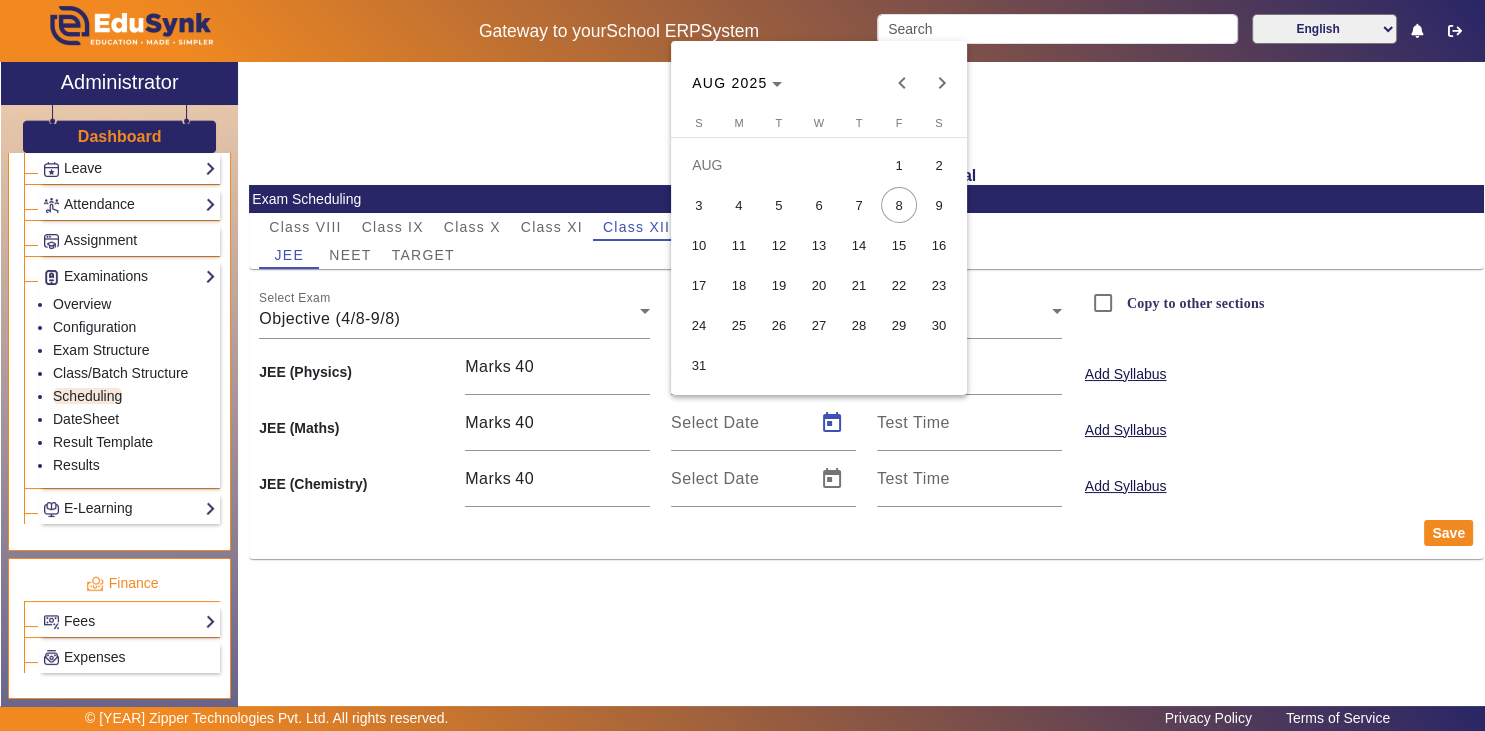 click on "[NUMBER]" at bounding box center [939, 205] 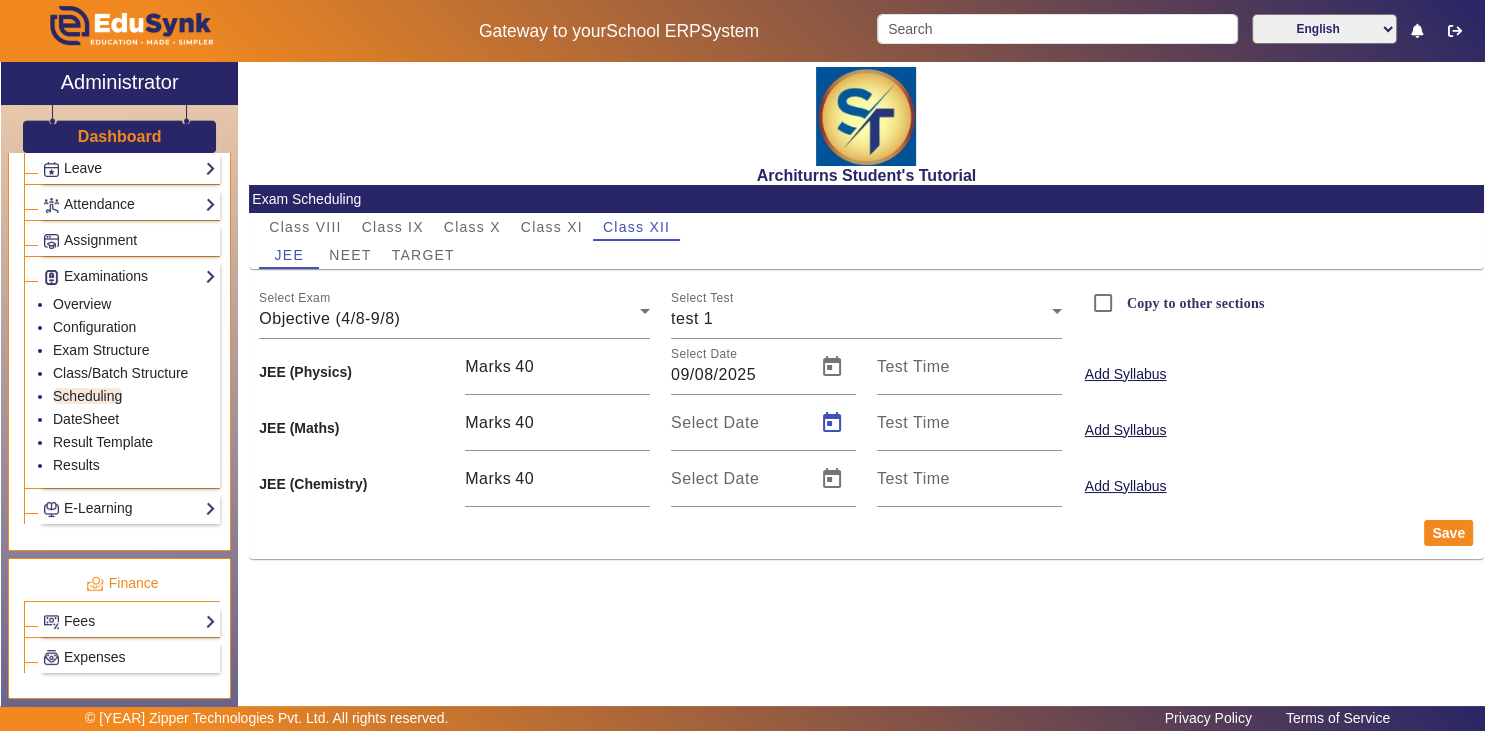 type on "09/08/2025" 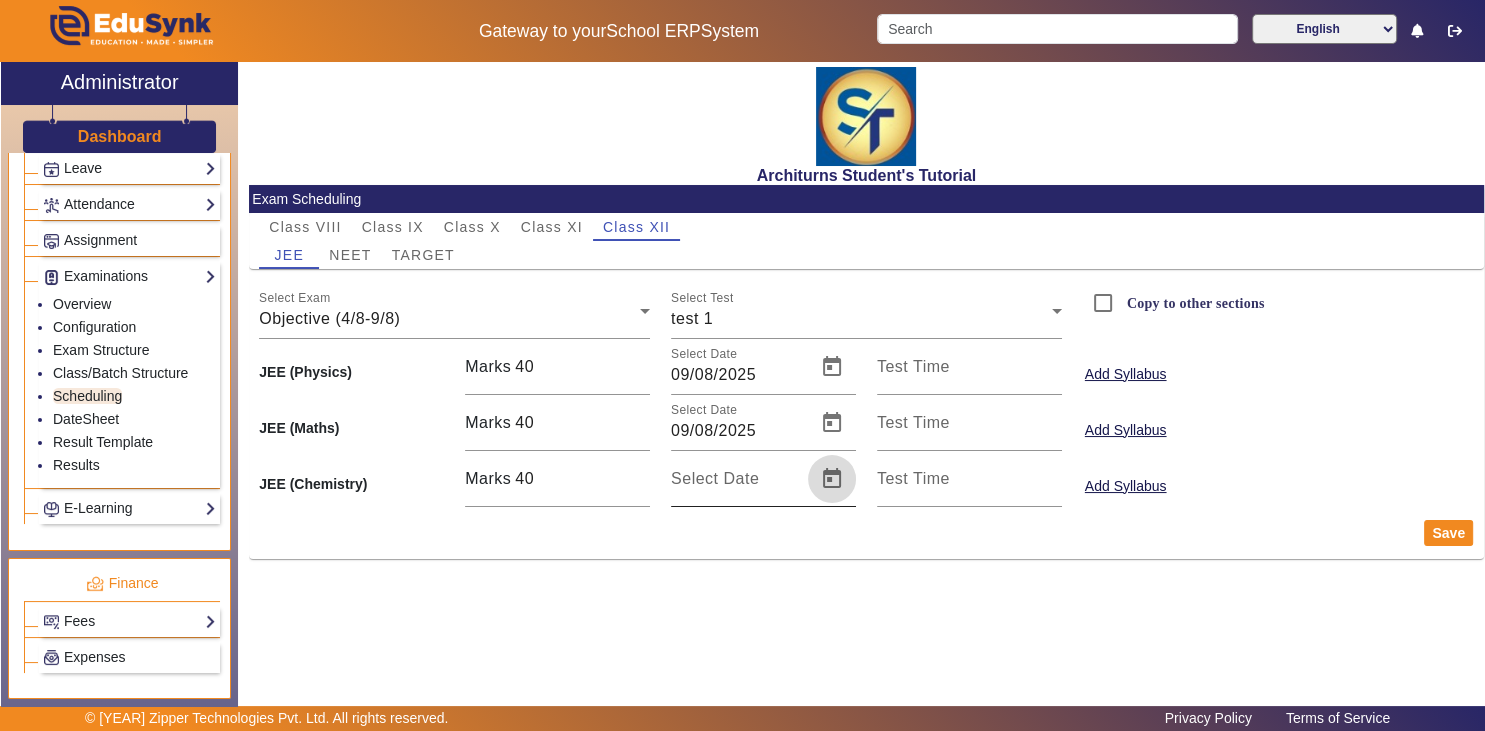 click 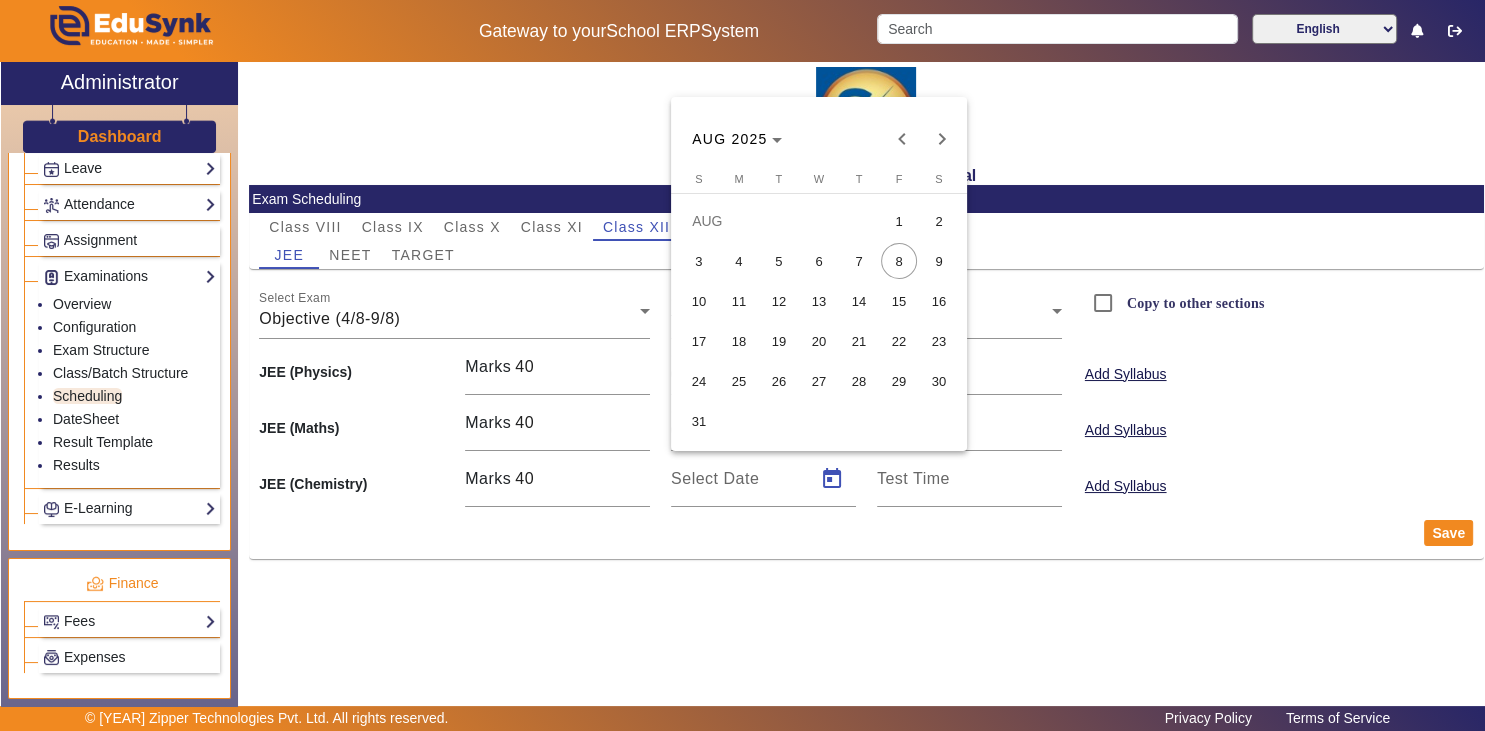 click on "[NUMBER]" at bounding box center (939, 261) 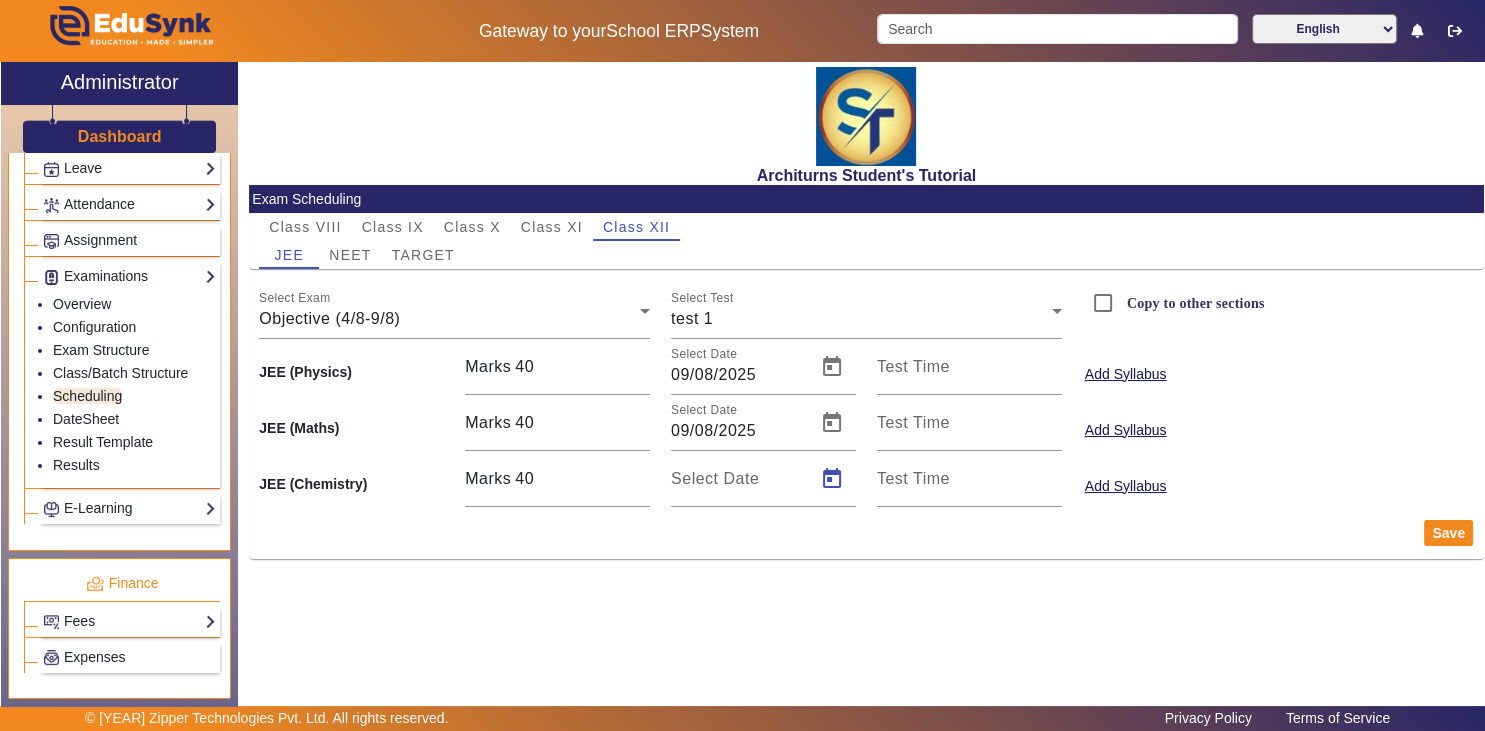 type on "09/08/2025" 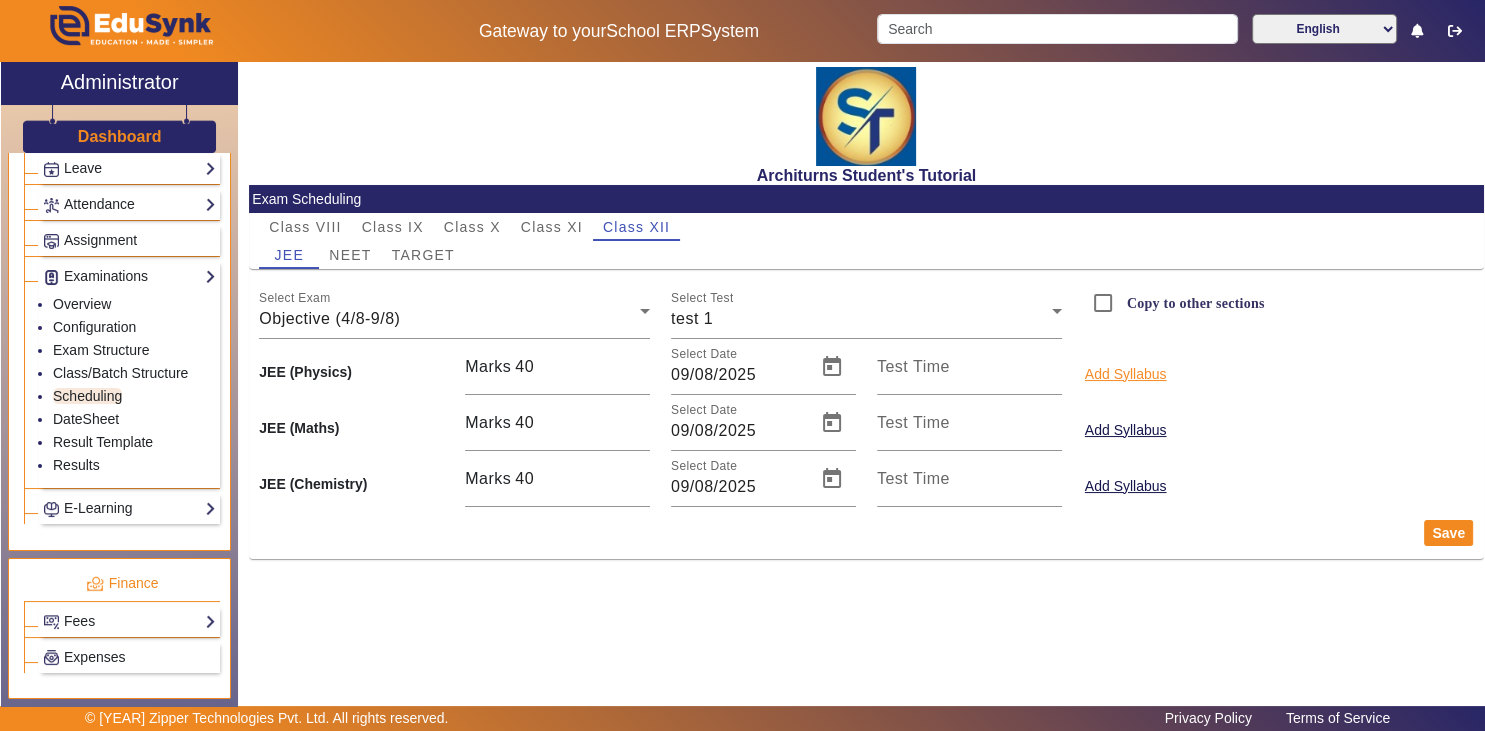 click on "Add Syllabus" 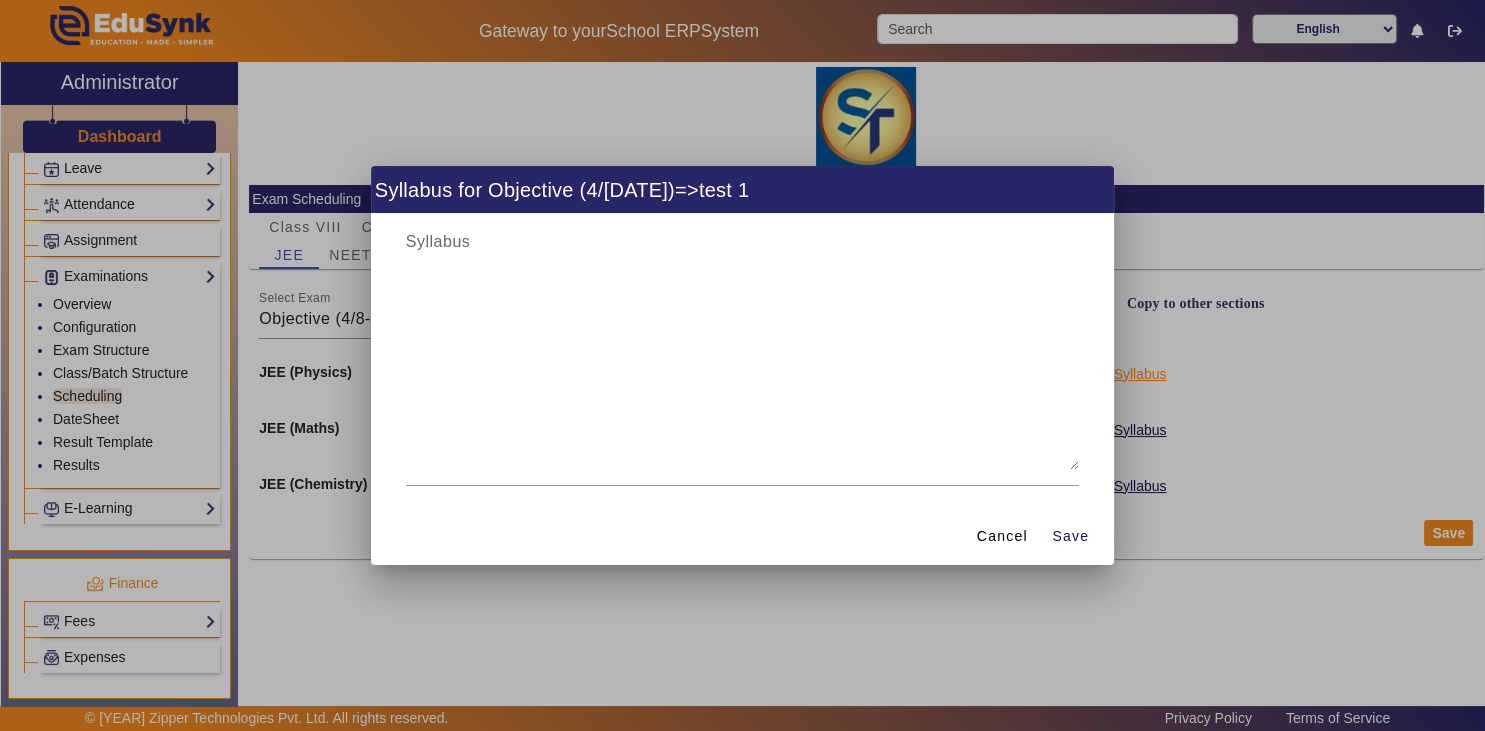 scroll, scrollTop: 882, scrollLeft: 0, axis: vertical 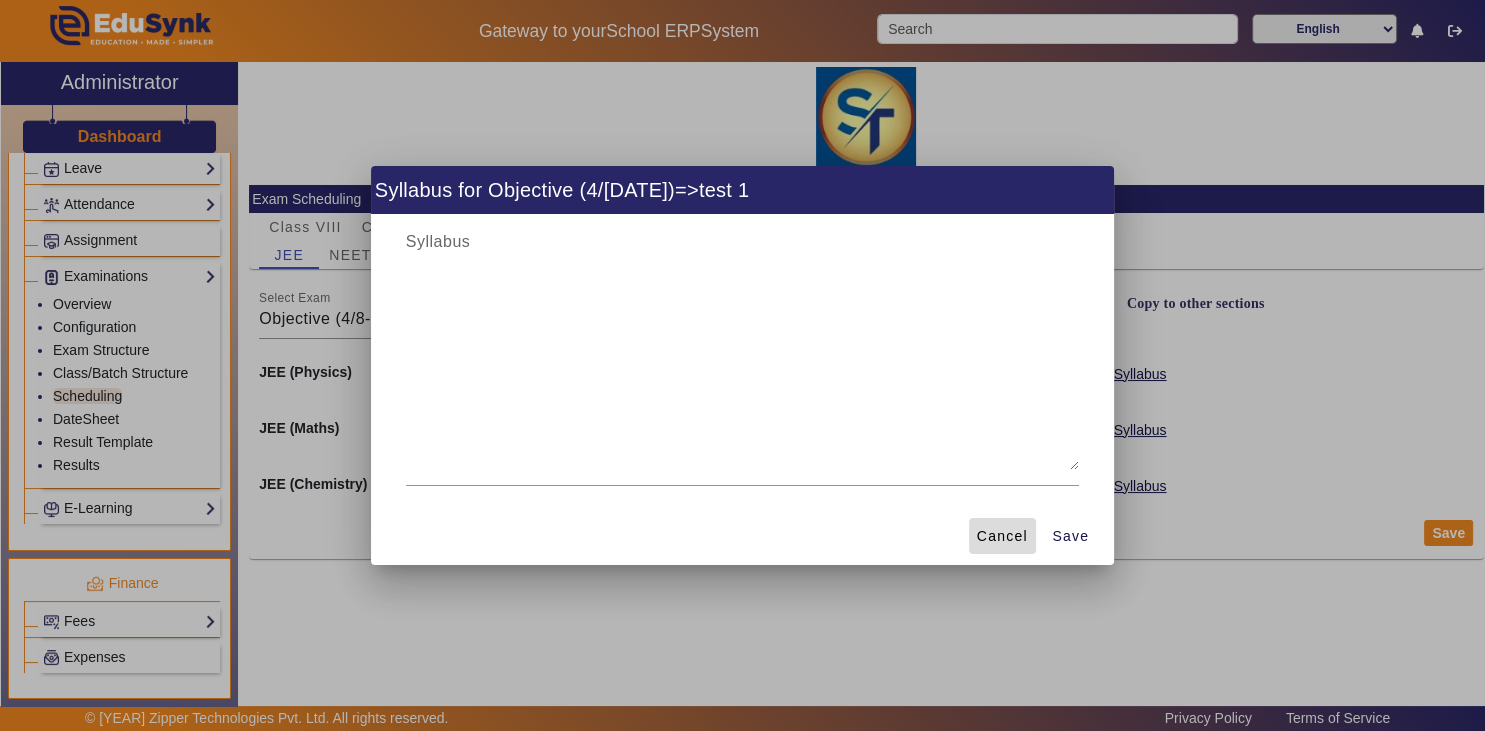 click on "Cancel" at bounding box center [1002, 536] 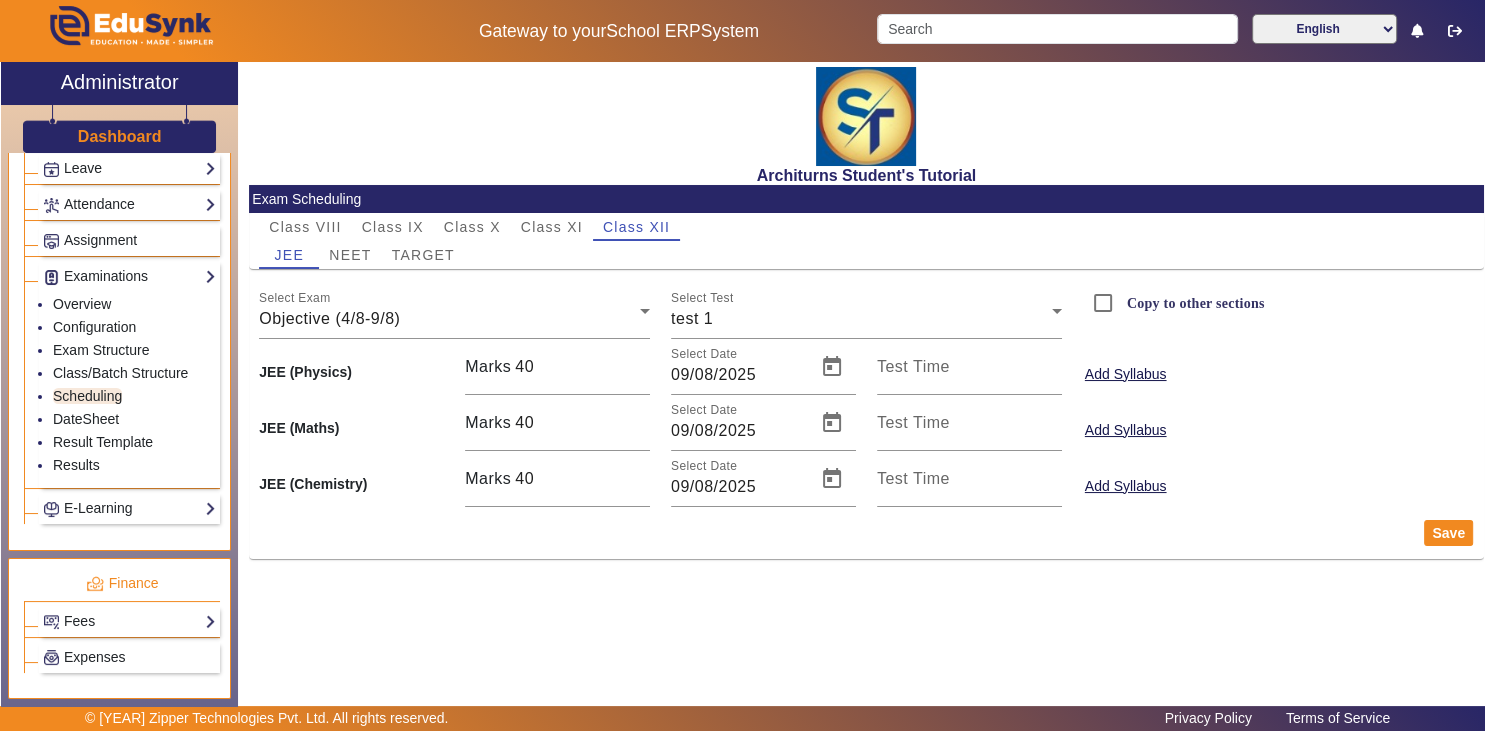 scroll, scrollTop: 882, scrollLeft: 0, axis: vertical 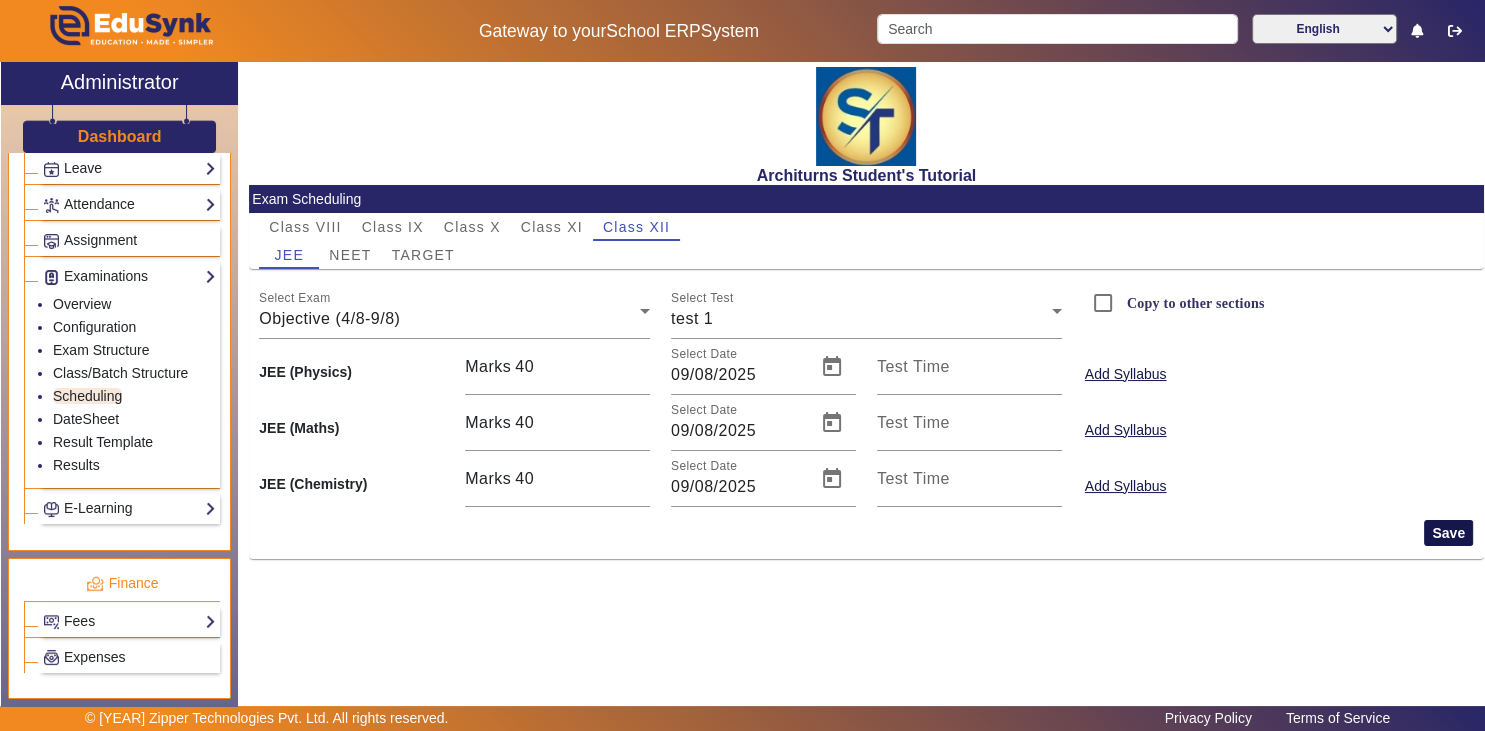click on "Save" 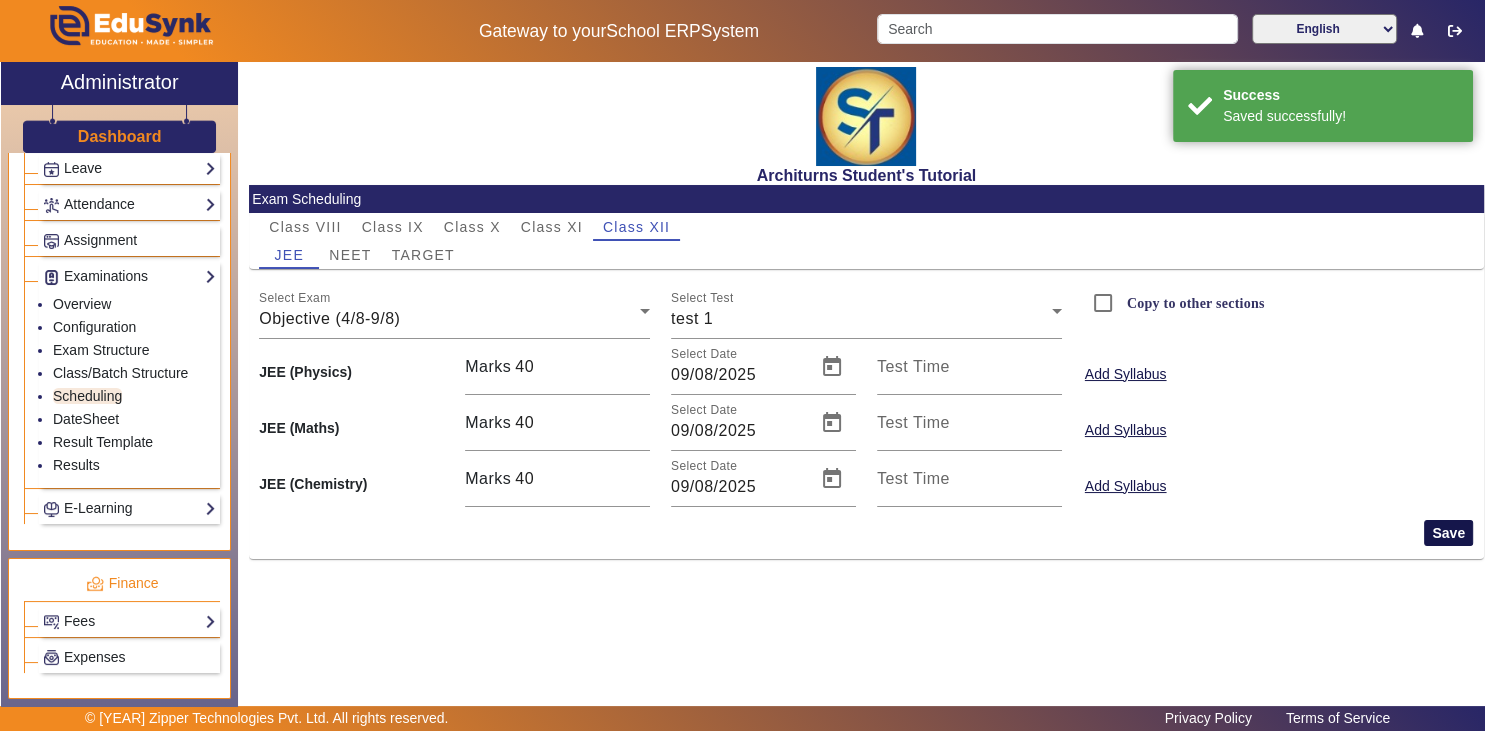 click on "Save" 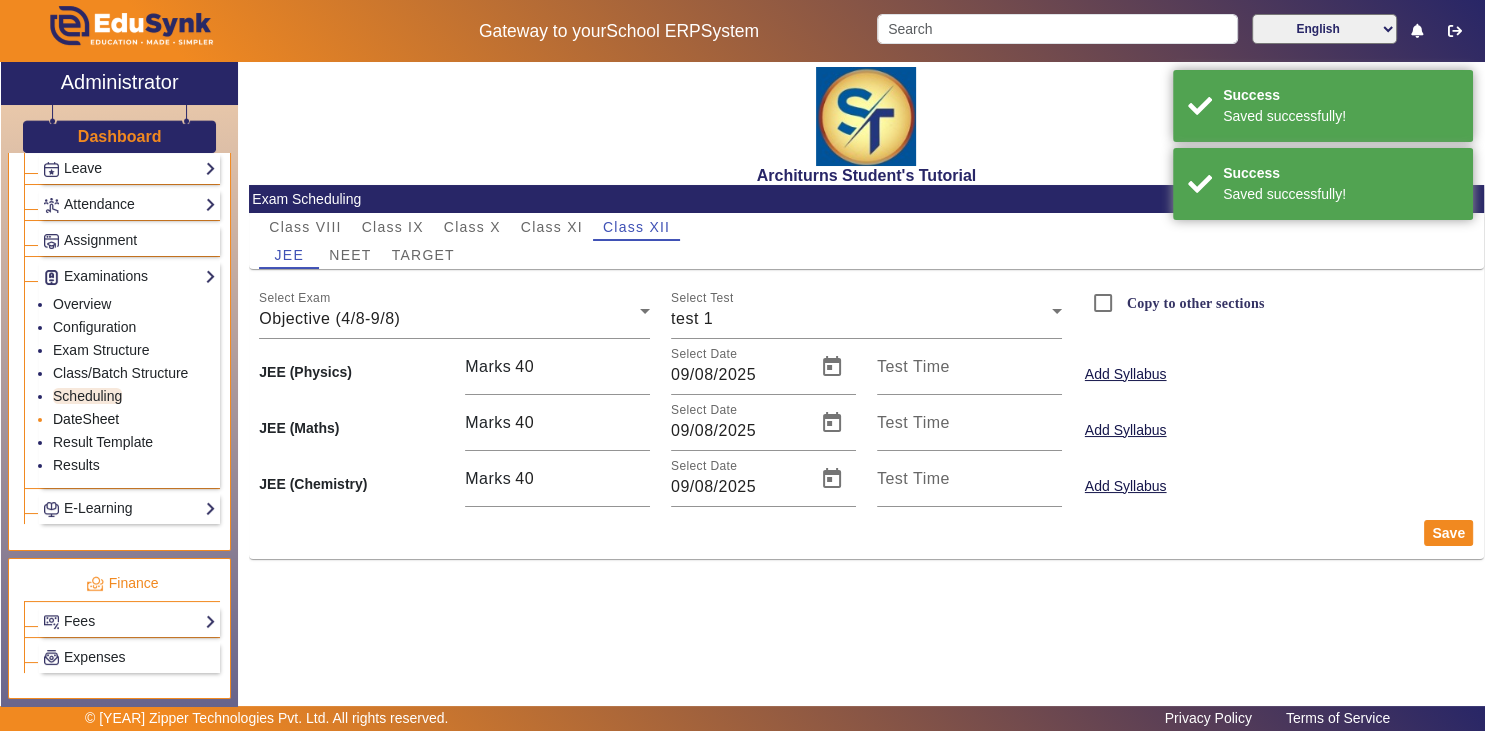 click on "DateSheet" 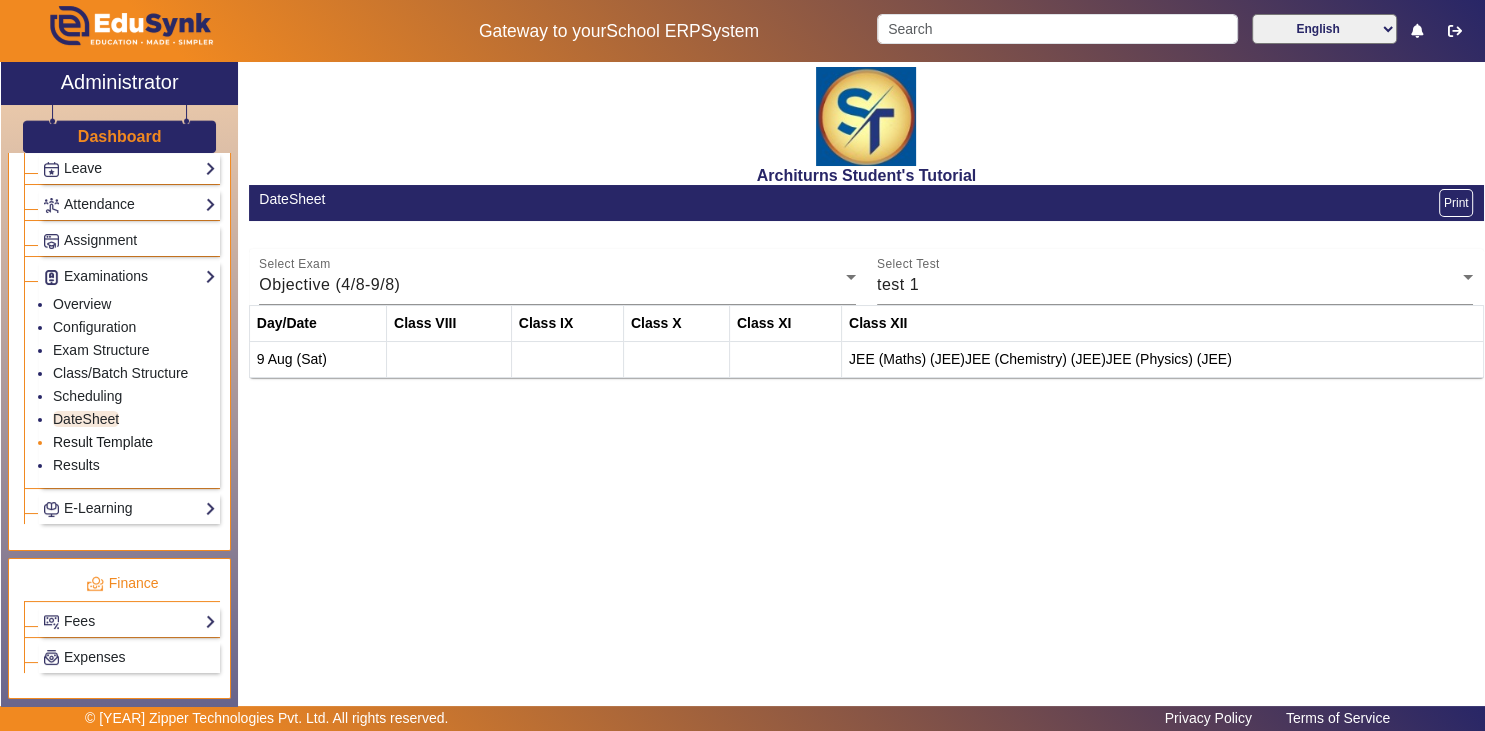 click on "Result Template" 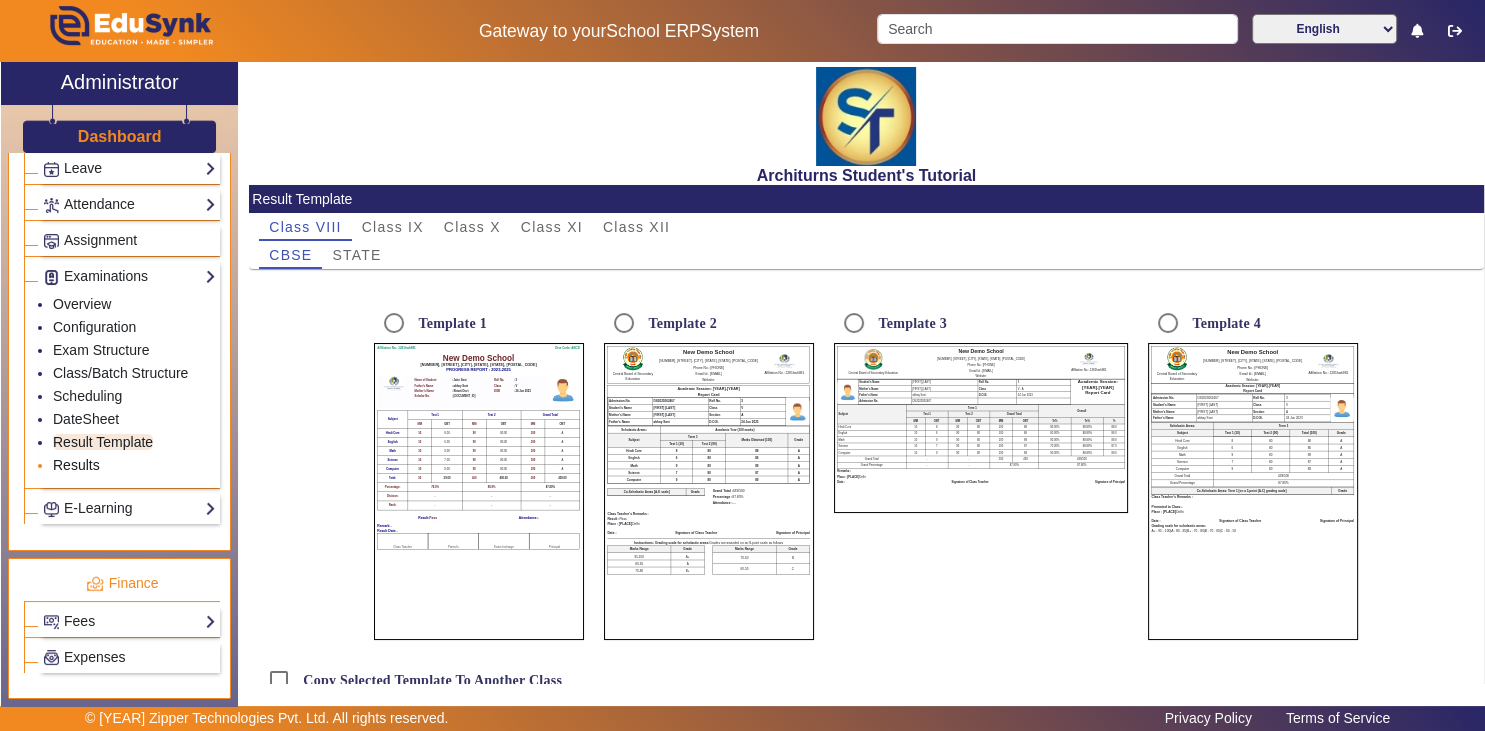 radio on "[BOOLEAN]" 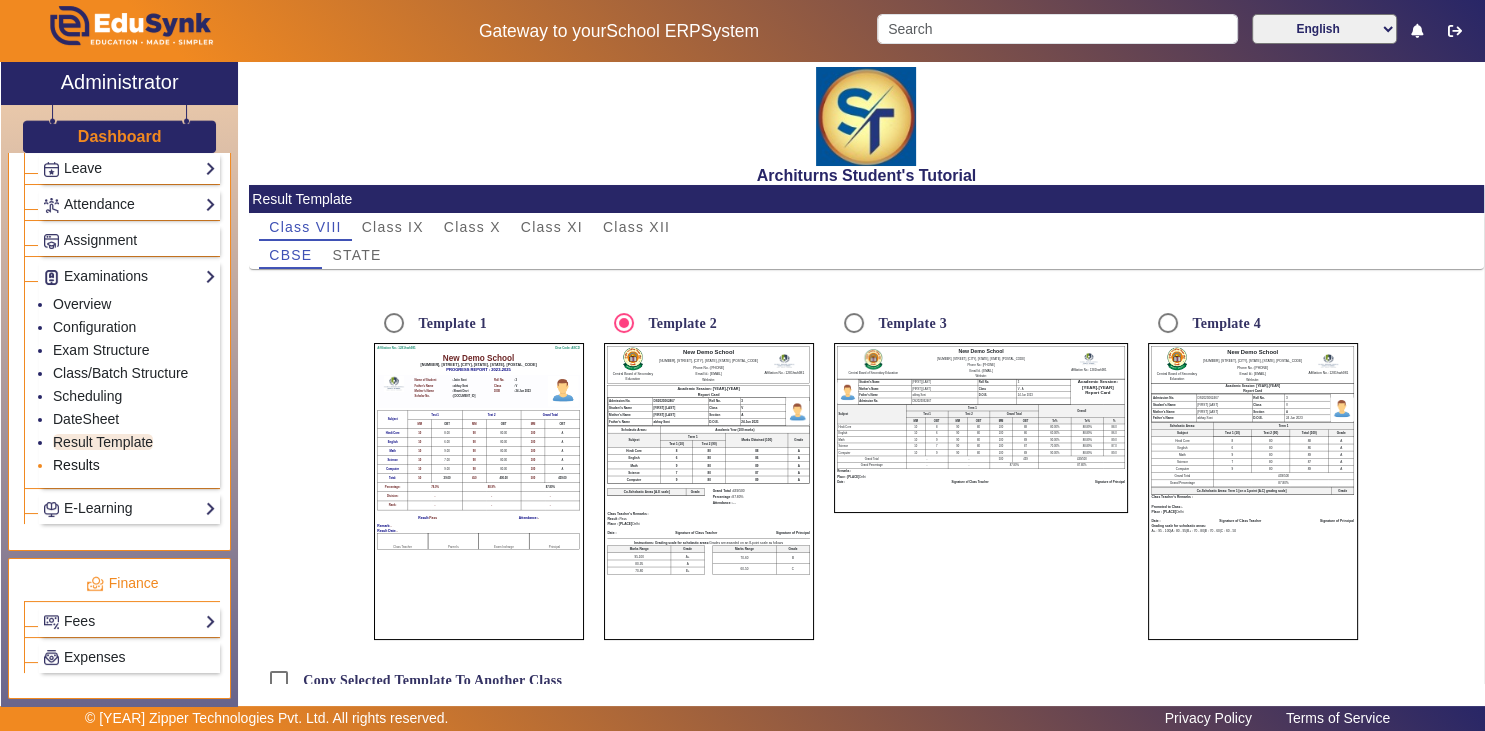 click on "Results" 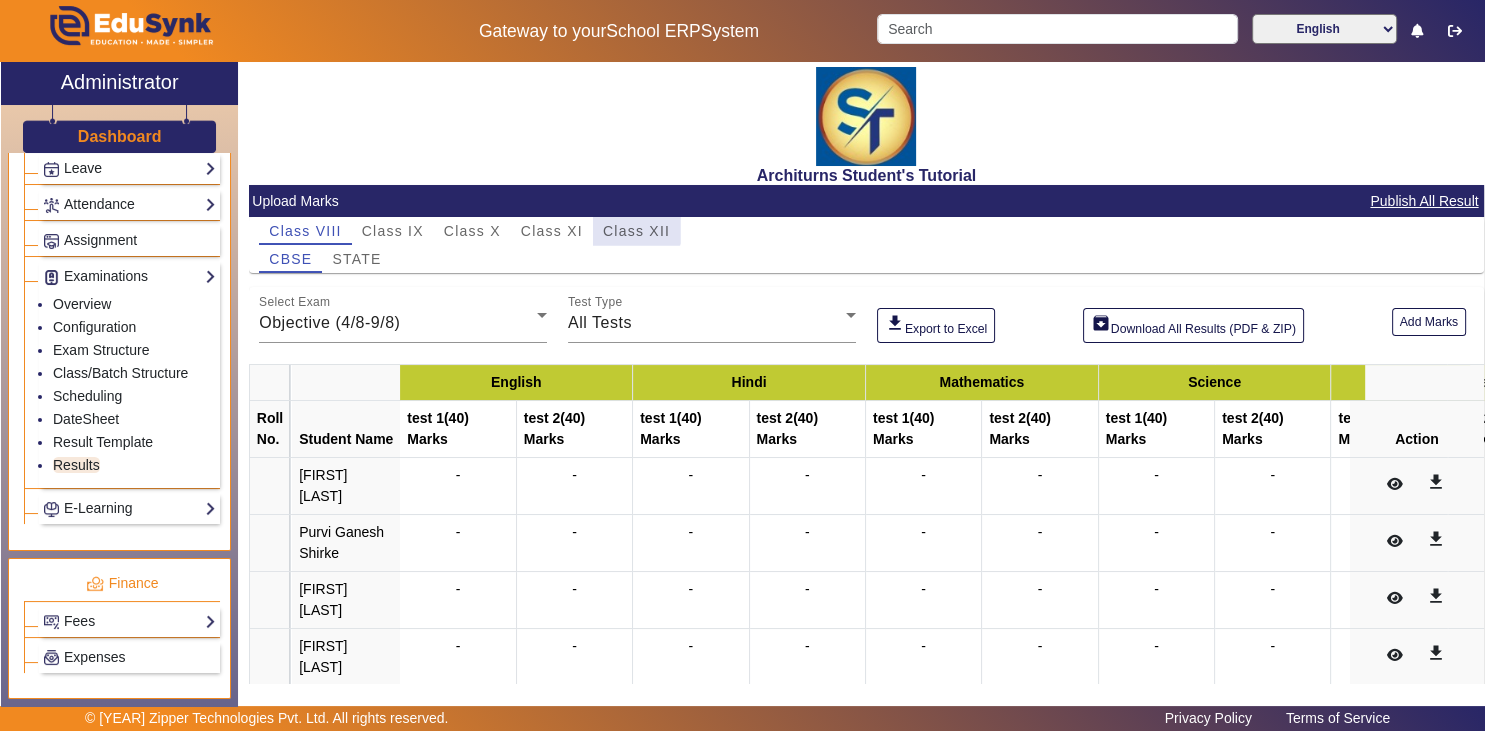 click on "Class XII" at bounding box center (636, 231) 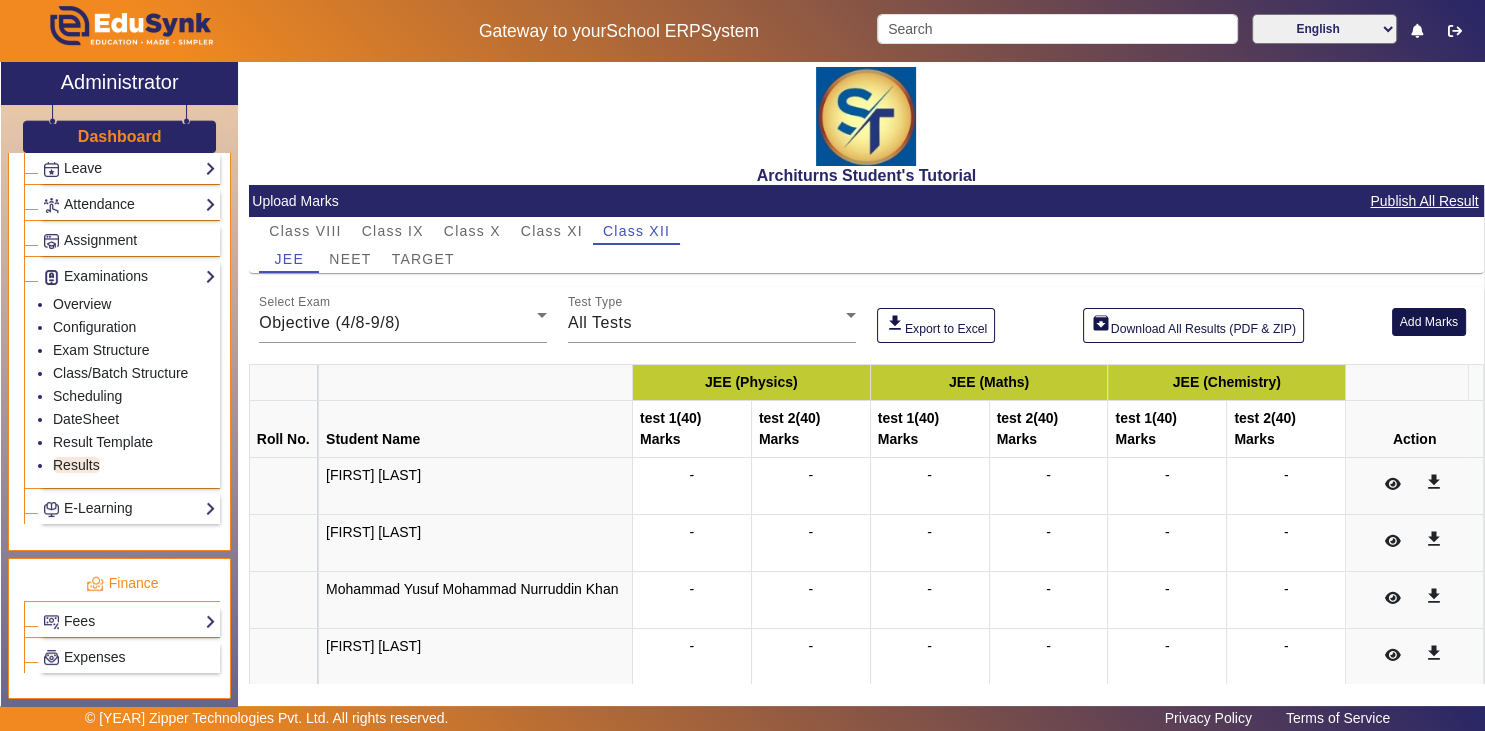 click on "Add Marks" 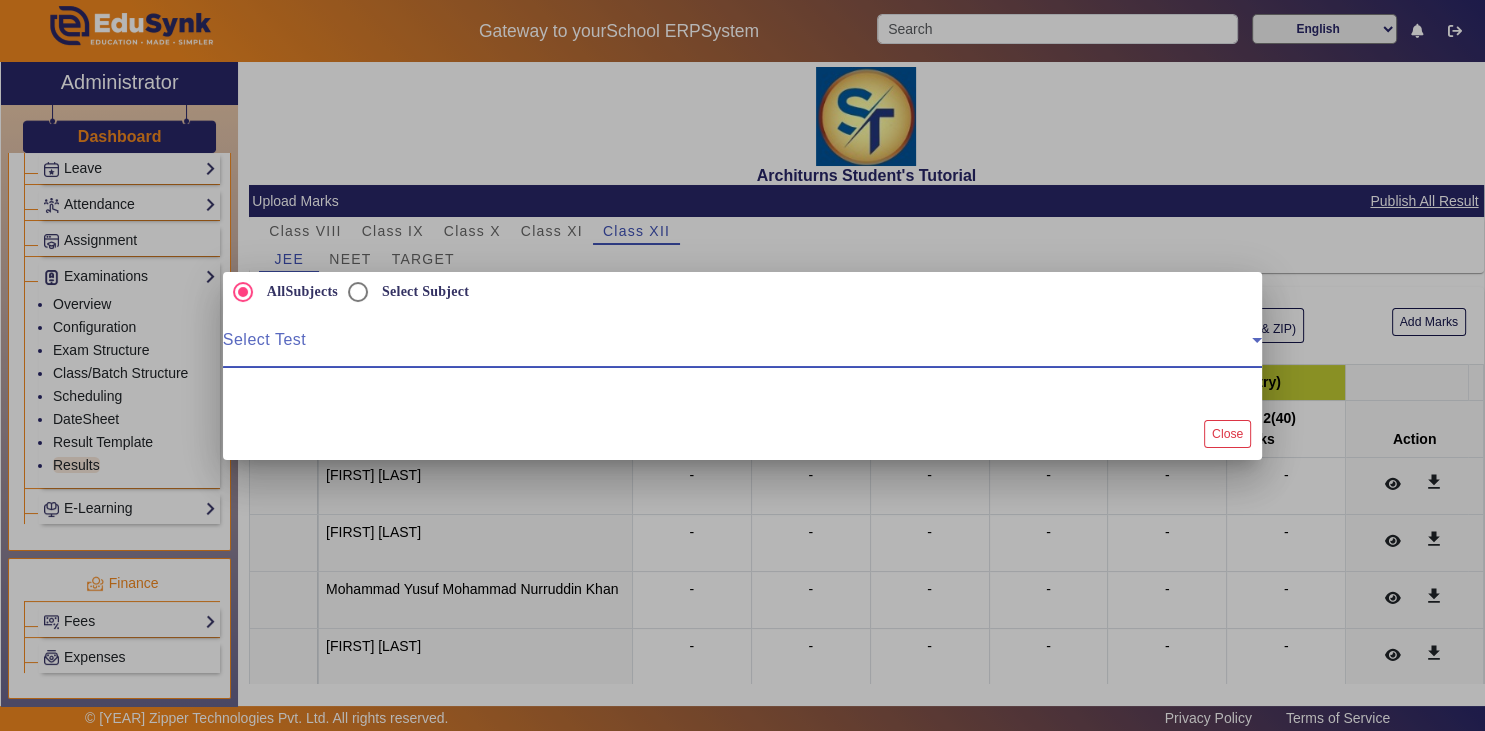 click at bounding box center [738, 348] 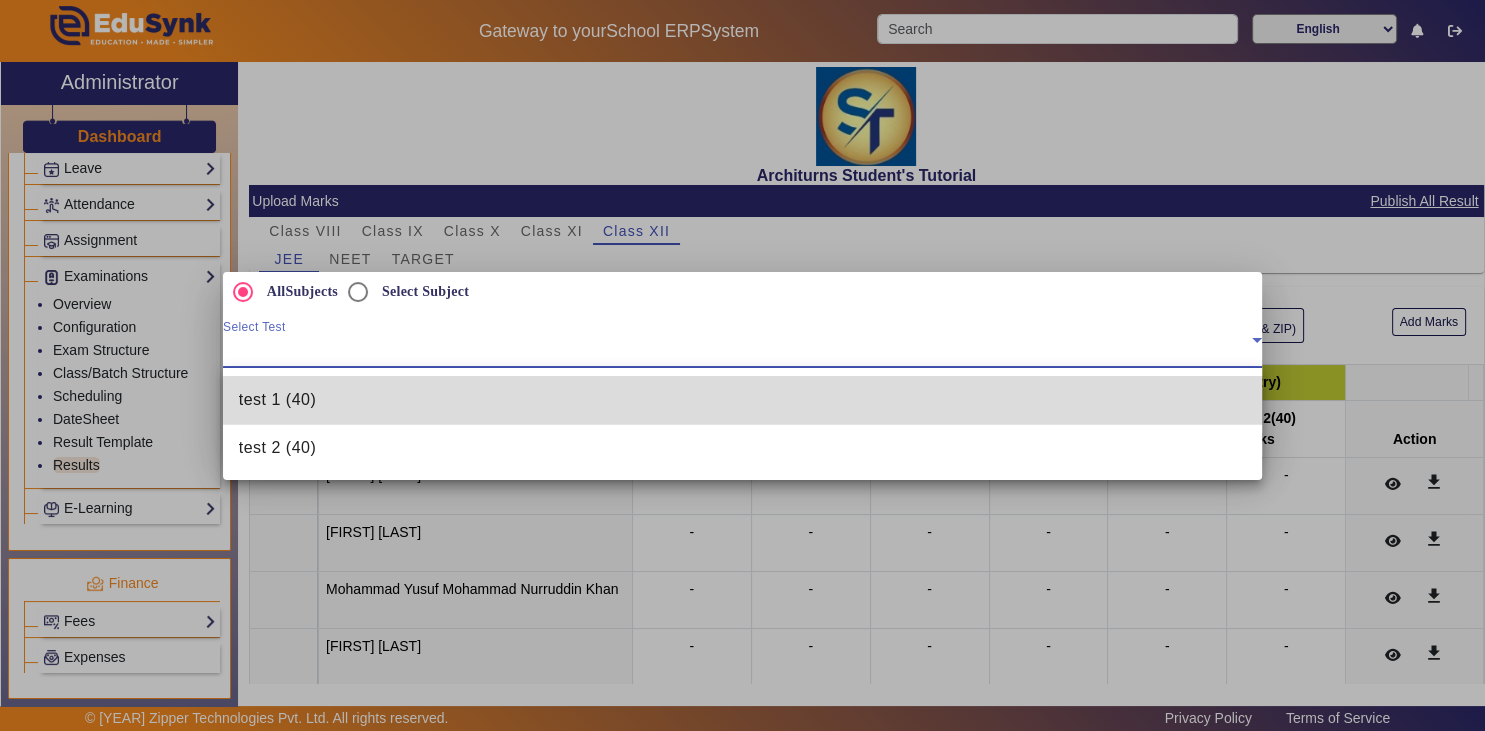 click on "test 1 (40)" at bounding box center (742, 400) 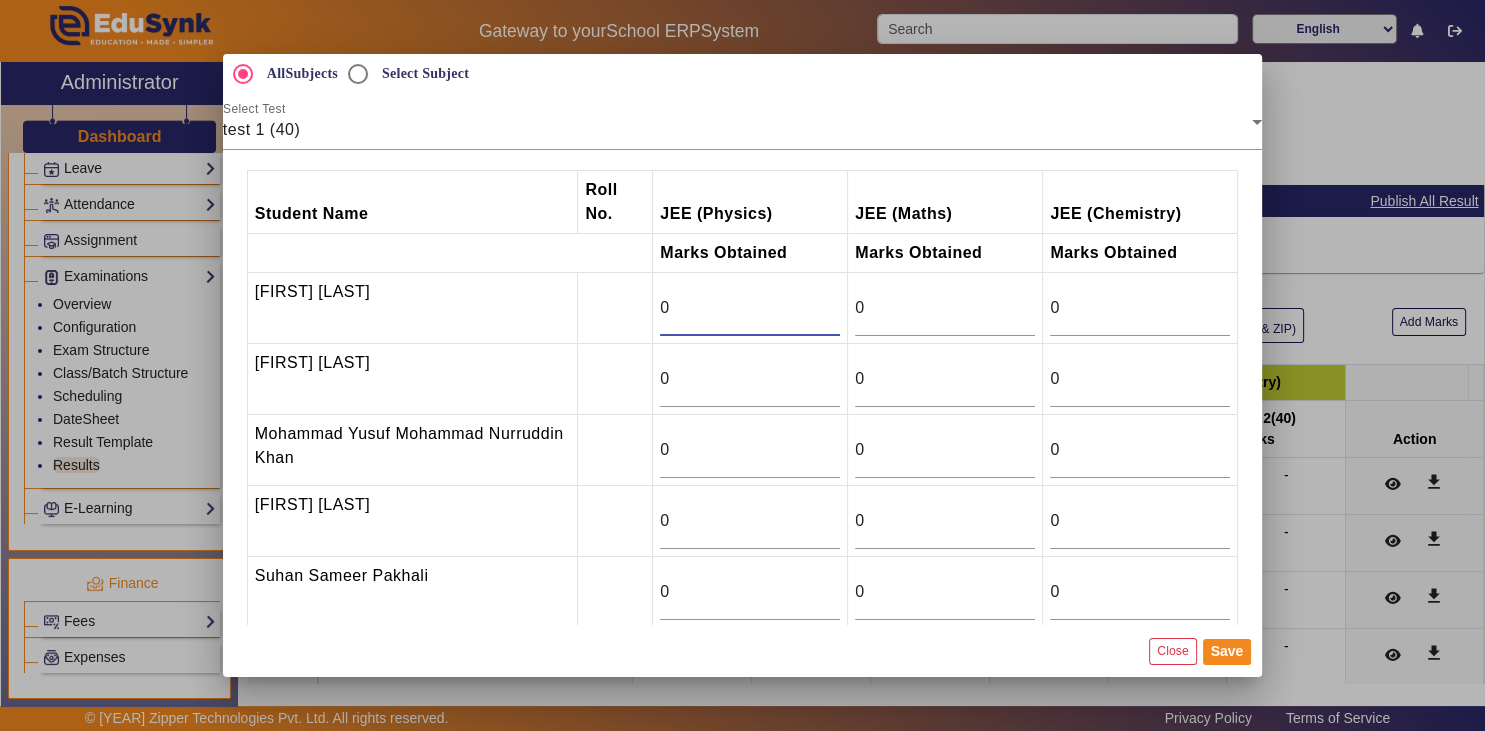 click on "0" at bounding box center [750, 308] 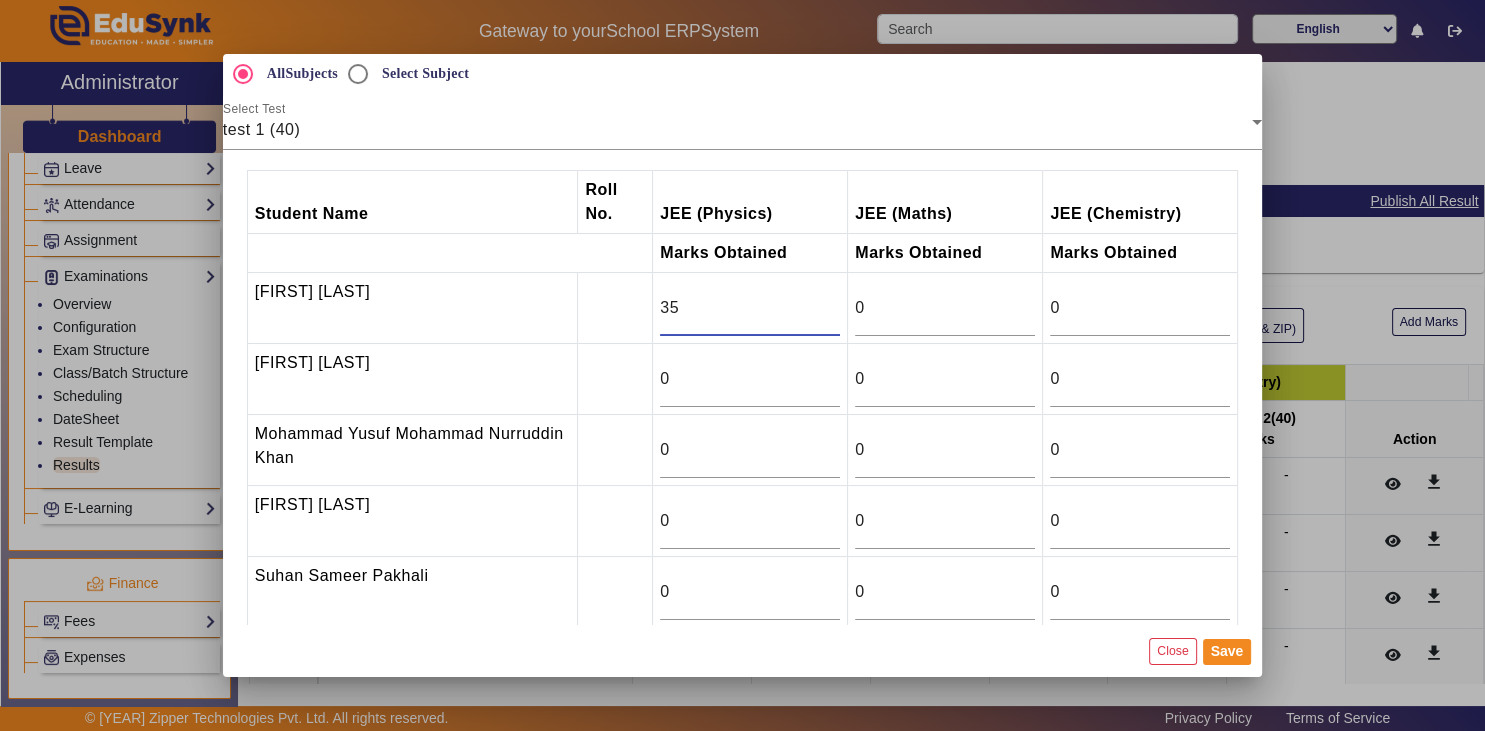 type on "34" 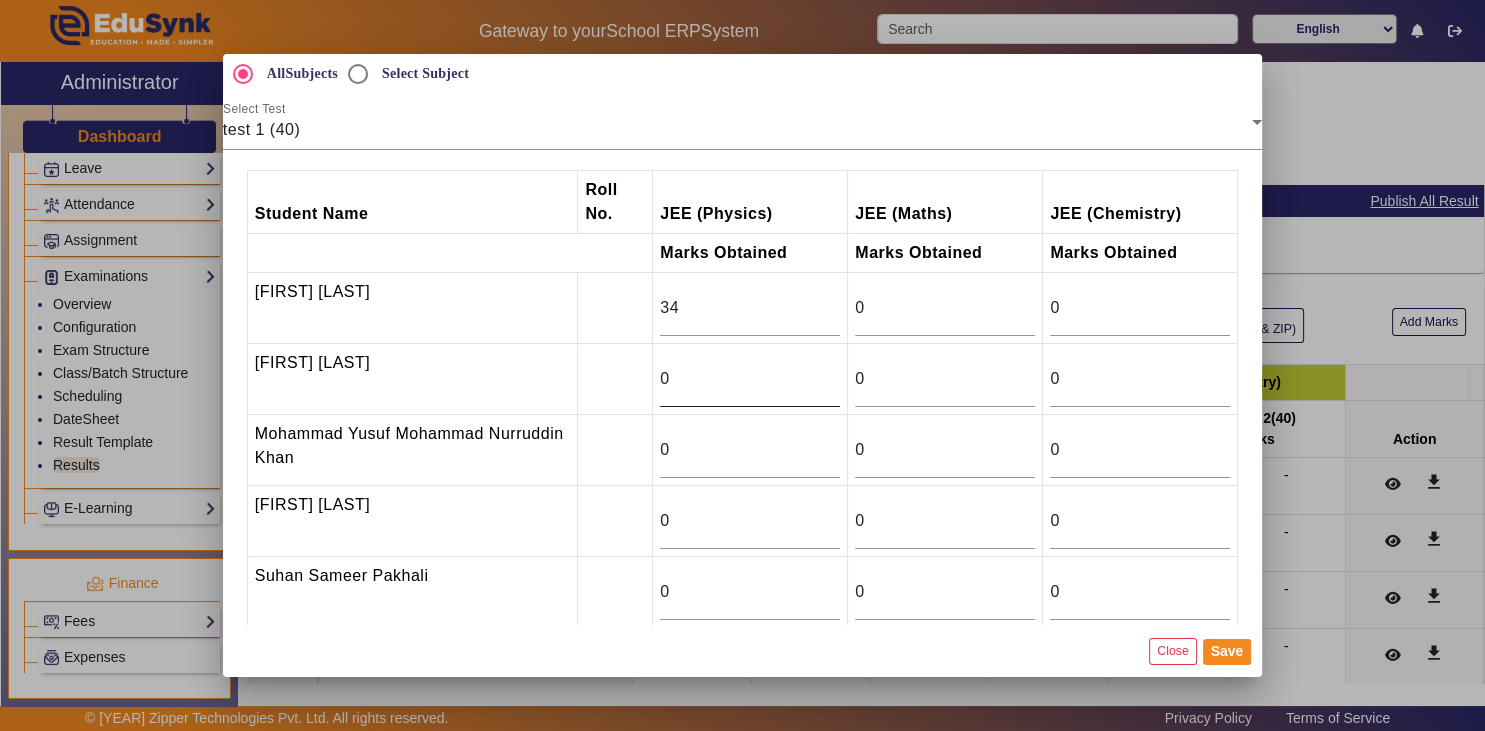 click on "0" at bounding box center [750, 379] 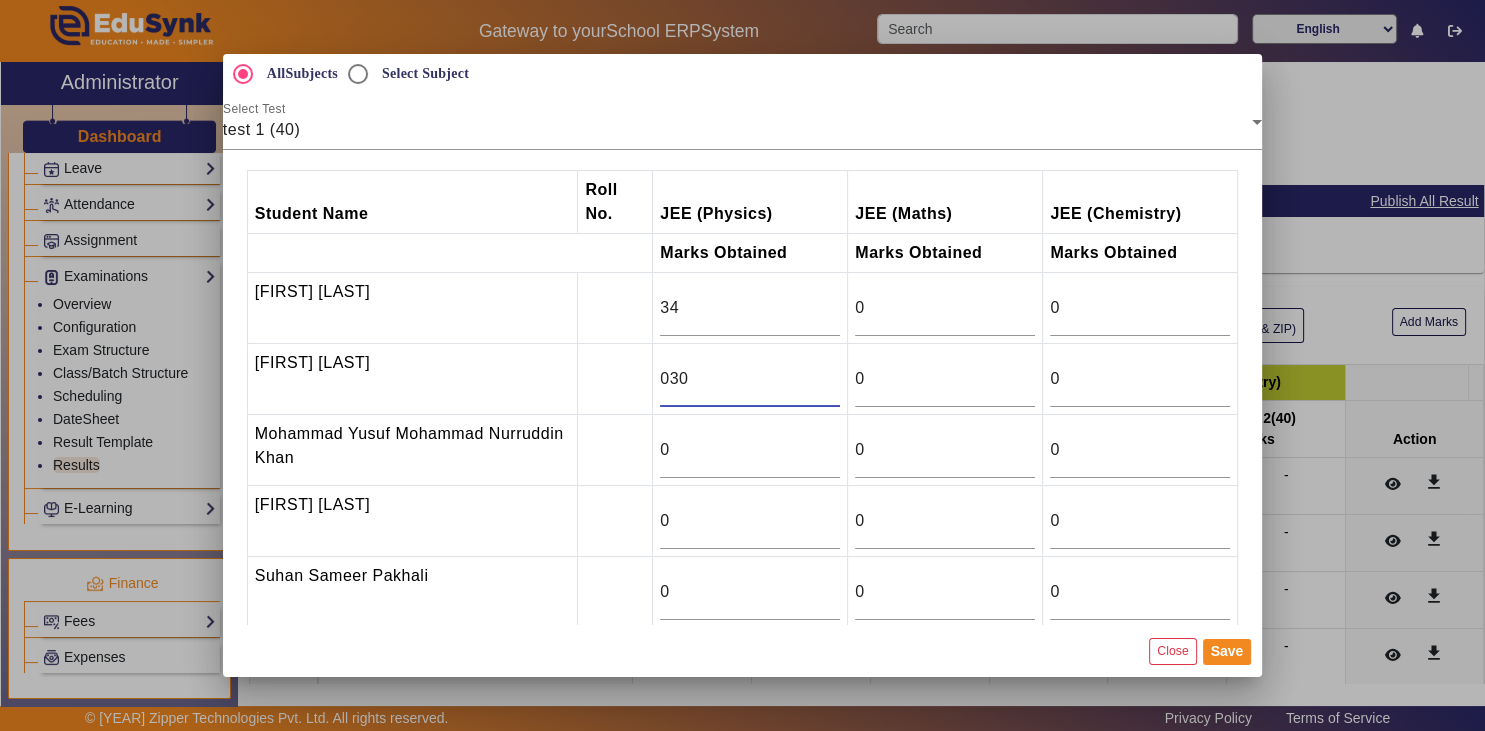 click on "030" at bounding box center (750, 379) 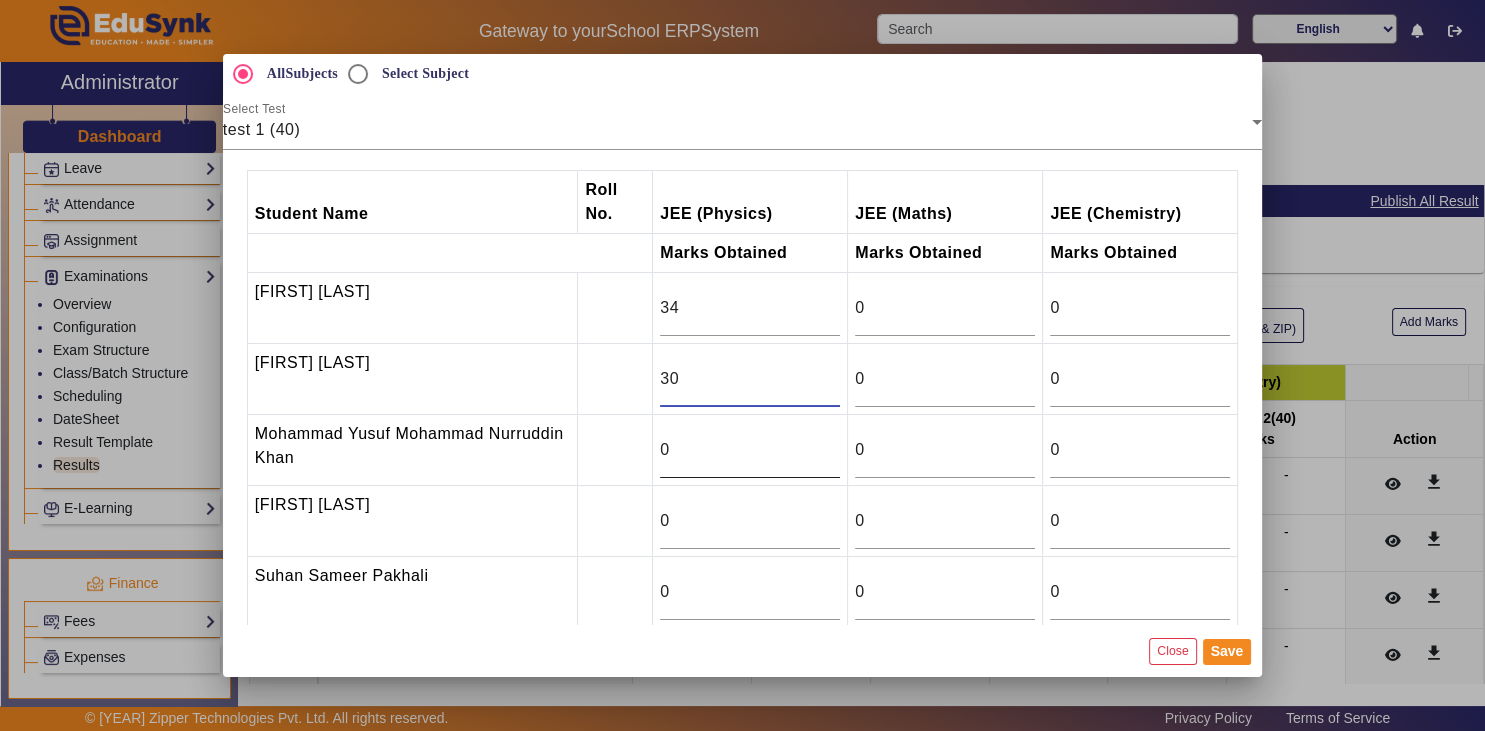 type on "[NUMBER]" 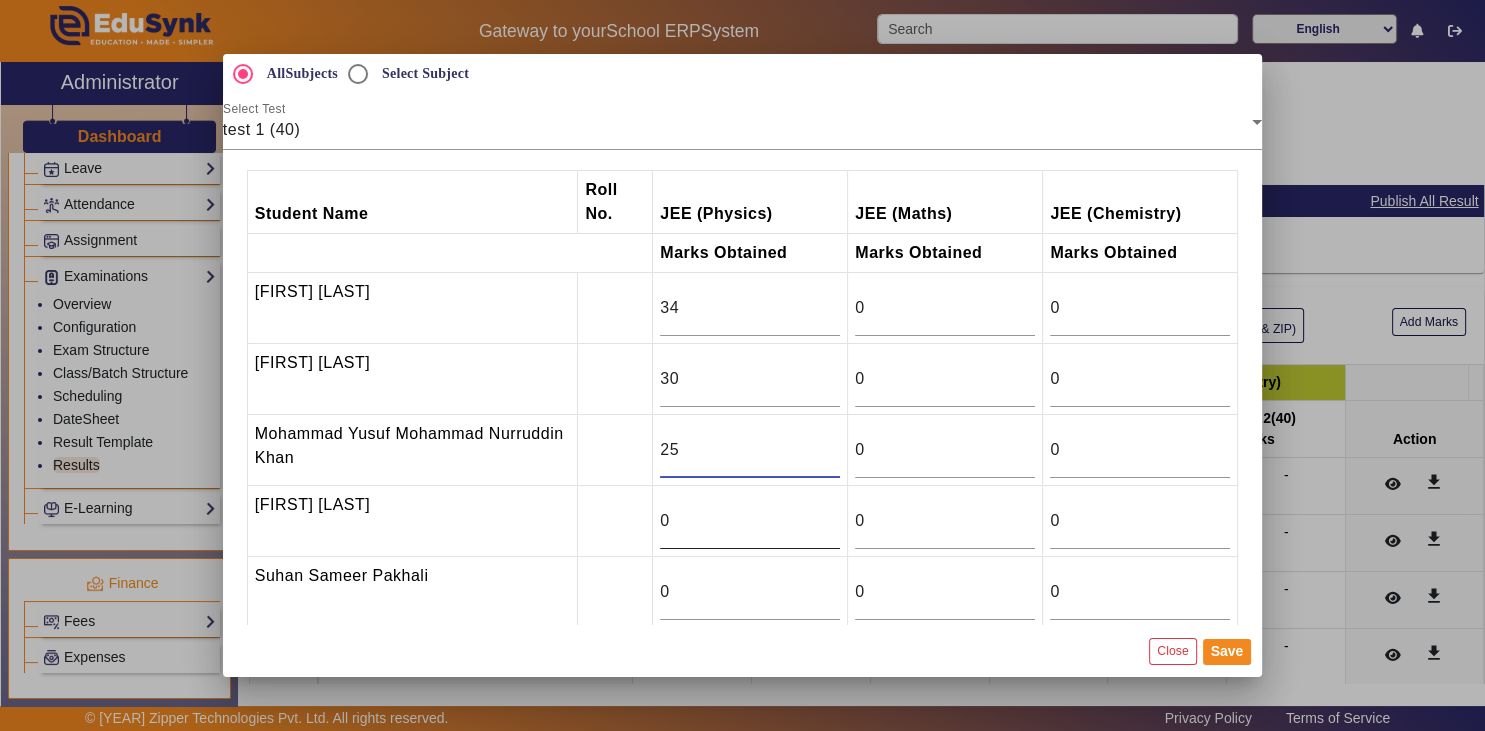 type on "[NUMBER]" 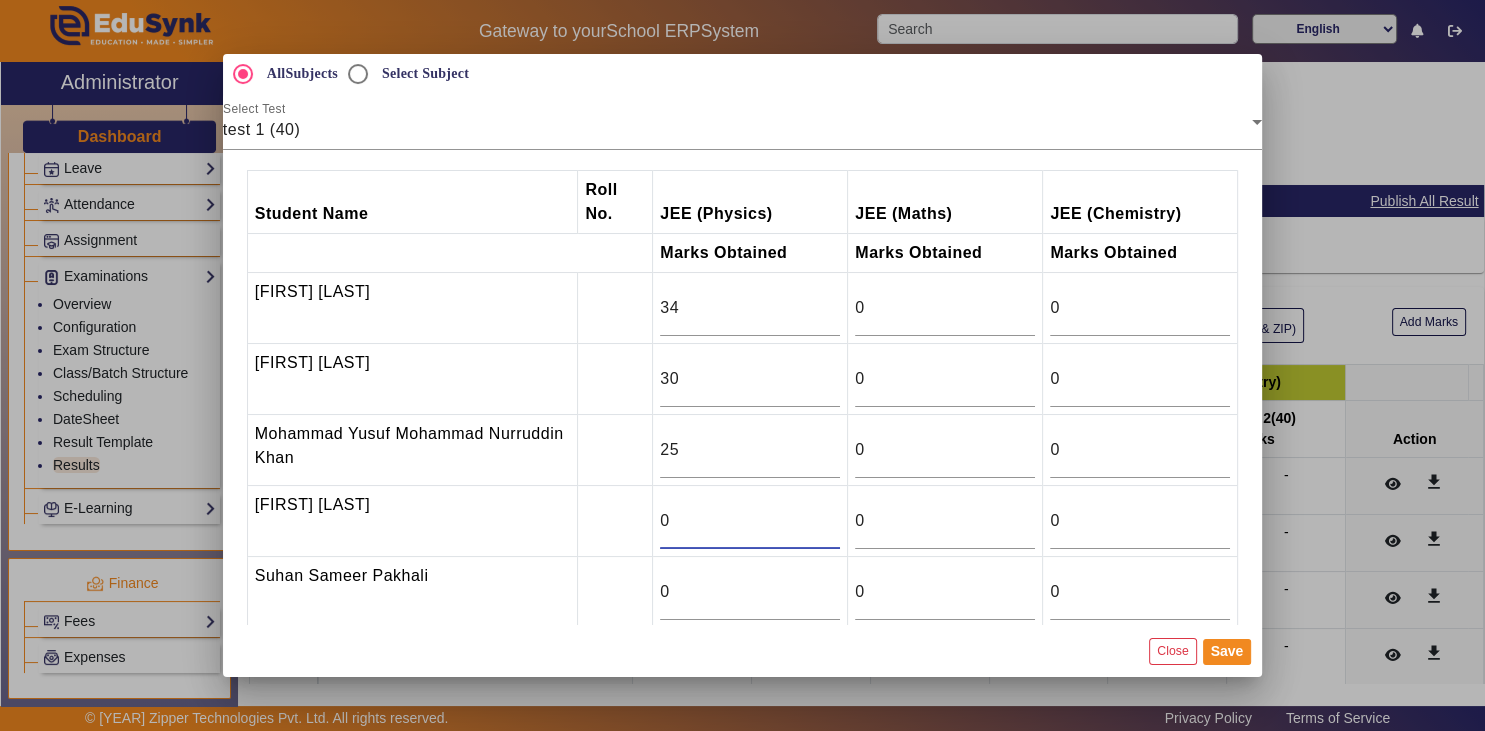 click on "0" at bounding box center (750, 521) 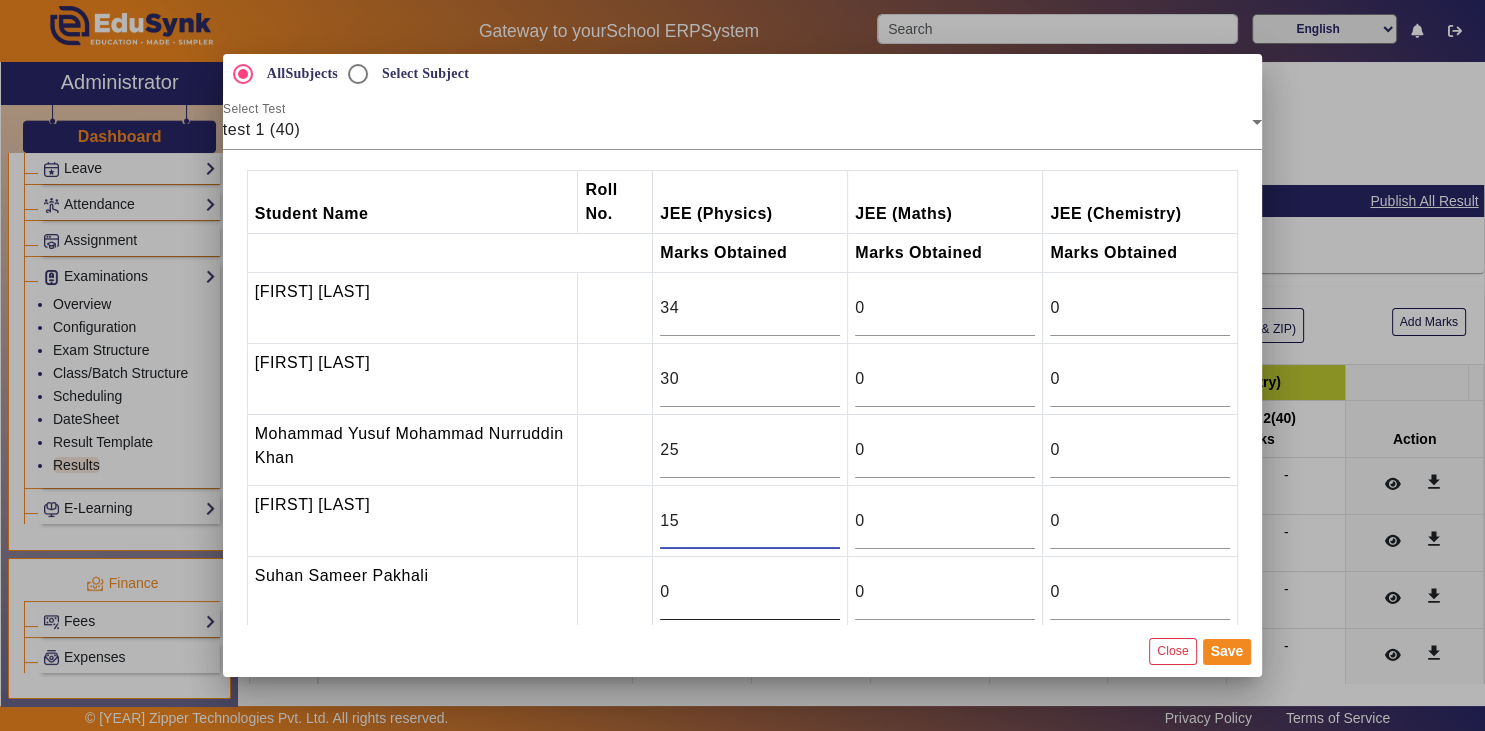 type on "[NUMBER]" 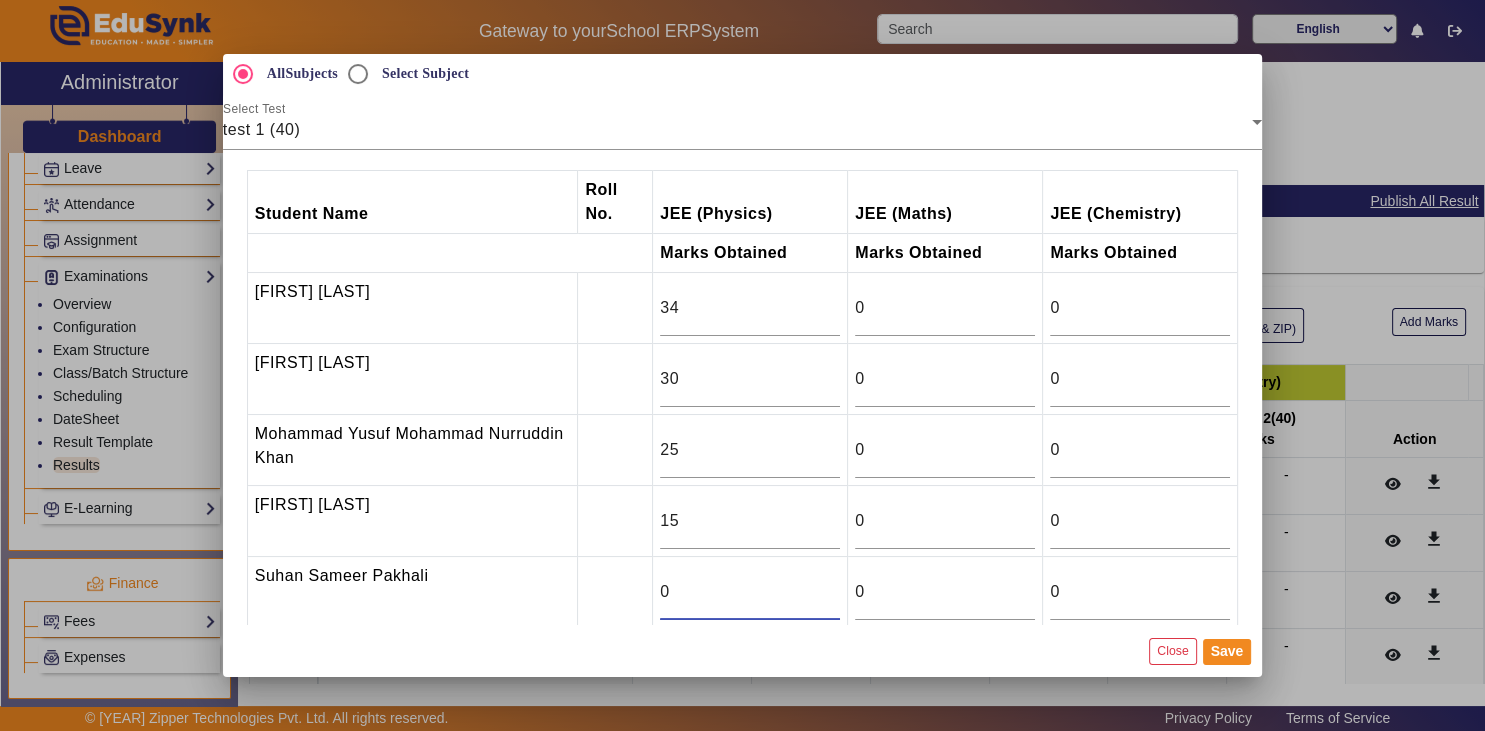 click on "0" at bounding box center (750, 592) 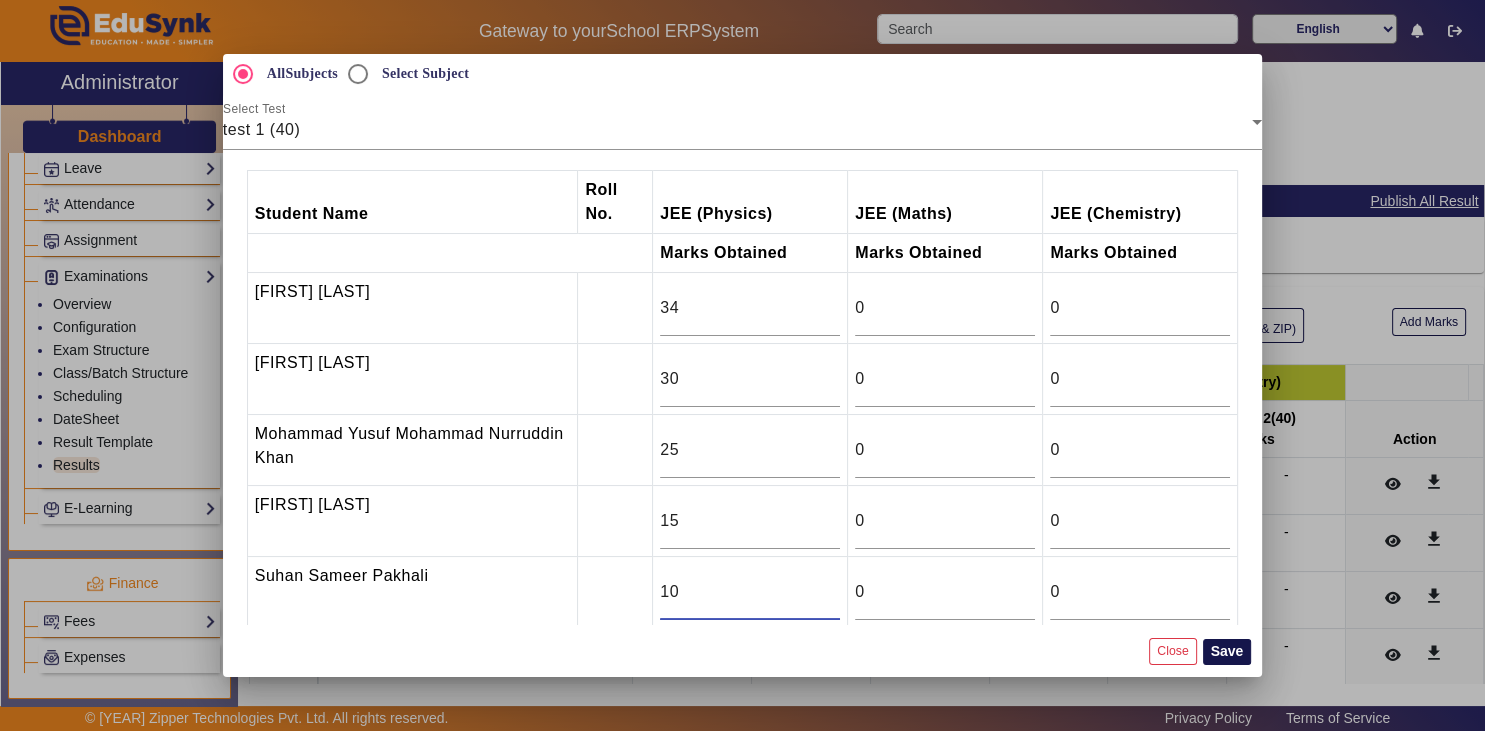 type on "[NUMBER]" 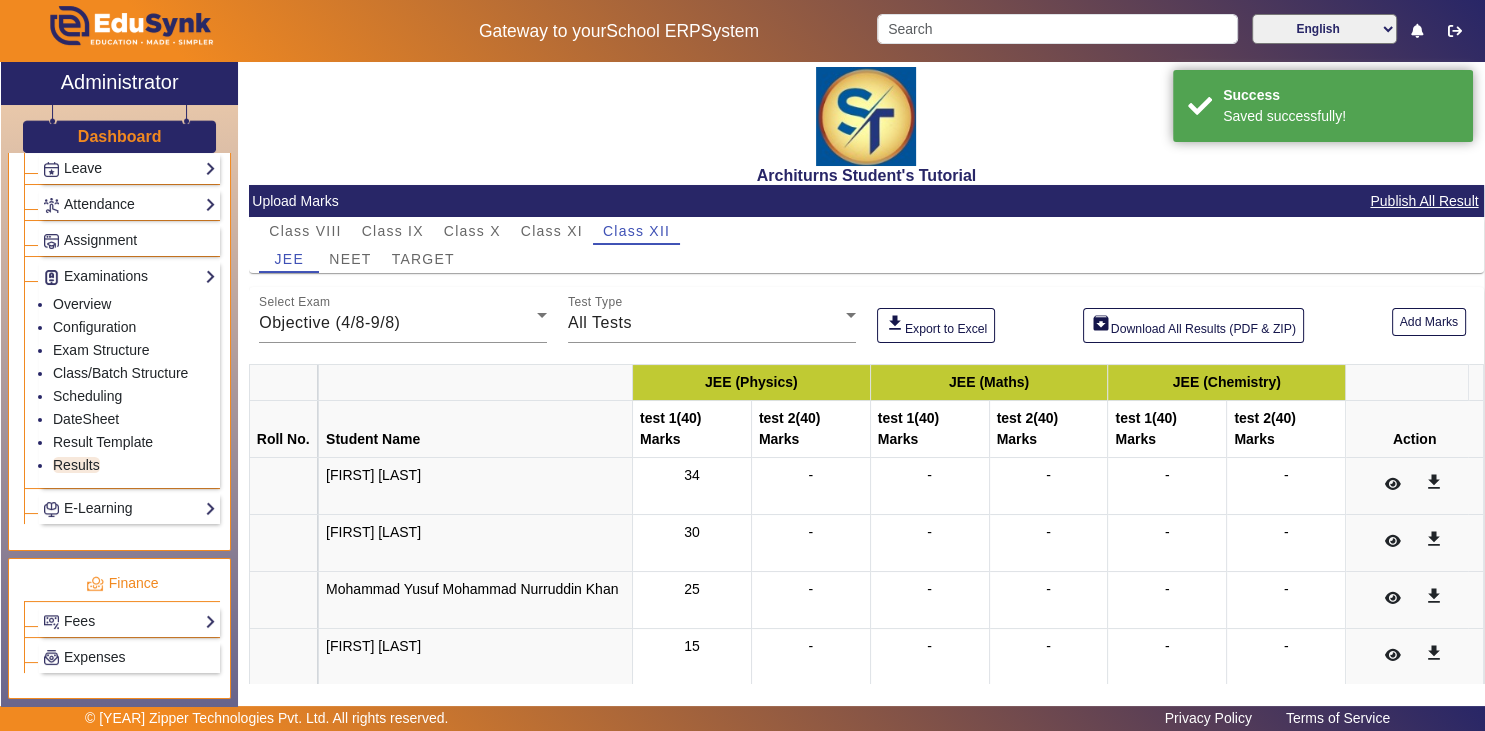 scroll, scrollTop: 882, scrollLeft: 0, axis: vertical 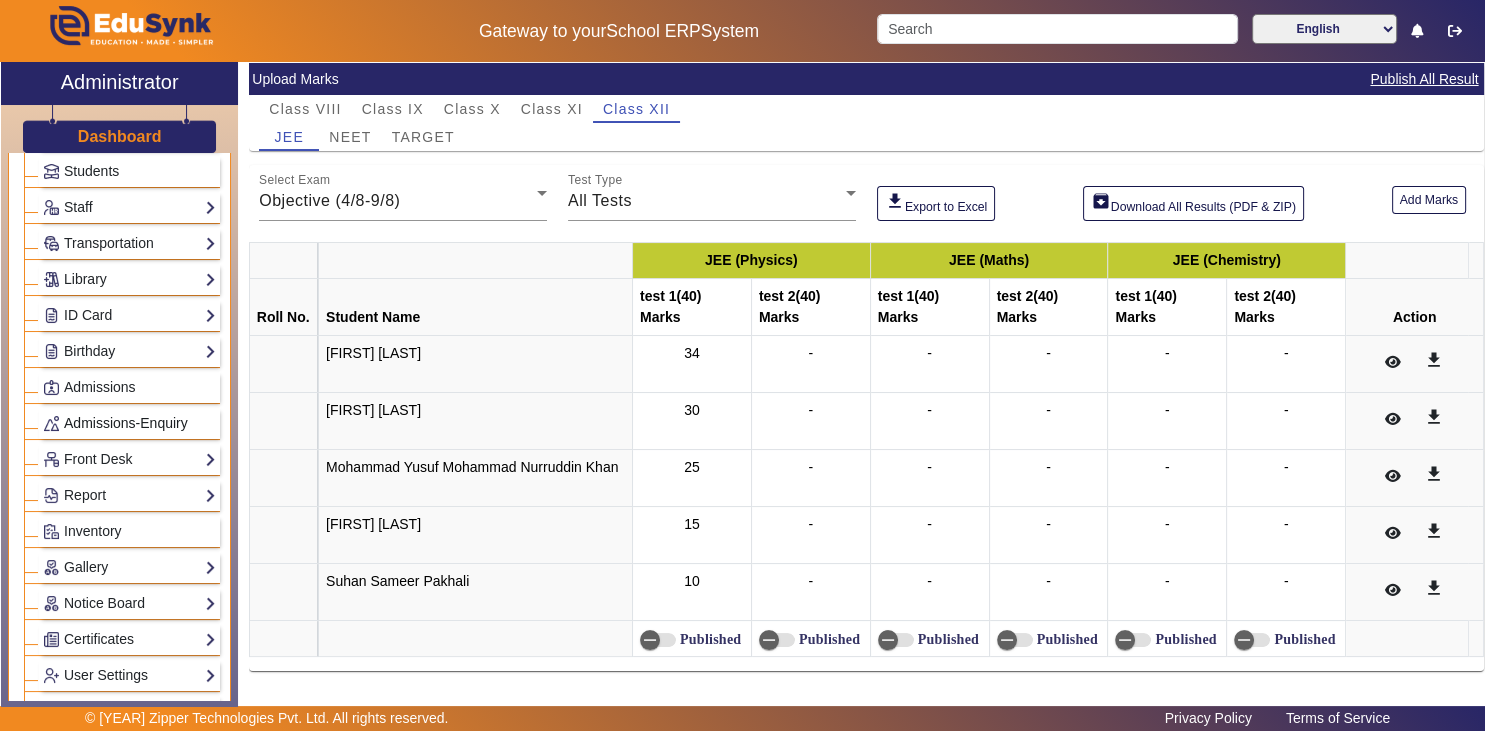 click on "Admissions-Enquiry" 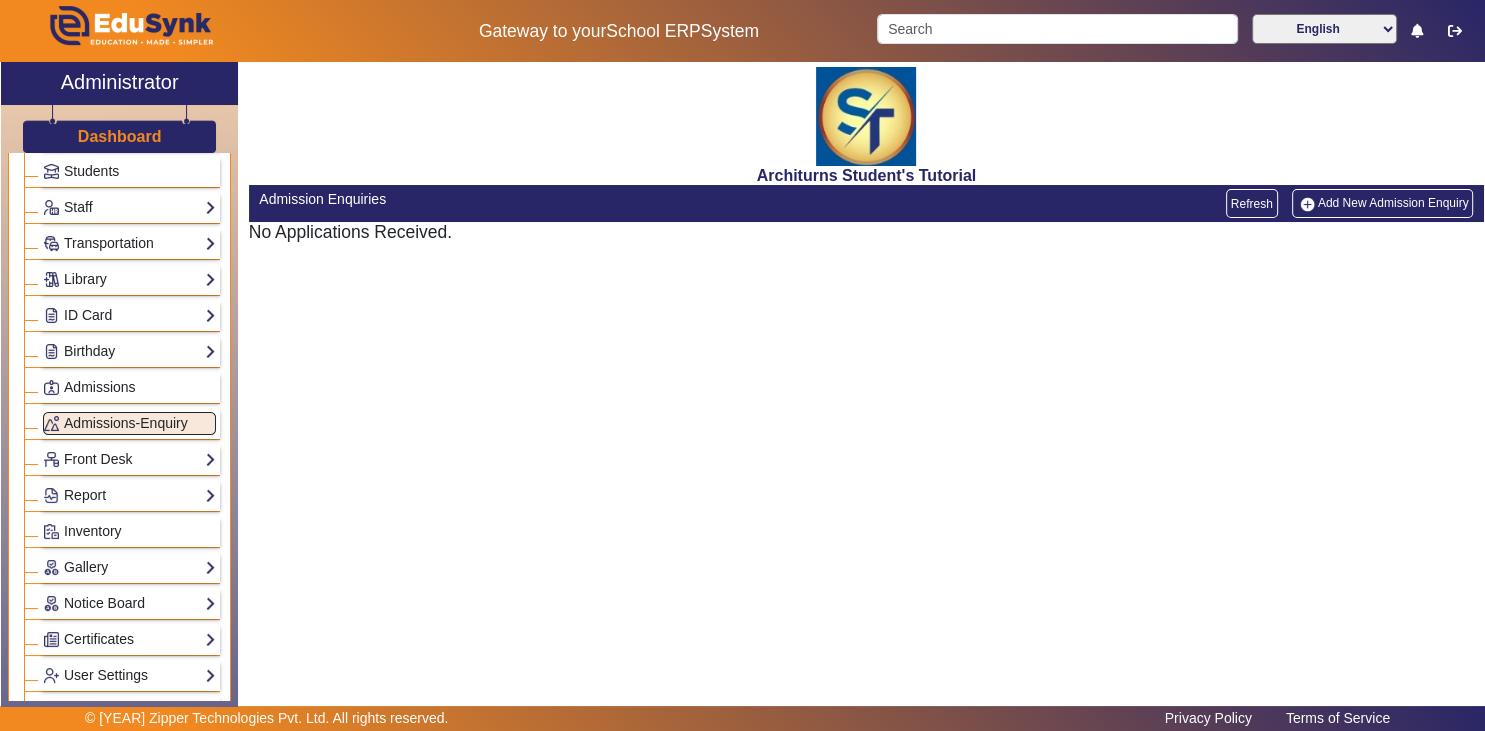 click on "Add New Admission Enquiry" 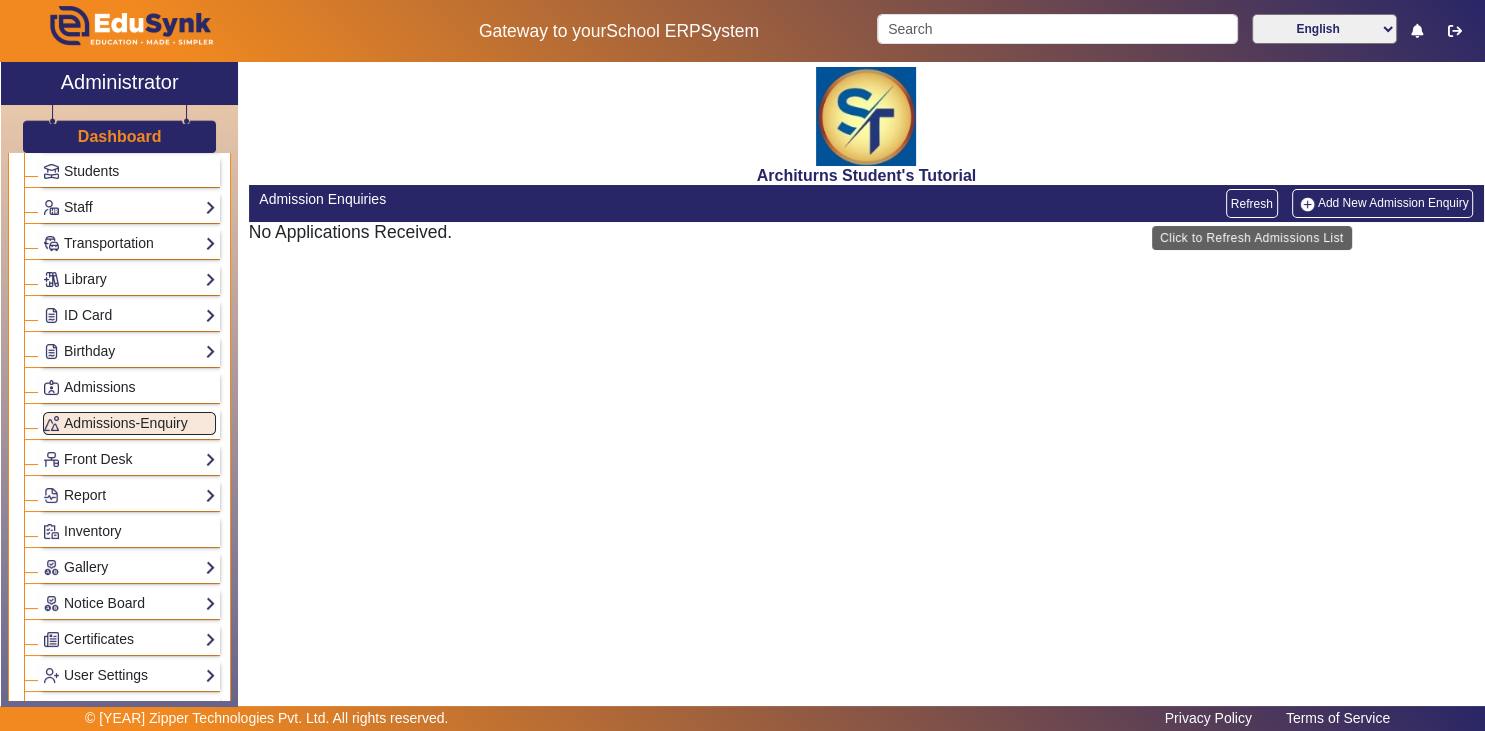 click on "Refresh" 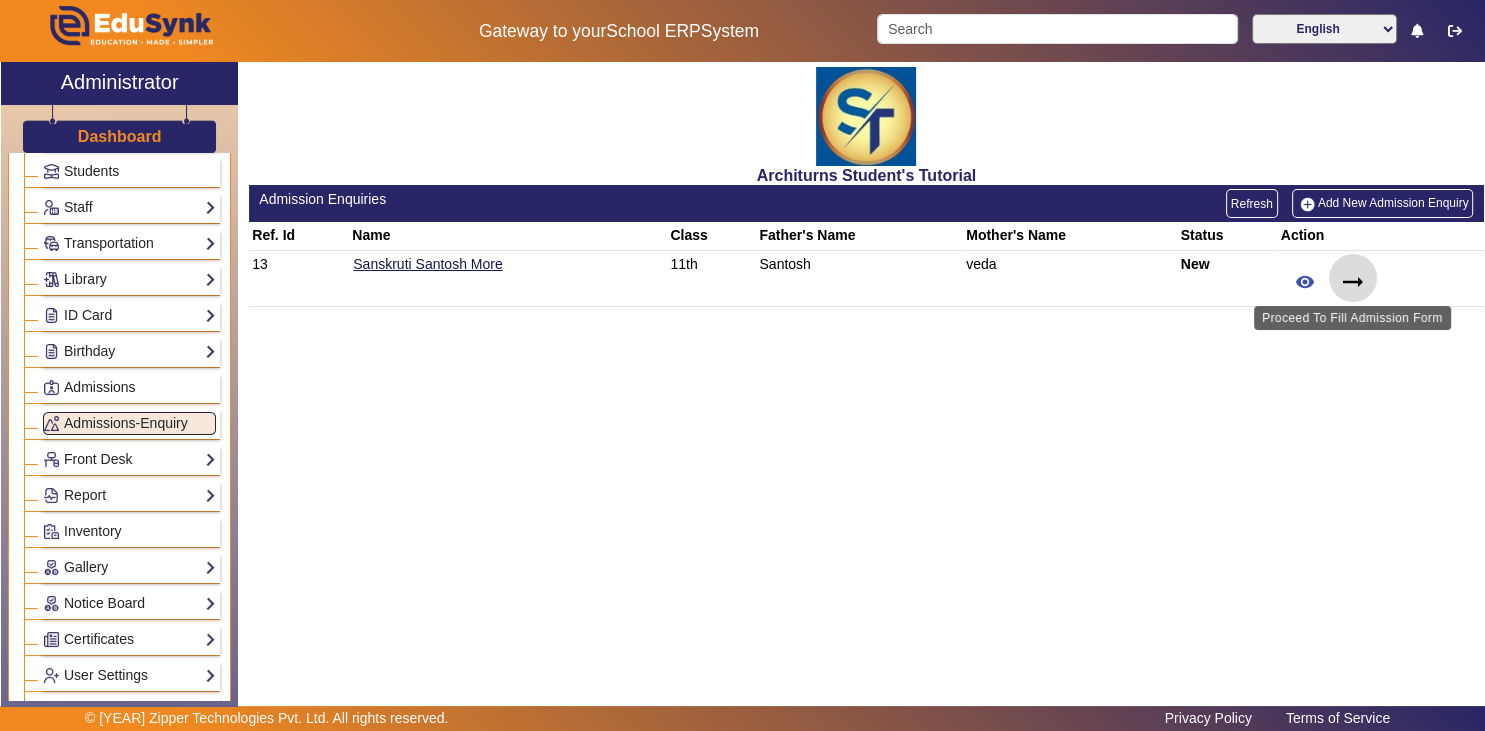 click on "arrow_right_alt" 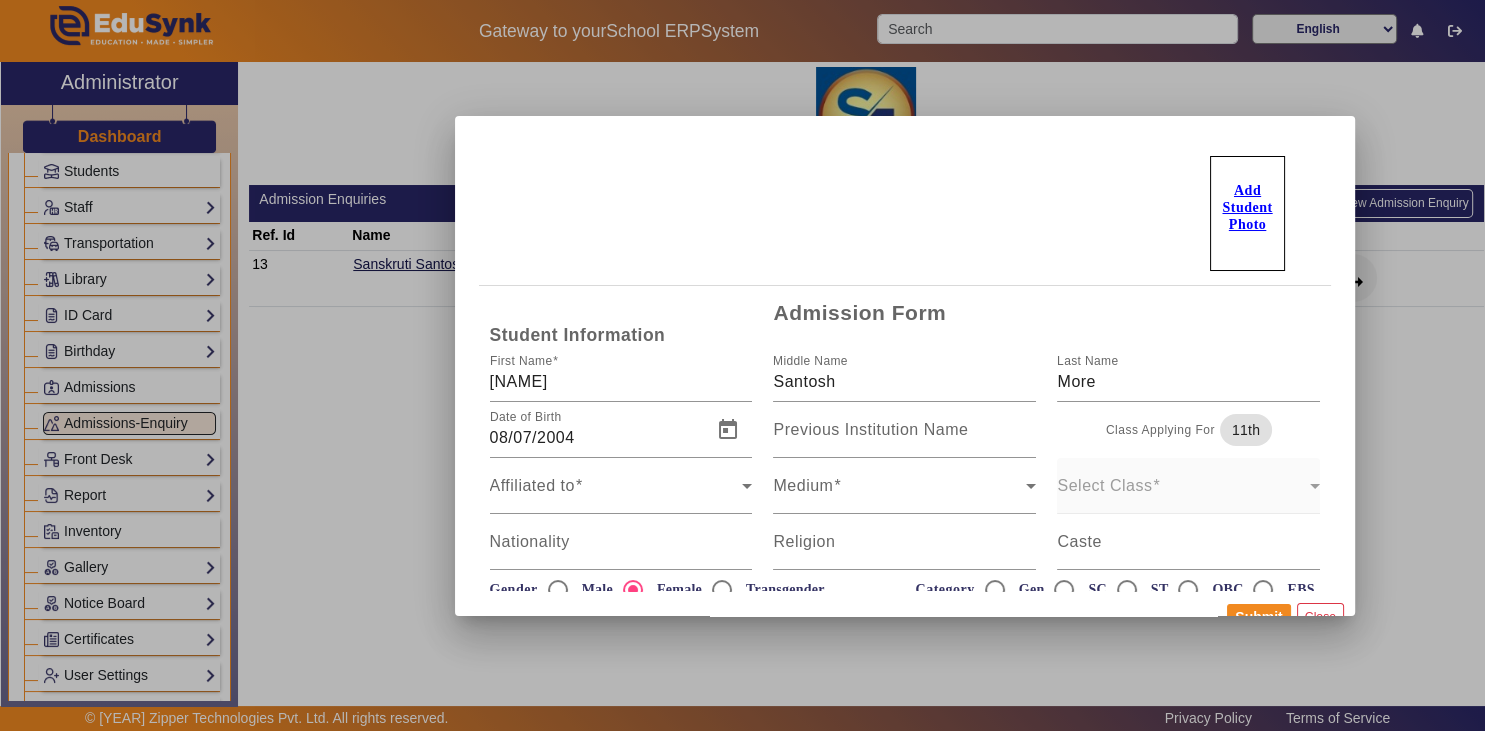 scroll, scrollTop: 119, scrollLeft: 0, axis: vertical 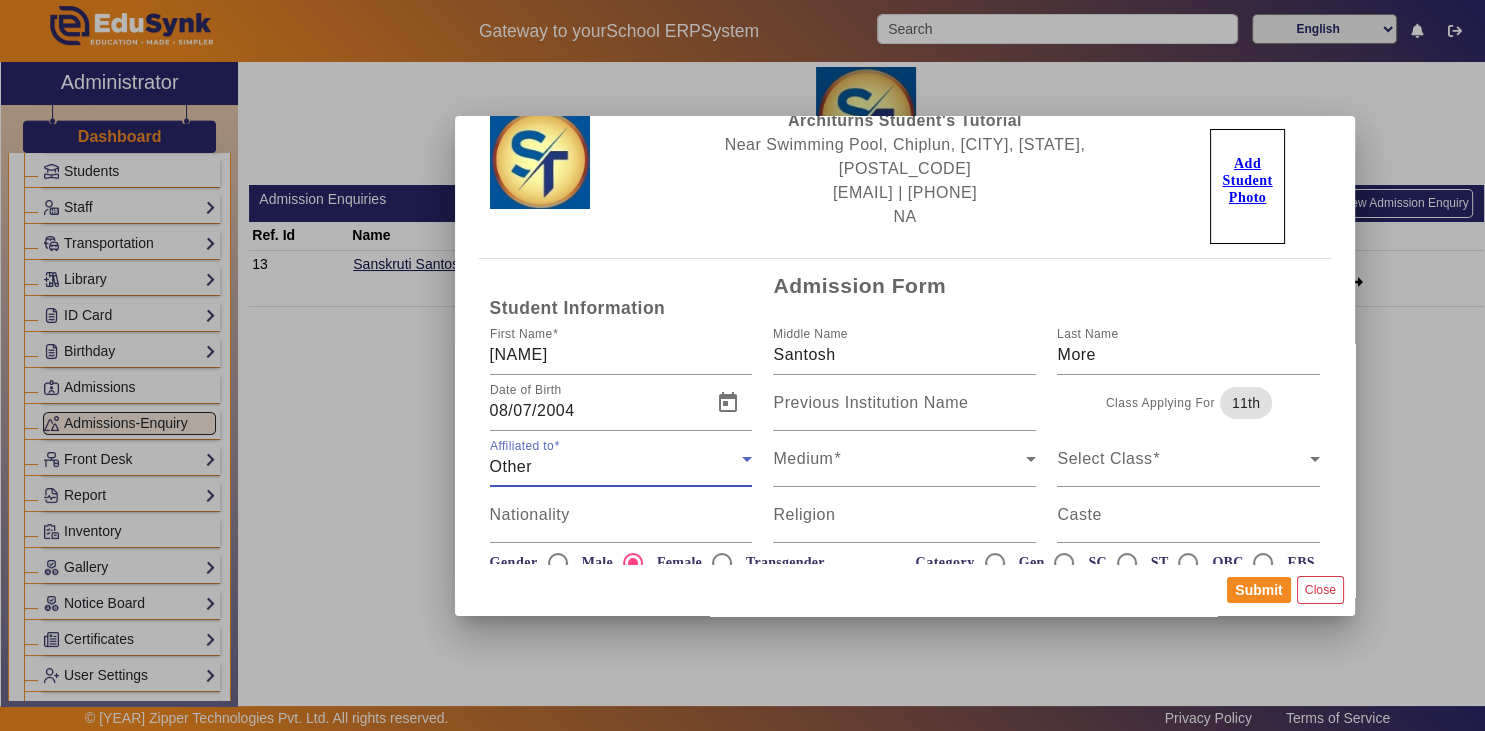 click on "Other" at bounding box center [616, 467] 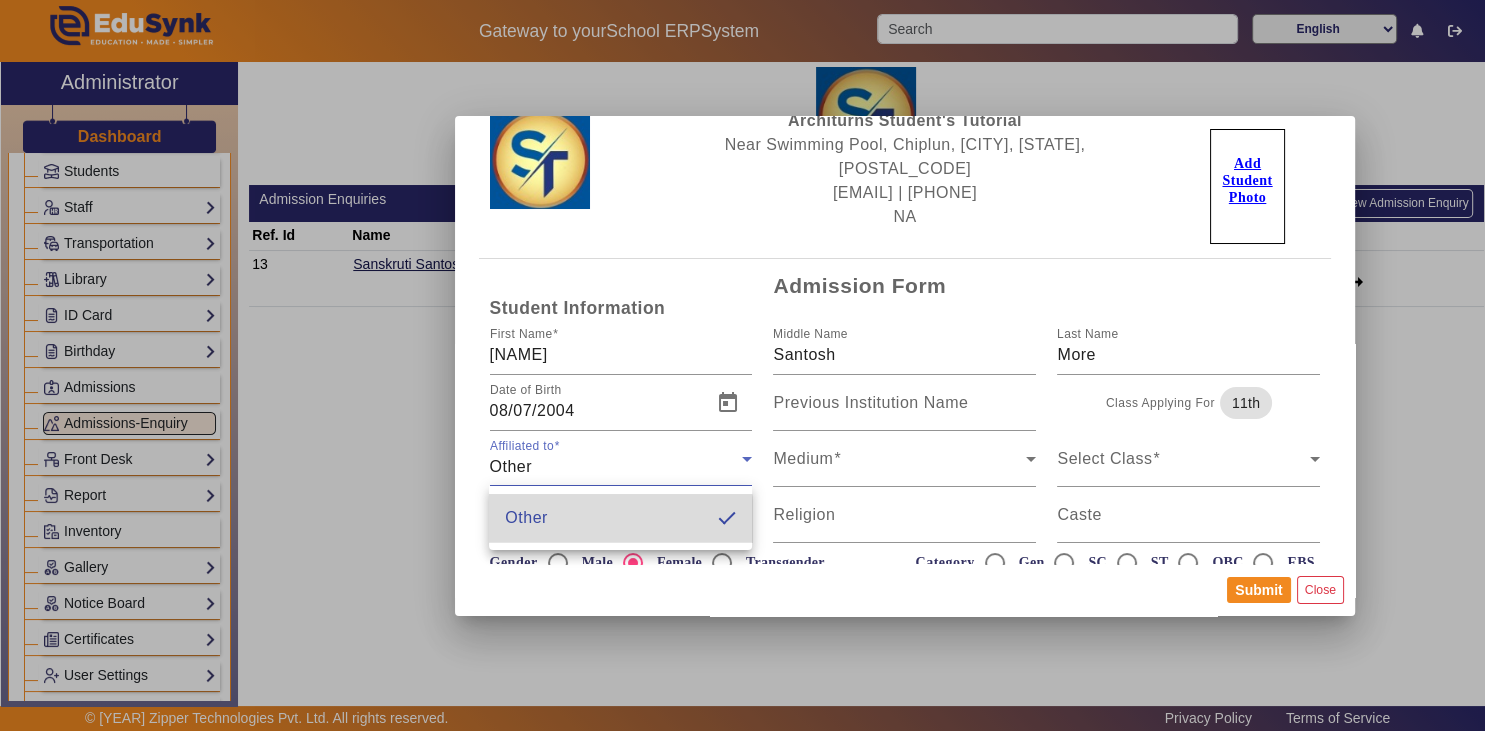 click on "Other" at bounding box center [620, 518] 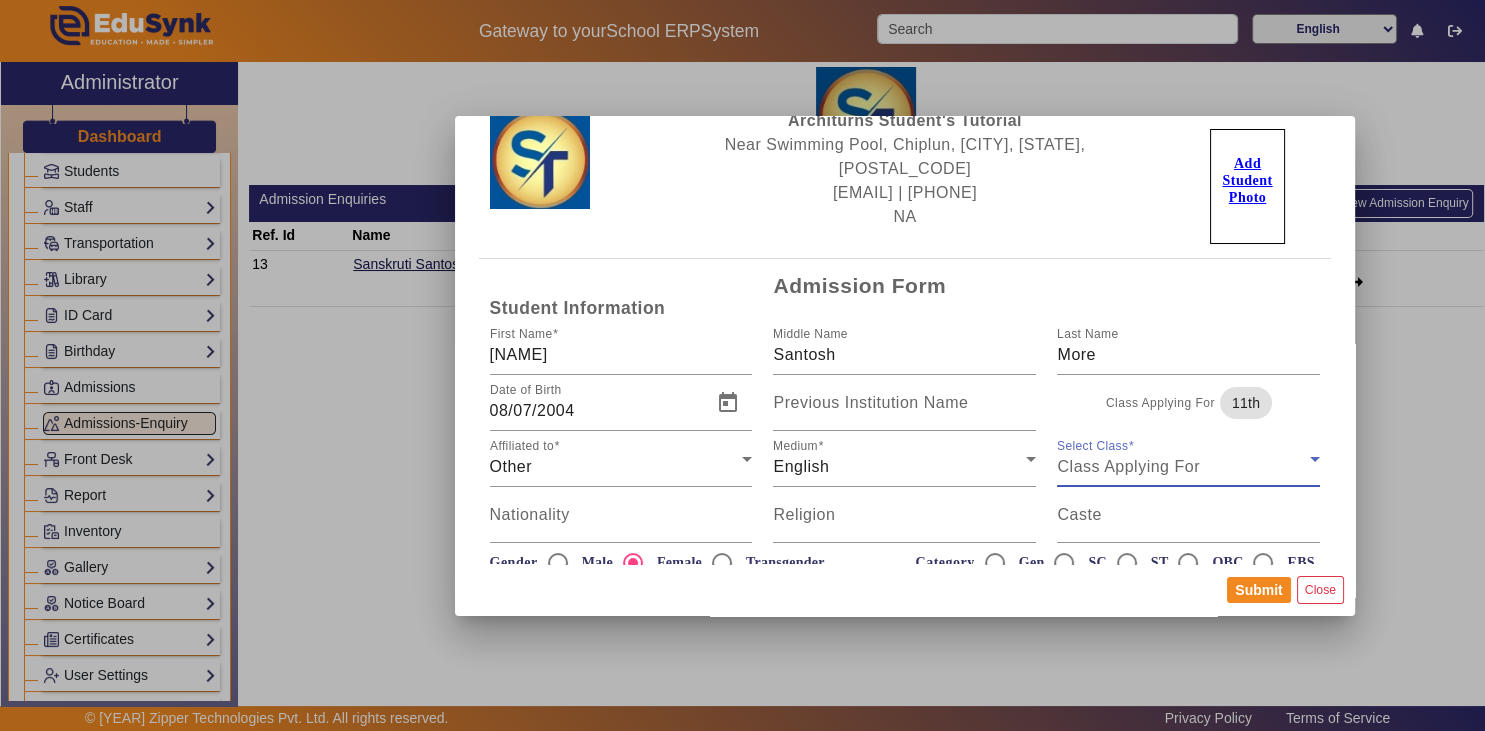 click on "[CLASS] [APPLYING] [FOR]" at bounding box center [1128, 466] 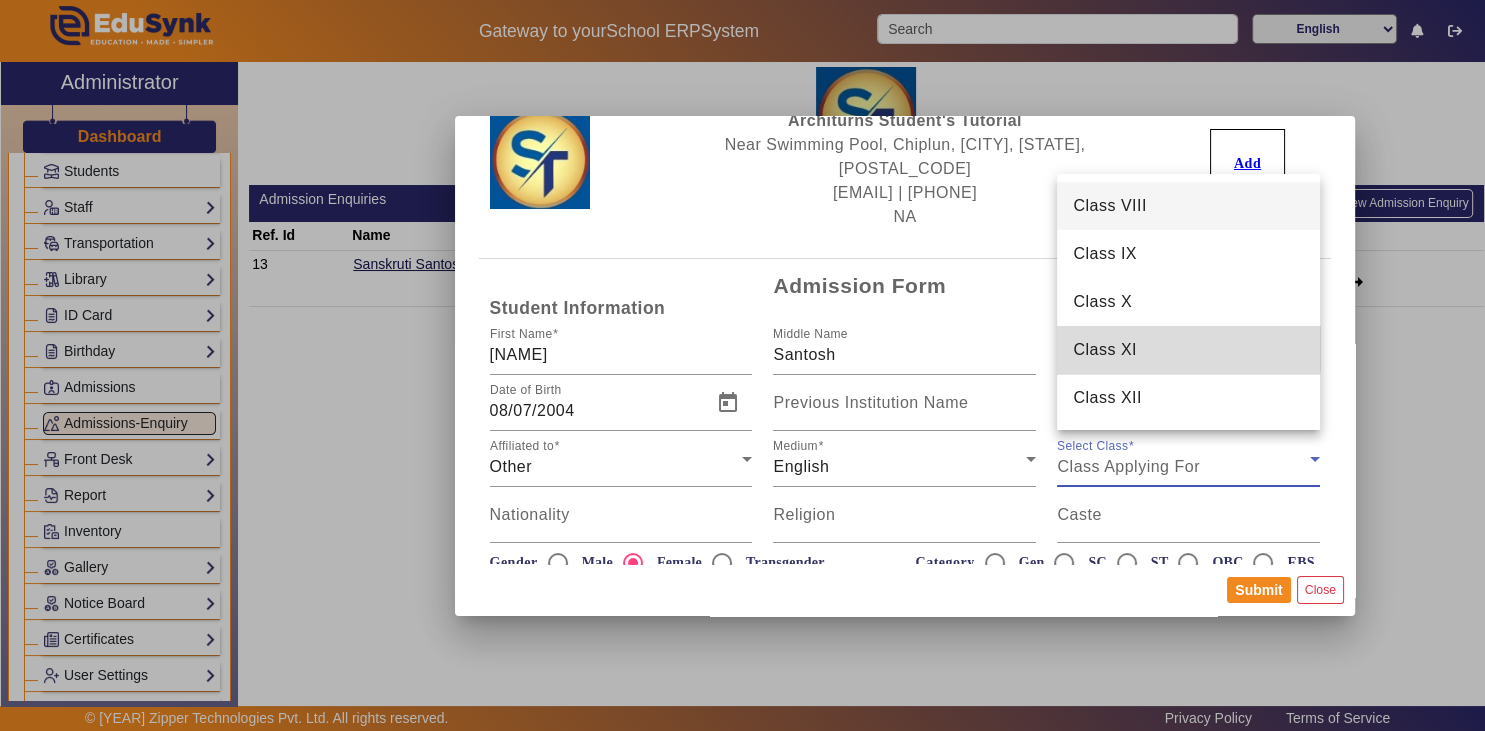click on "Class XI" at bounding box center [1188, 350] 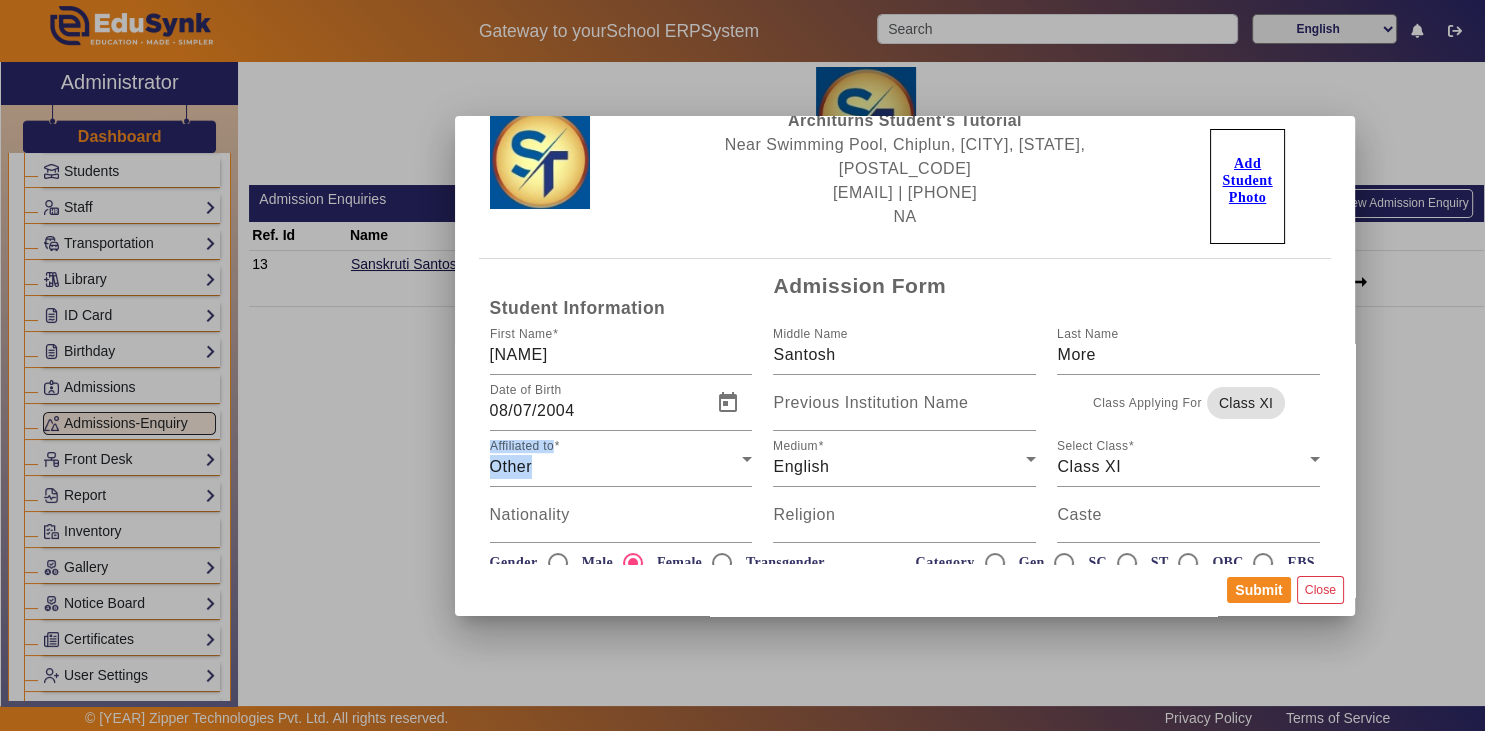 drag, startPoint x: 1348, startPoint y: 383, endPoint x: 1331, endPoint y: 420, distance: 40.718548 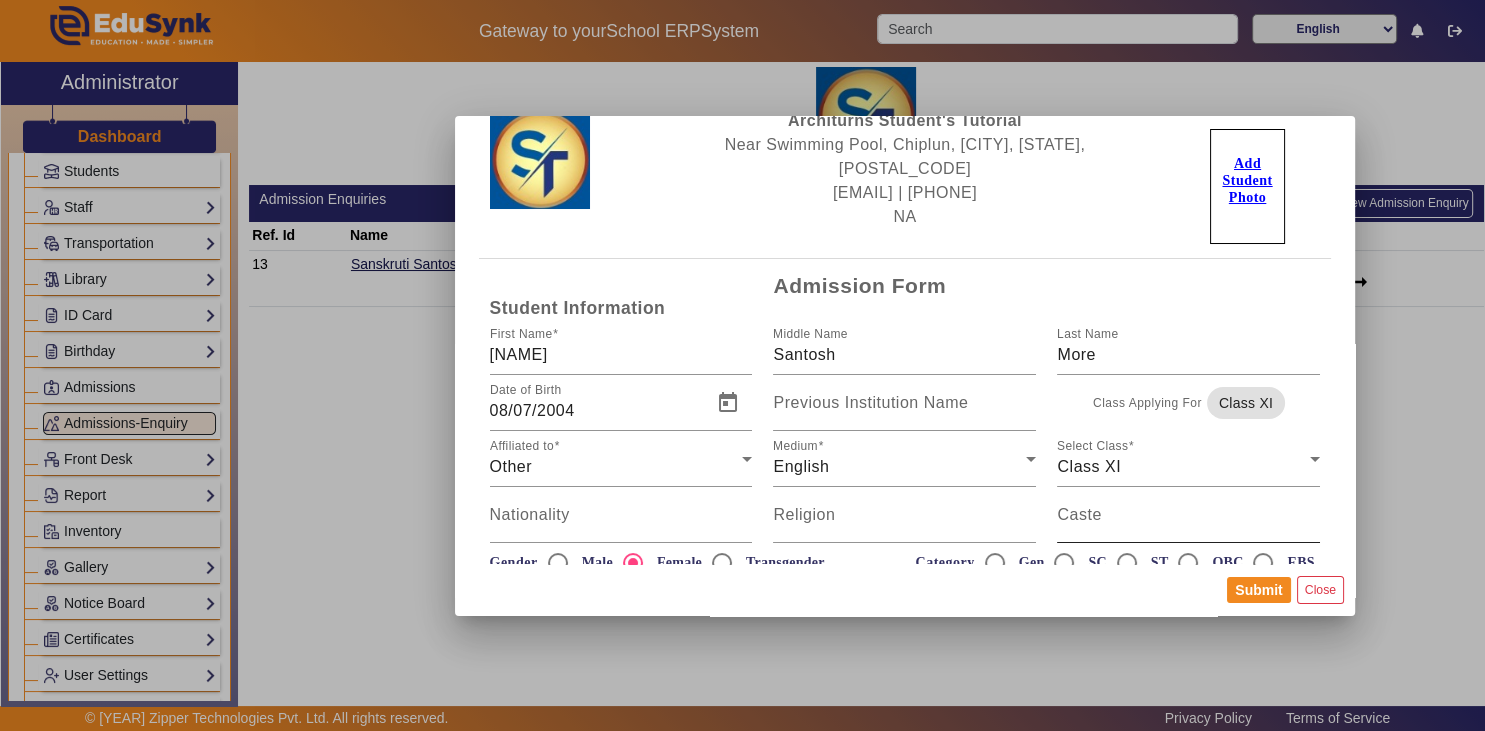 click on "Caste" at bounding box center (1188, 515) 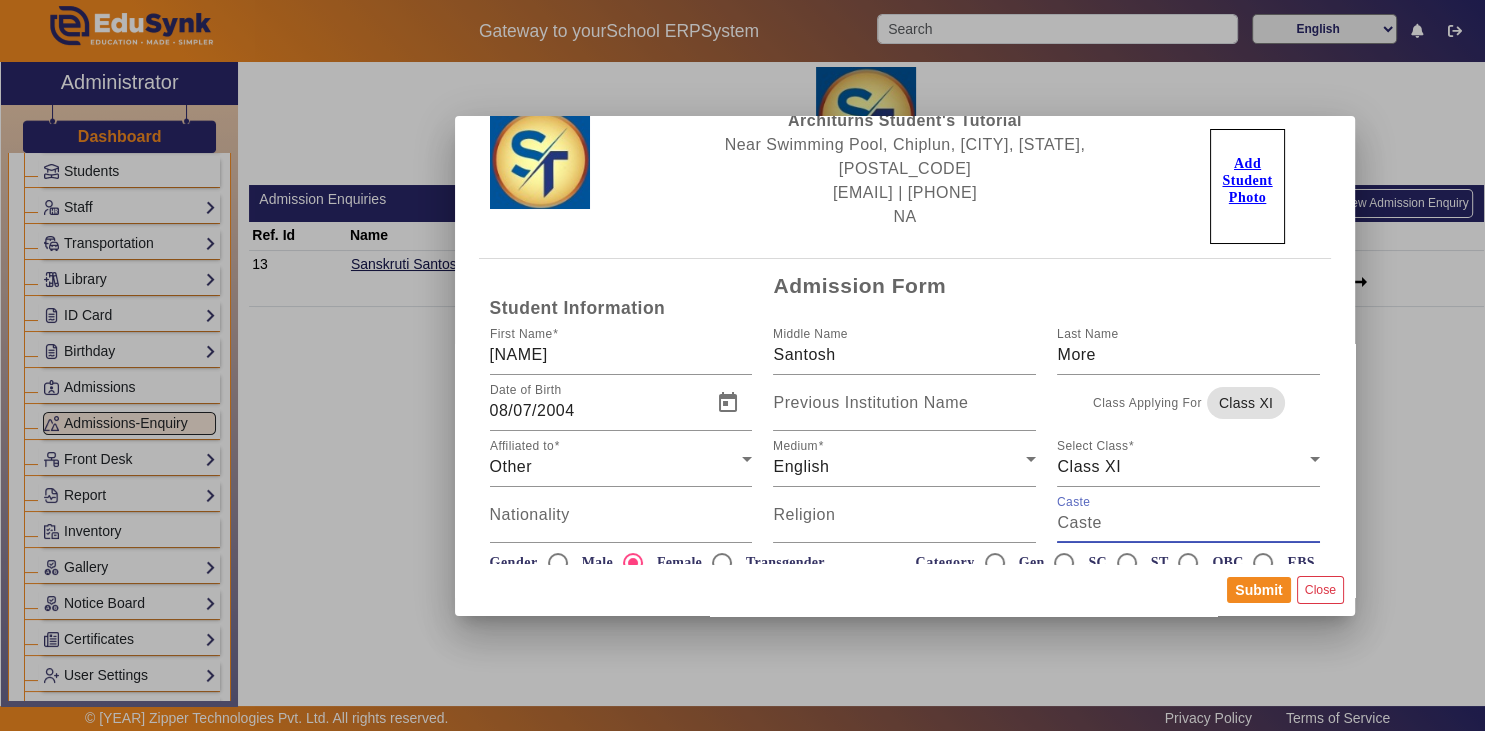 click at bounding box center [742, 365] 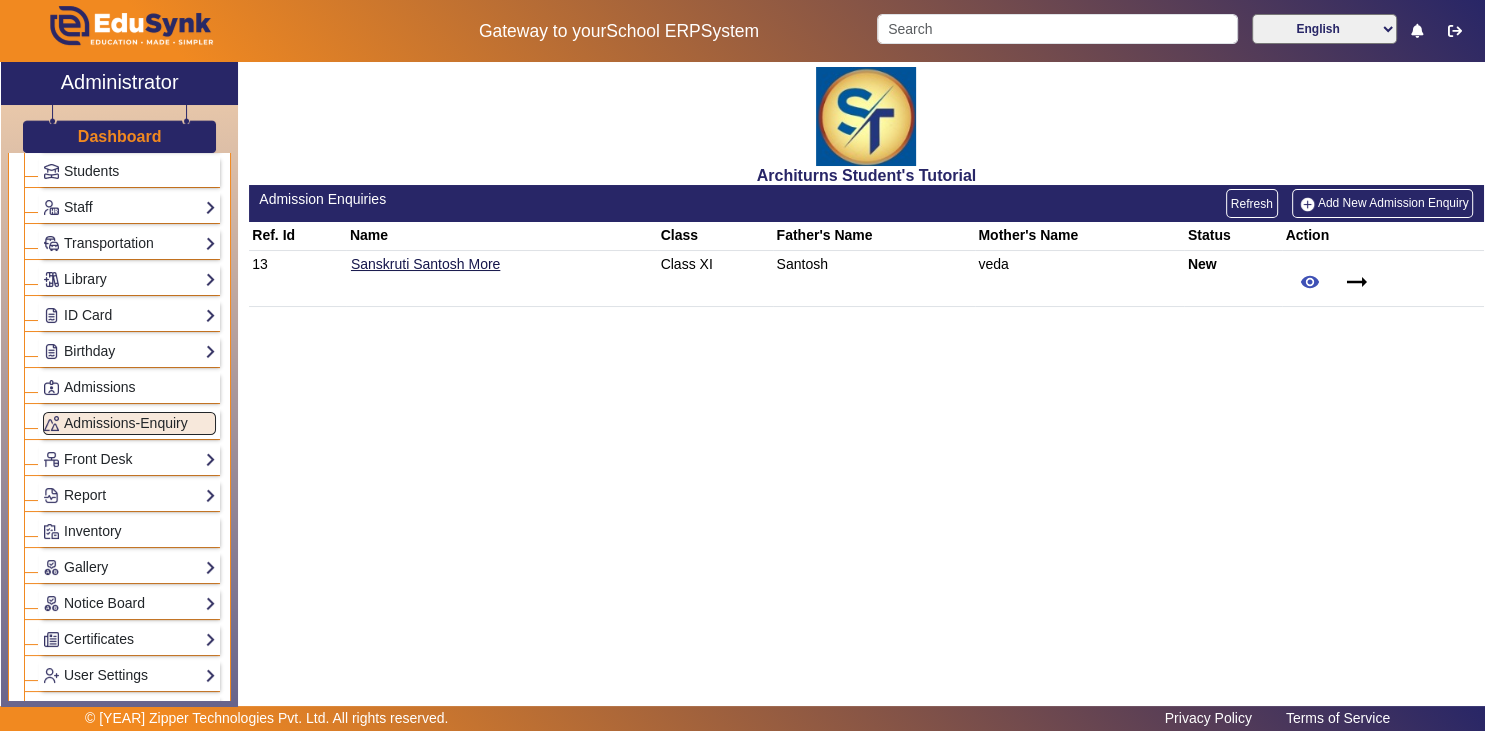 scroll, scrollTop: 119, scrollLeft: 0, axis: vertical 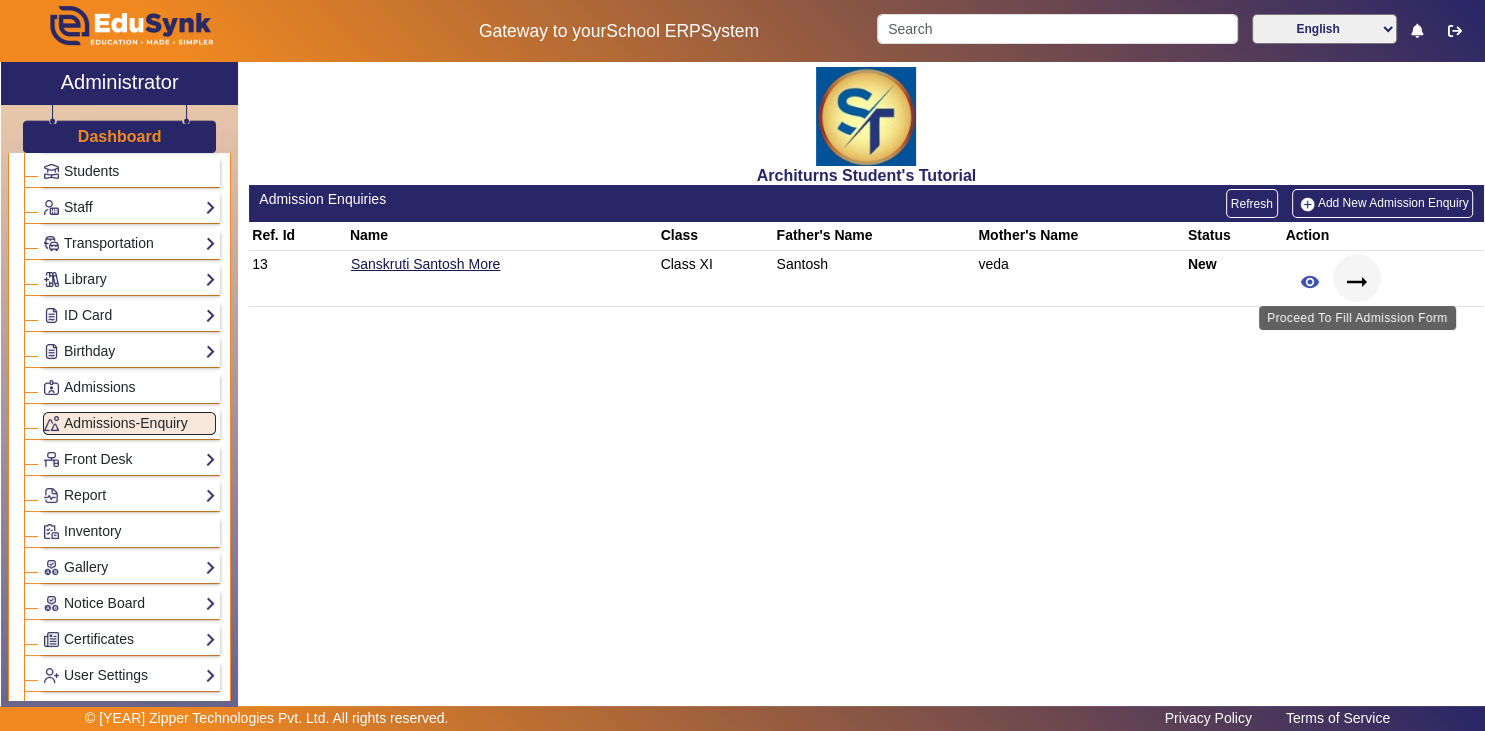 click on "arrow_right_alt" 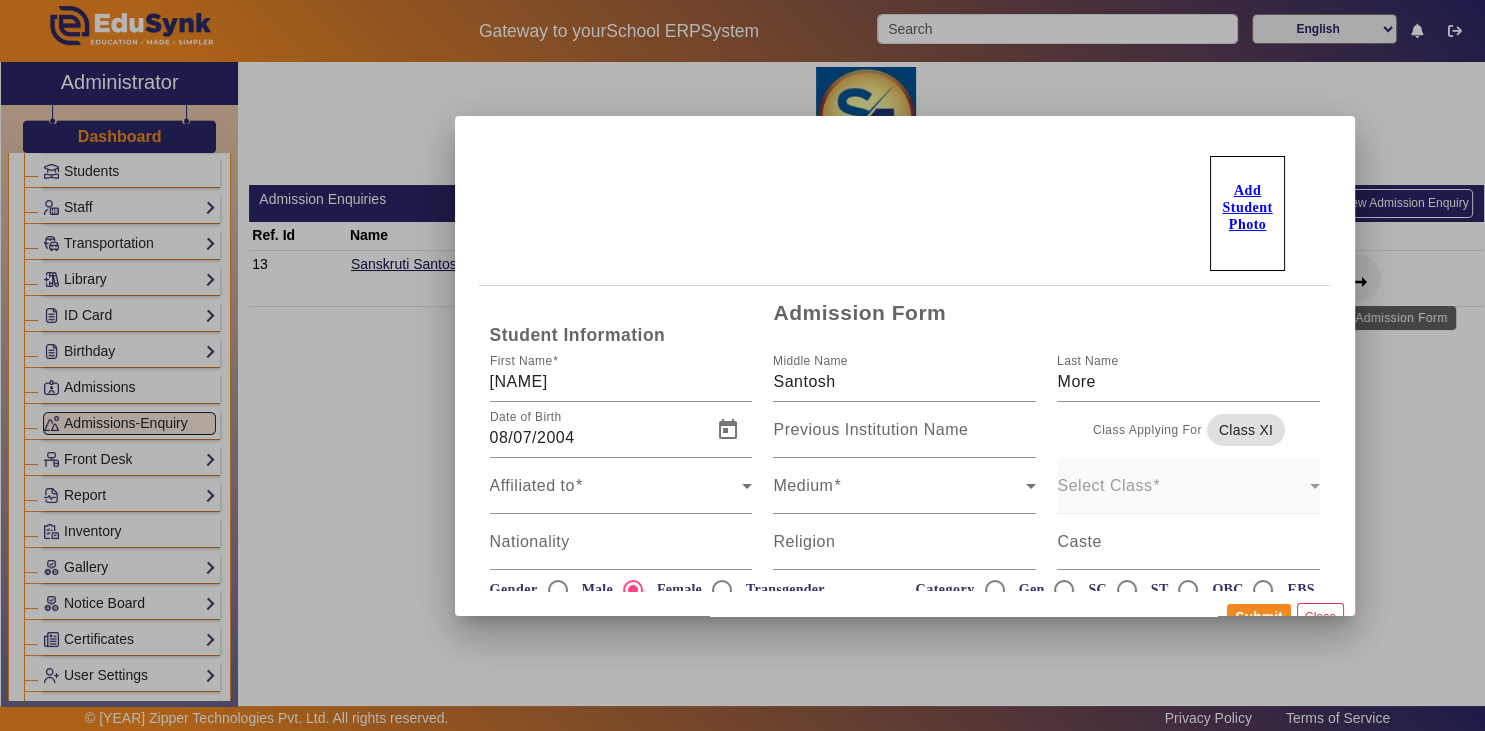 scroll, scrollTop: 119, scrollLeft: 0, axis: vertical 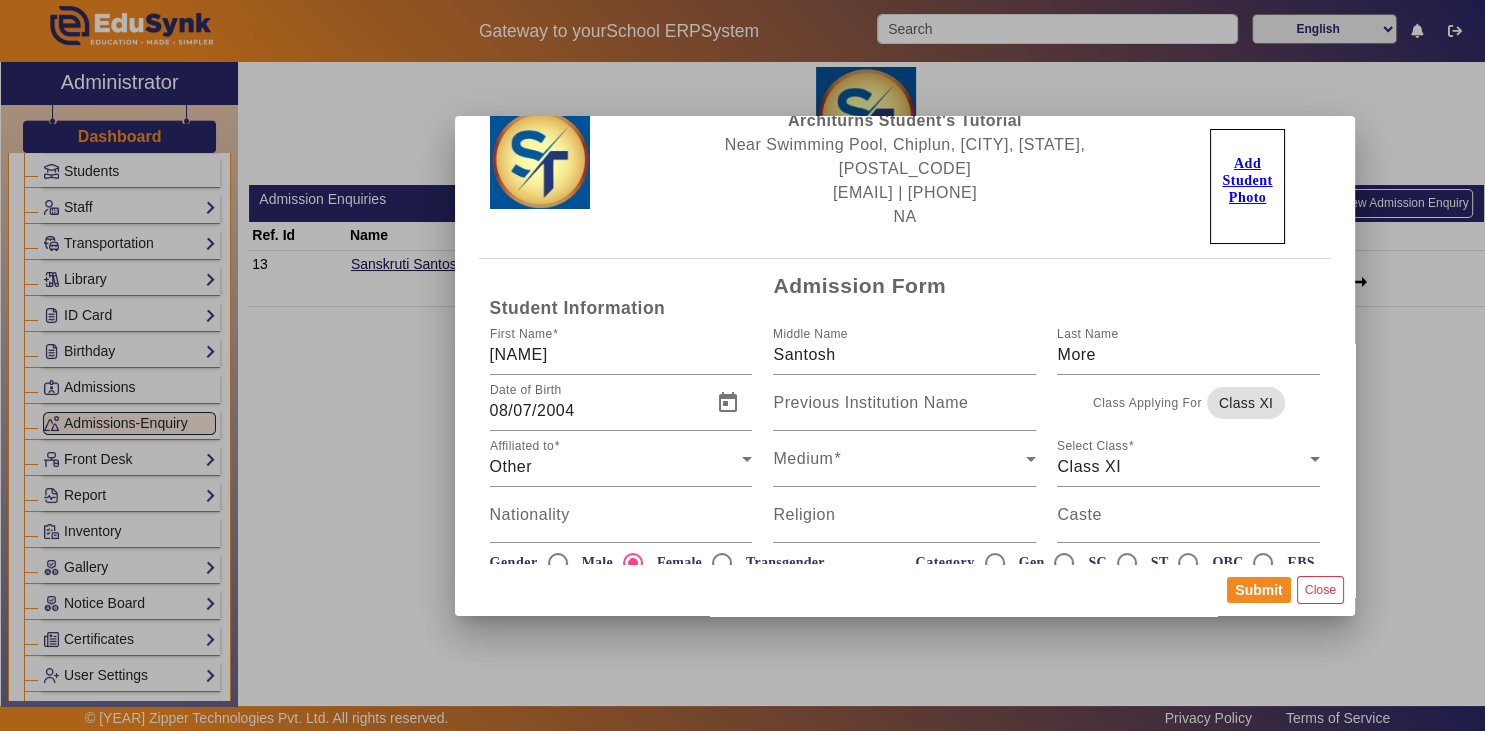 click at bounding box center (742, 365) 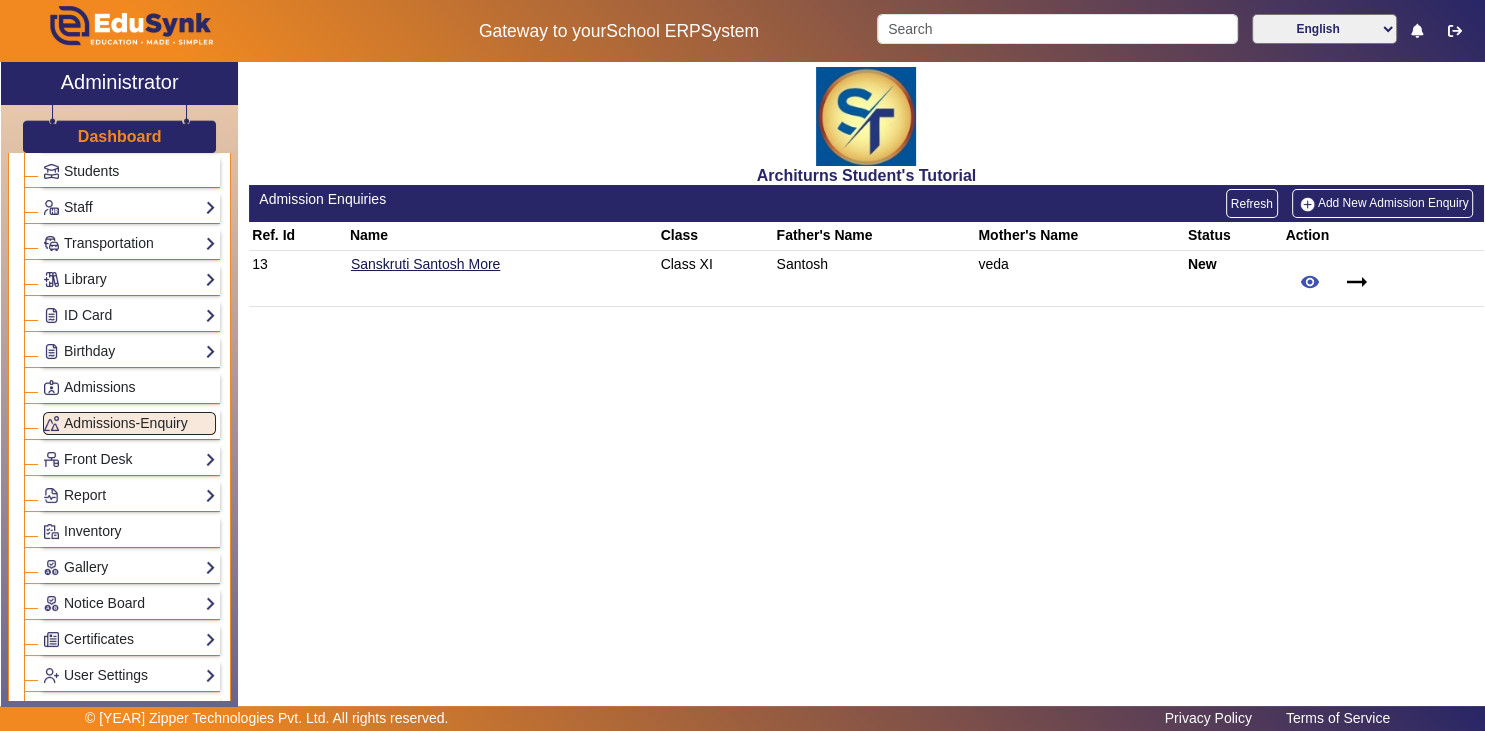 scroll, scrollTop: 119, scrollLeft: 0, axis: vertical 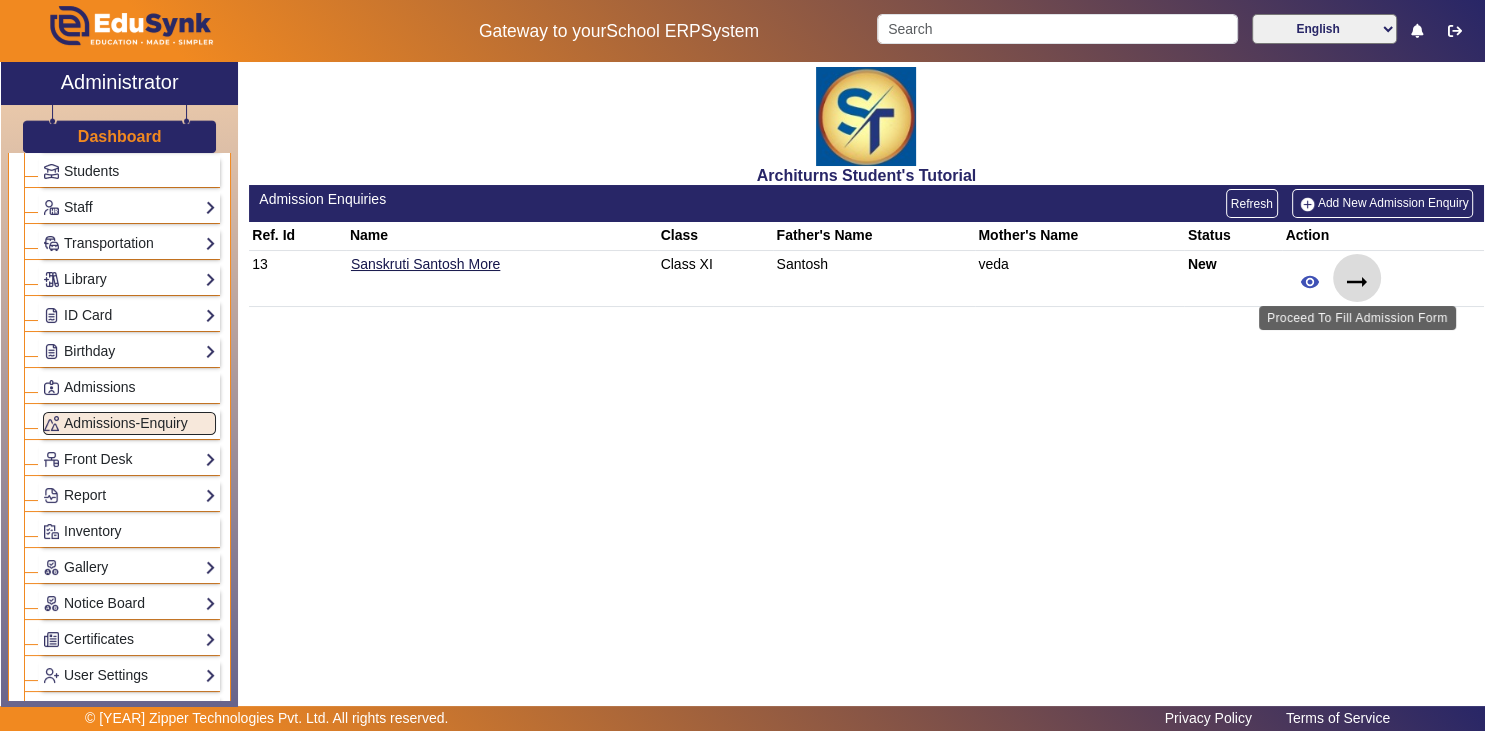 click on "arrow_right_alt" 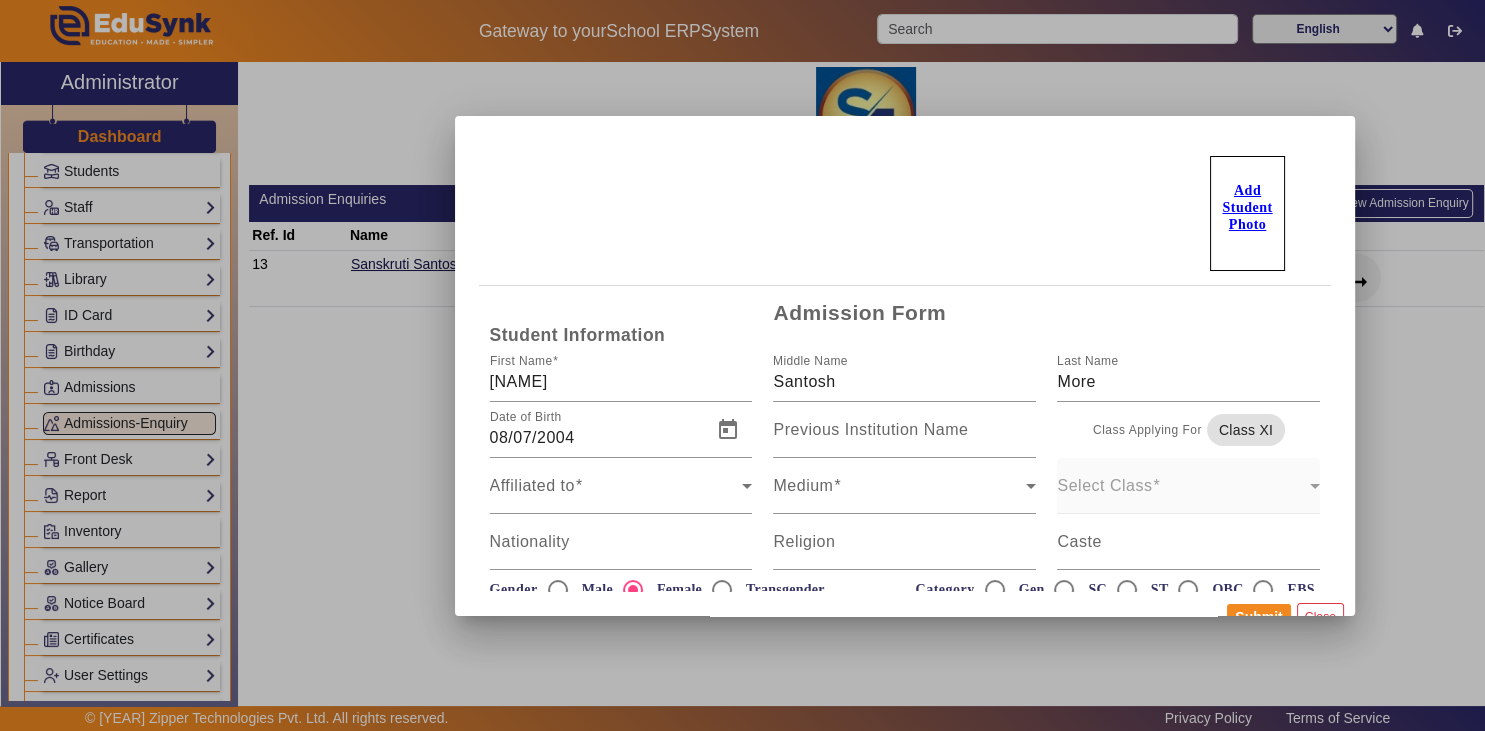 scroll, scrollTop: 119, scrollLeft: 0, axis: vertical 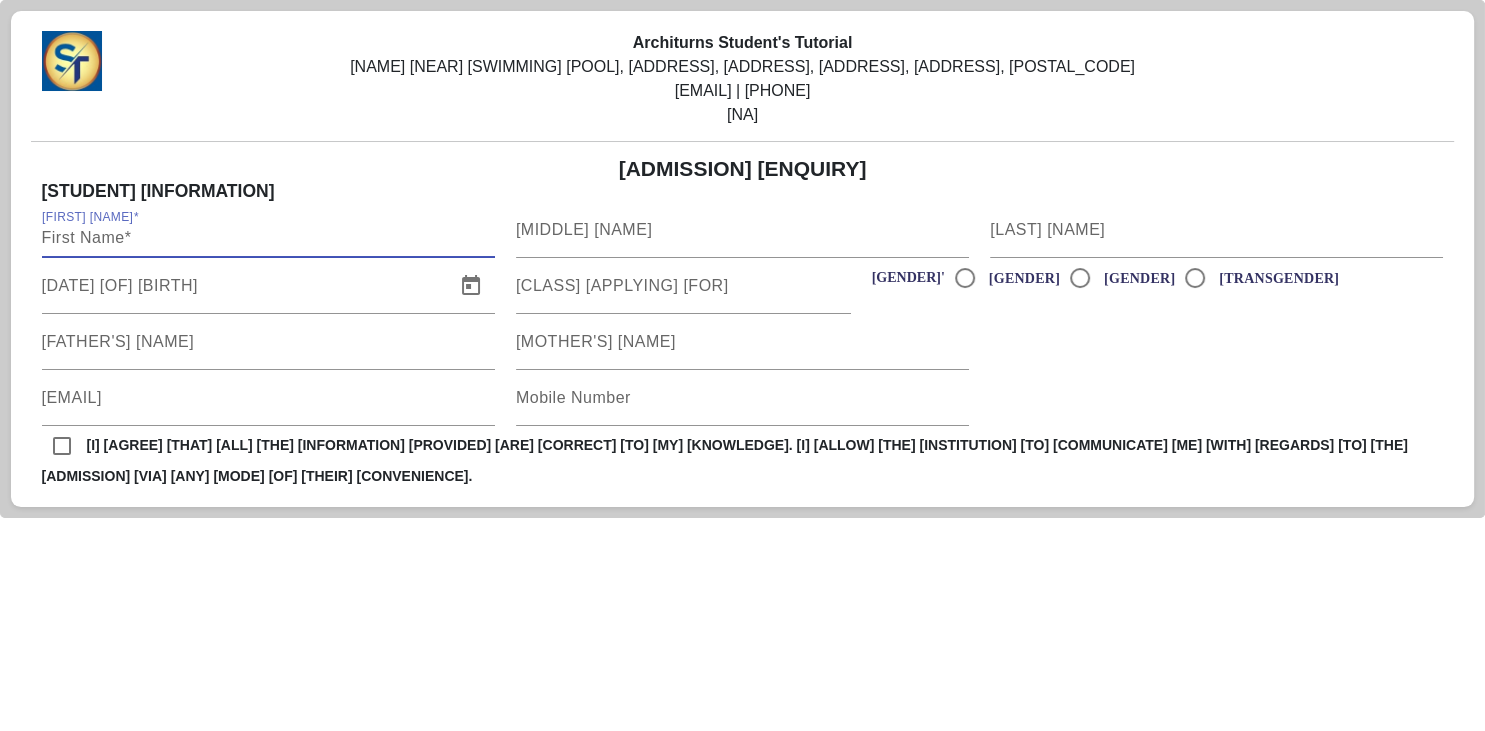 click on "[FIRST] [NAME]" at bounding box center (268, 238) 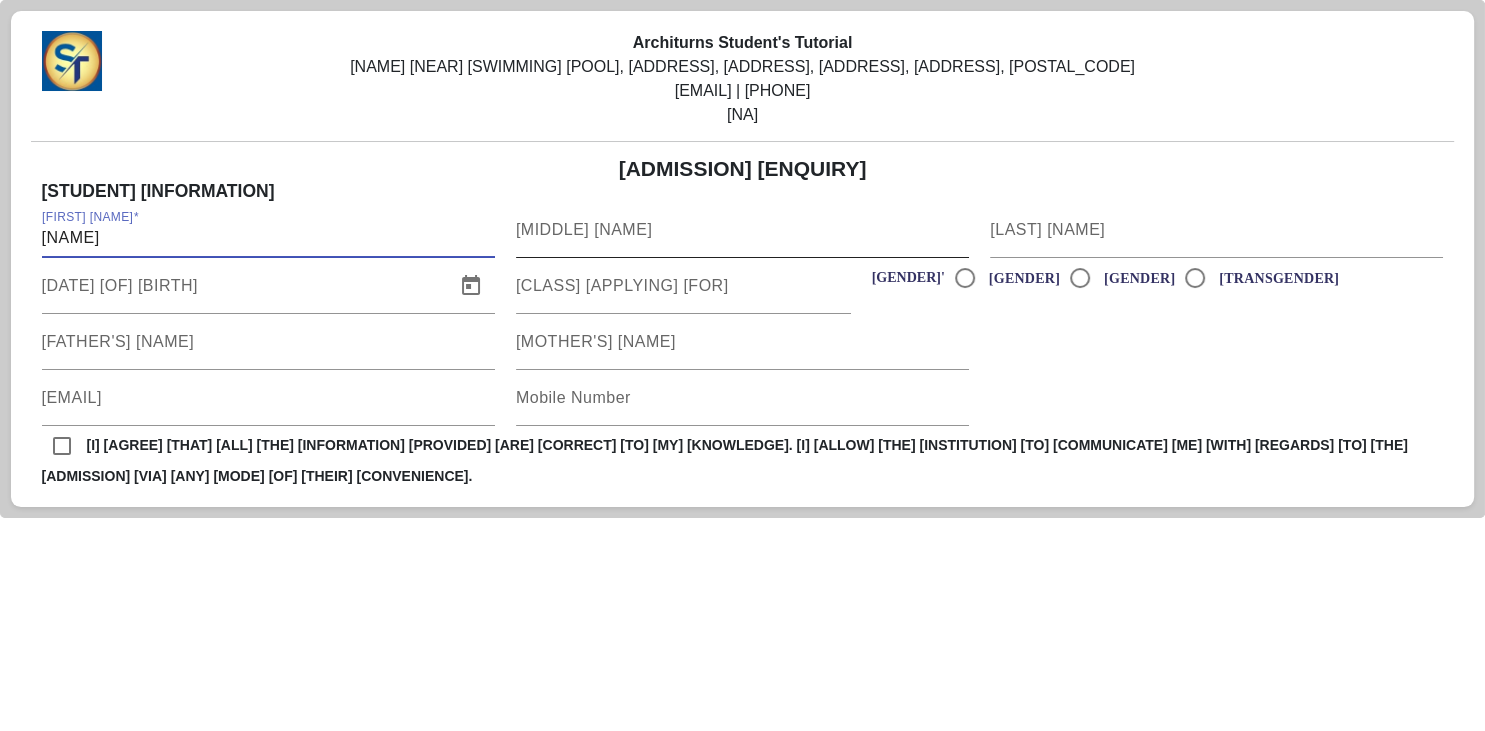 type on "[NAME]" 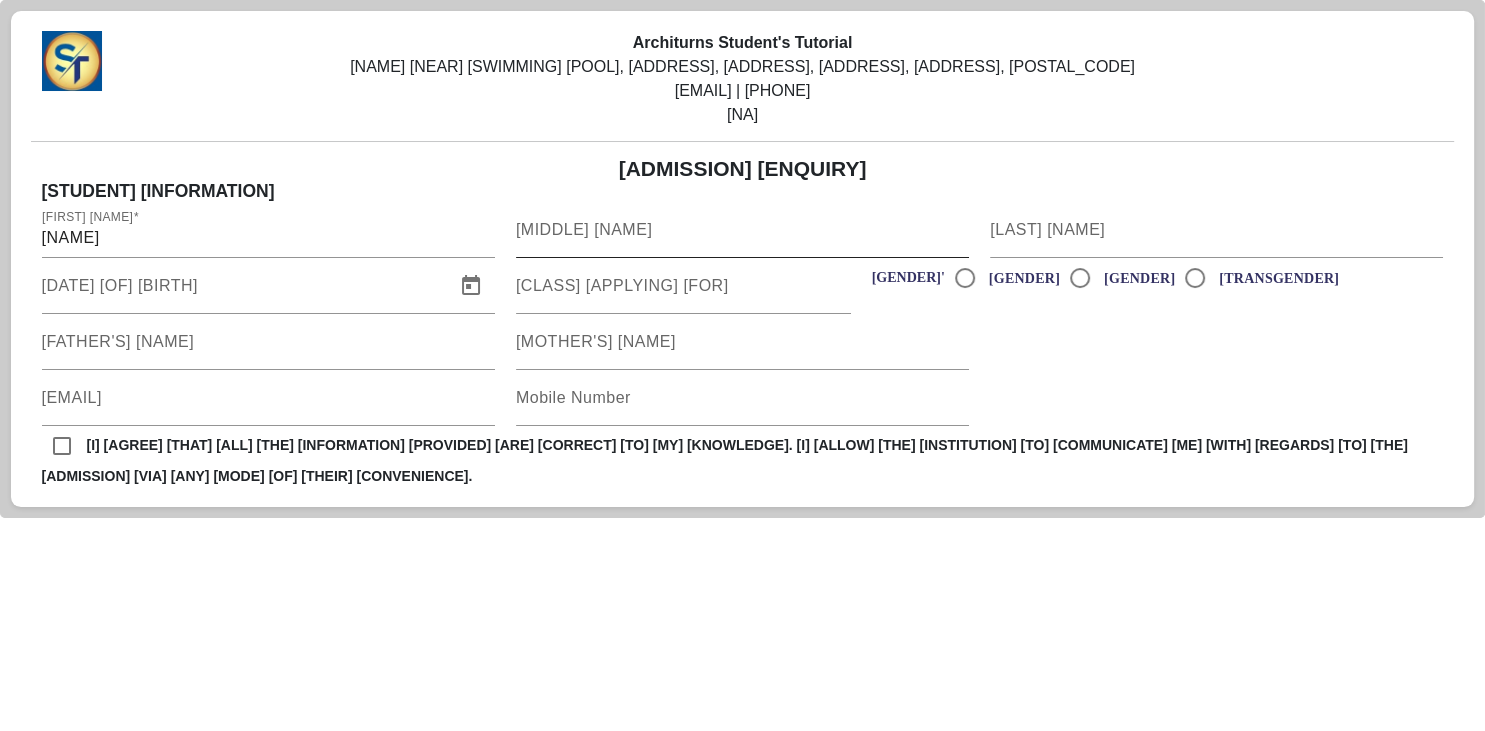 click on "[MIDDLE] [NAME]" at bounding box center (584, 229) 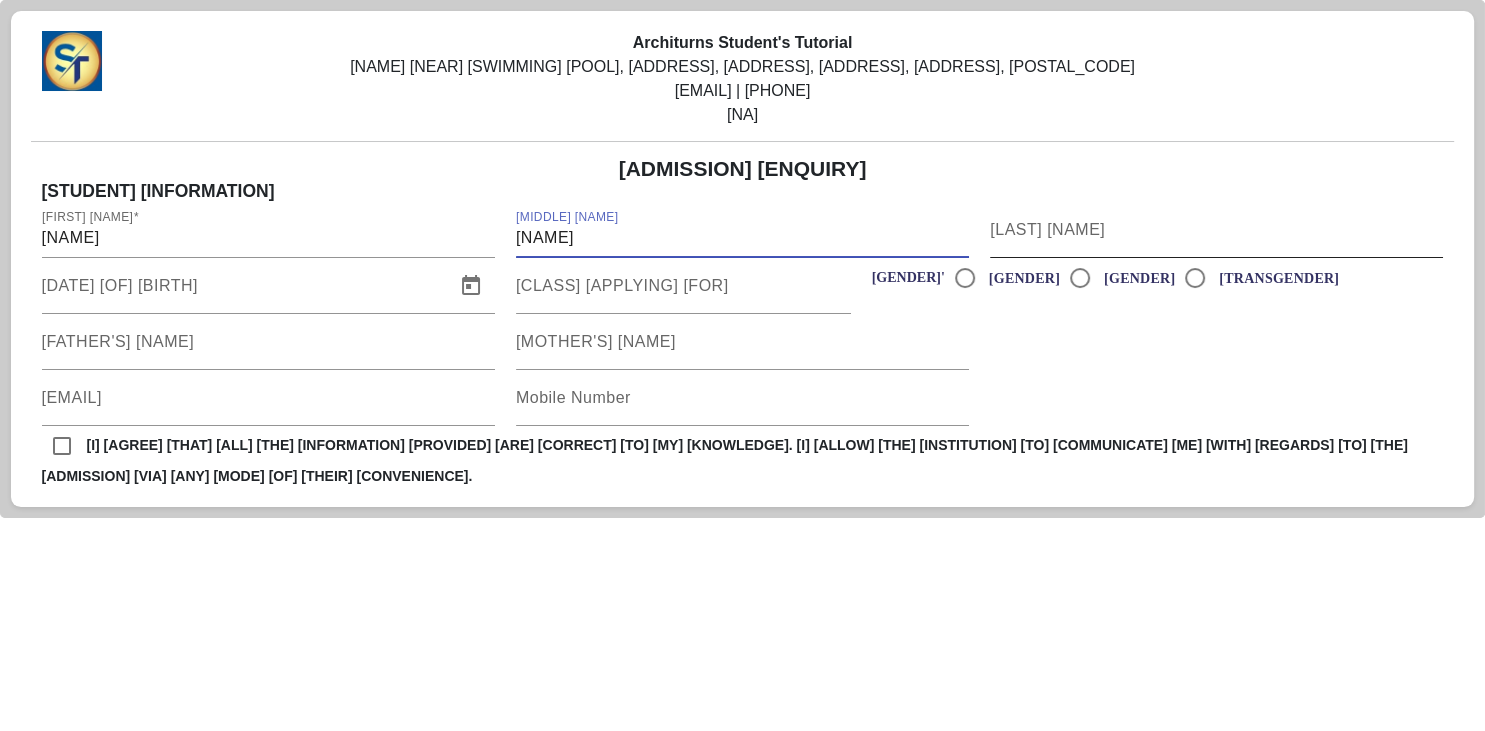 type on "[NAME]" 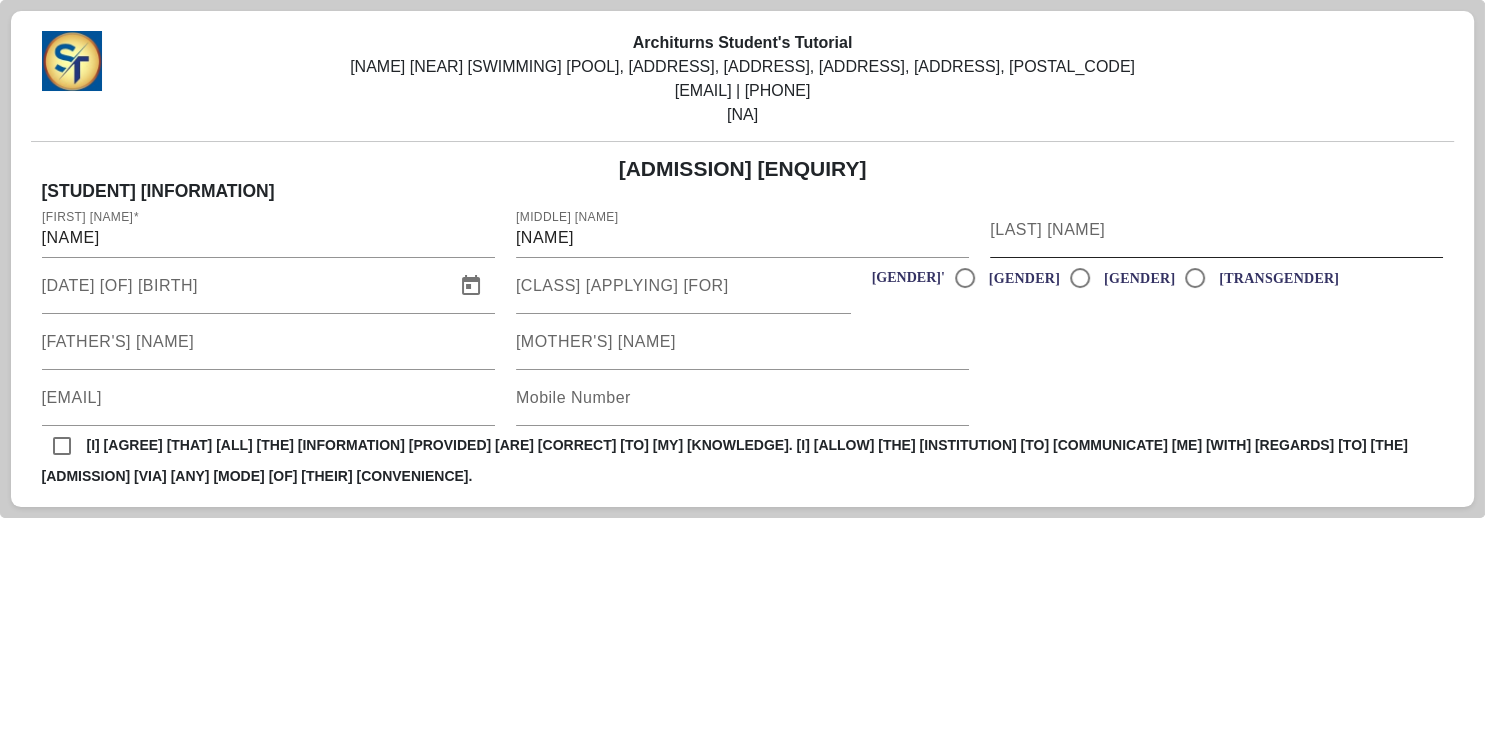 click on "[LAST] [NAME]" at bounding box center [1047, 229] 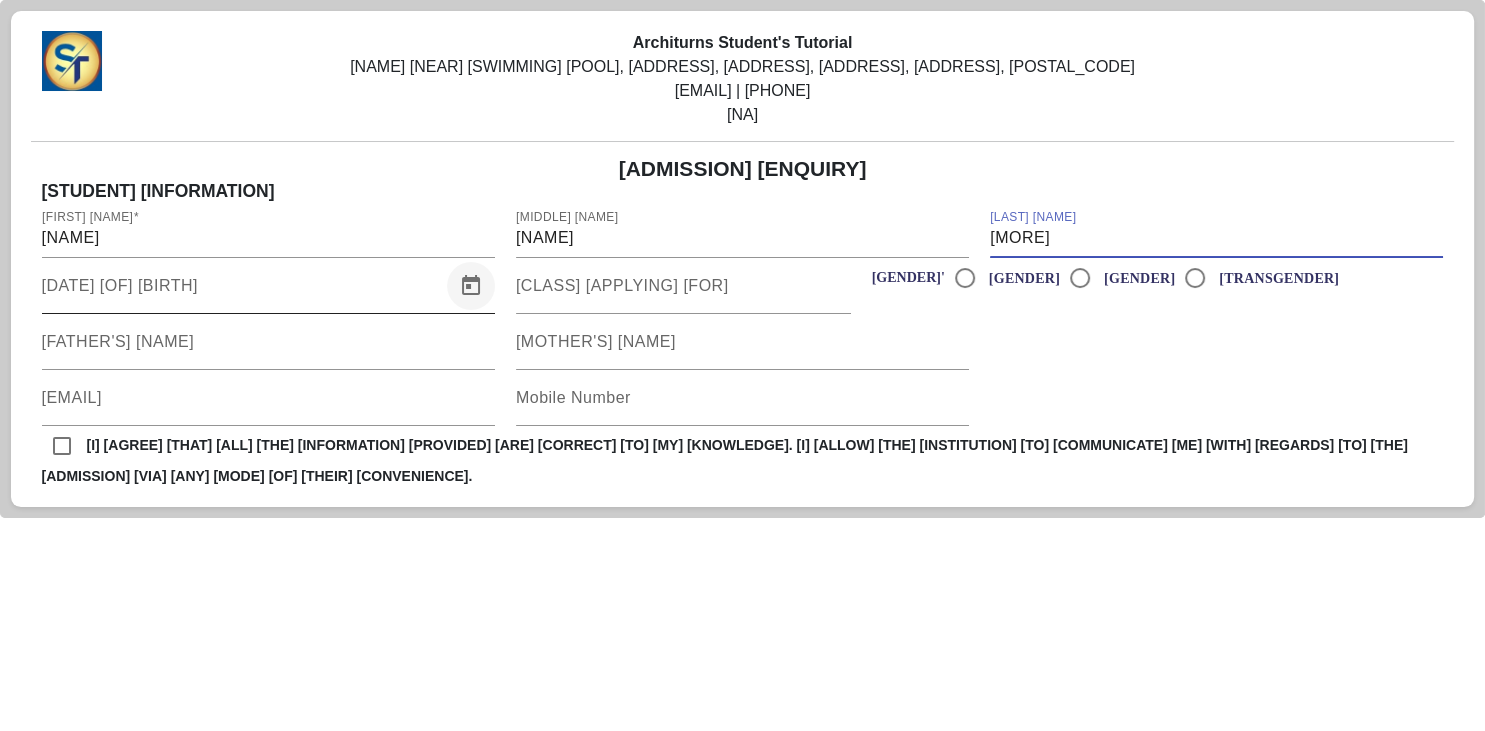 type on "[MORE]" 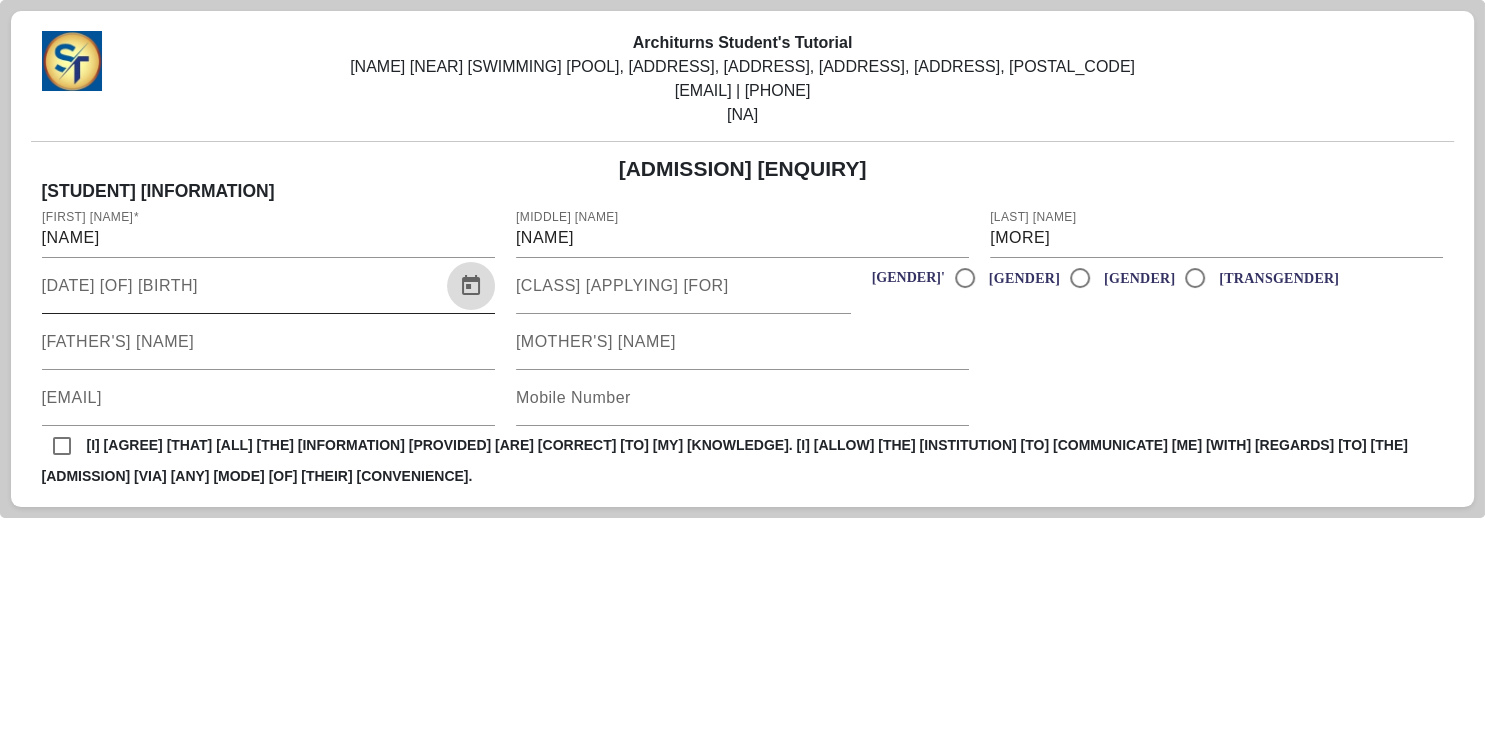 click 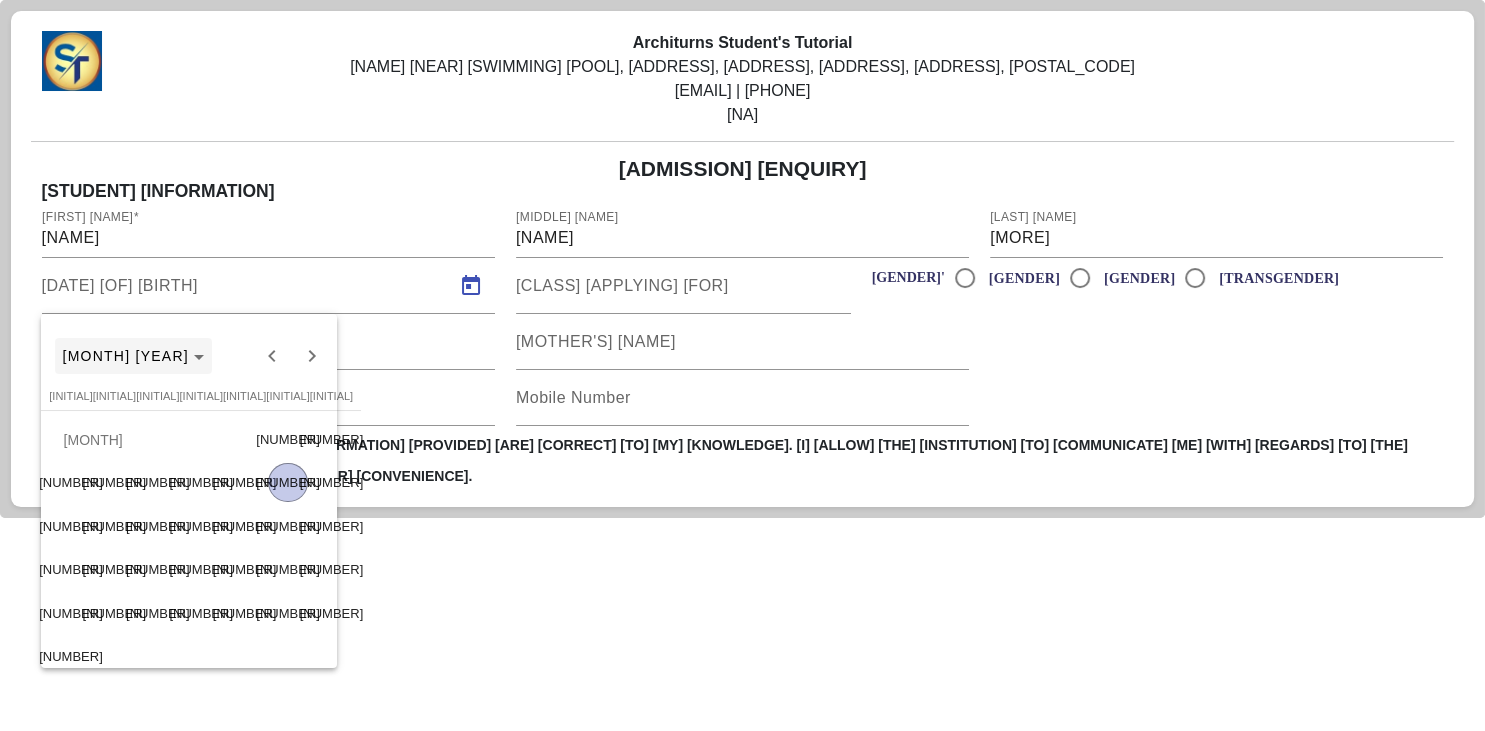 click on "[MONTH] [YEAR]" at bounding box center (126, 356) 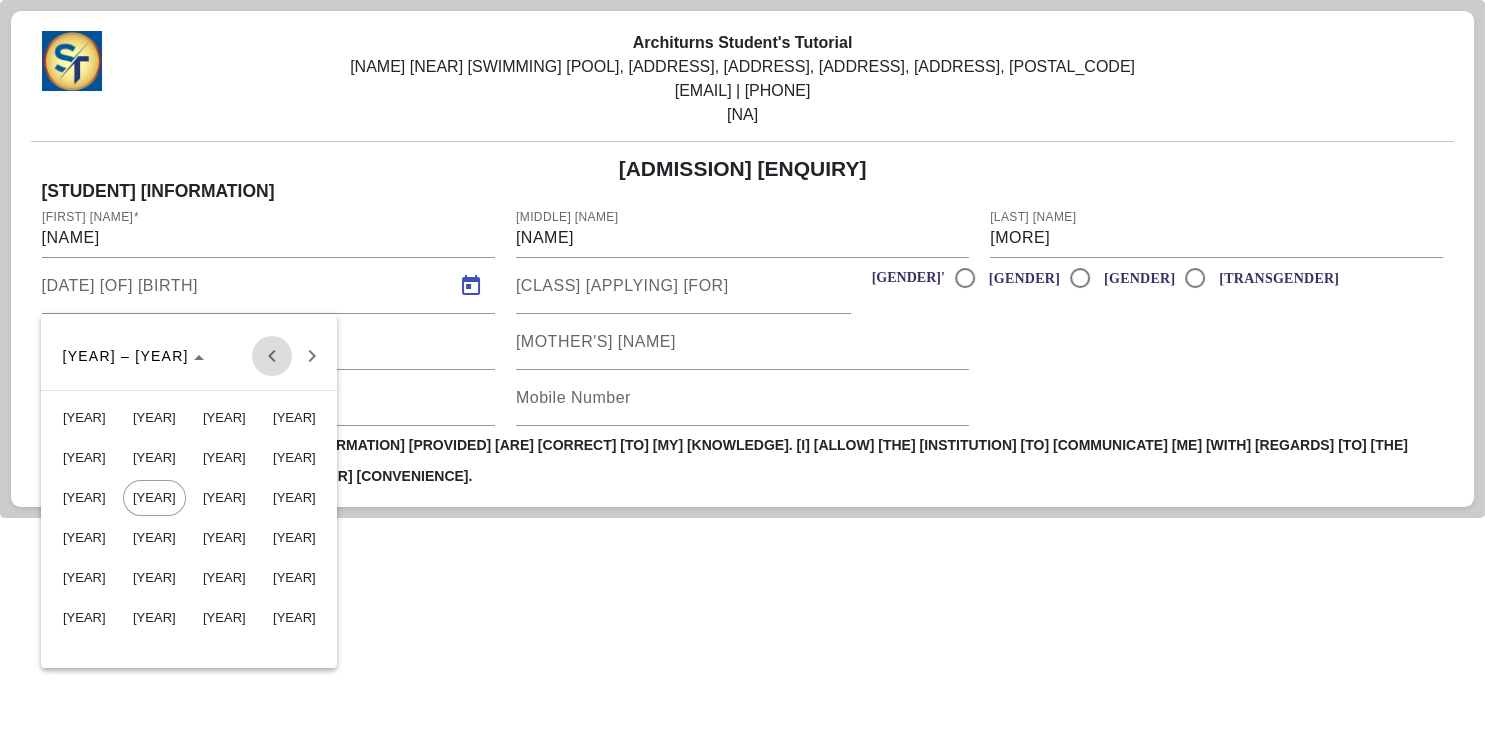 click at bounding box center [272, 356] 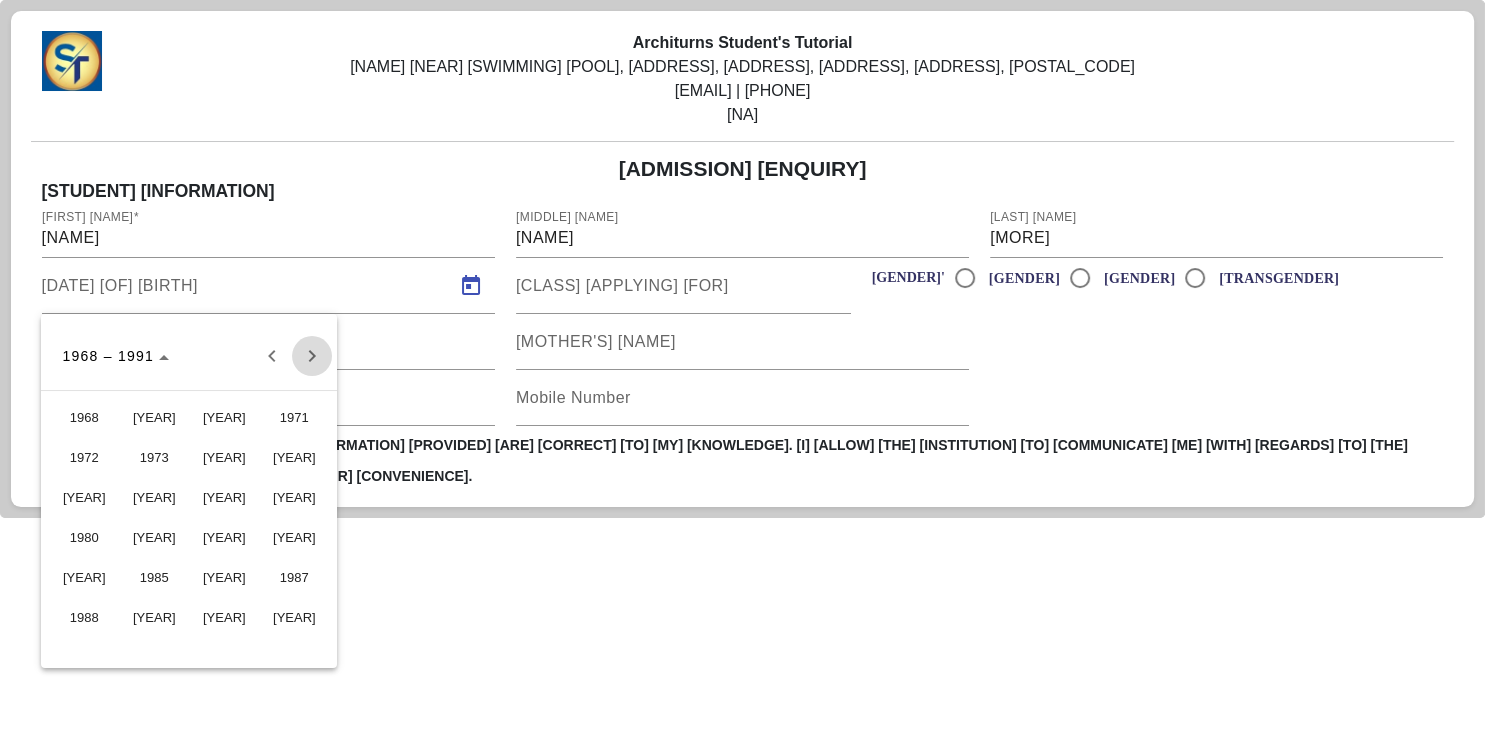 click at bounding box center [312, 356] 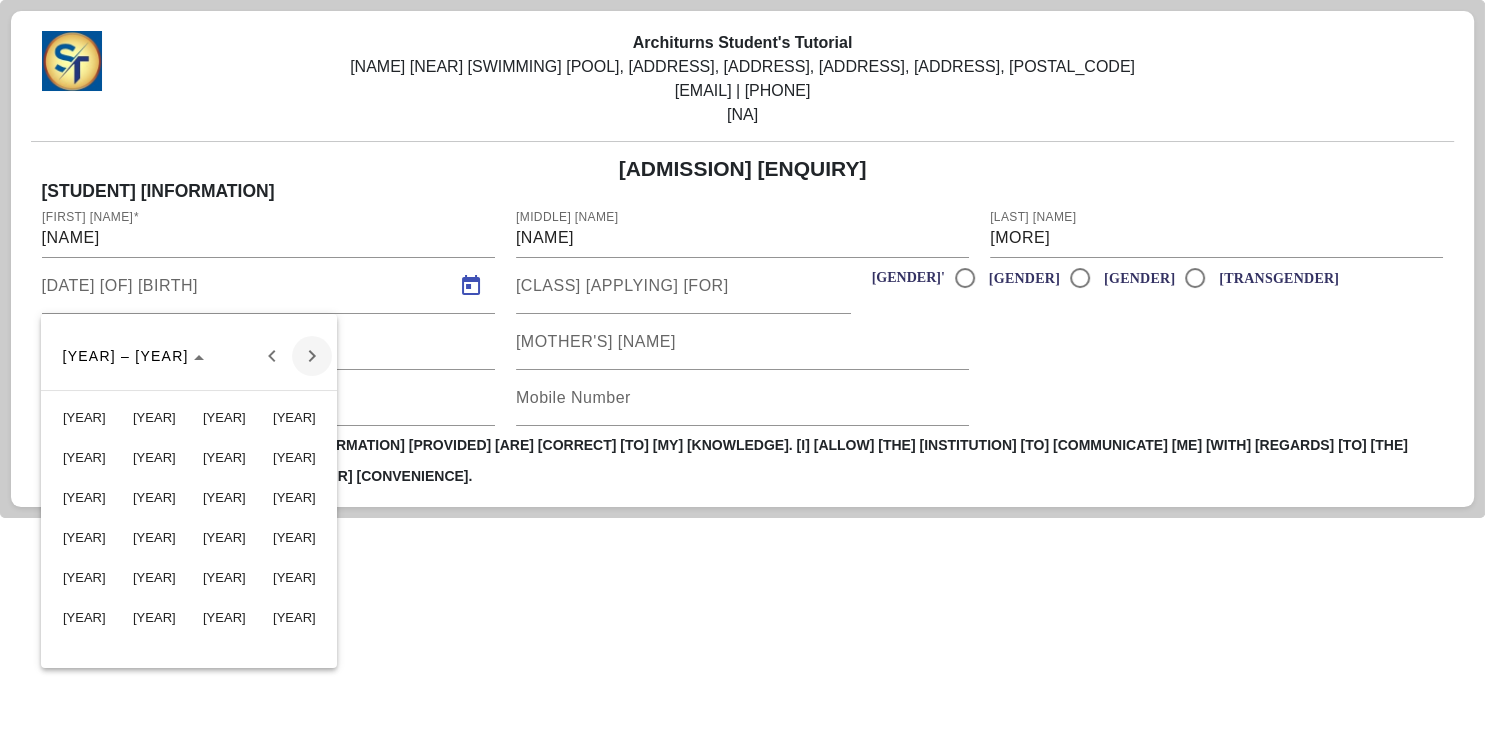 click at bounding box center (312, 356) 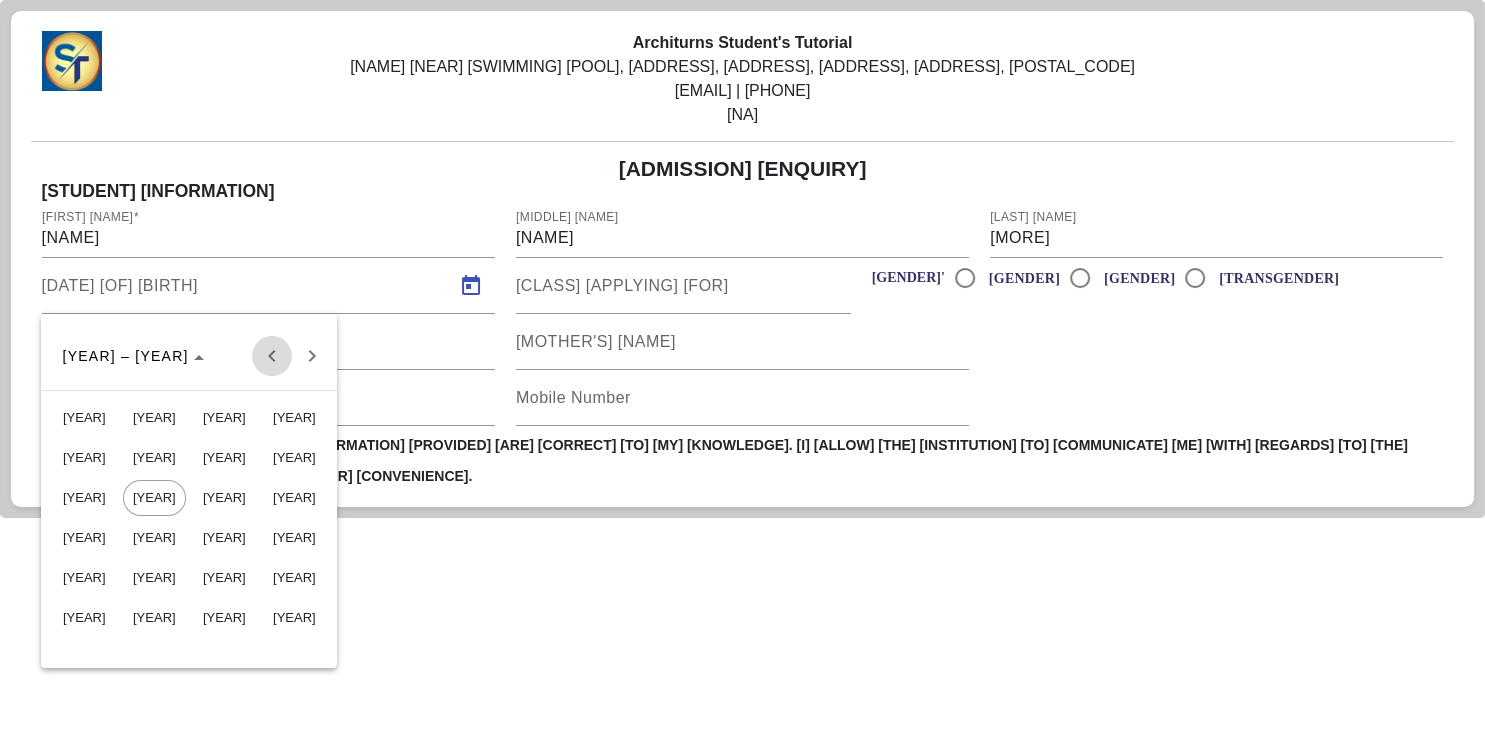 click at bounding box center (272, 356) 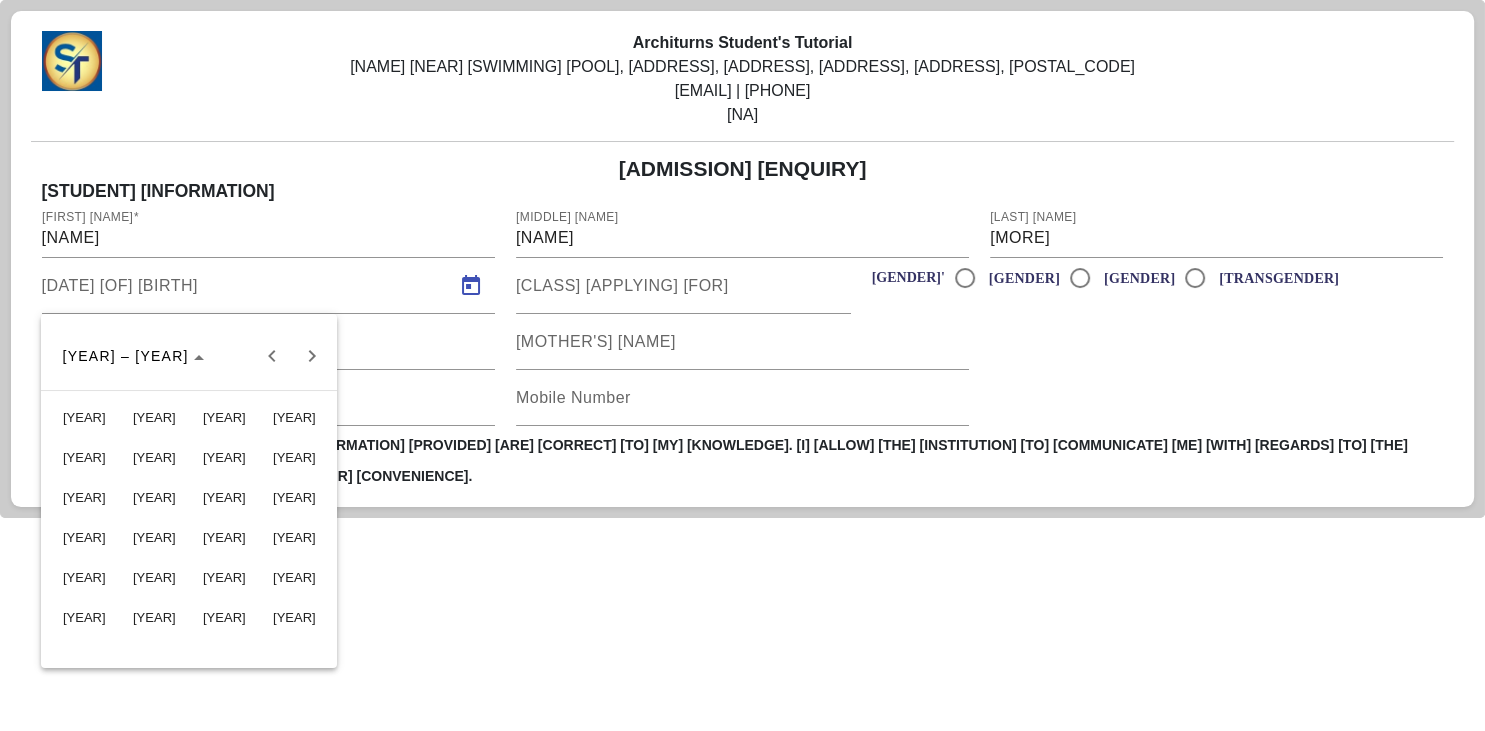 click on "[YEAR]" at bounding box center [84, 538] 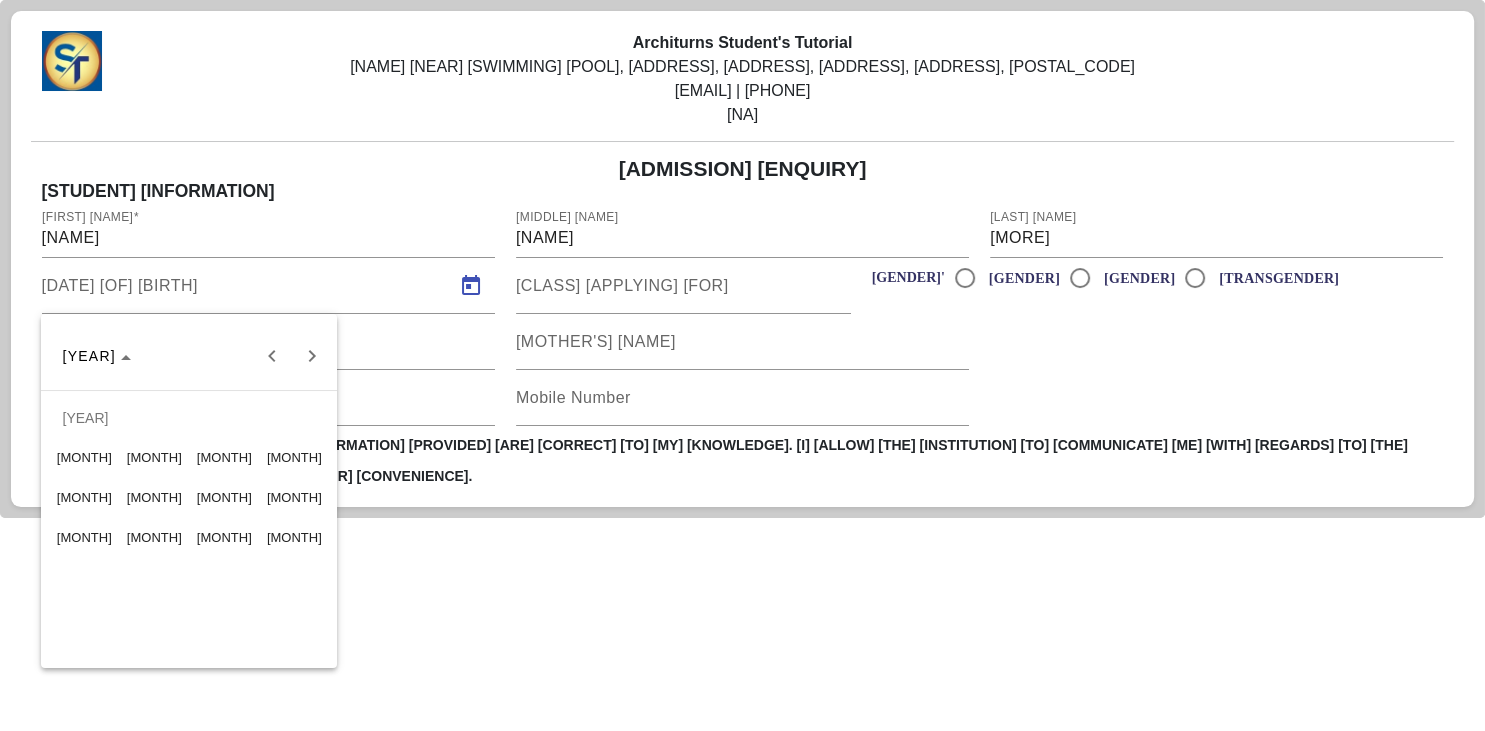 click on "[MONTH]" at bounding box center [224, 498] 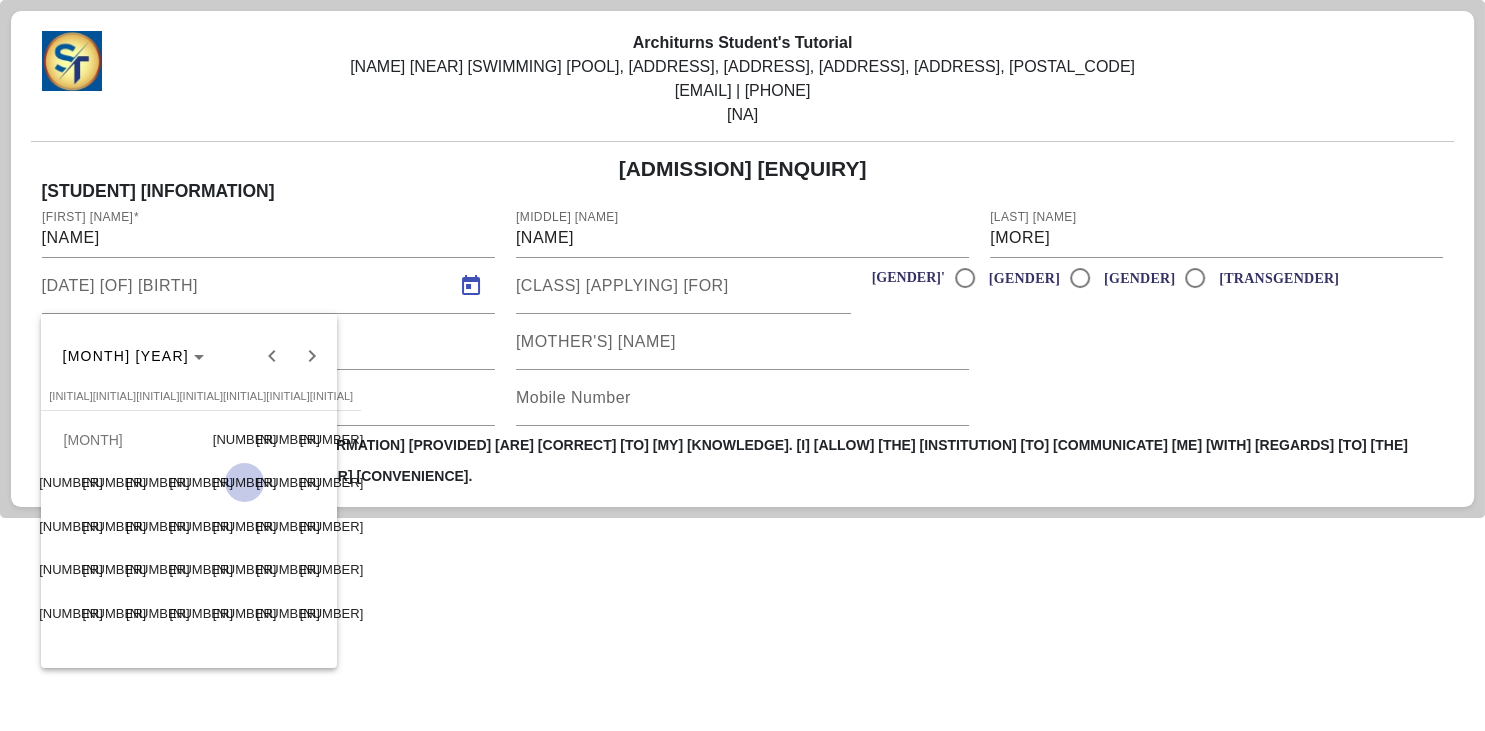 click on "[NUMBER]" at bounding box center [244, 482] 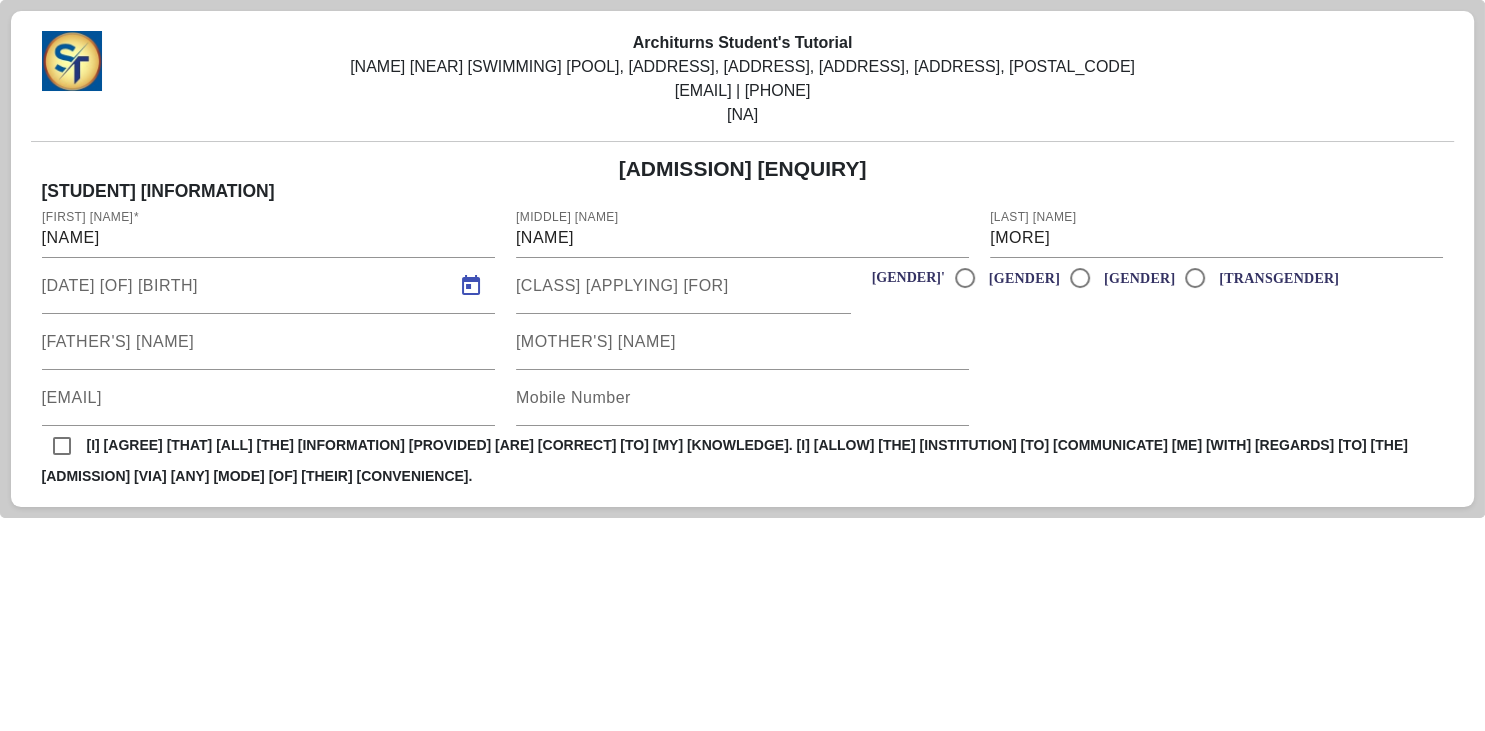 type on "[DATE]" 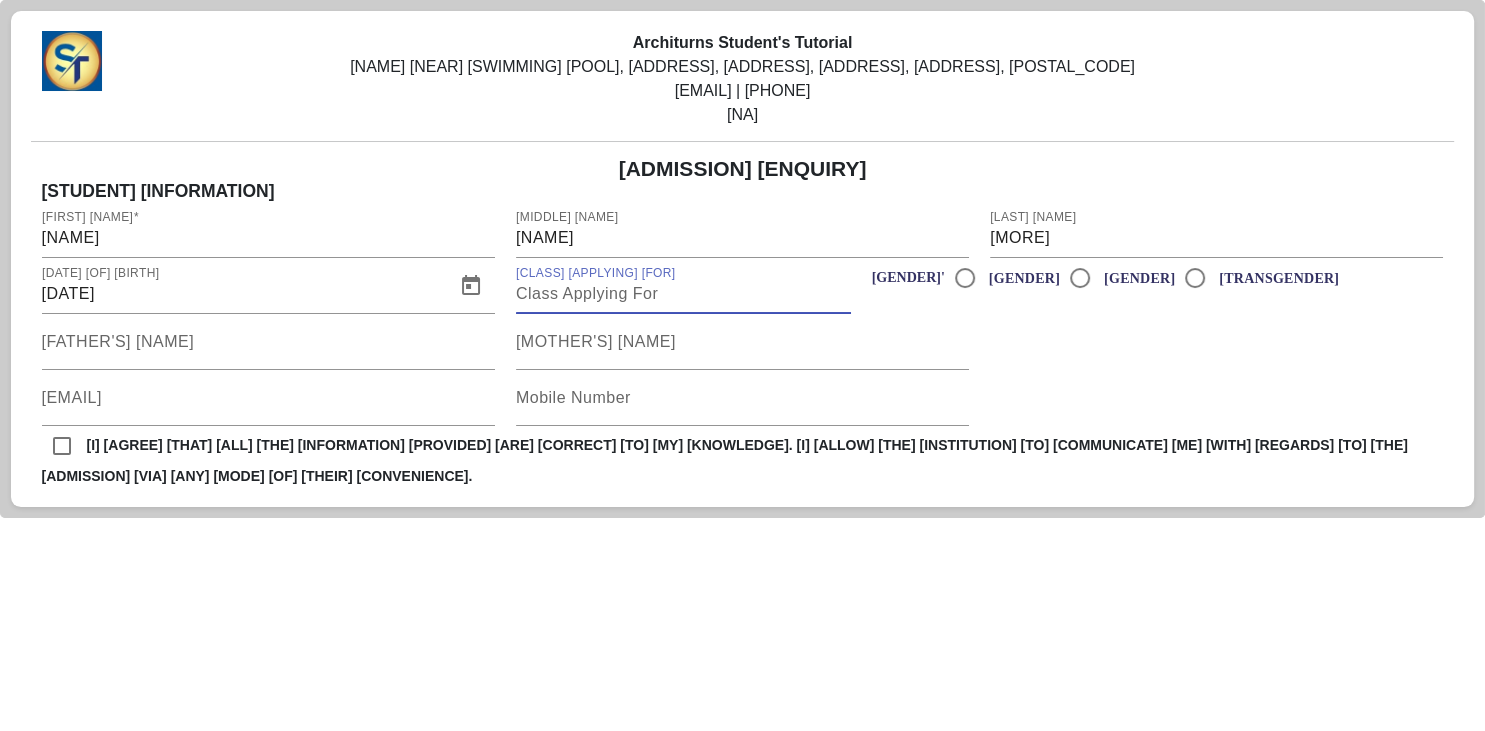 click on "[CLASS] [APPLYING] [FOR]" at bounding box center (683, 294) 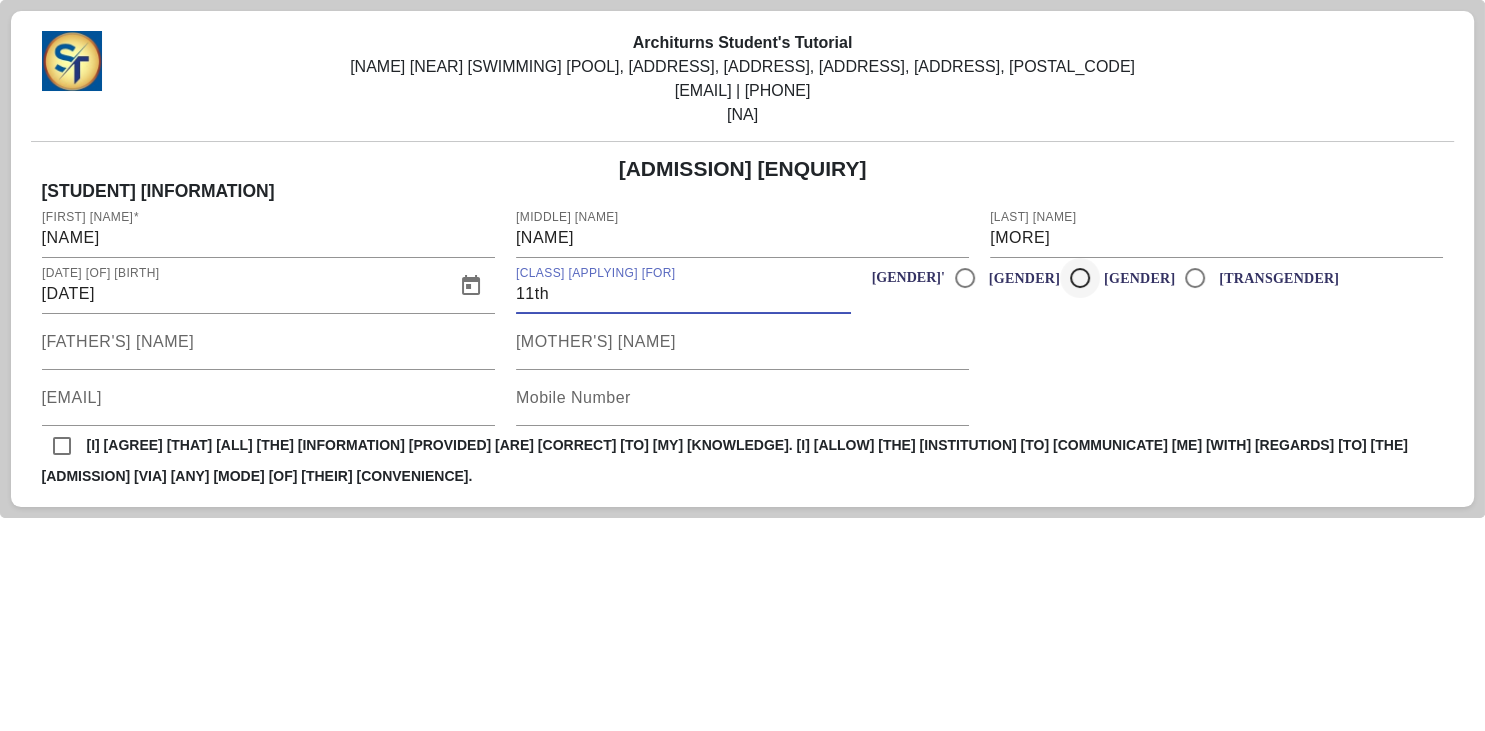 type on "11th" 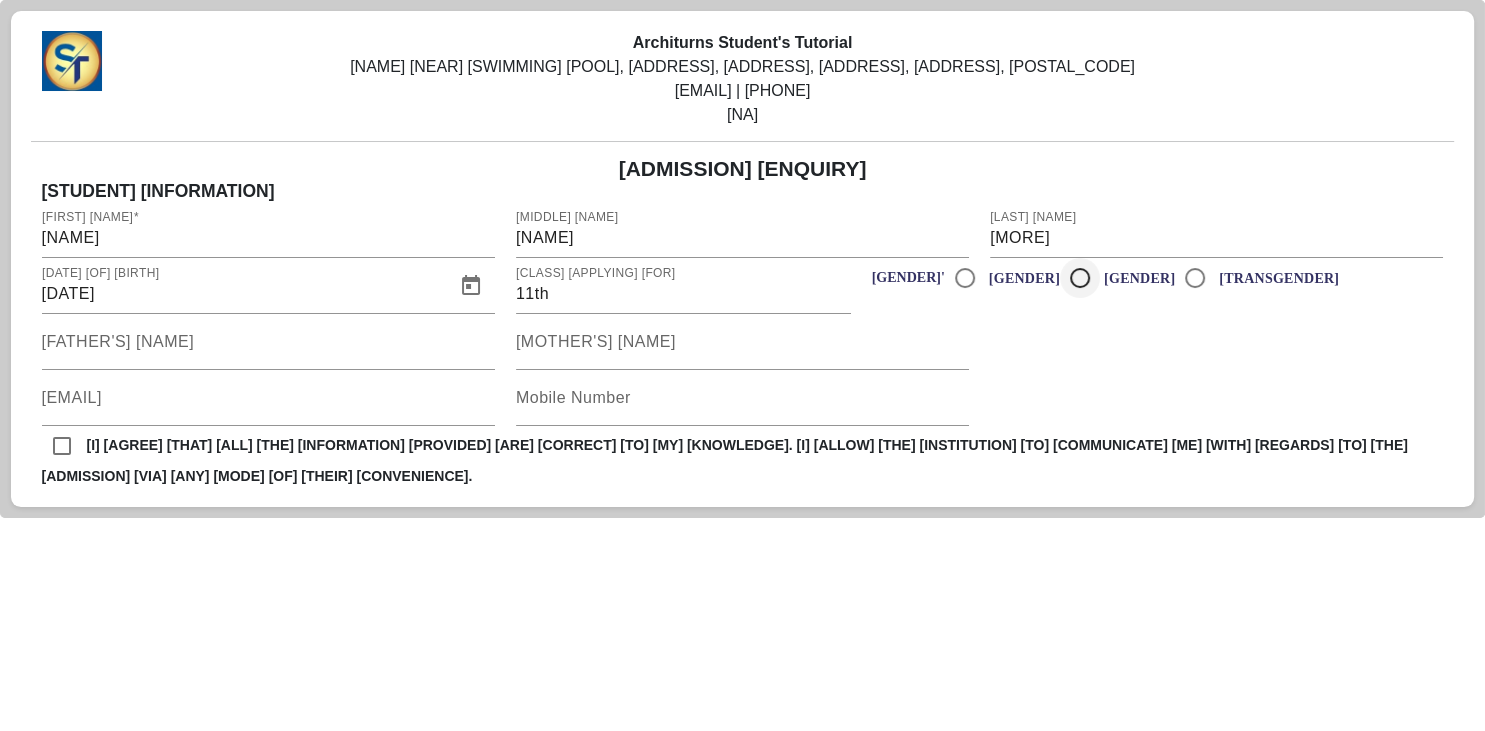 click at bounding box center (1080, 278) 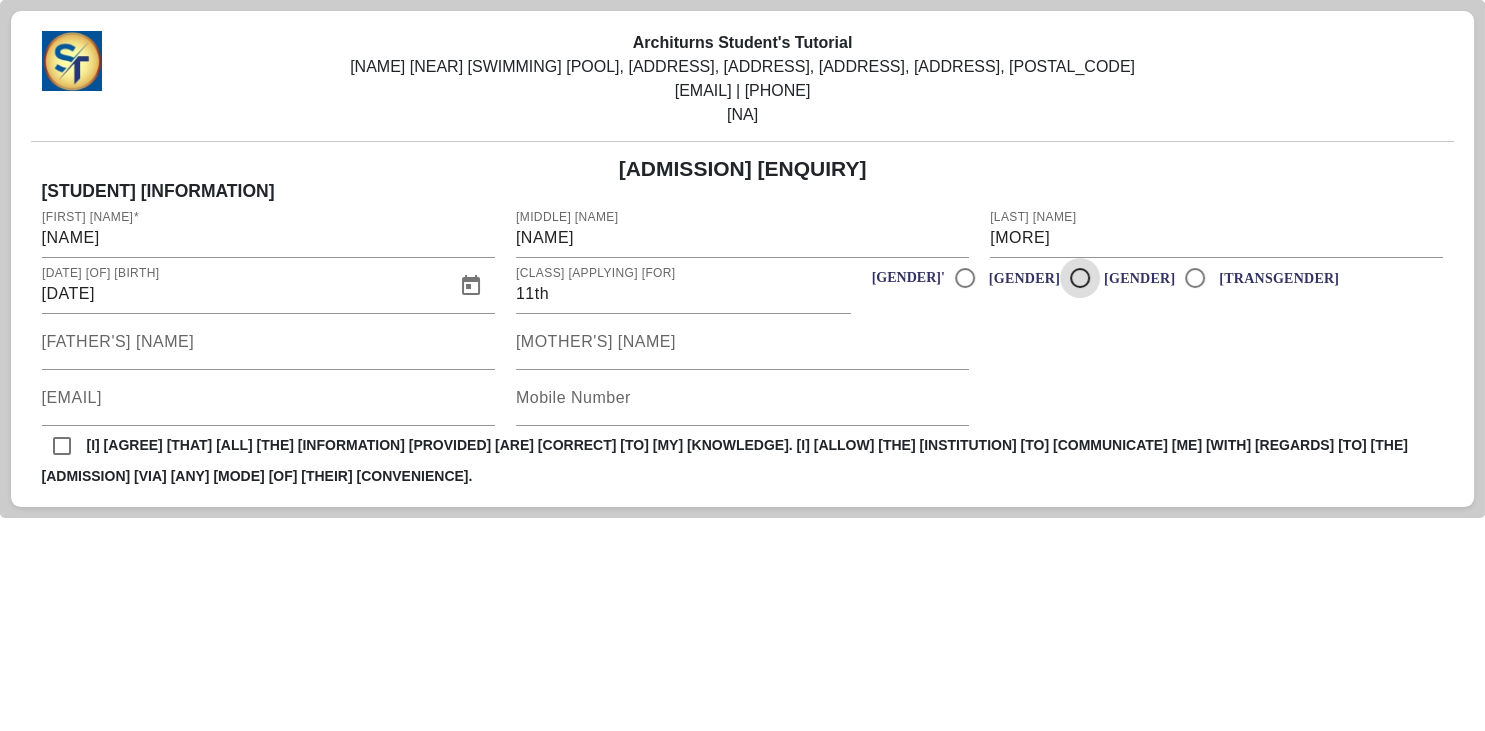 radio on "[BOOLEAN]" 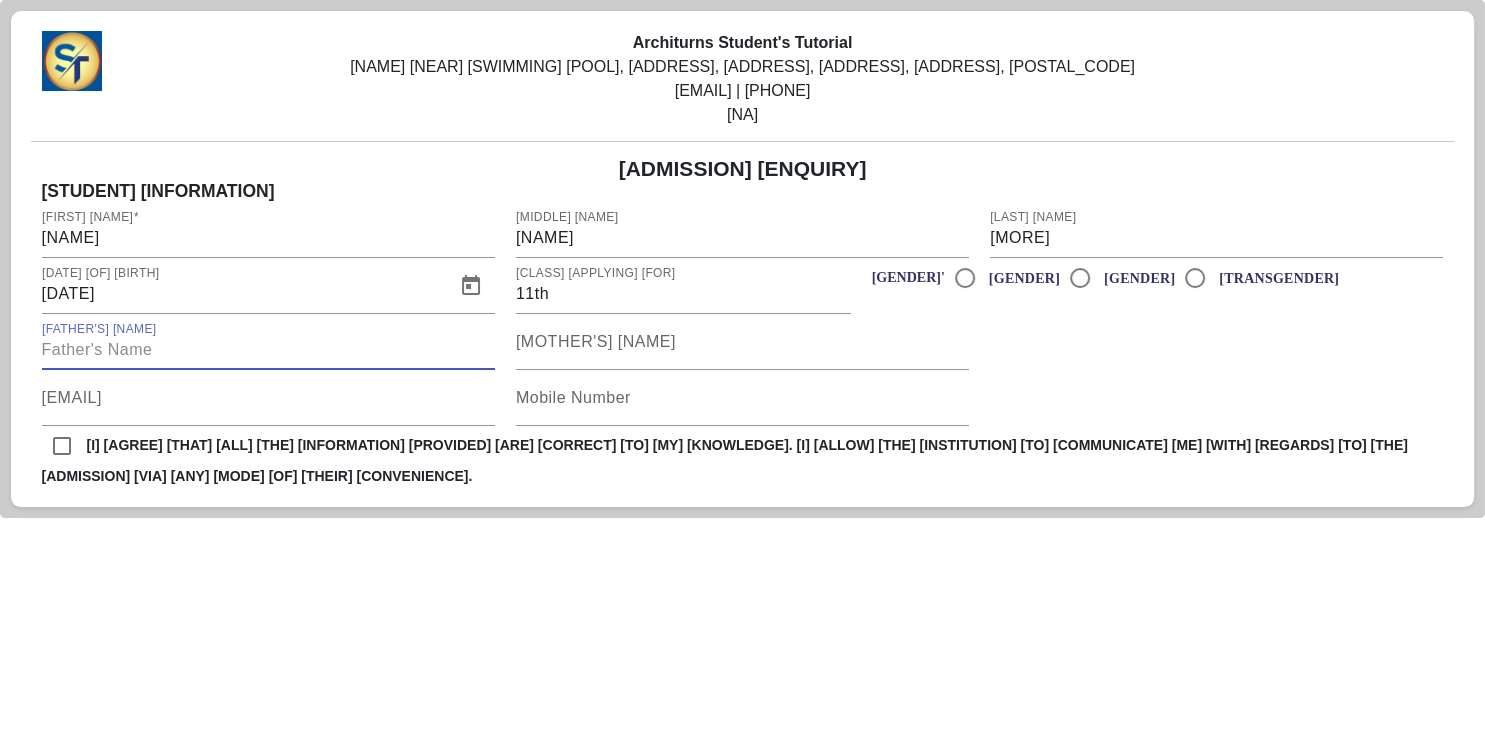 click on "[FATHER'S] [NAME]" at bounding box center [268, 350] 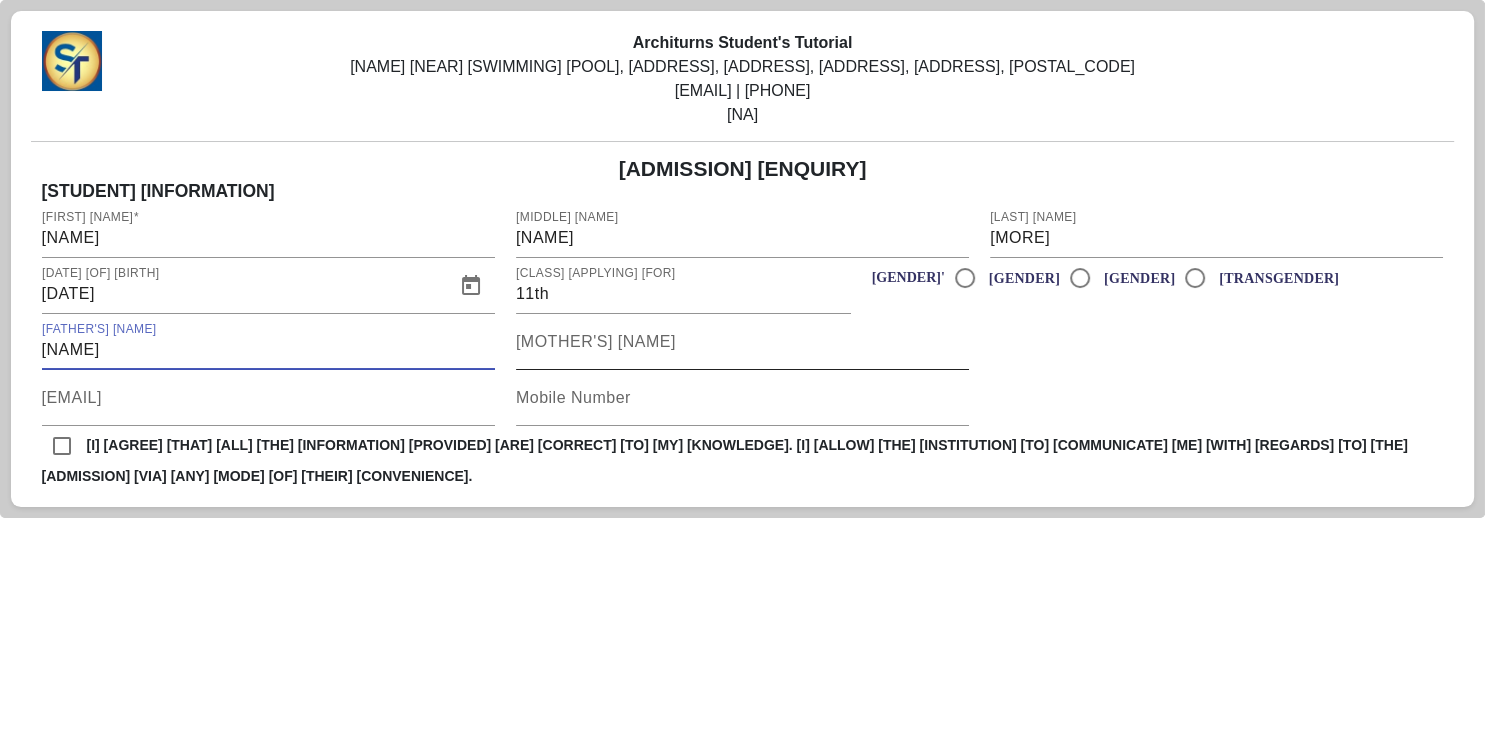 type on "[NAME]" 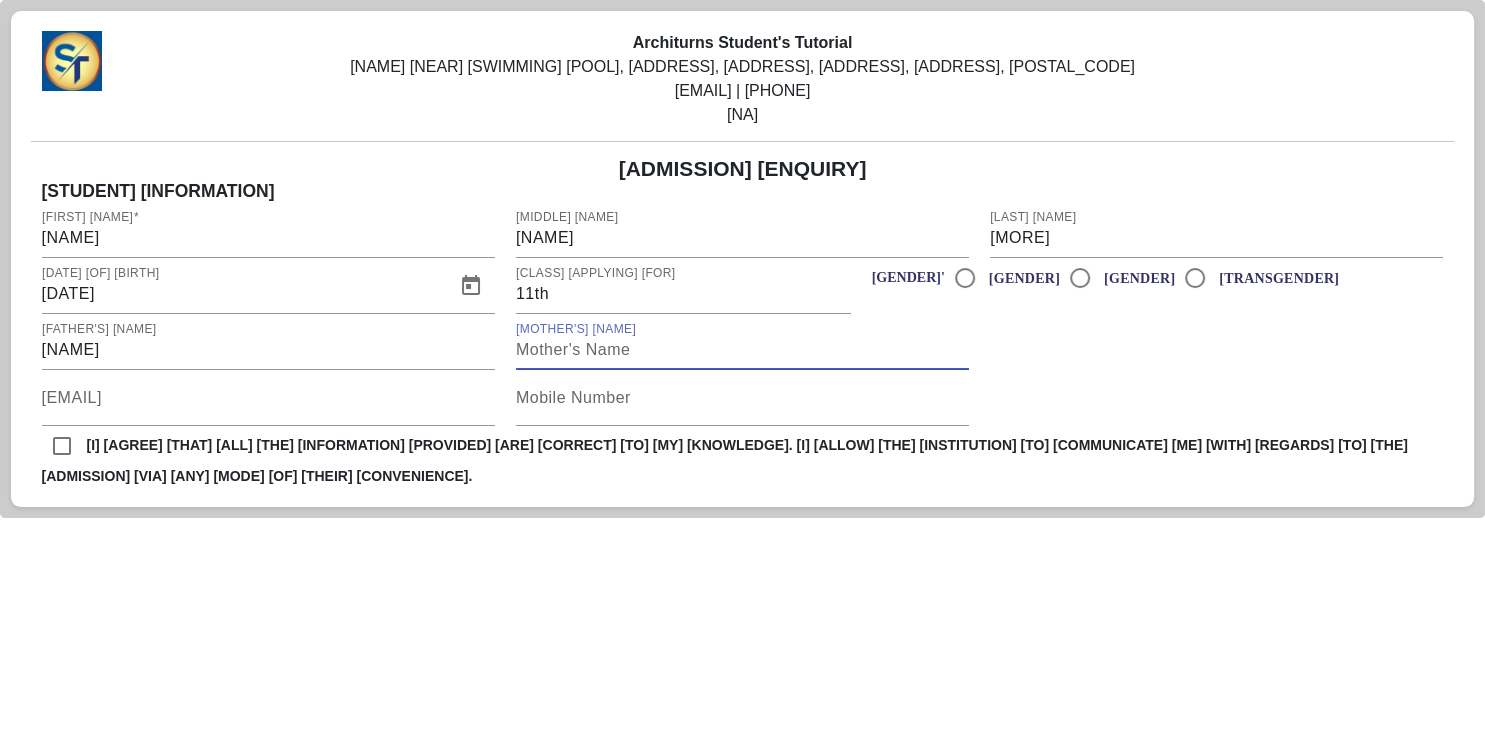 click on "[MOTHER'S] [NAME]" at bounding box center (742, 350) 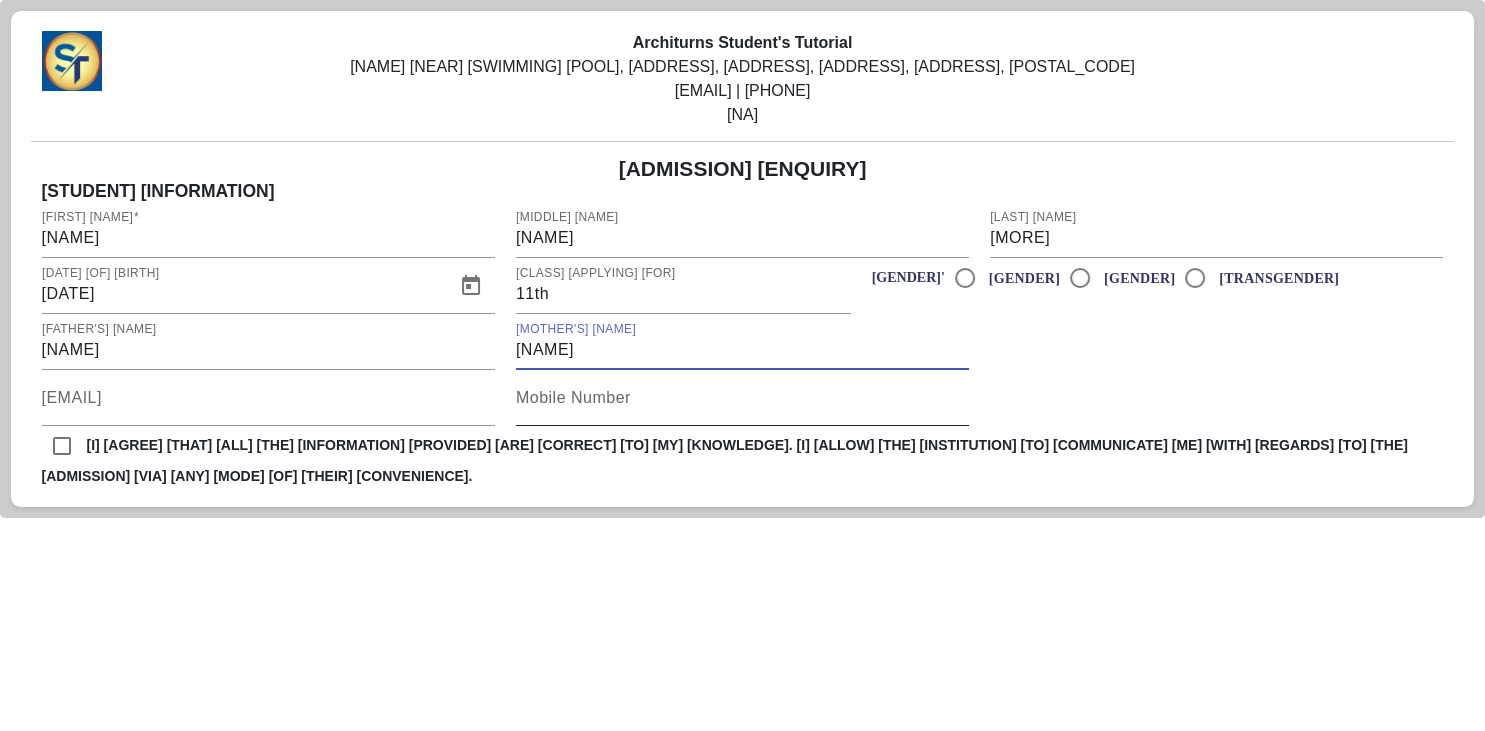type on "[NAME]" 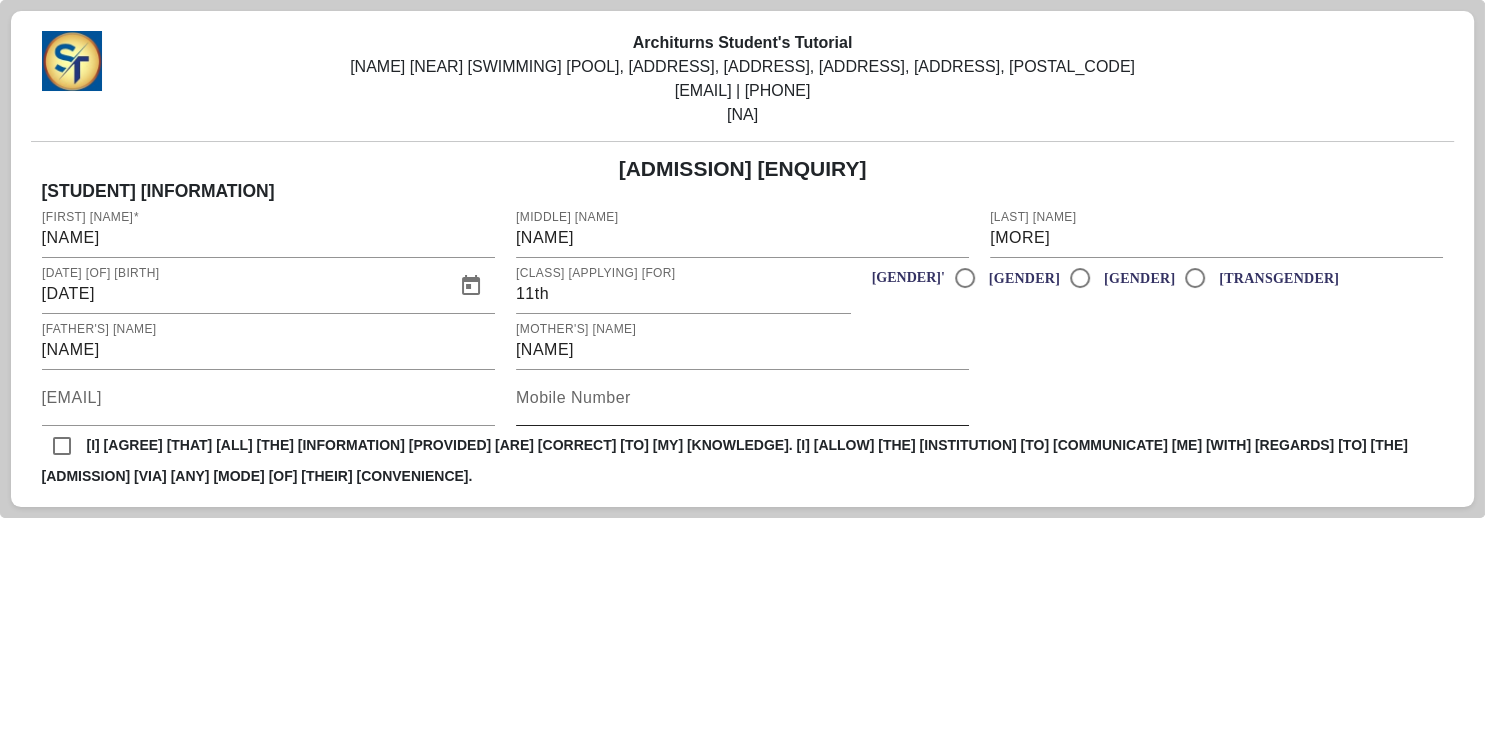 click on "Mobile Number" at bounding box center (573, 397) 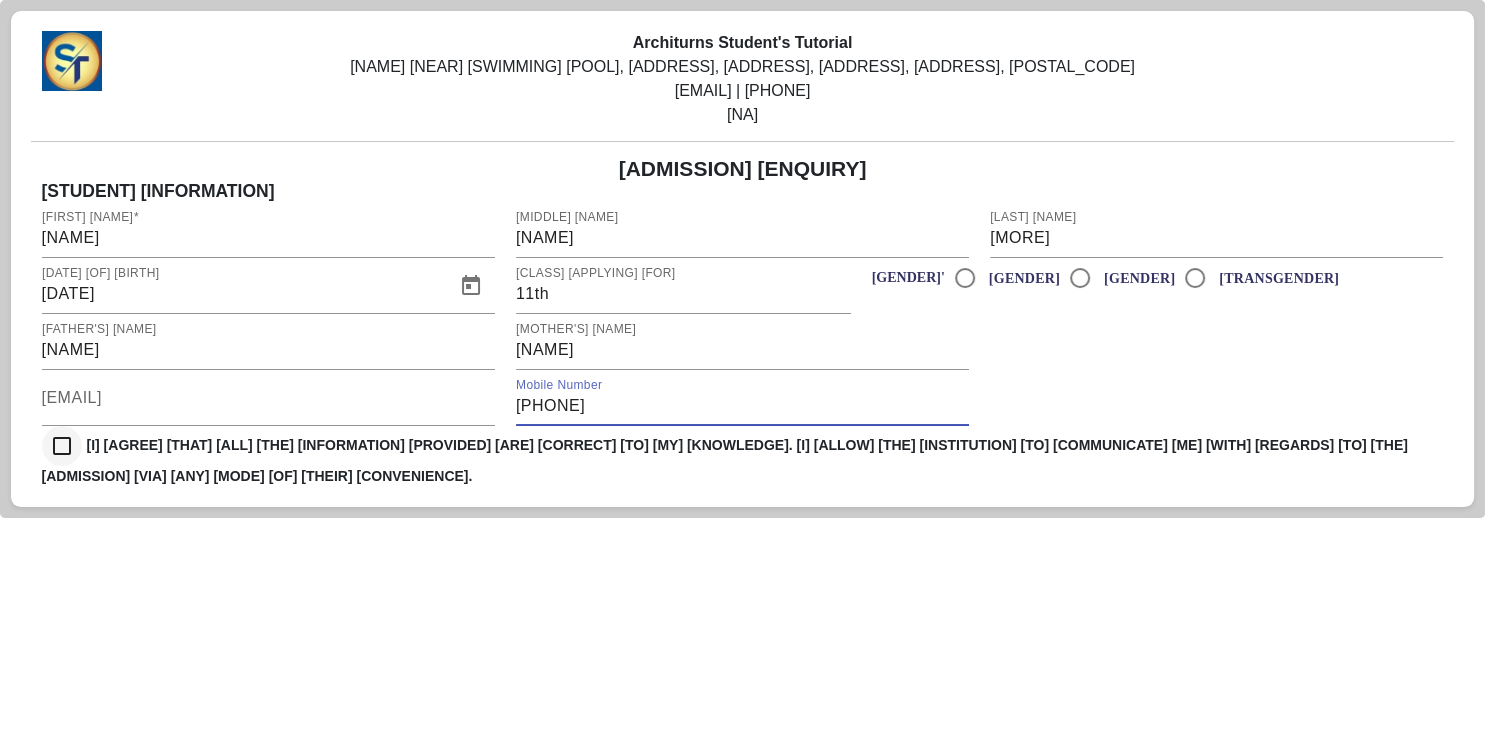 type on "[PHONE]" 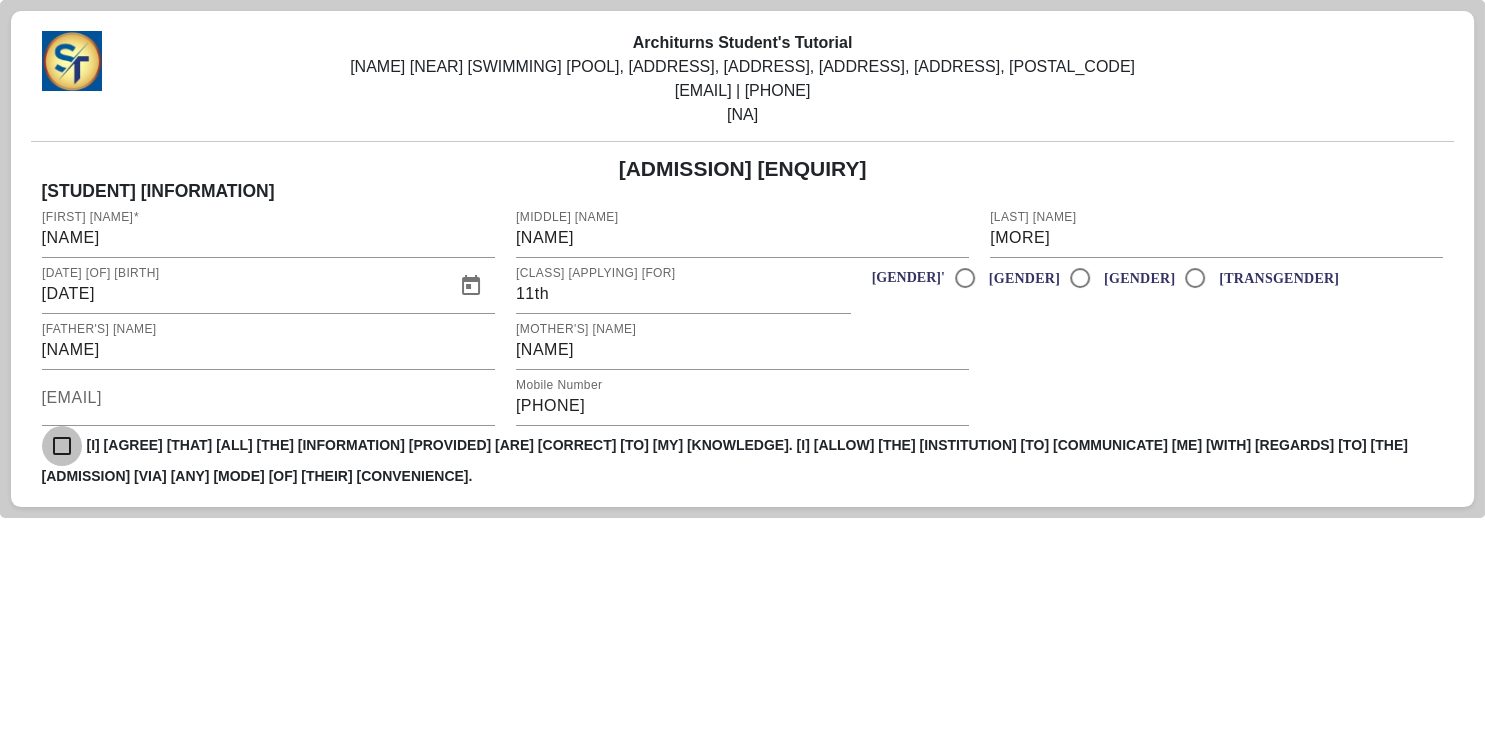 click at bounding box center (62, 446) 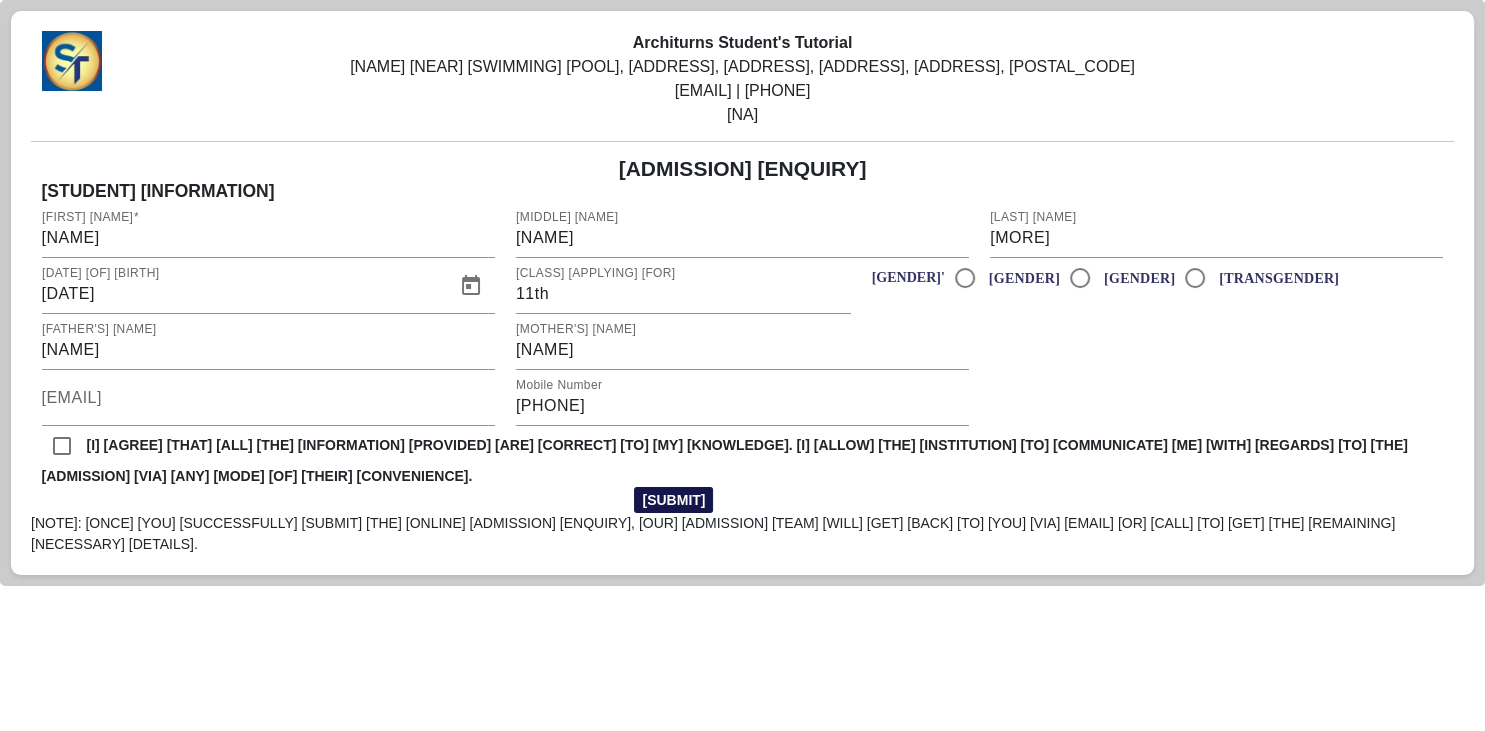 click on "[SUBMIT]" 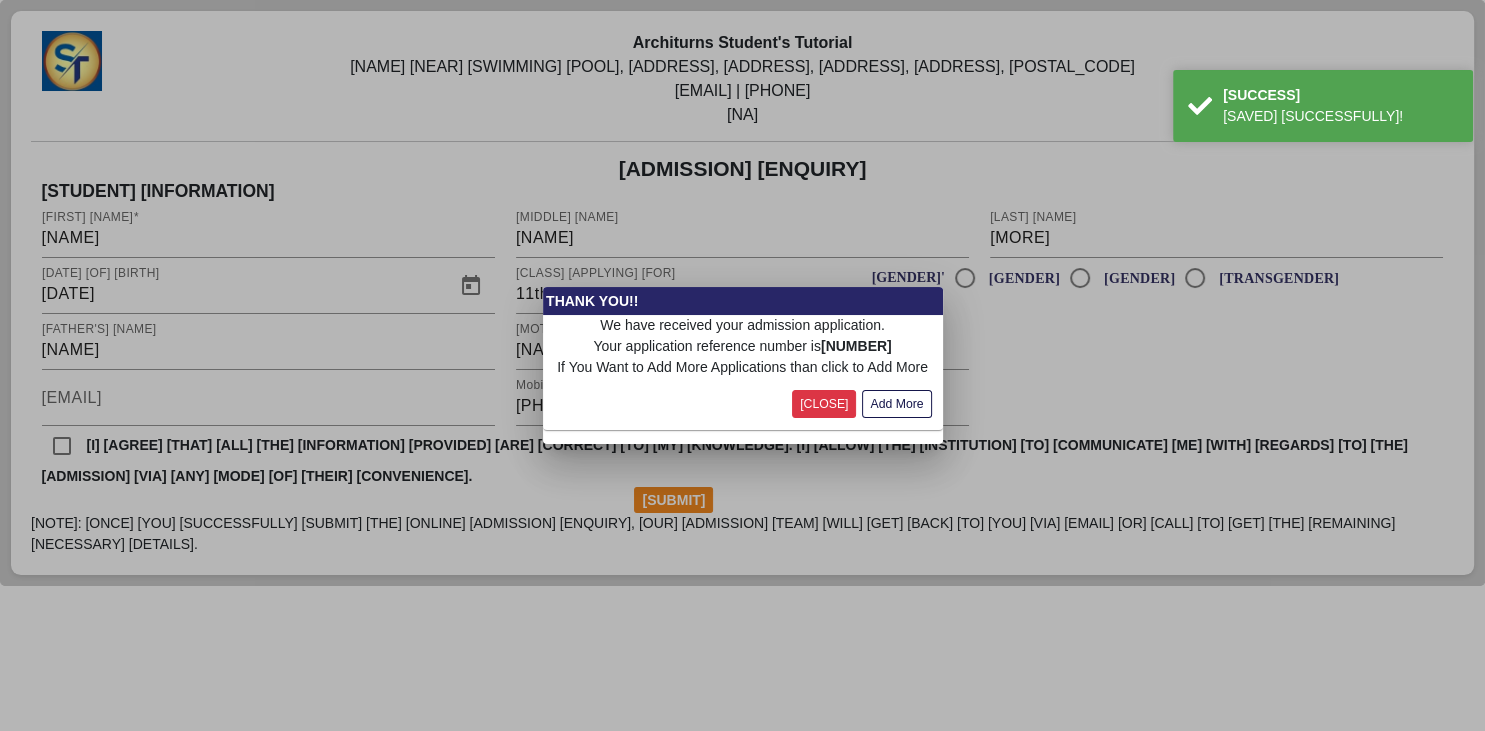 click on "[CLOSE]" 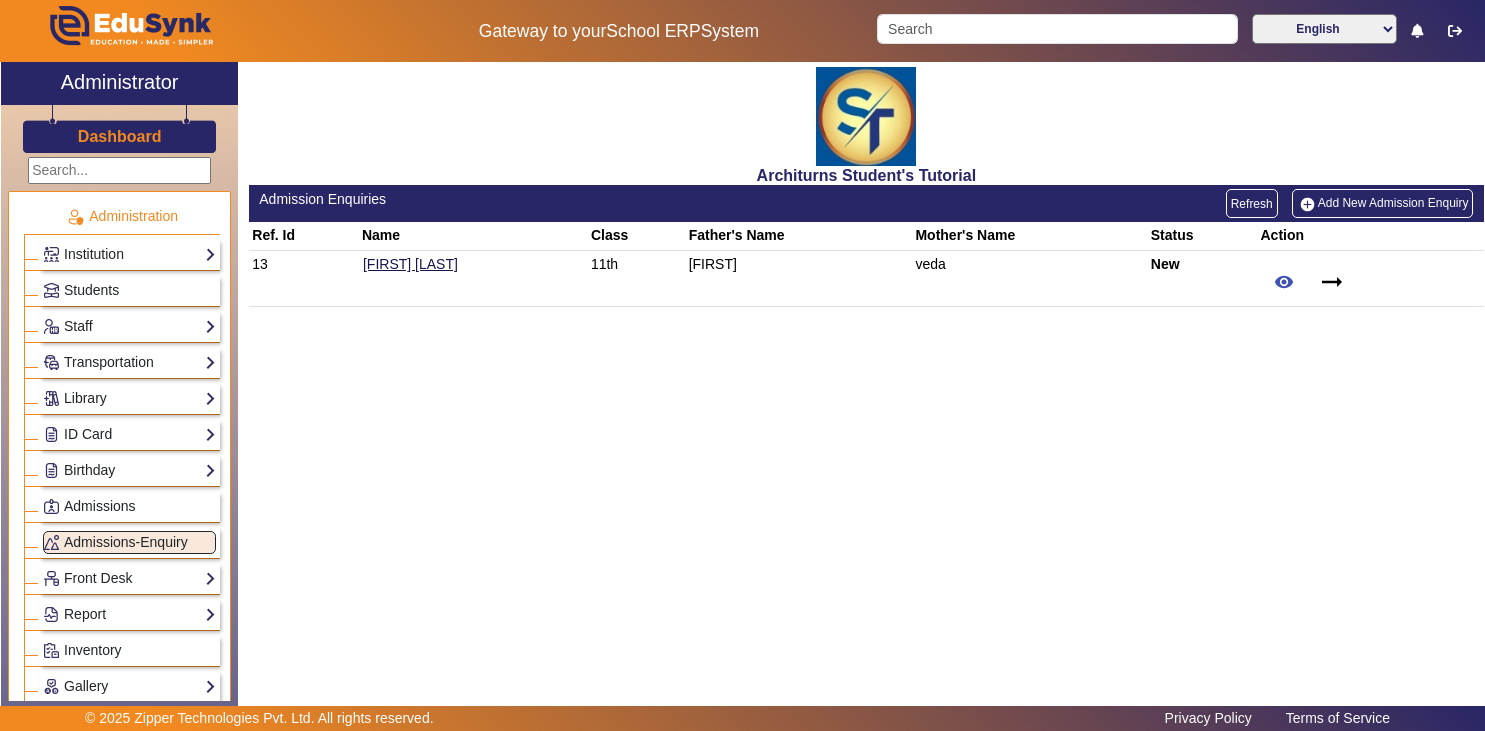 scroll, scrollTop: 0, scrollLeft: 0, axis: both 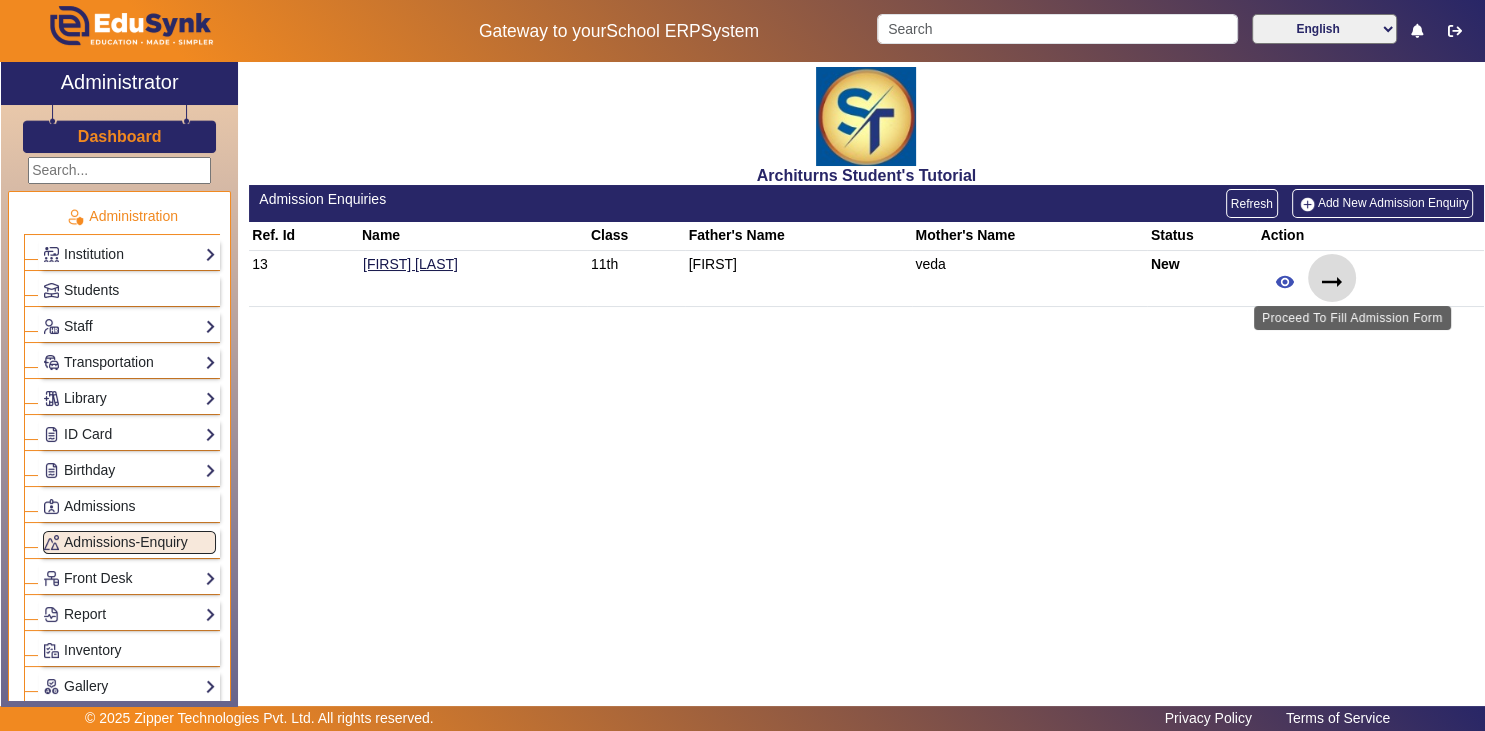 click on "arrow_right_alt" 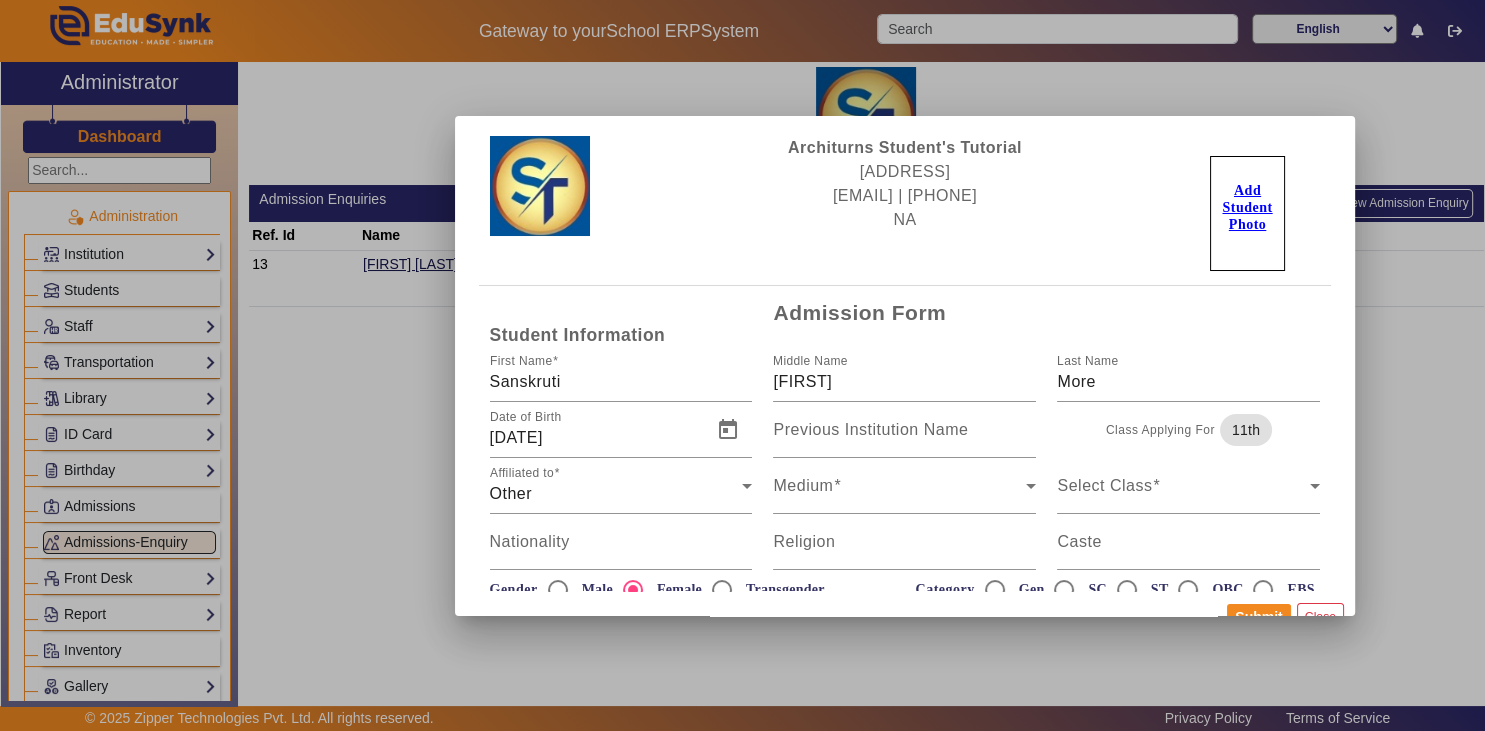 scroll, scrollTop: 27, scrollLeft: 0, axis: vertical 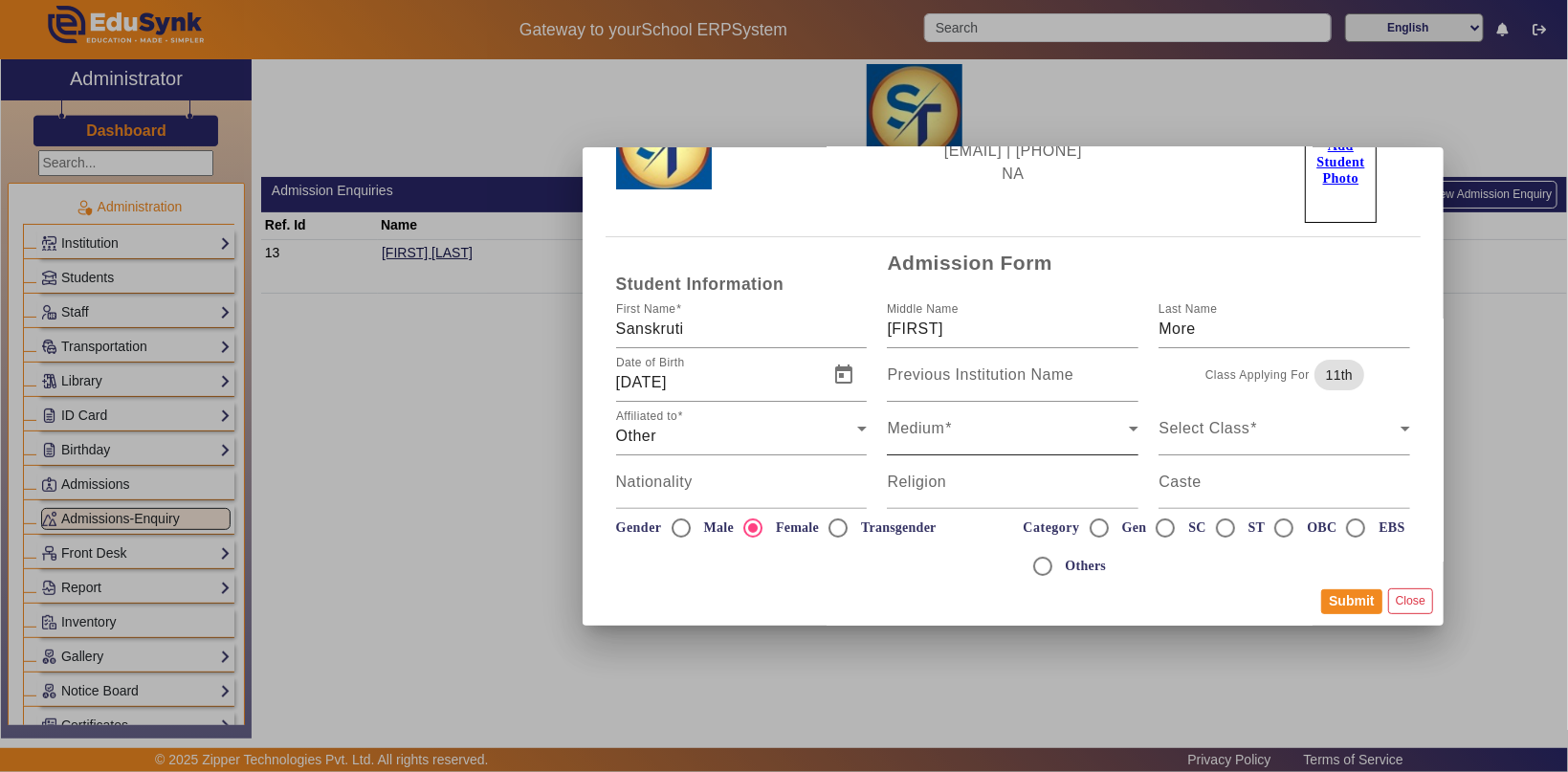 click on "Medium Select Medium" at bounding box center [1012, 429] 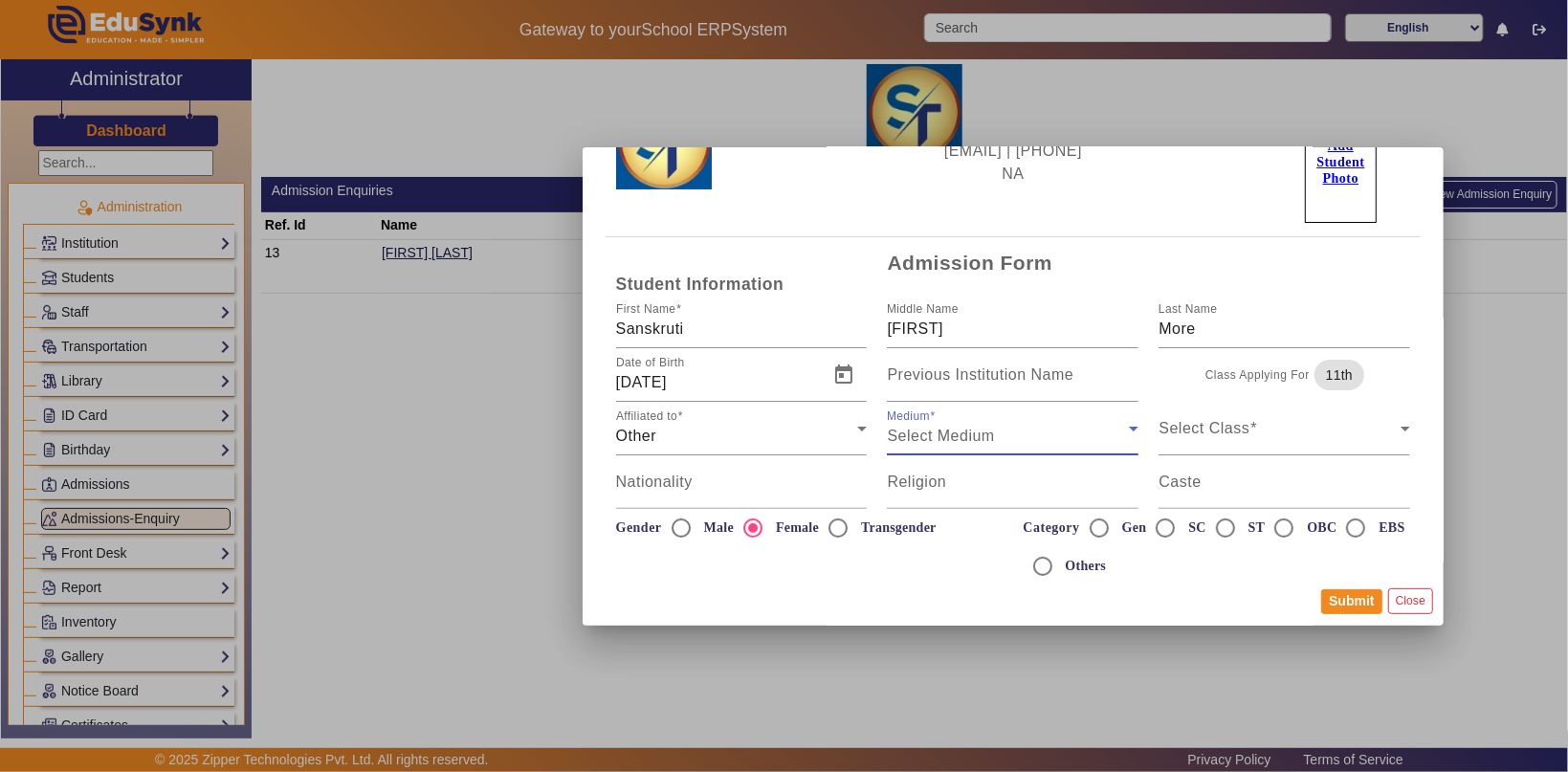 click on "Select Medium" at bounding box center (1007, 436) 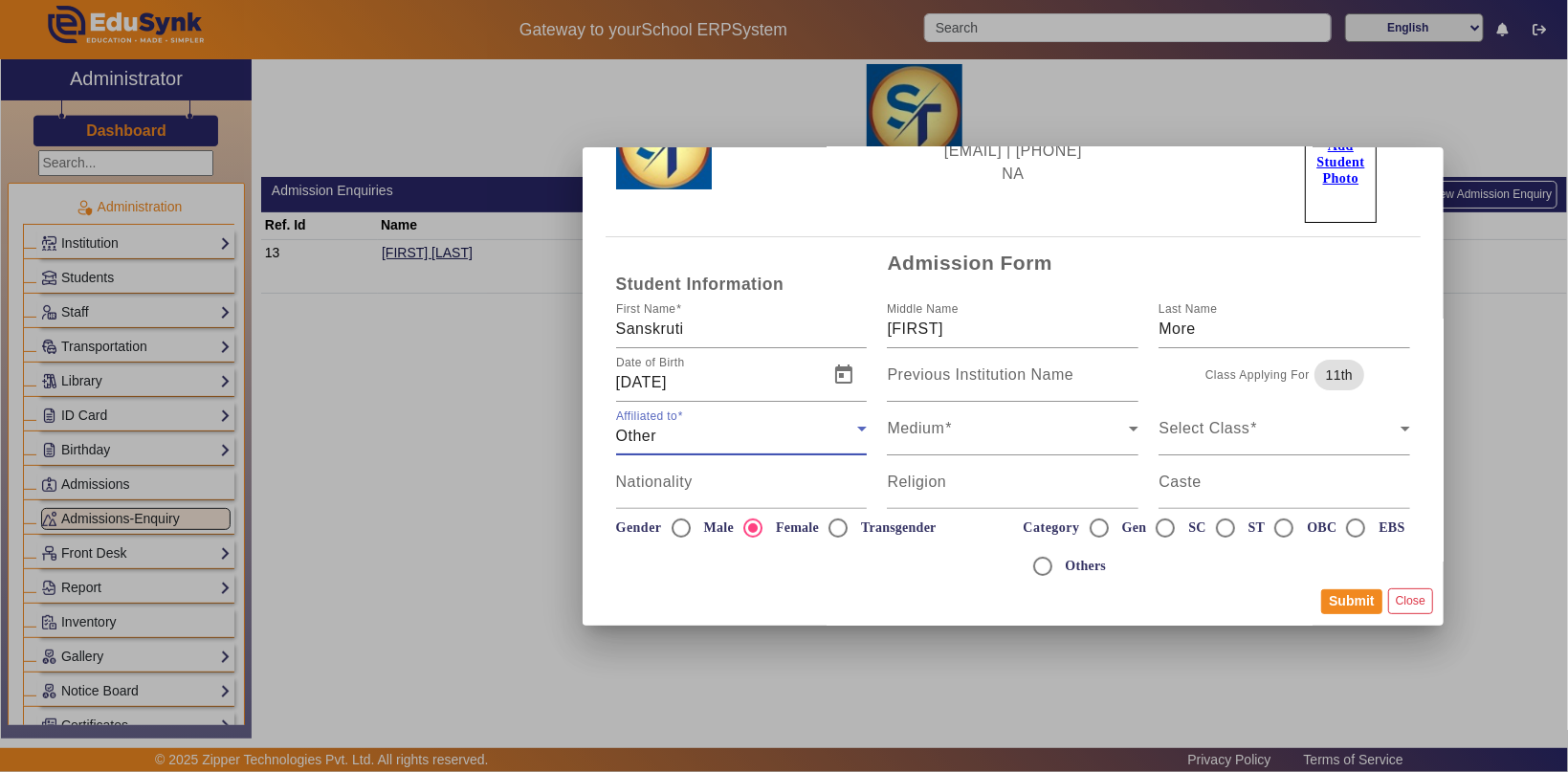 click on "Other" at bounding box center [737, 436] 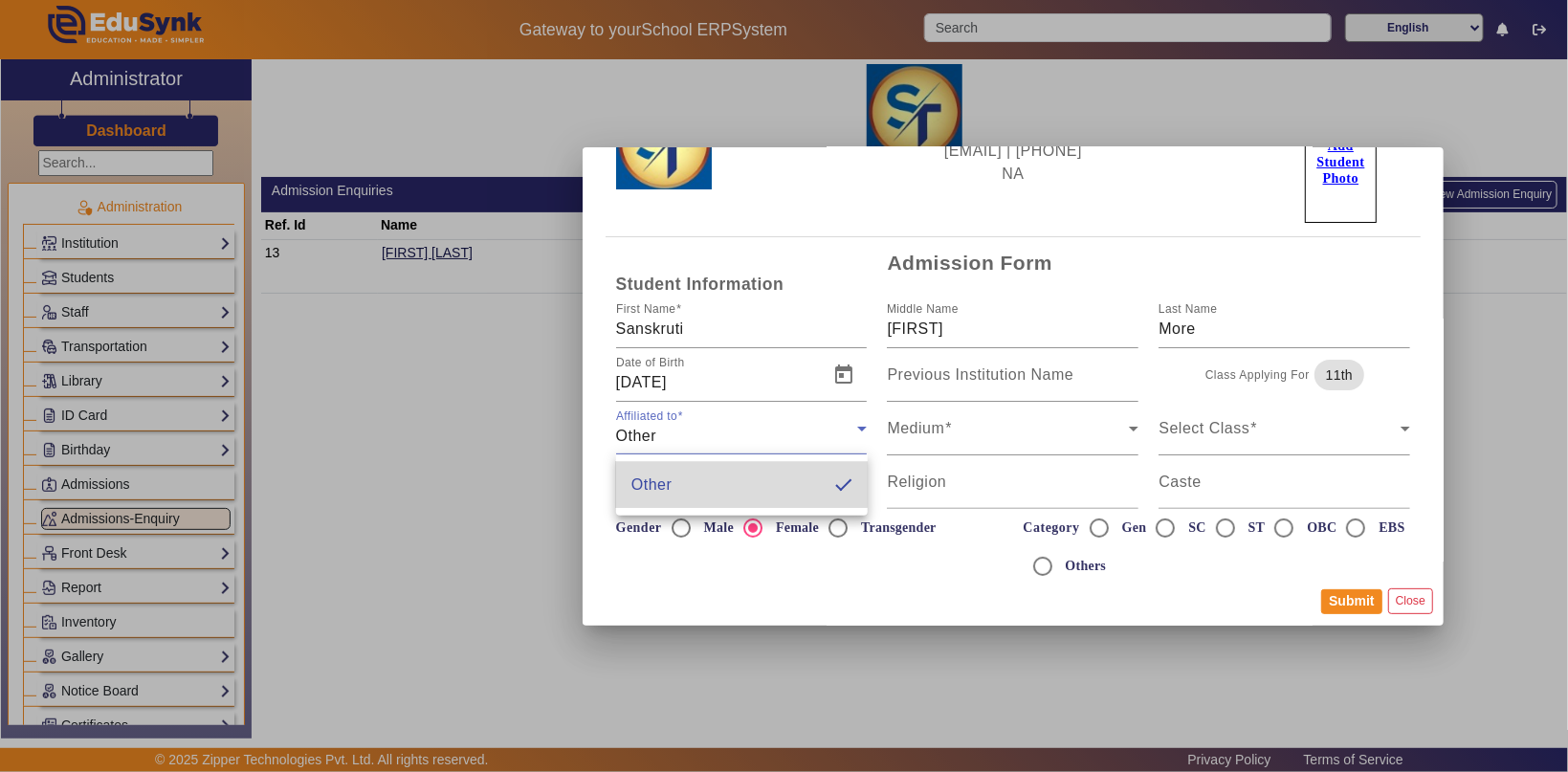 click on "Other" at bounding box center [651, 485] 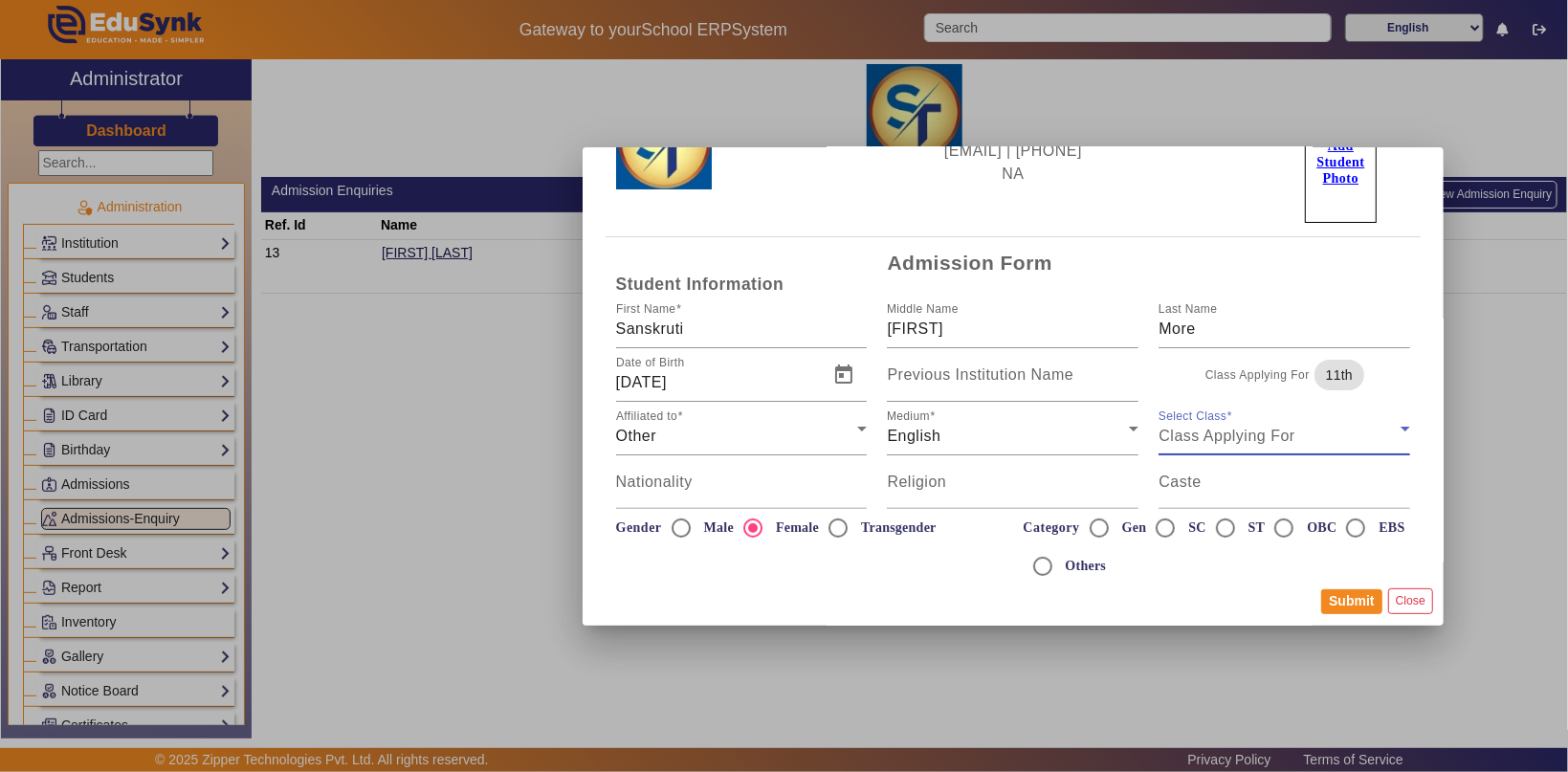click on "[CLASS] [APPLYING] [FOR]" at bounding box center (1226, 435) 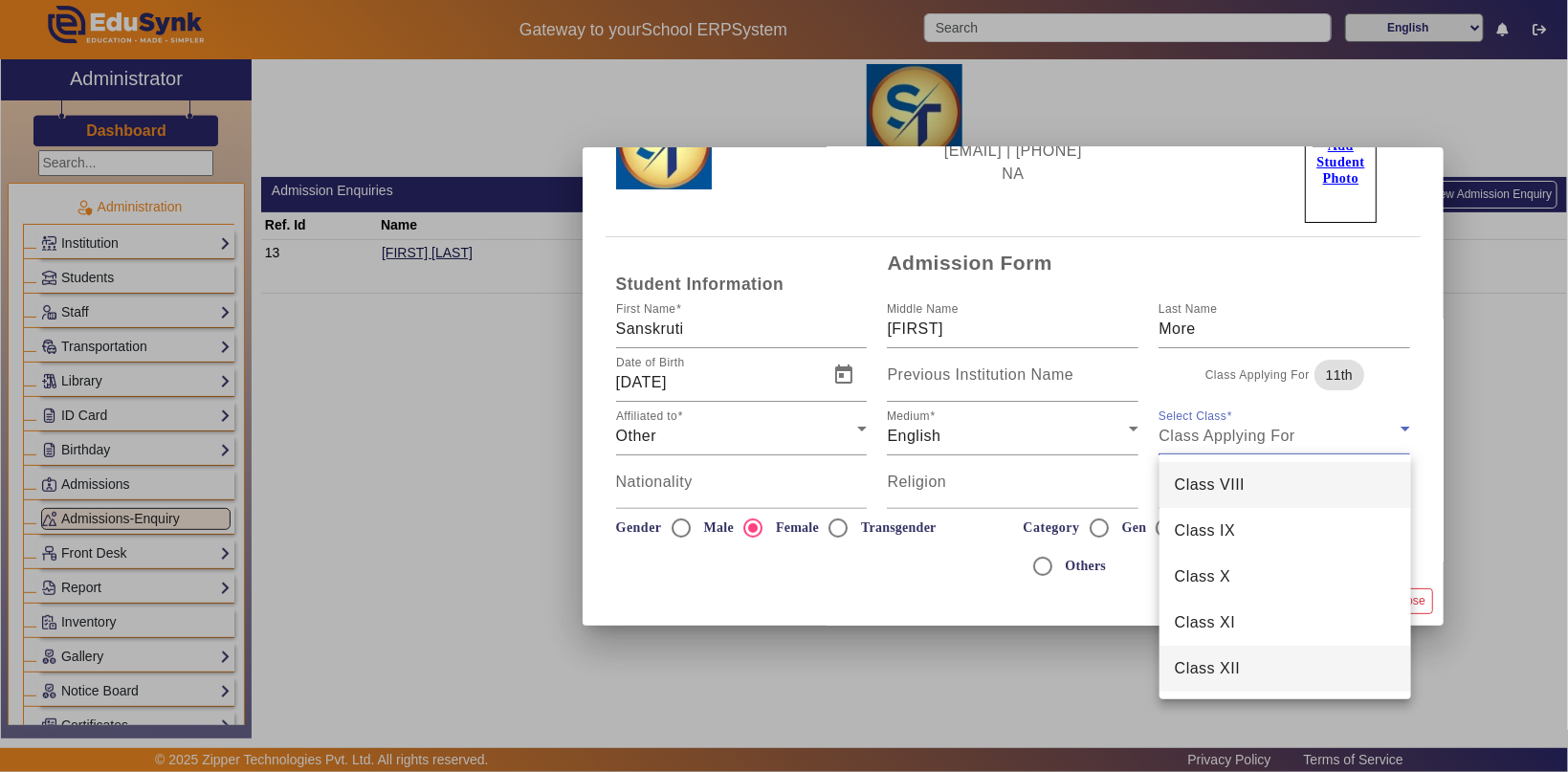 click on "Class XII" at bounding box center (1207, 669) 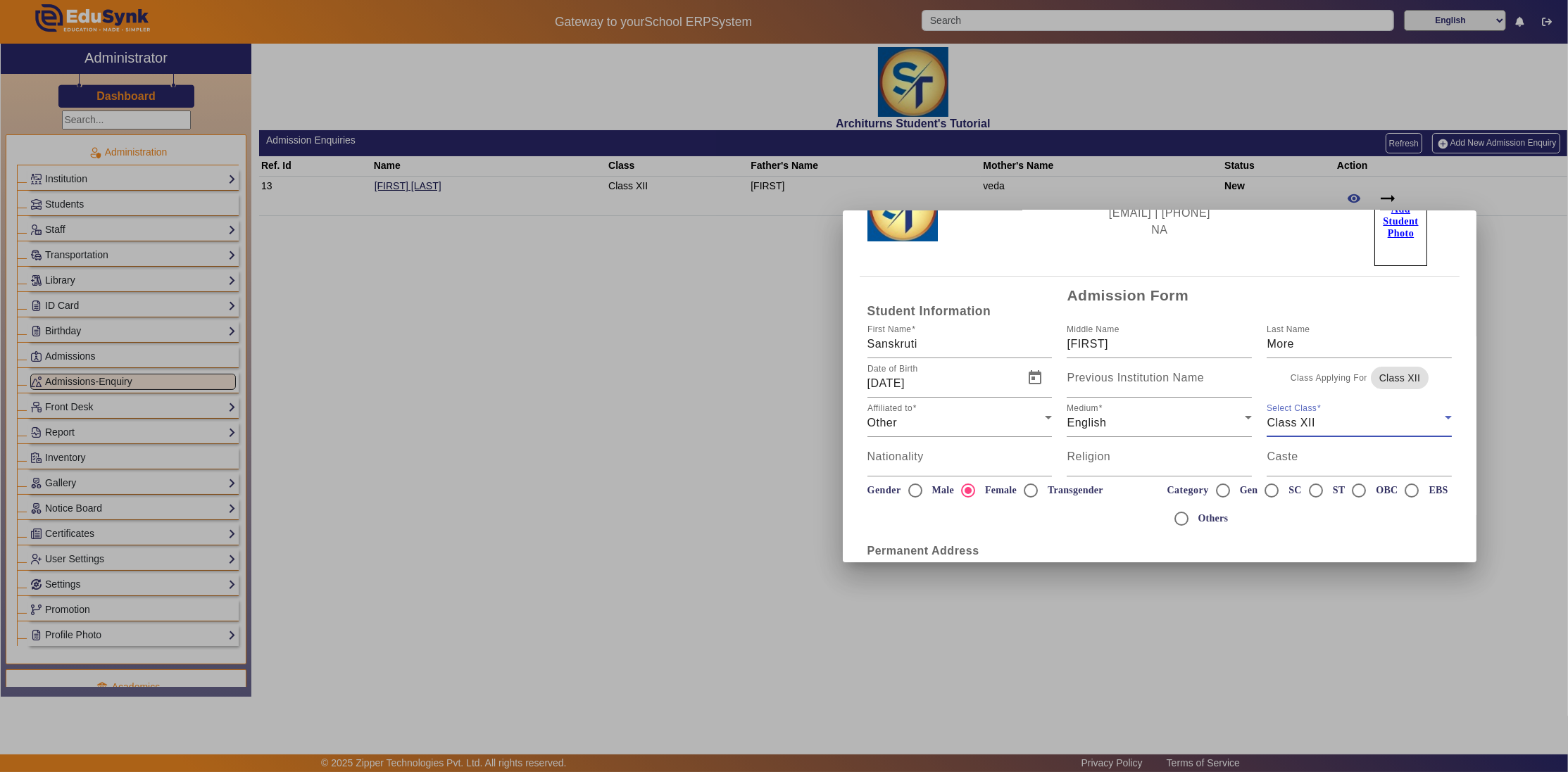 scroll, scrollTop: 35, scrollLeft: 0, axis: vertical 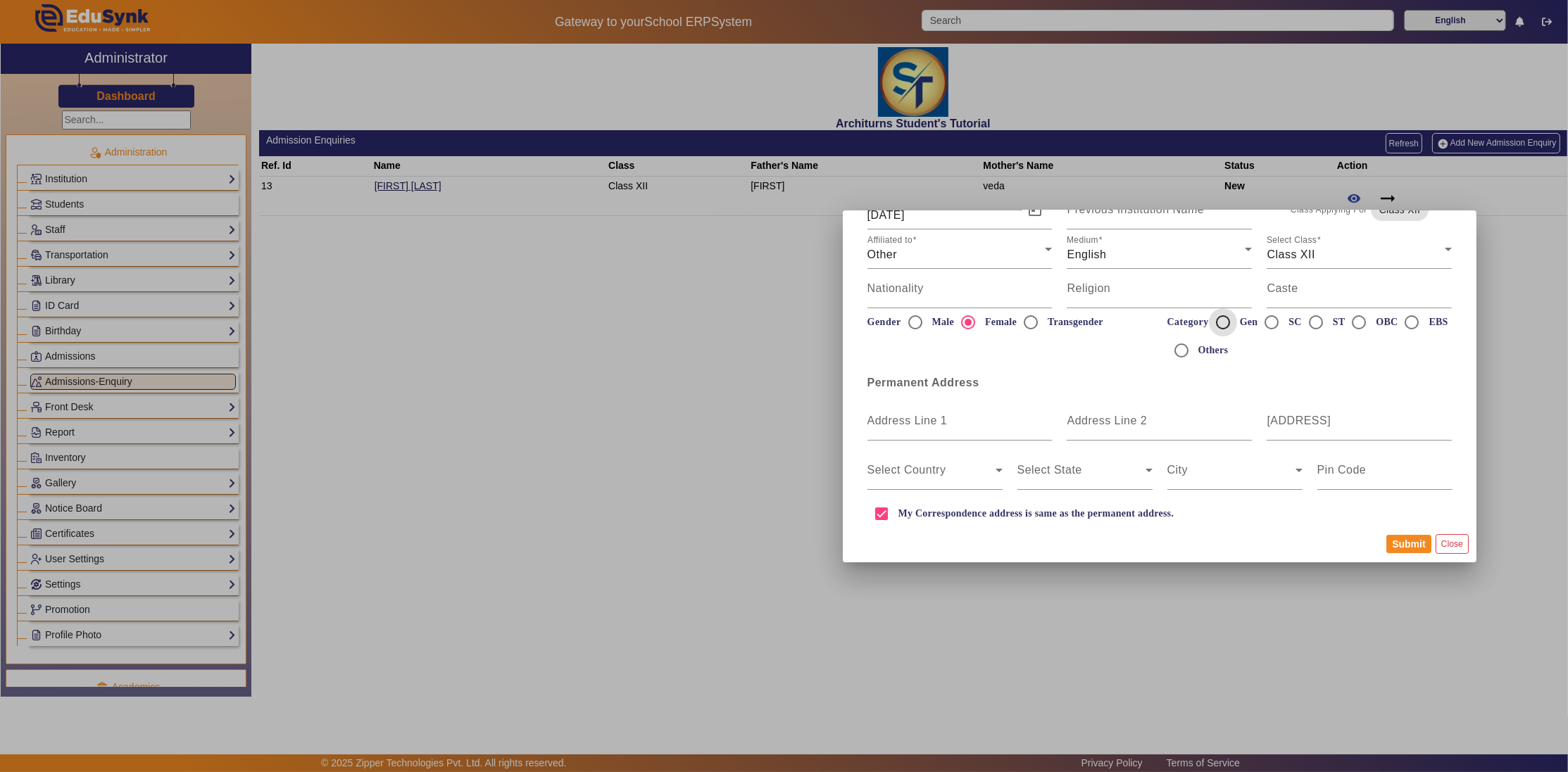 click on "Gen" at bounding box center [1223, 322] 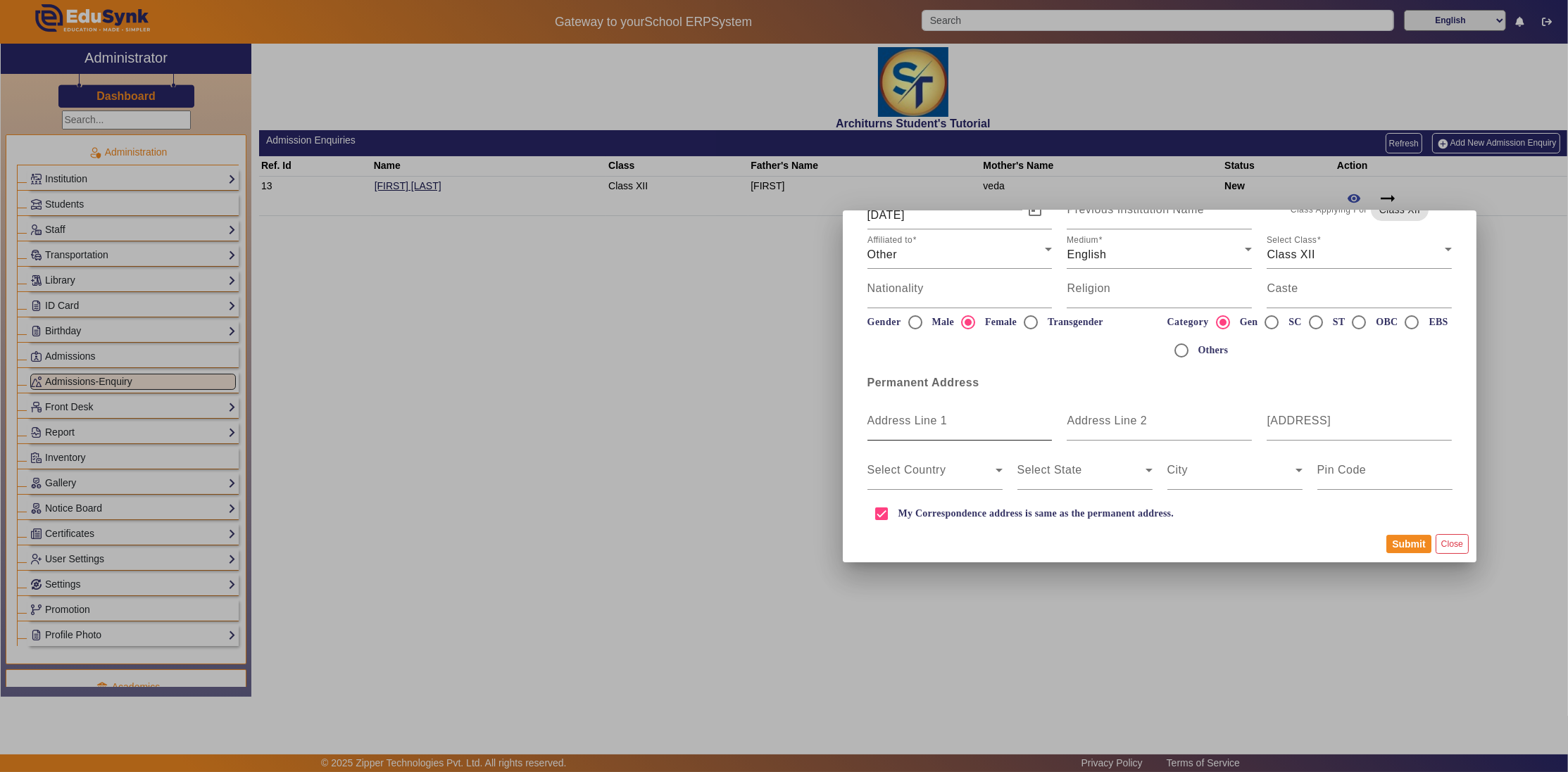 click on "Address Line 1" 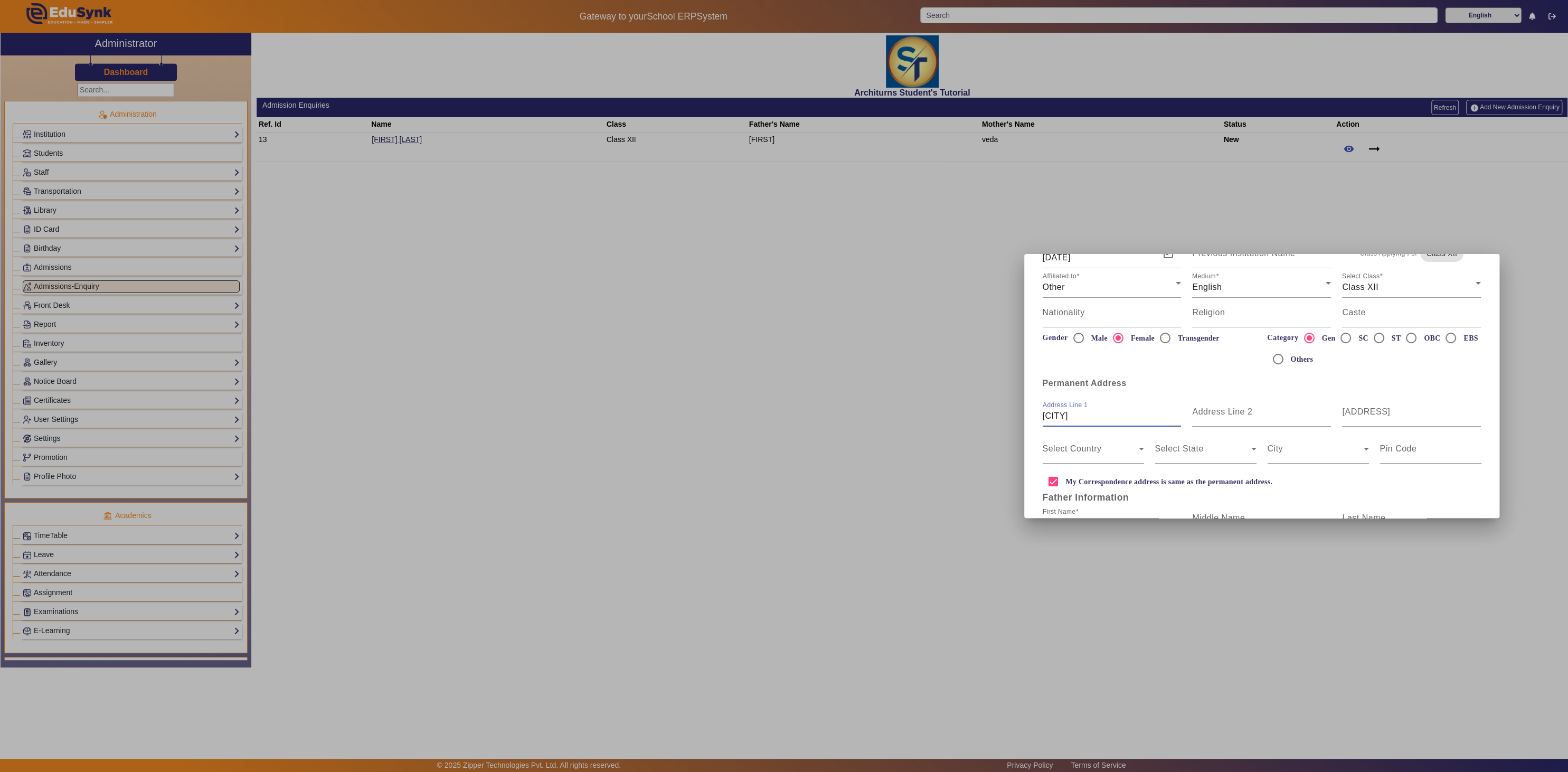 type on "chiplun" 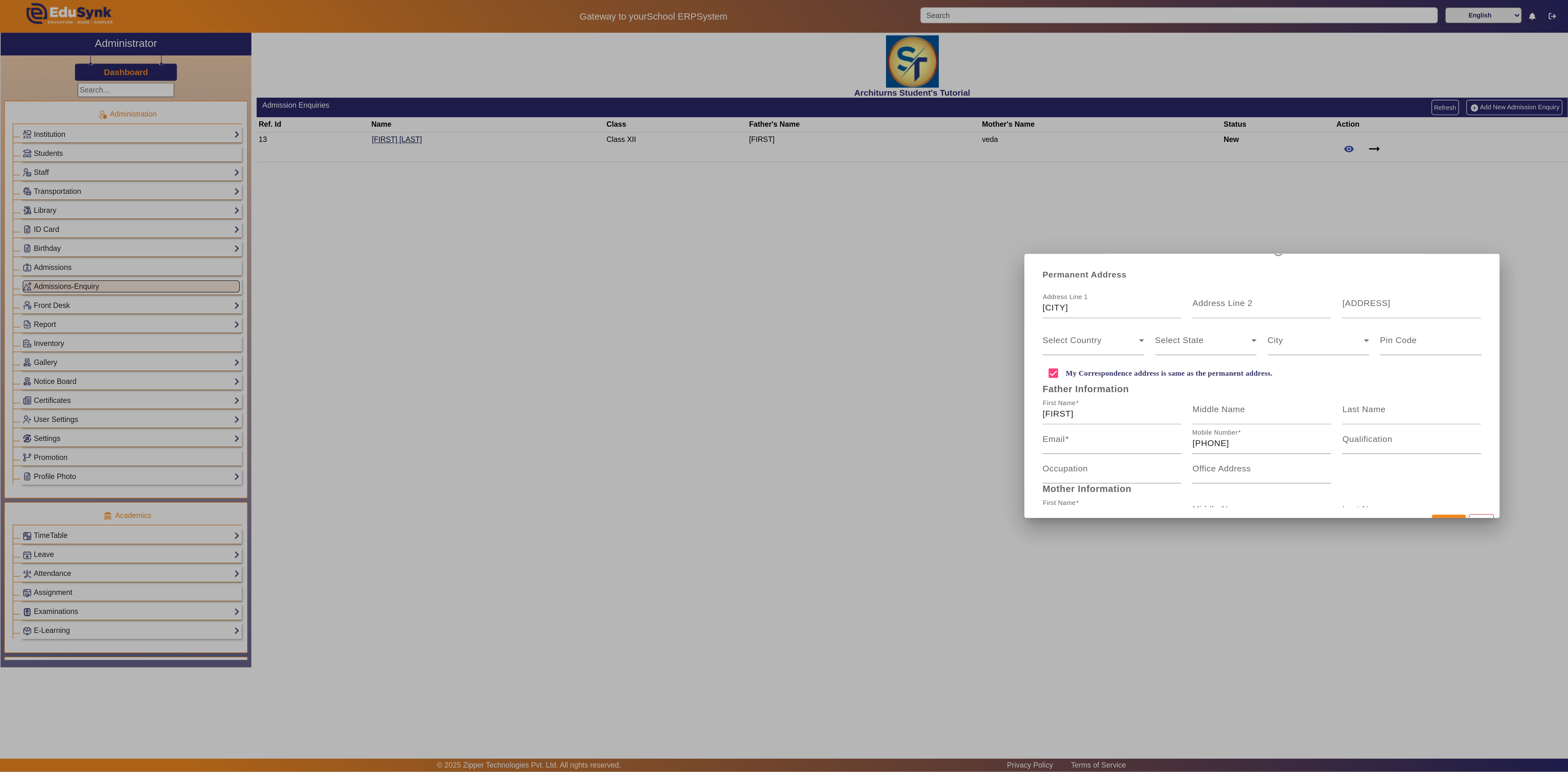 scroll, scrollTop: 159, scrollLeft: 0, axis: vertical 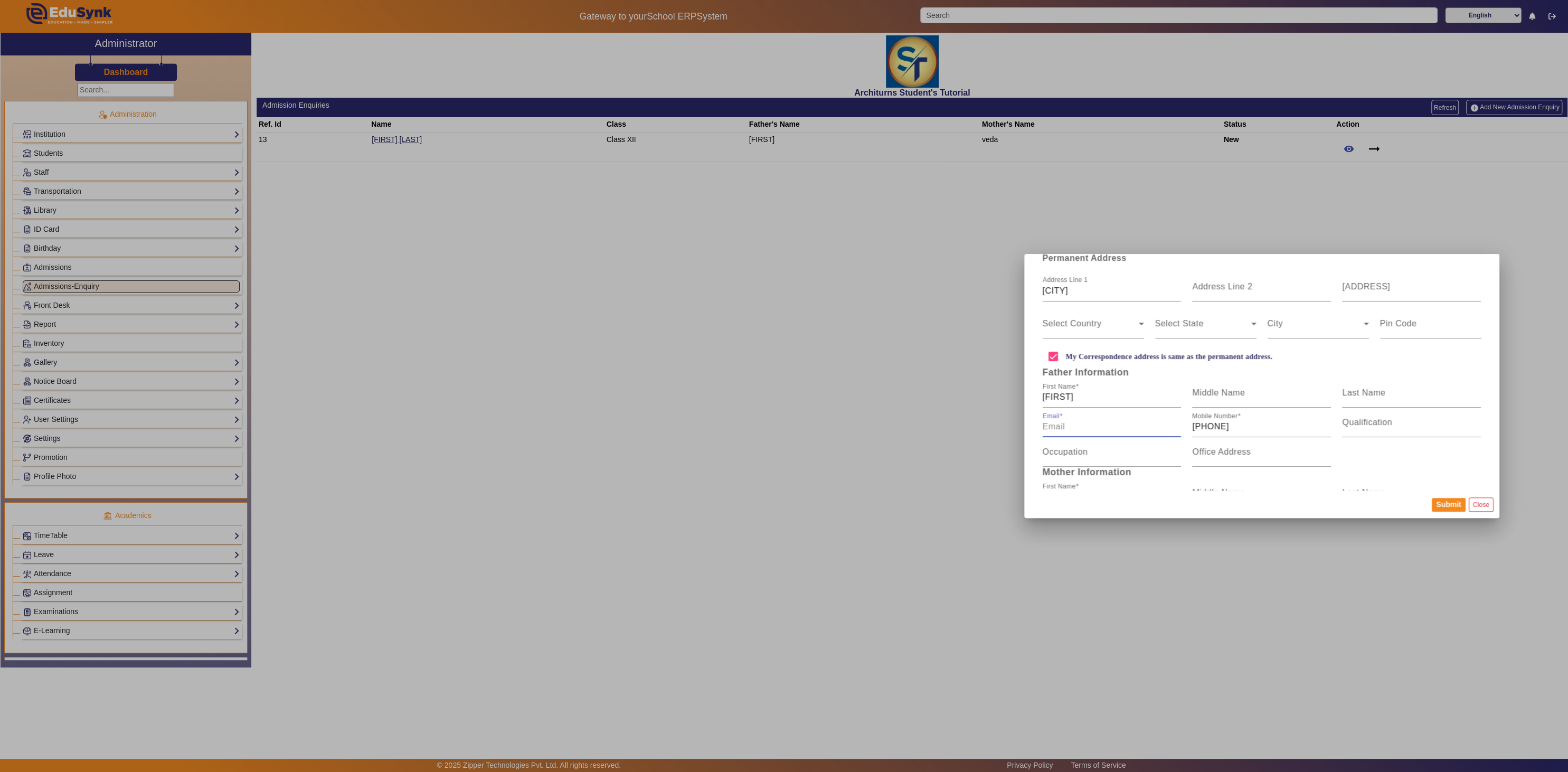 click on "[EMAIL]" at bounding box center (1112, 427) 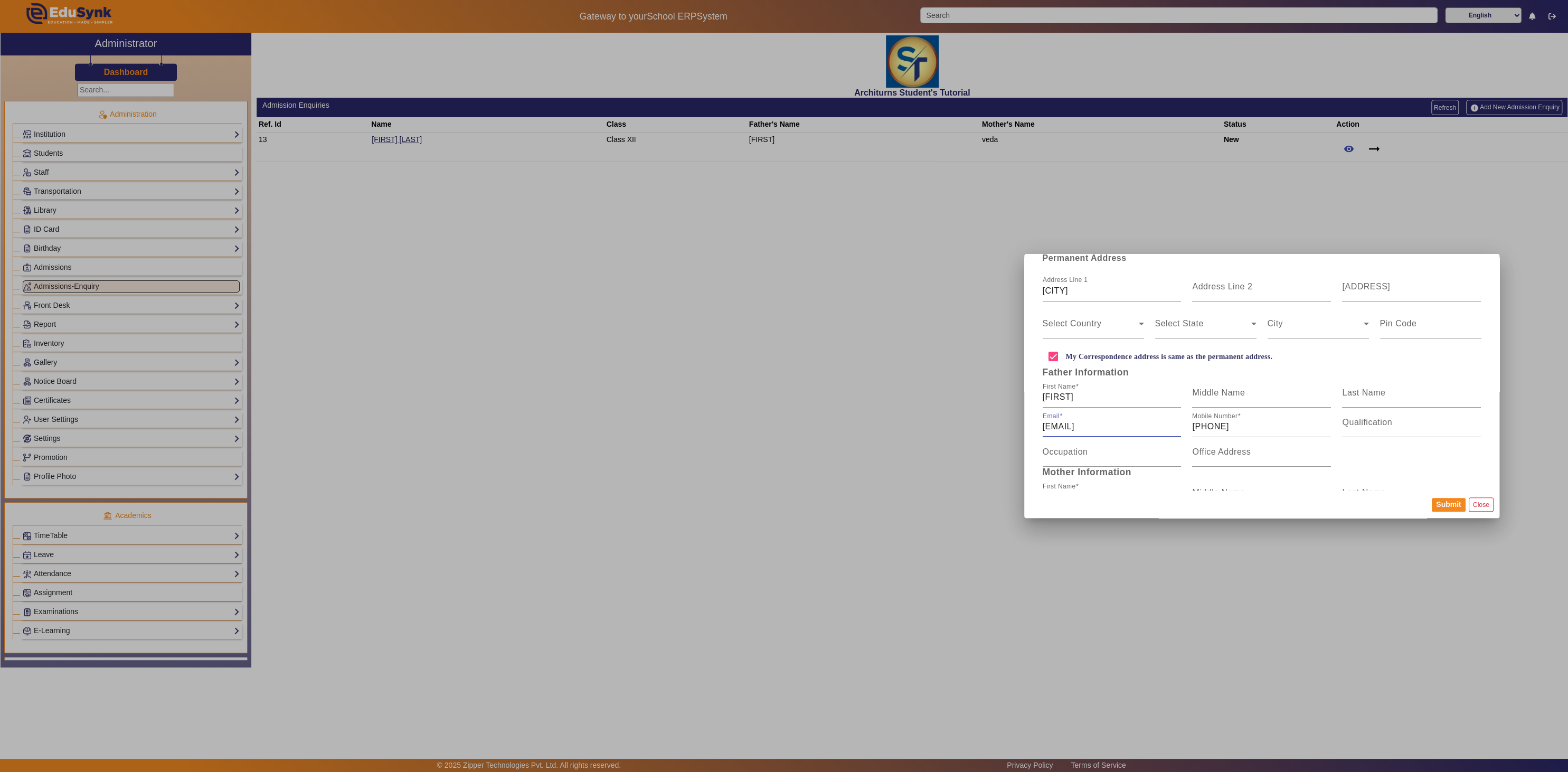 drag, startPoint x: 1095, startPoint y: 427, endPoint x: 972, endPoint y: 435, distance: 123.25989 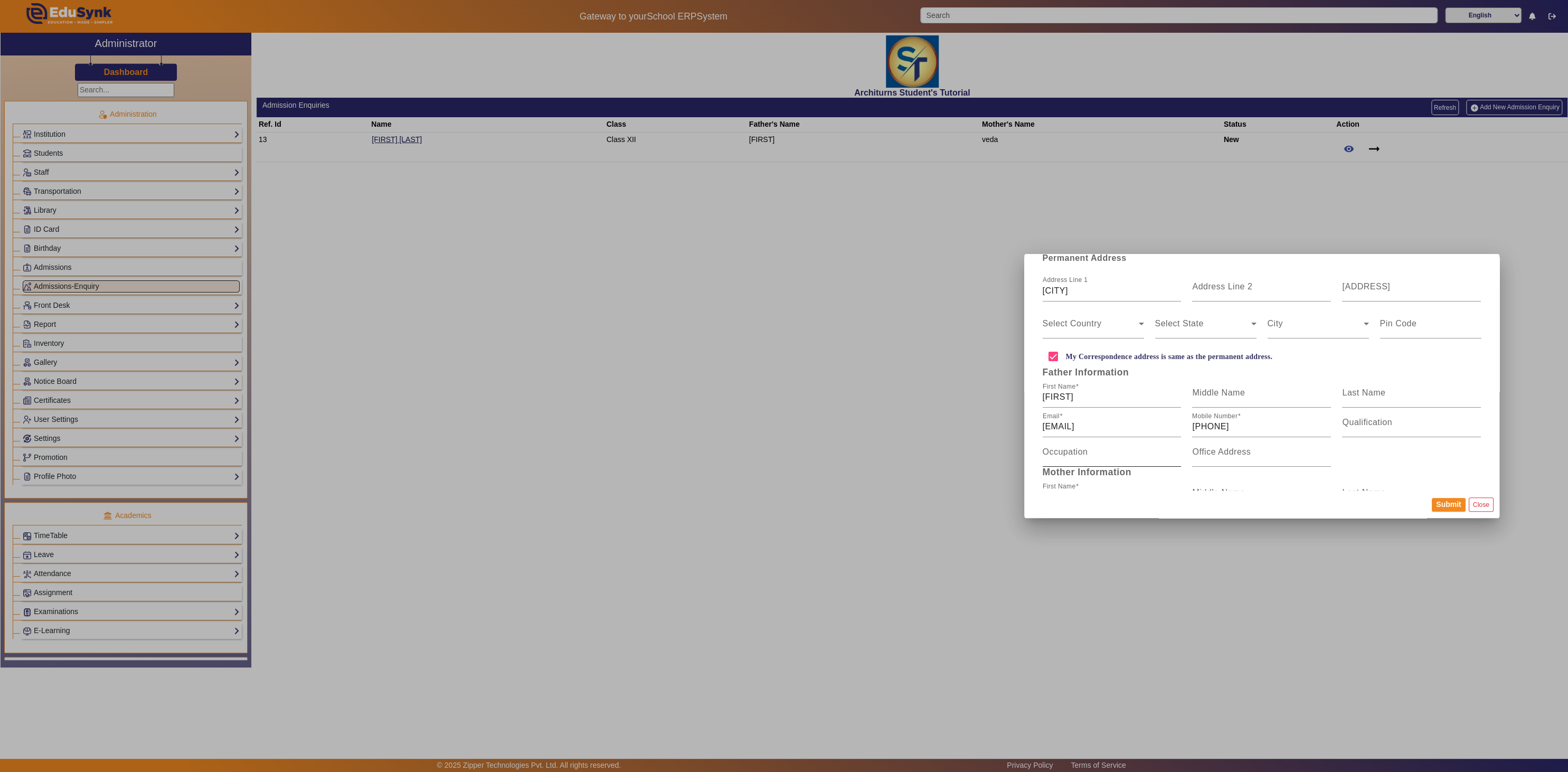 click on "Occupation" at bounding box center [1112, 452] 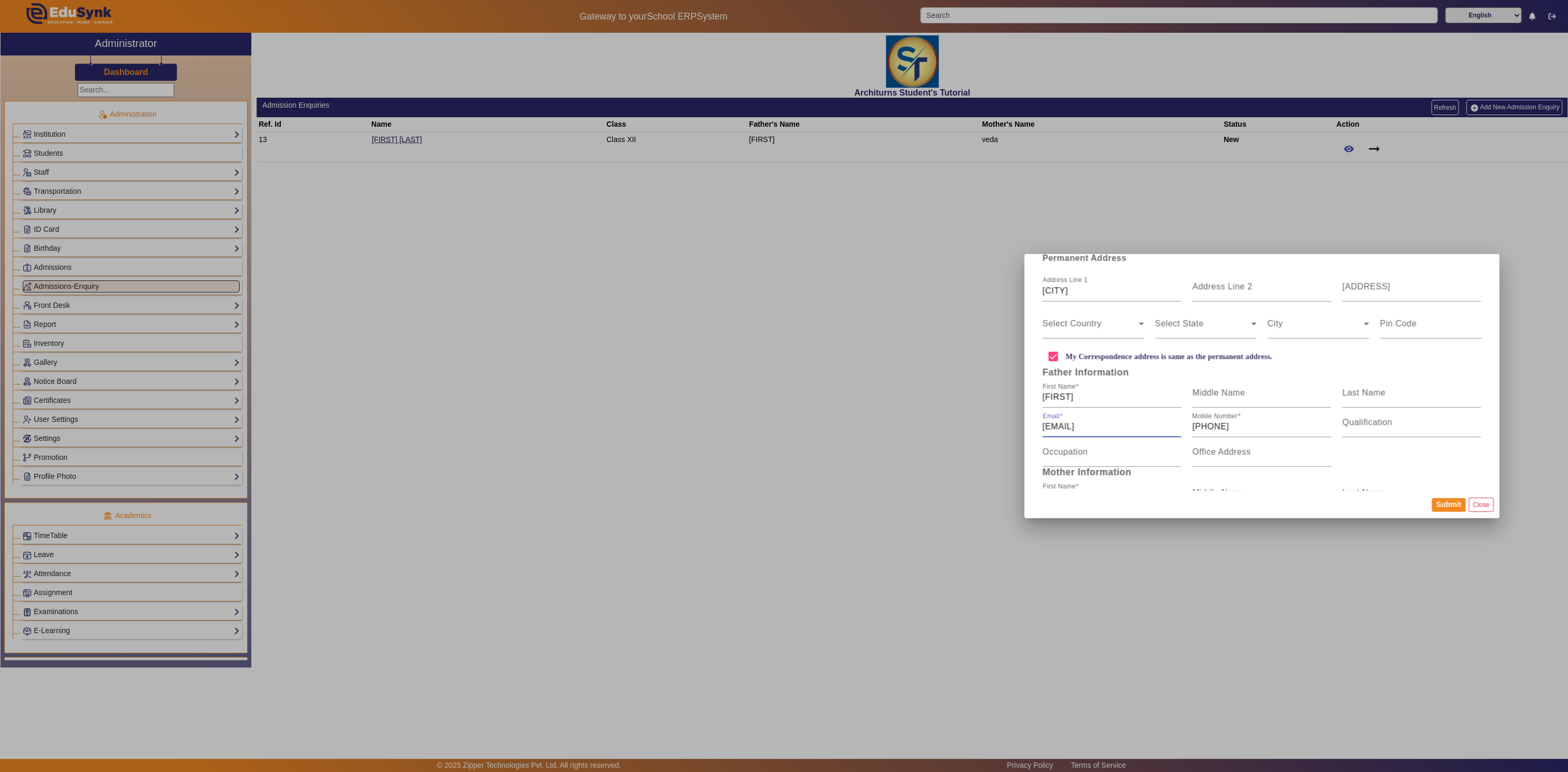 drag, startPoint x: 1087, startPoint y: 429, endPoint x: 1066, endPoint y: 431, distance: 21.095023 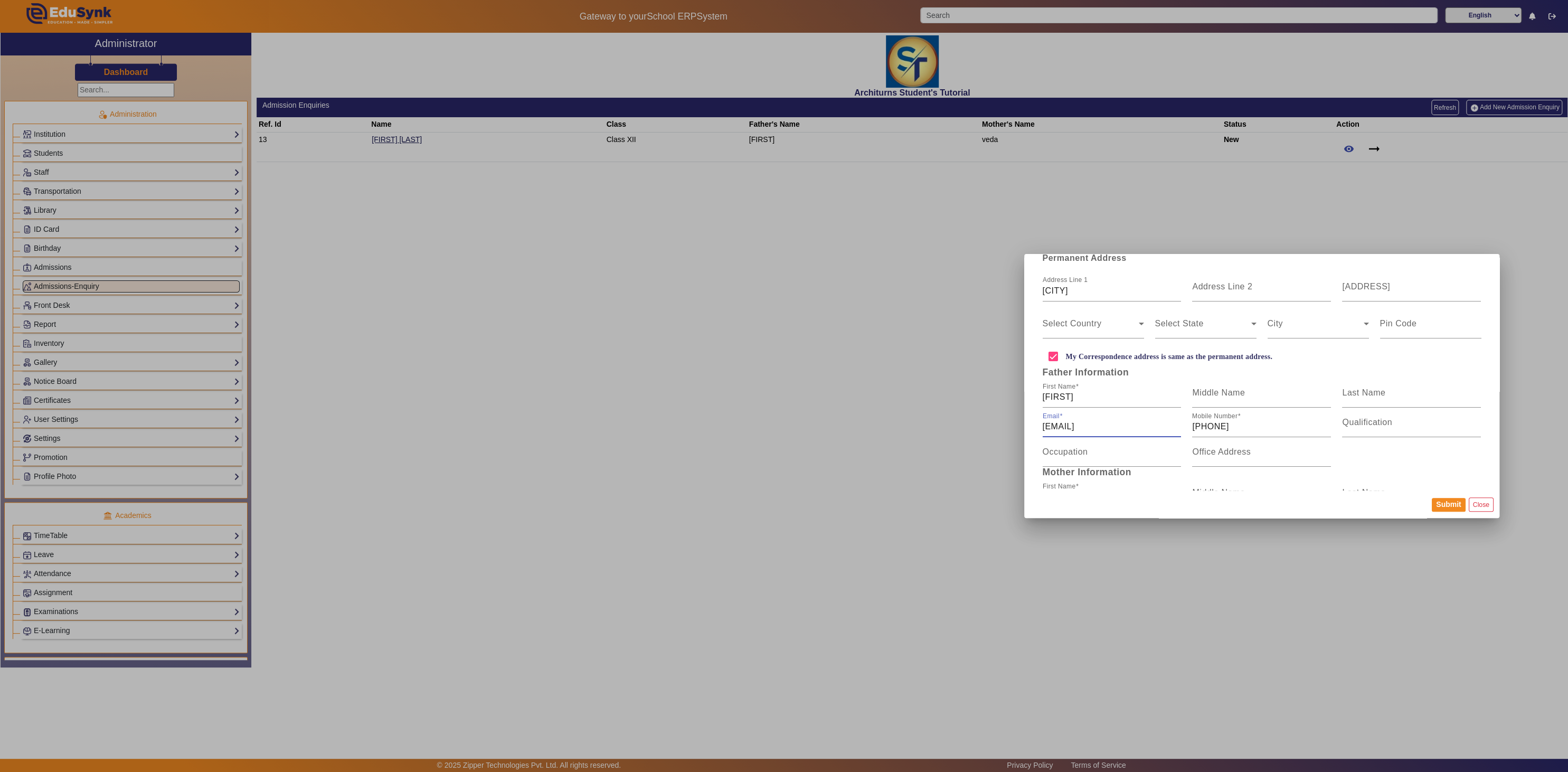 click on "123@gmail.com" at bounding box center [1112, 427] 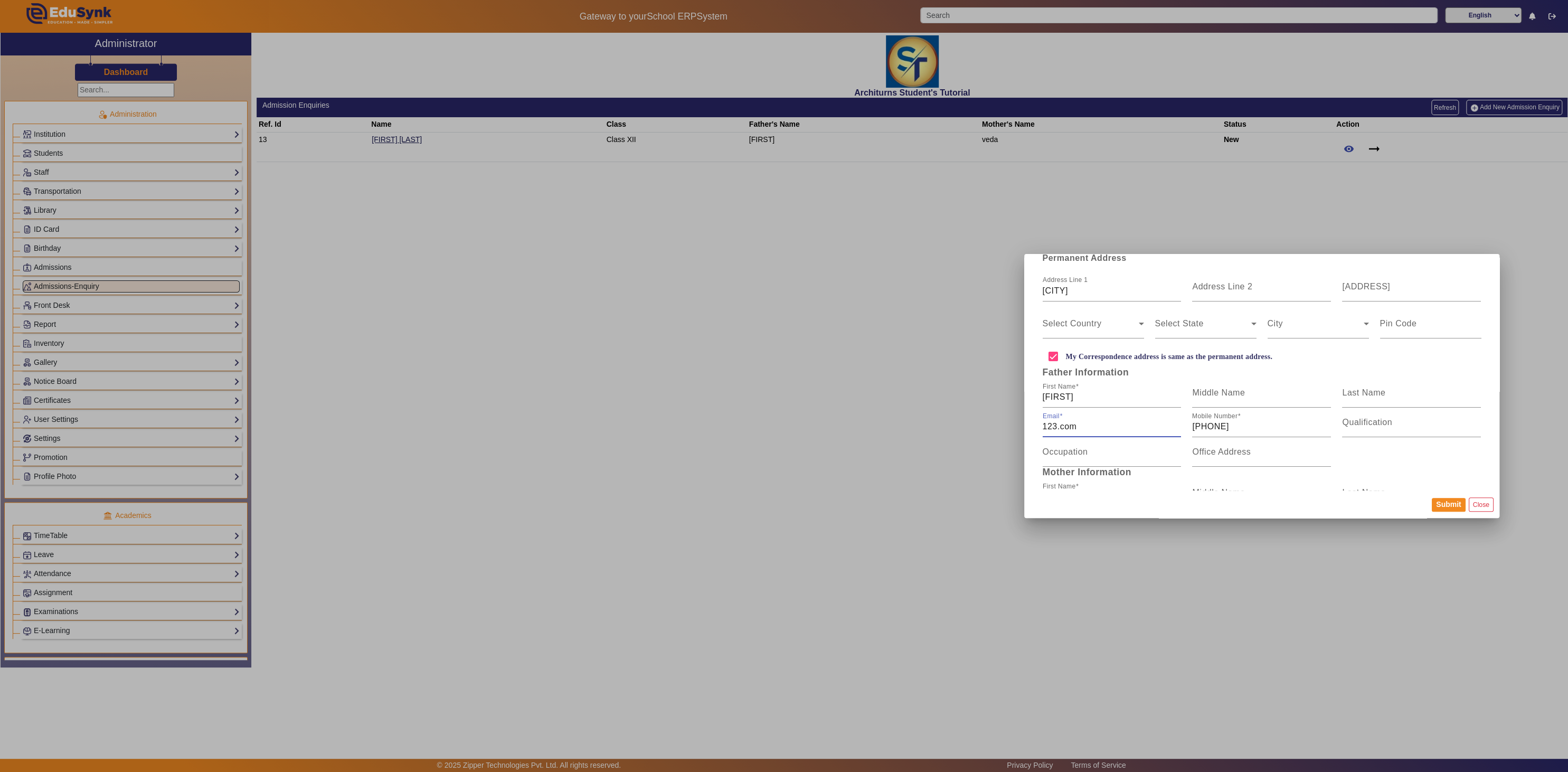 click on "123.com" at bounding box center [1112, 427] 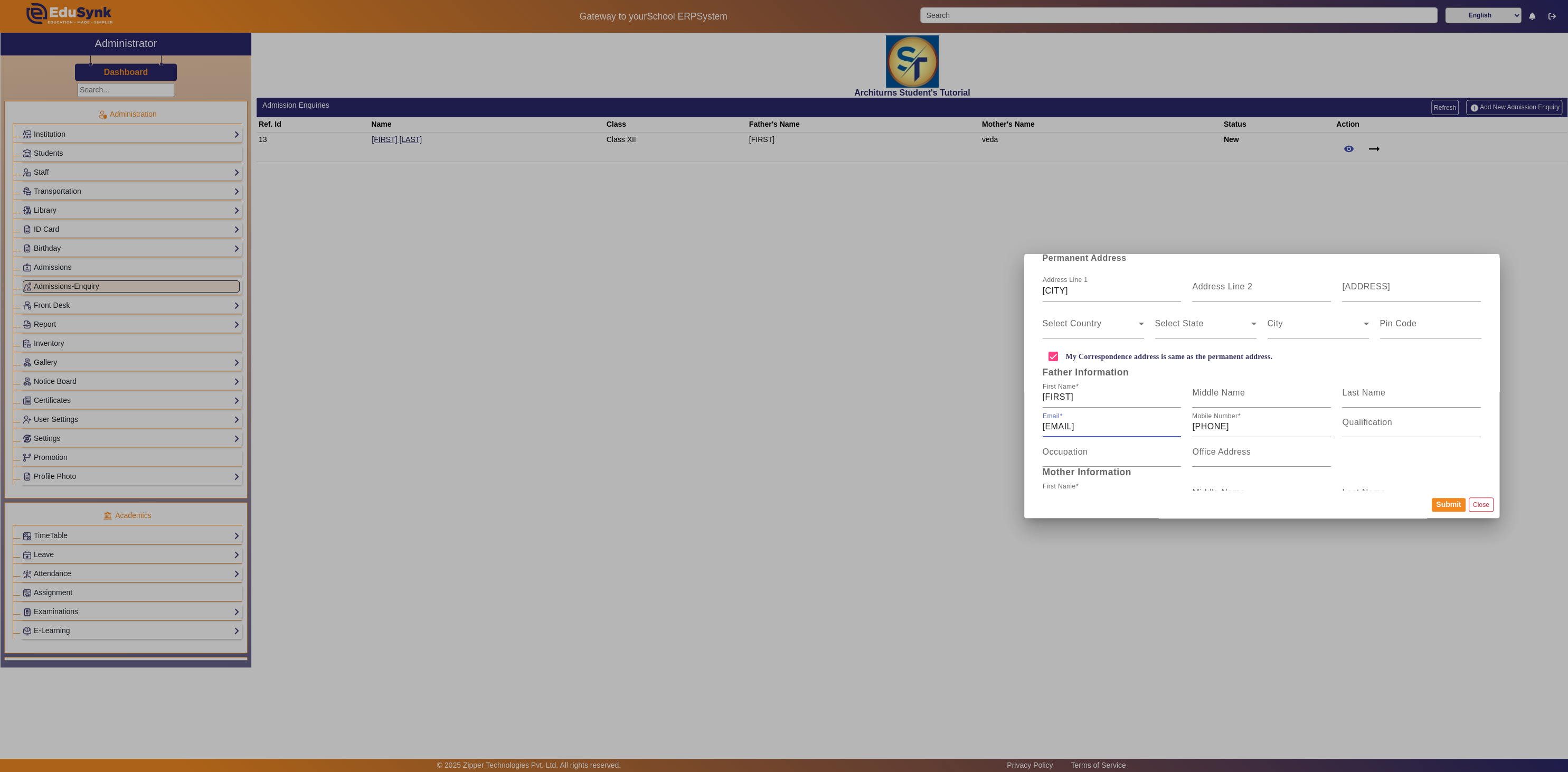 type on "123@123.123" 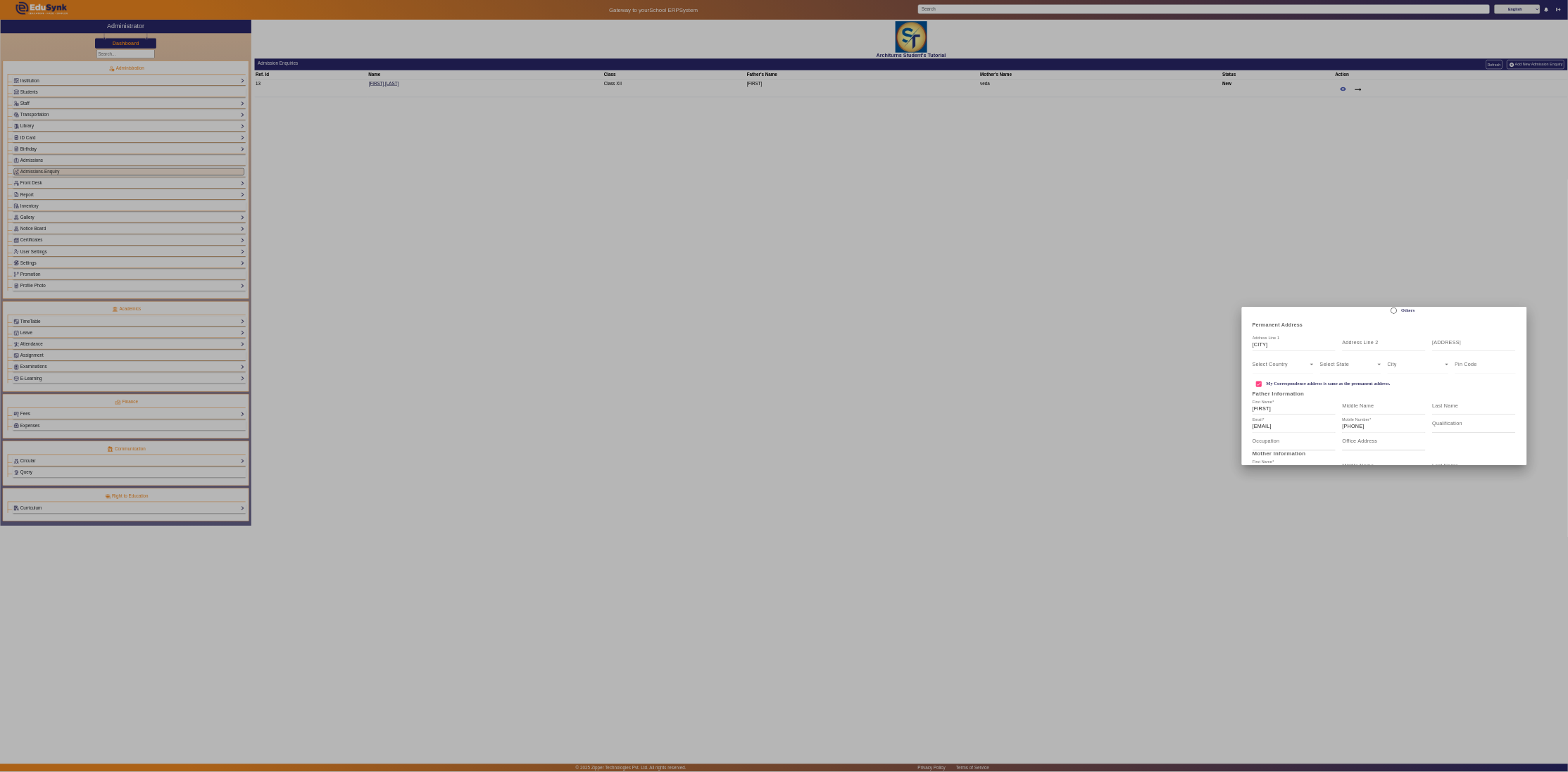 scroll, scrollTop: 0, scrollLeft: 0, axis: both 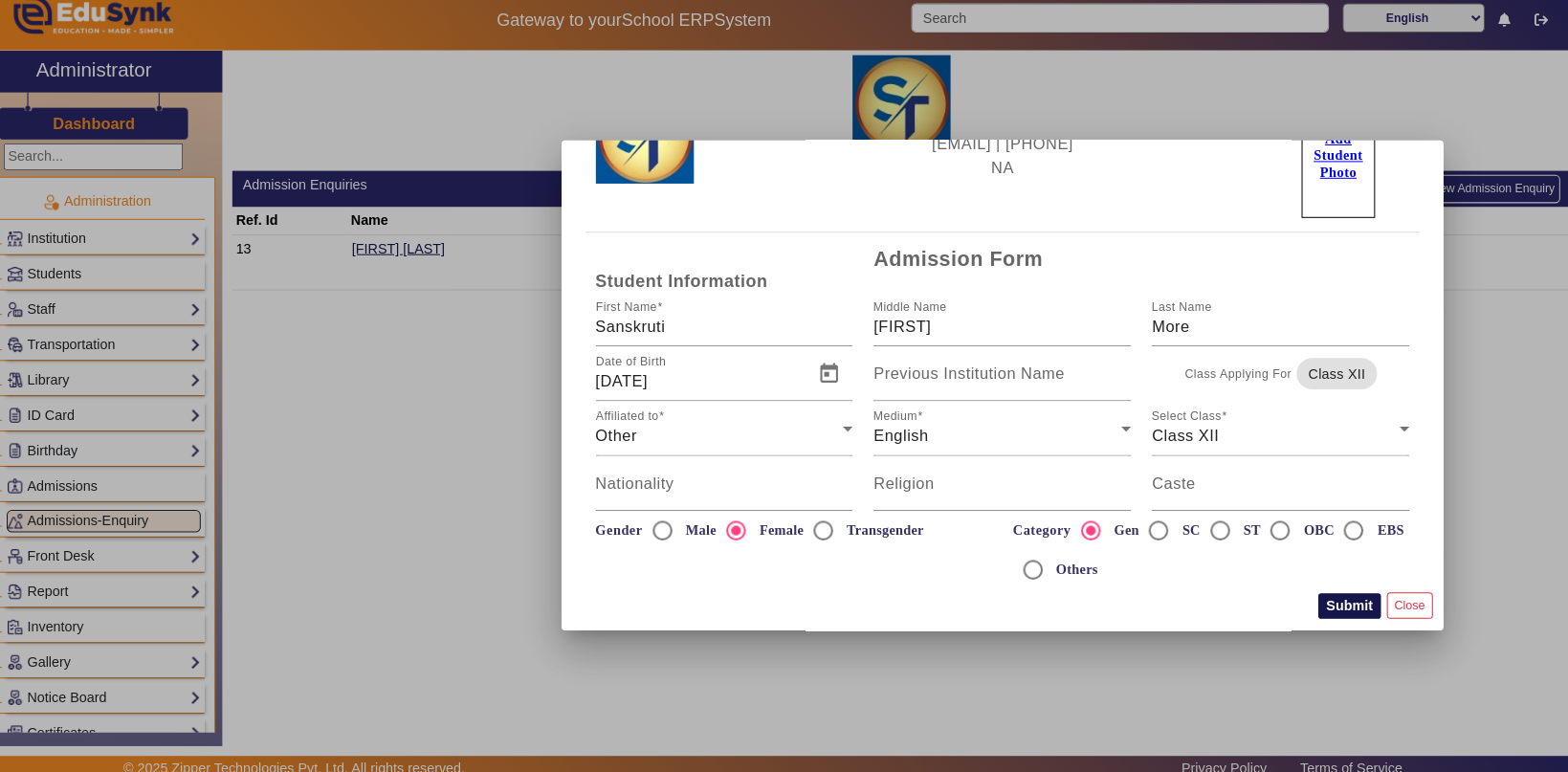 click on "[SUBMIT]" 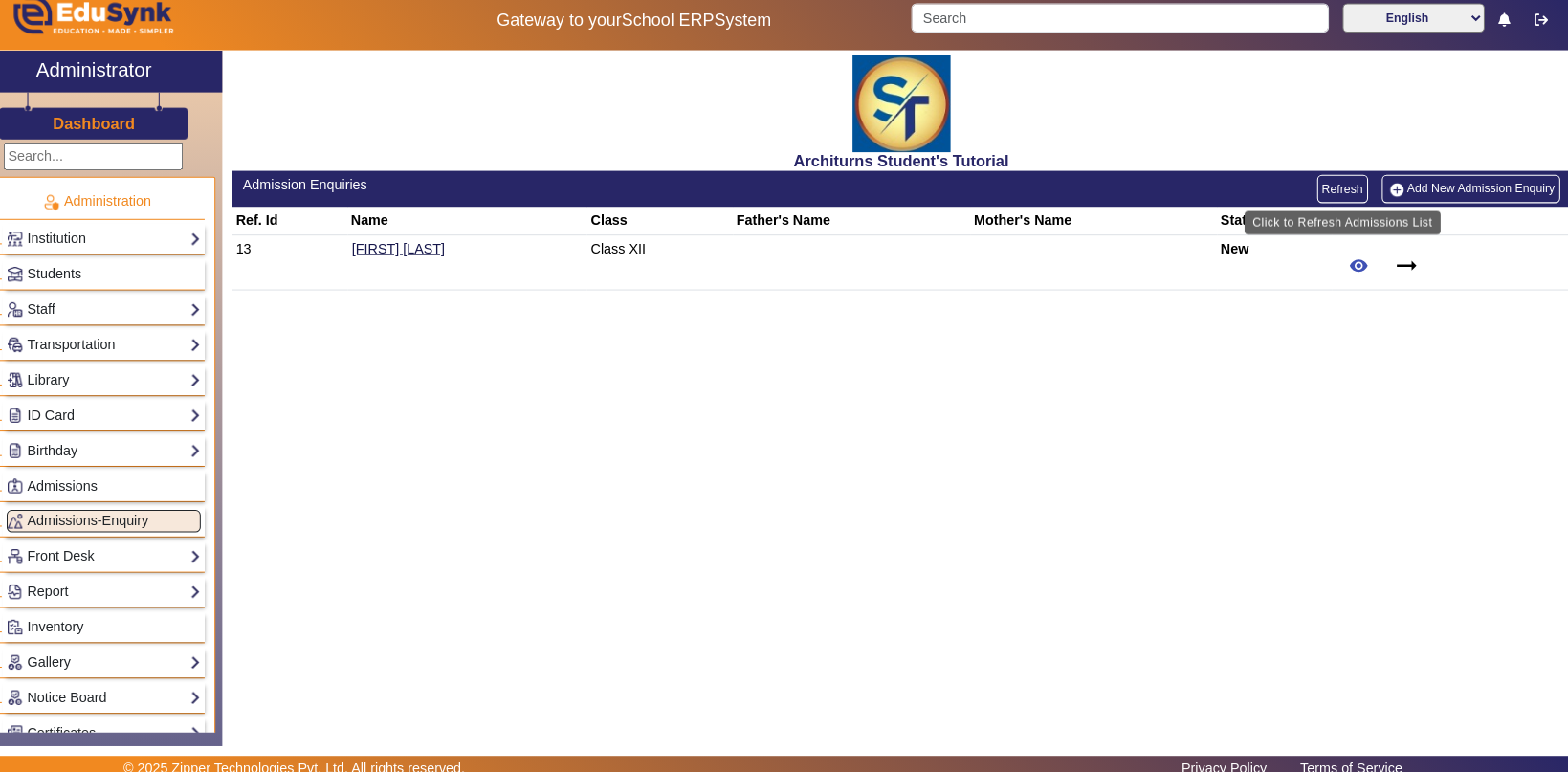 click on "Refresh" 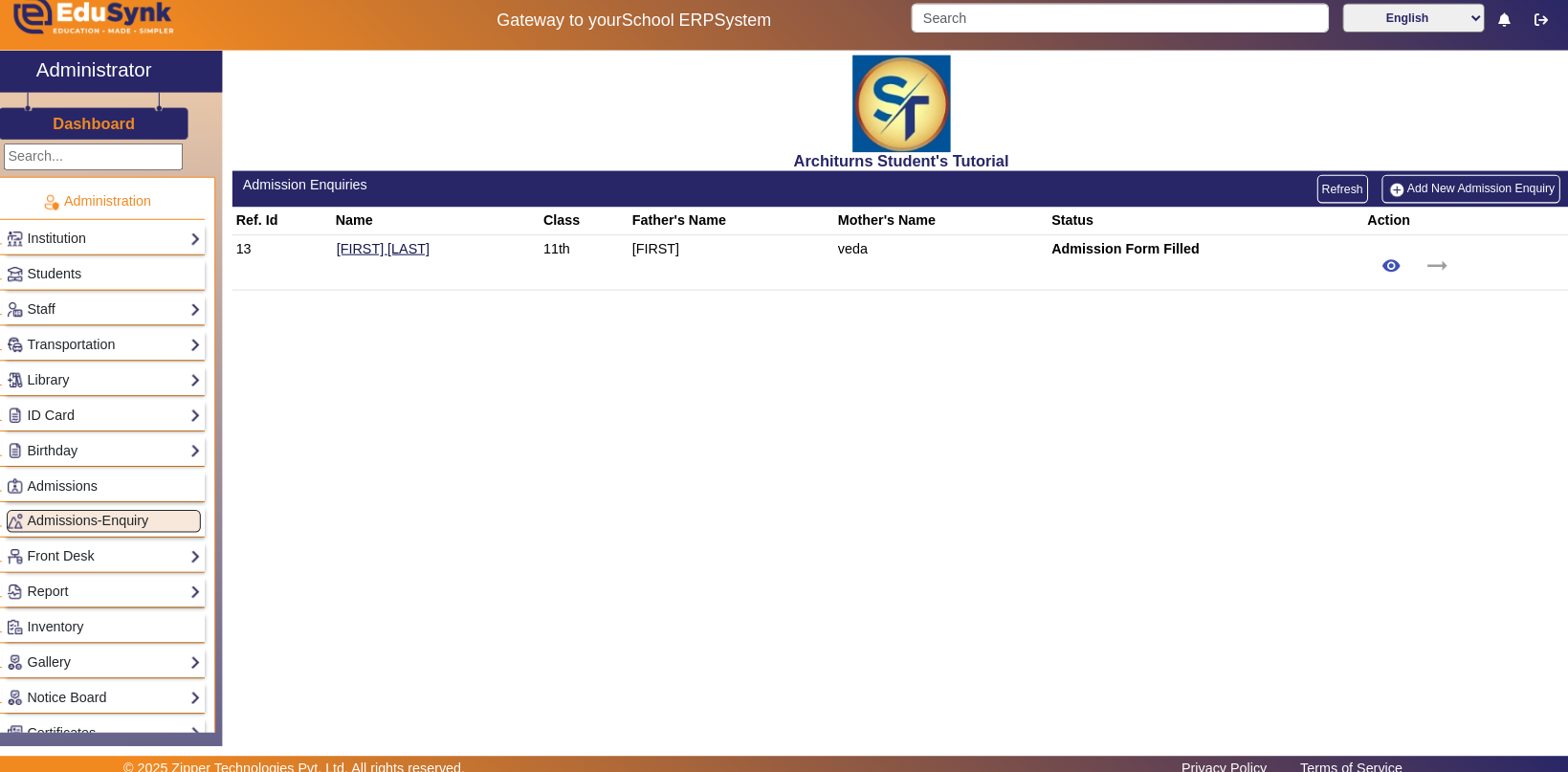 click on "remove_red_eye arrow_right_alt" 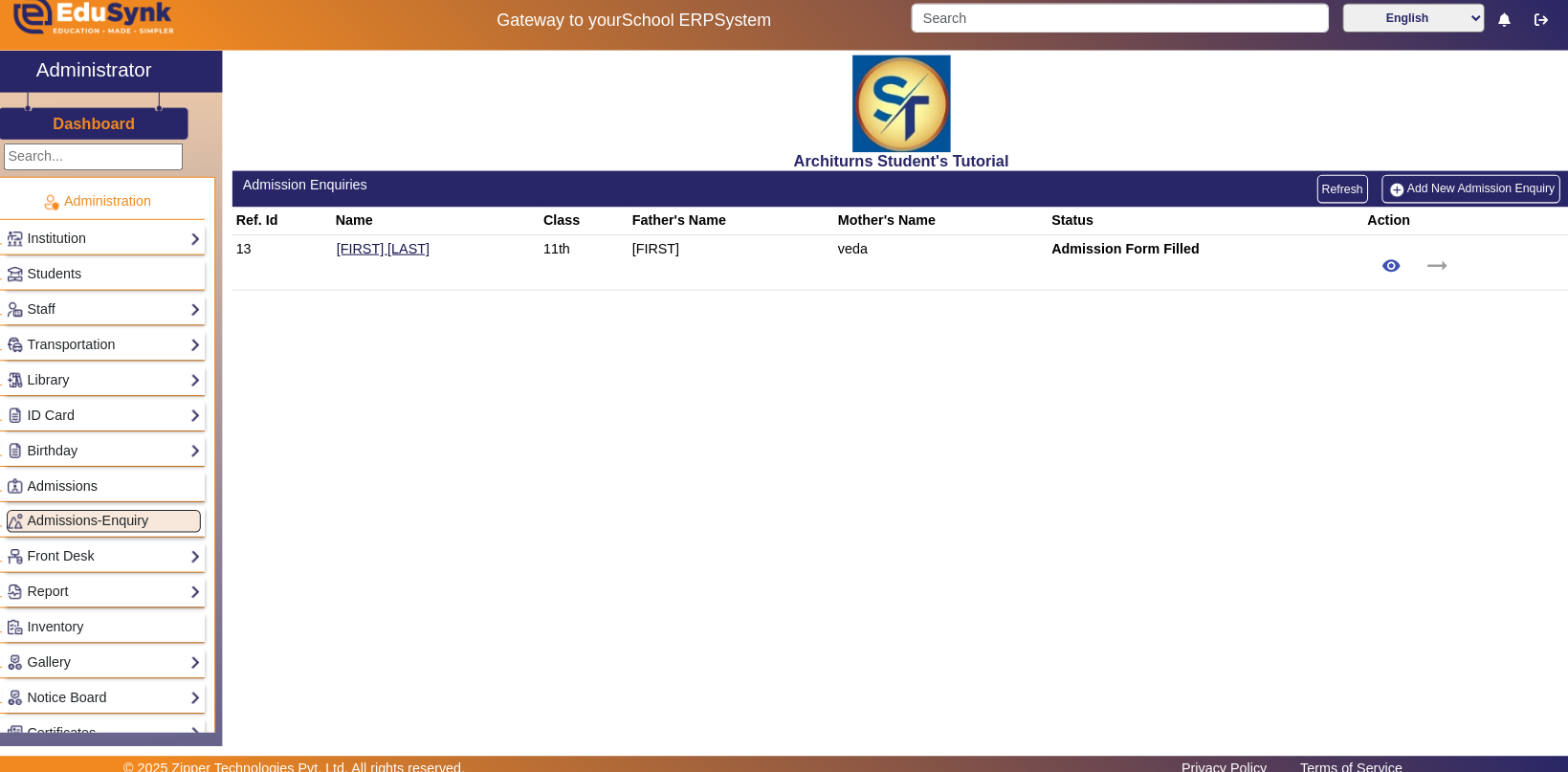 click on "Admissions" 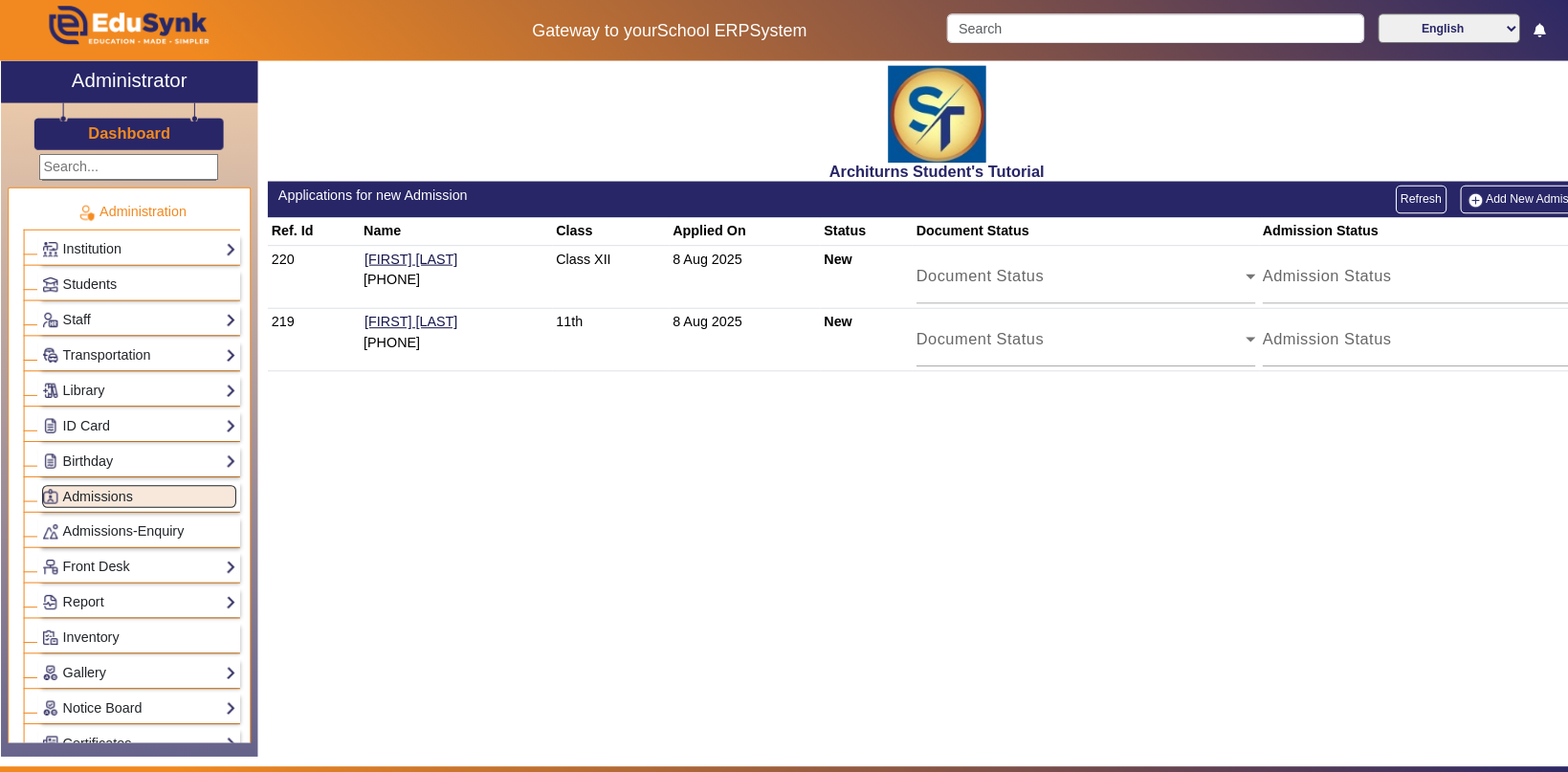click on "Add New Admission" 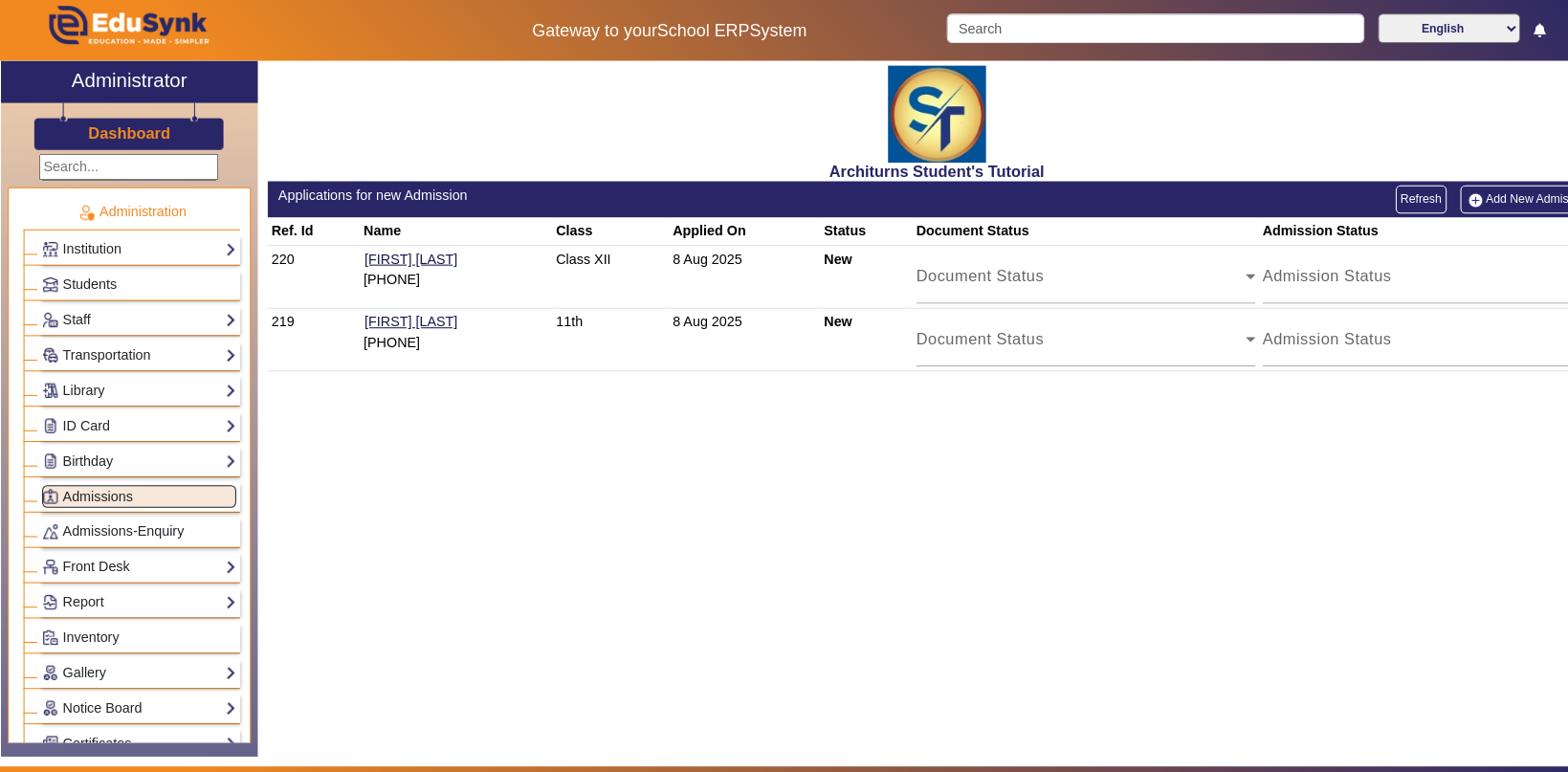 click on "Architurns Student's Tutorial  Applications for new Admission  Refresh Add New Admission Ref. Id Name Class Applied On Status Document Status Admission Status  220 Sanskruti Santosh More 9423217200  Class XII 8 Aug 2025 New Document Status Document Status Admission Status Admission Status 219 Sanskruti Santosh More 9423217200  11th 8 Aug 2025 New Document Status Document Status Admission Status Admission Status" 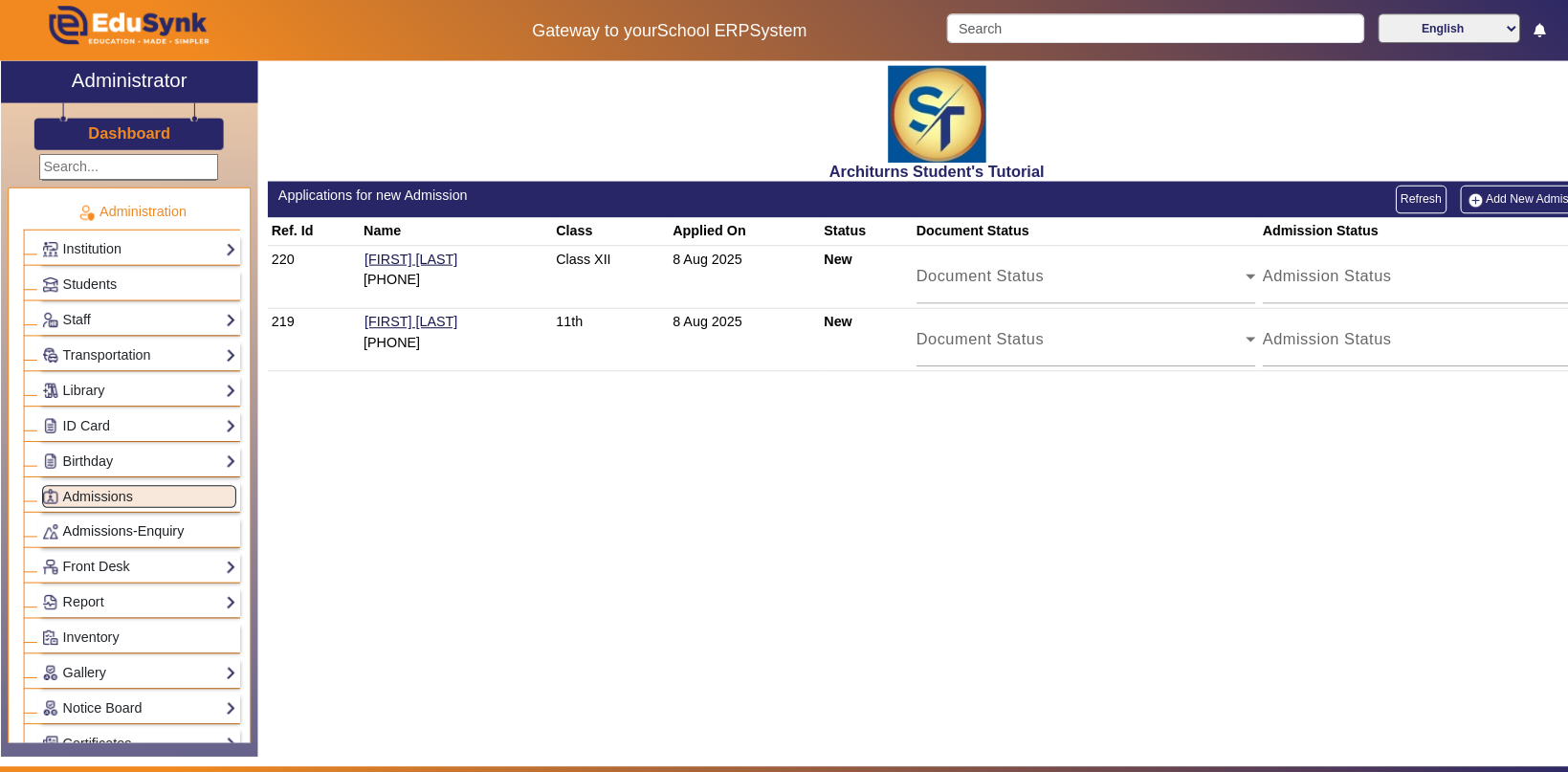 click on "Admissions-Enquiry" 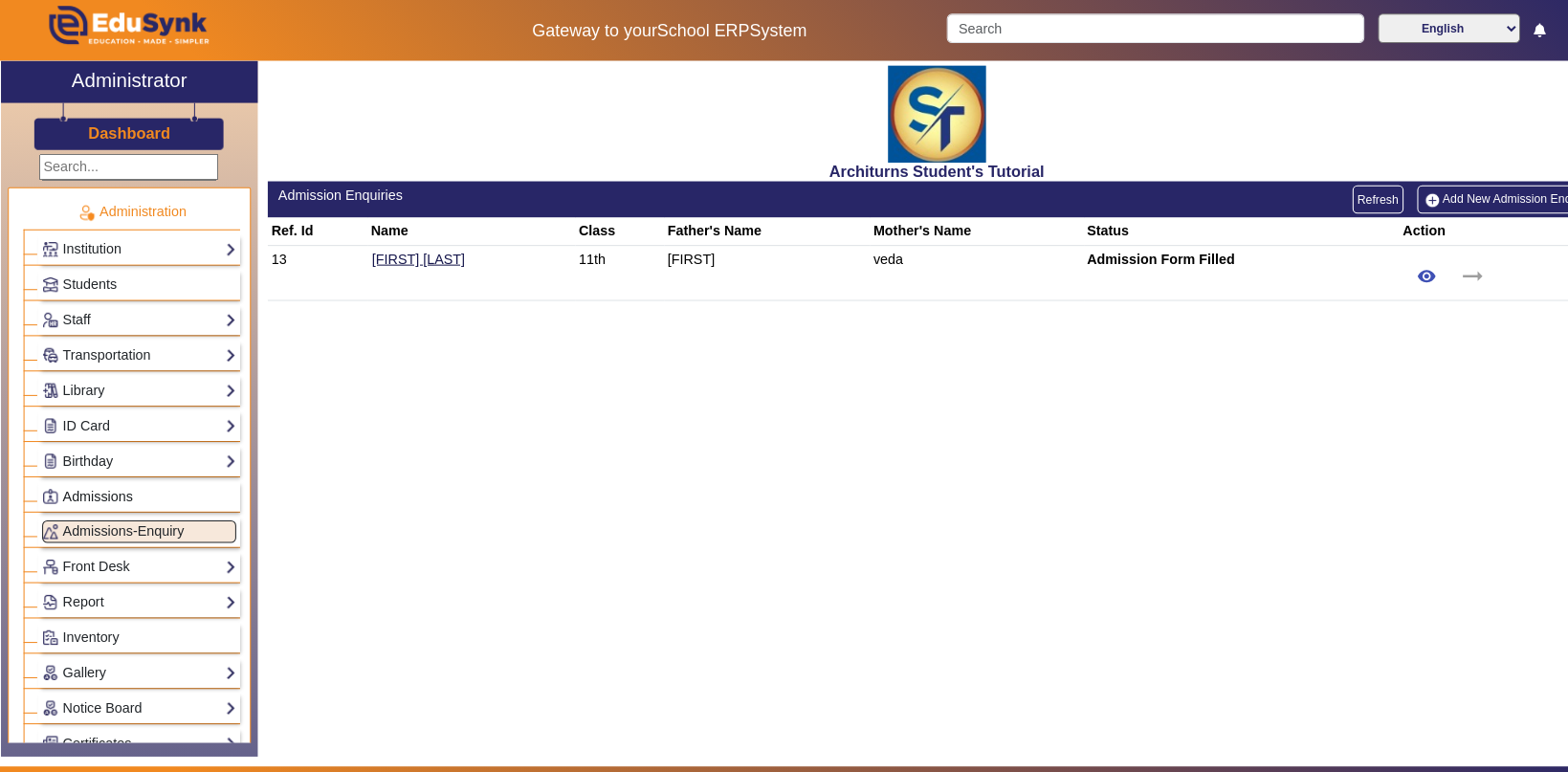 click on "Admissions" 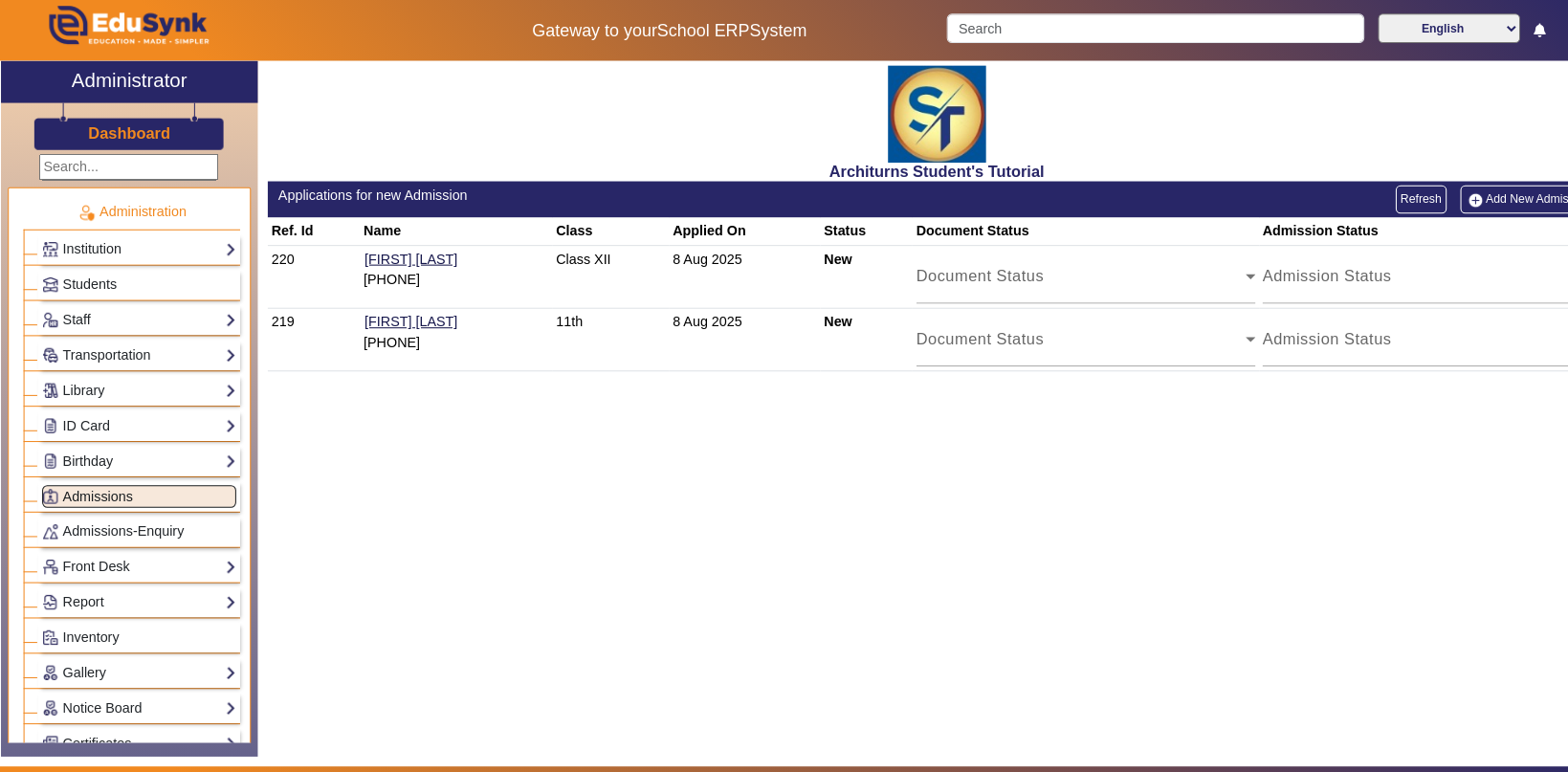 click on "Admissions" 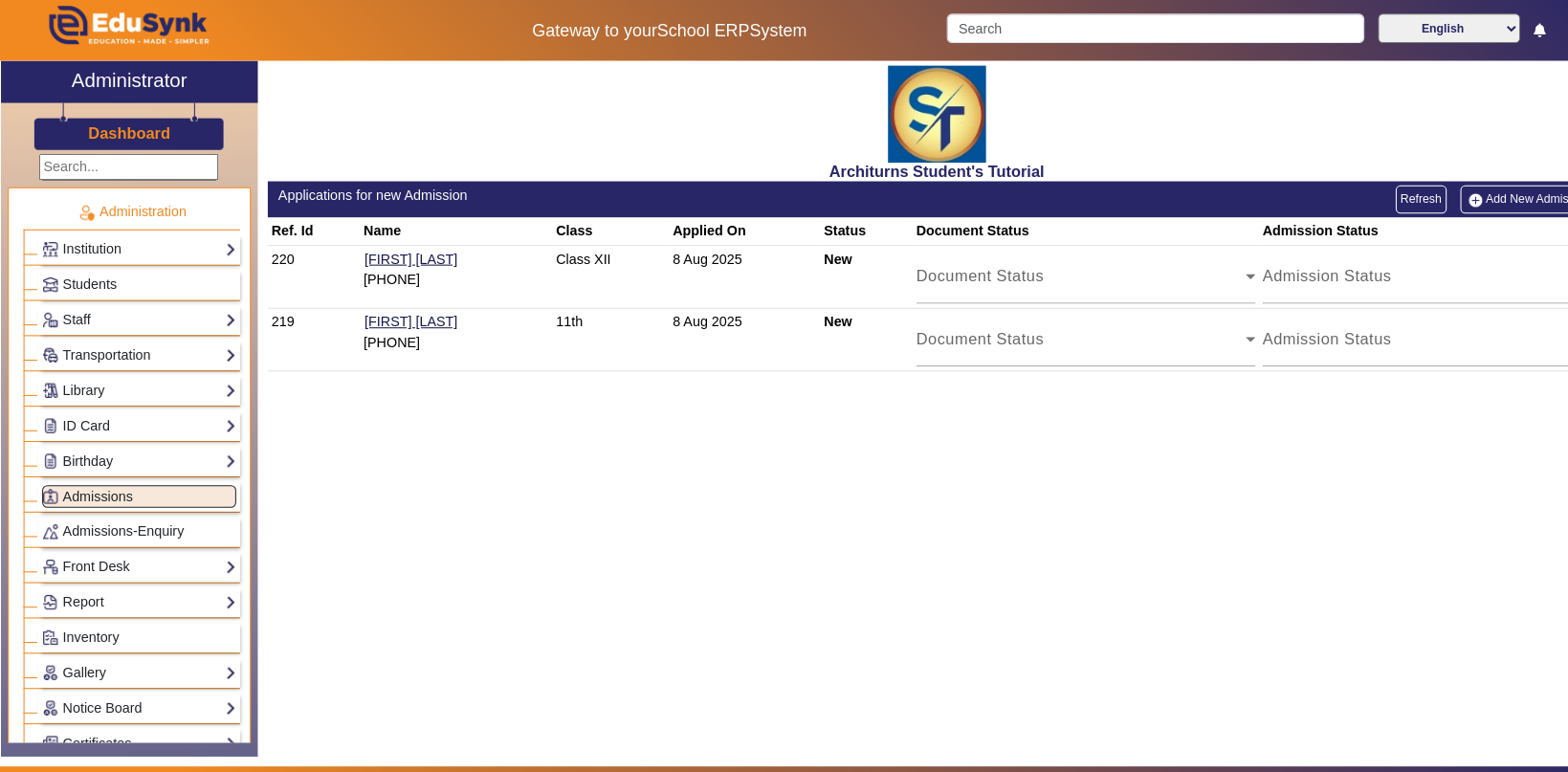 click on "Architurns Student's Tutorial  Applications for new Admission  Refresh Add New Admission Ref. Id Name Class Applied On Status Document Status Admission Status  220 Sanskruti Santosh More 9423217200  Class XII 8 Aug 2025 New Document Status Document Status Admission Status Admission Status 219 Sanskruti Santosh More 9423217200  11th 8 Aug 2025 New Document Status Document Status Admission Status Admission Status" 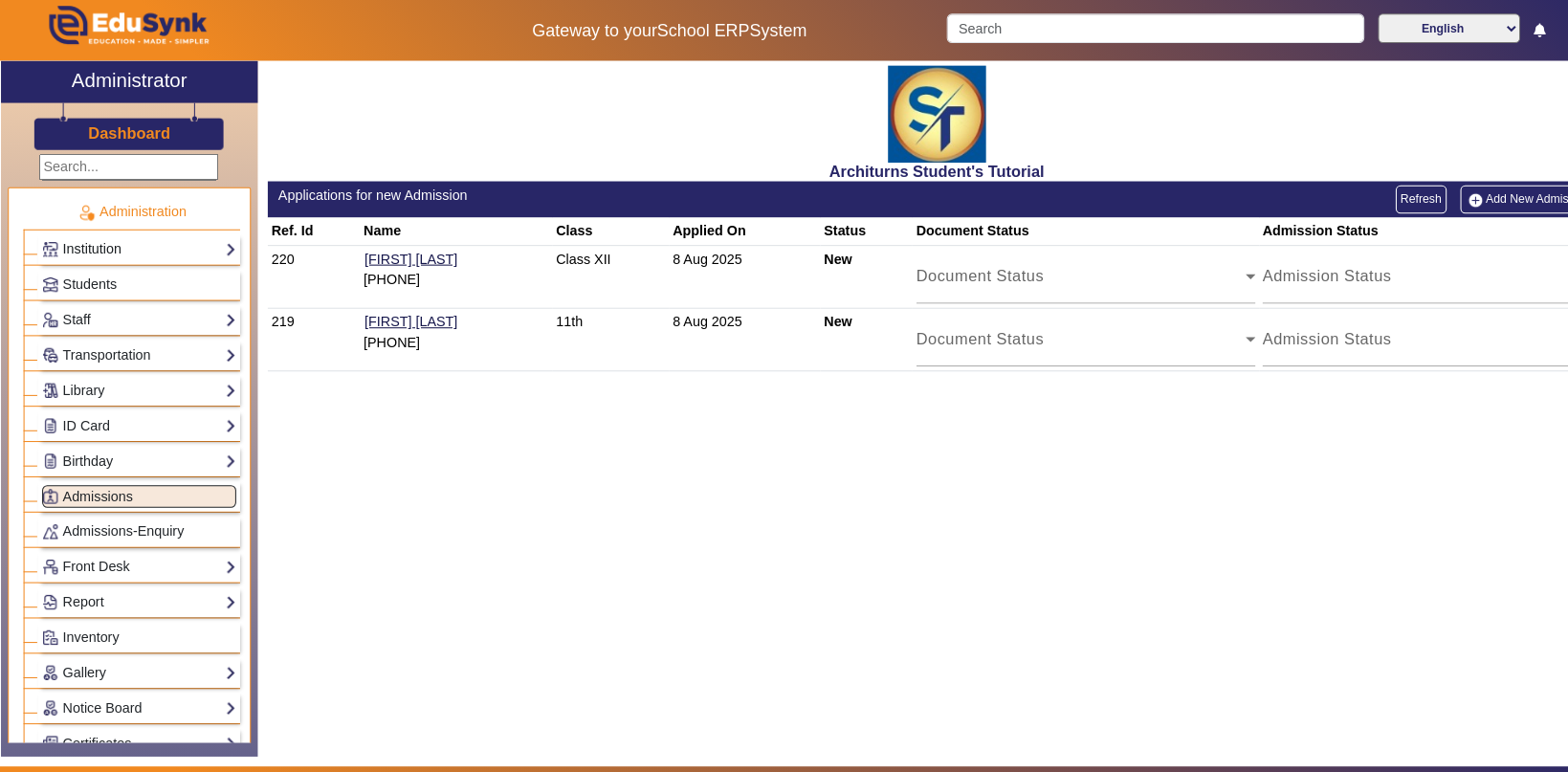 click on "Institution" 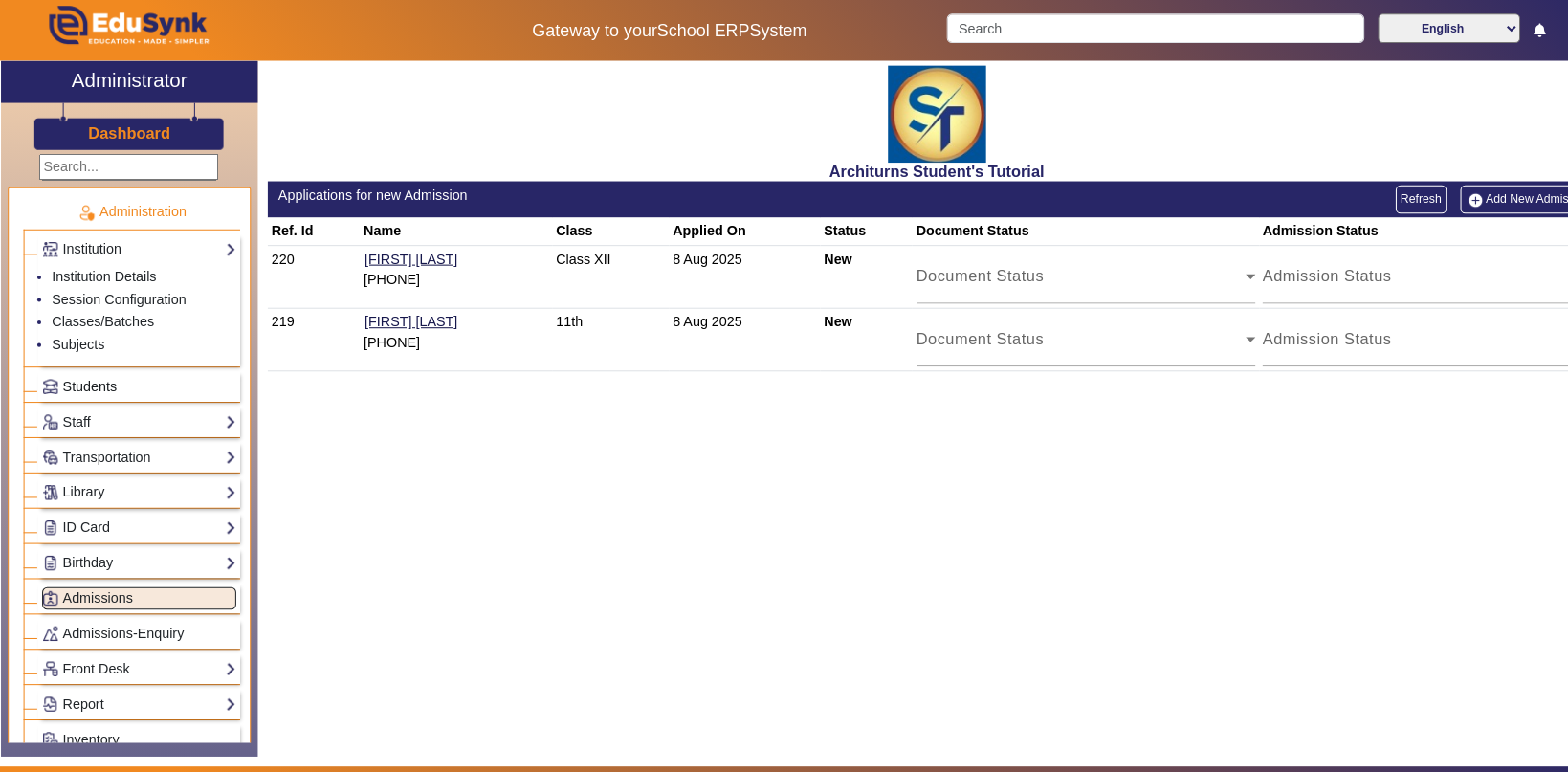 click on "Students" 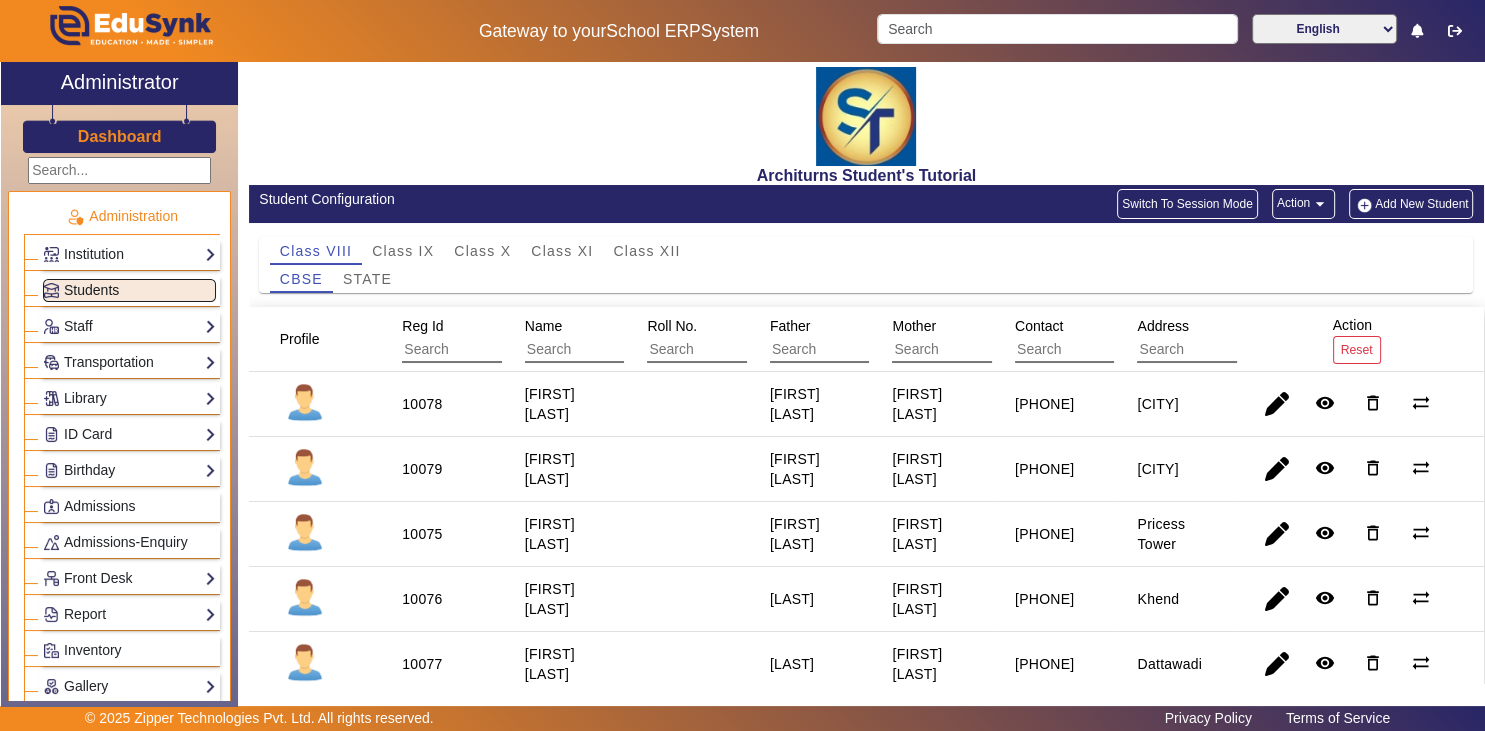 click on "Transportation" 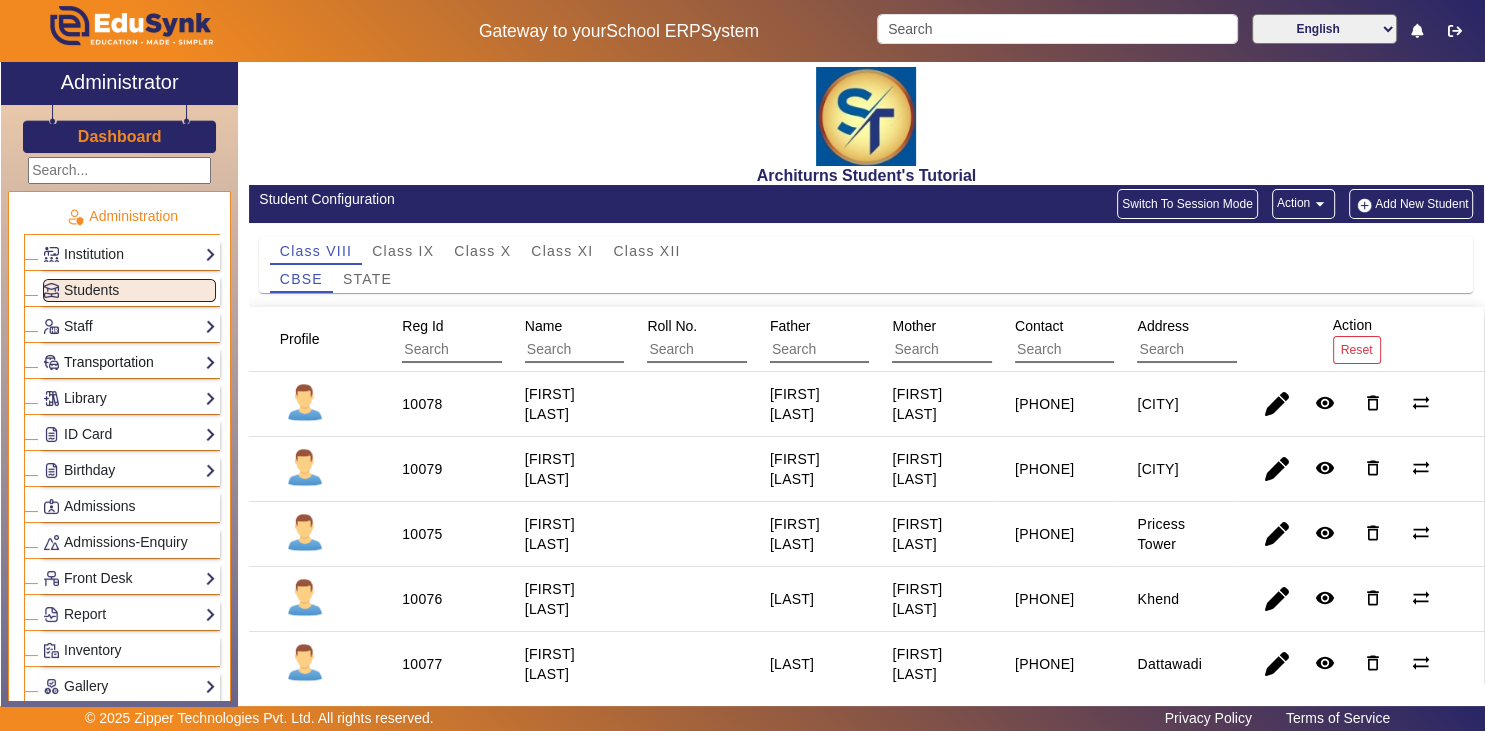 drag, startPoint x: 147, startPoint y: 384, endPoint x: 139, endPoint y: 357, distance: 28.160255 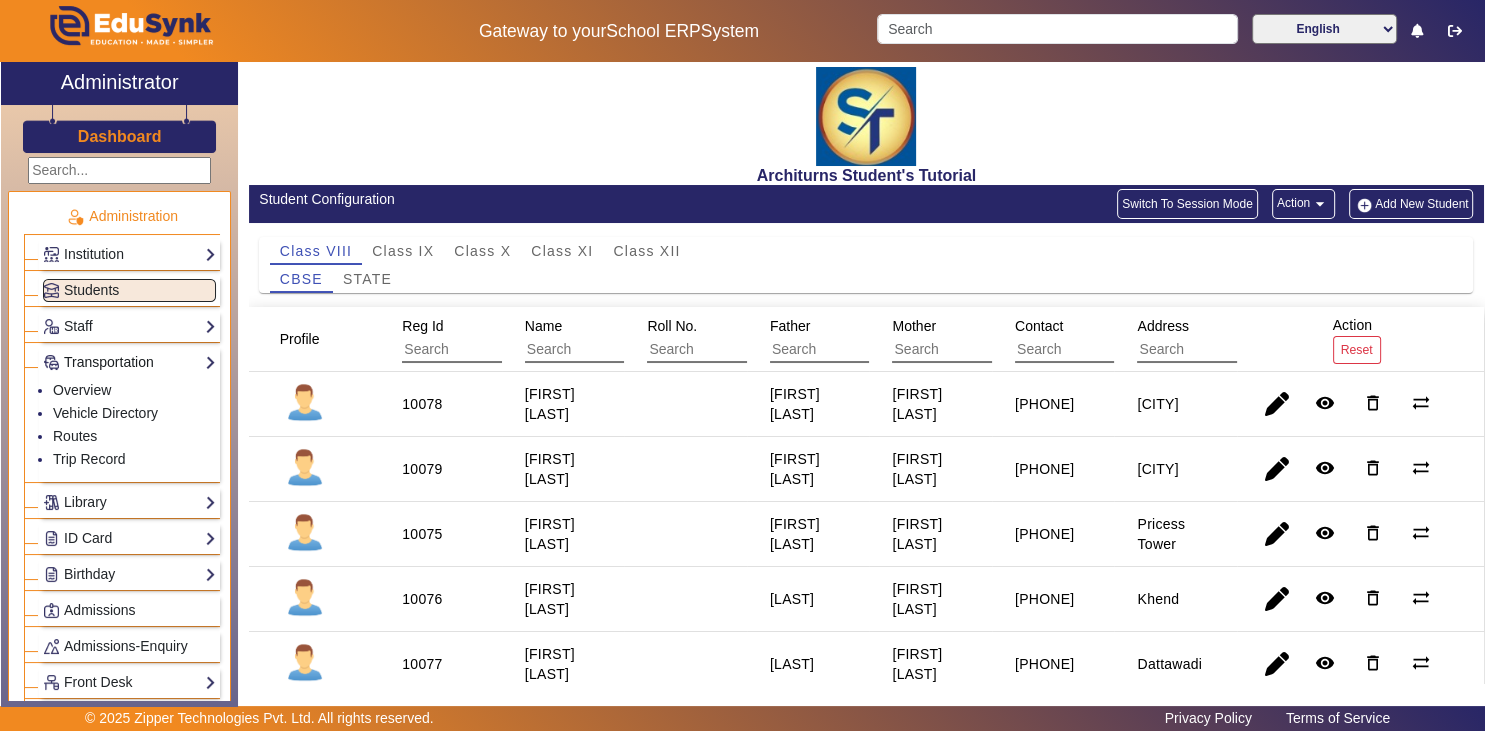 click on "Transportation" 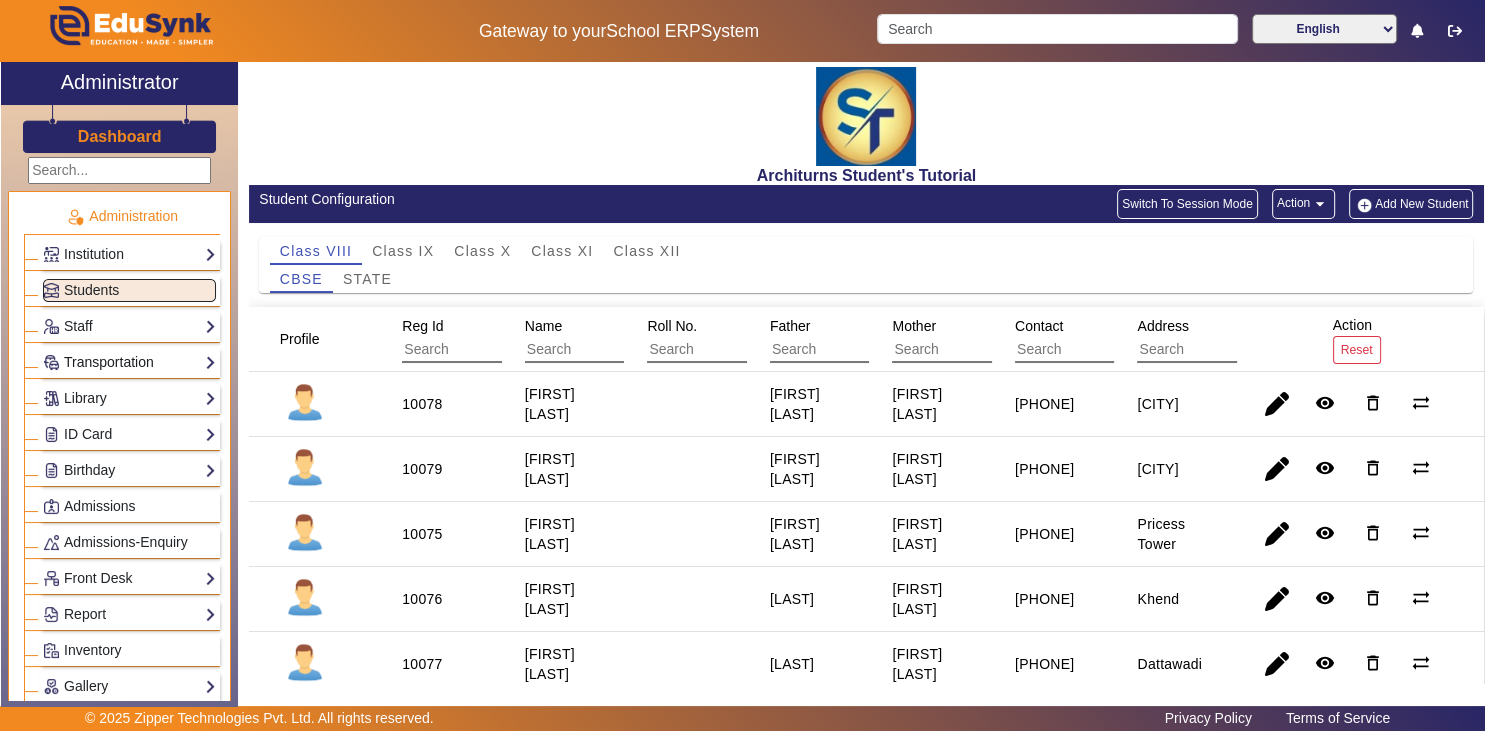 click on "Transportation" 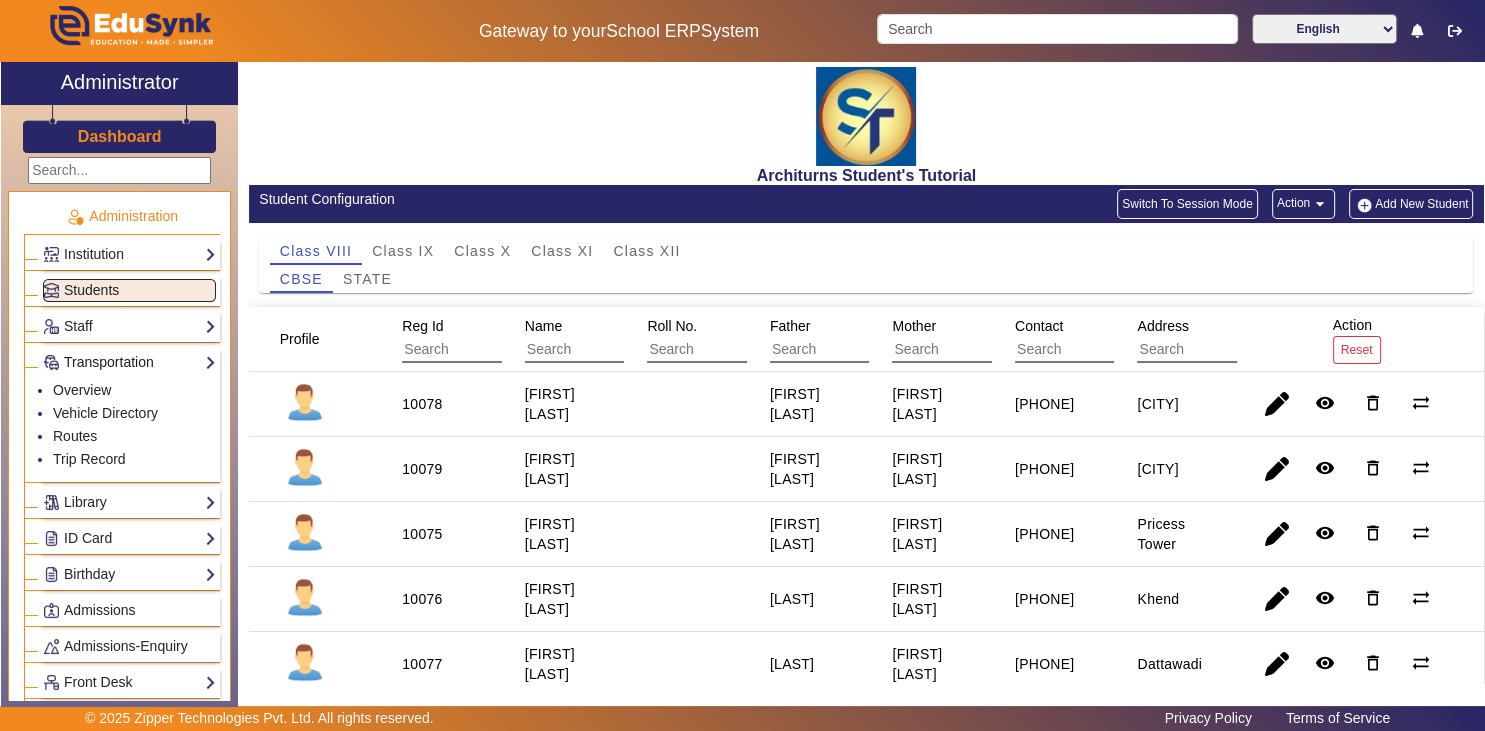 click on "Transportation" 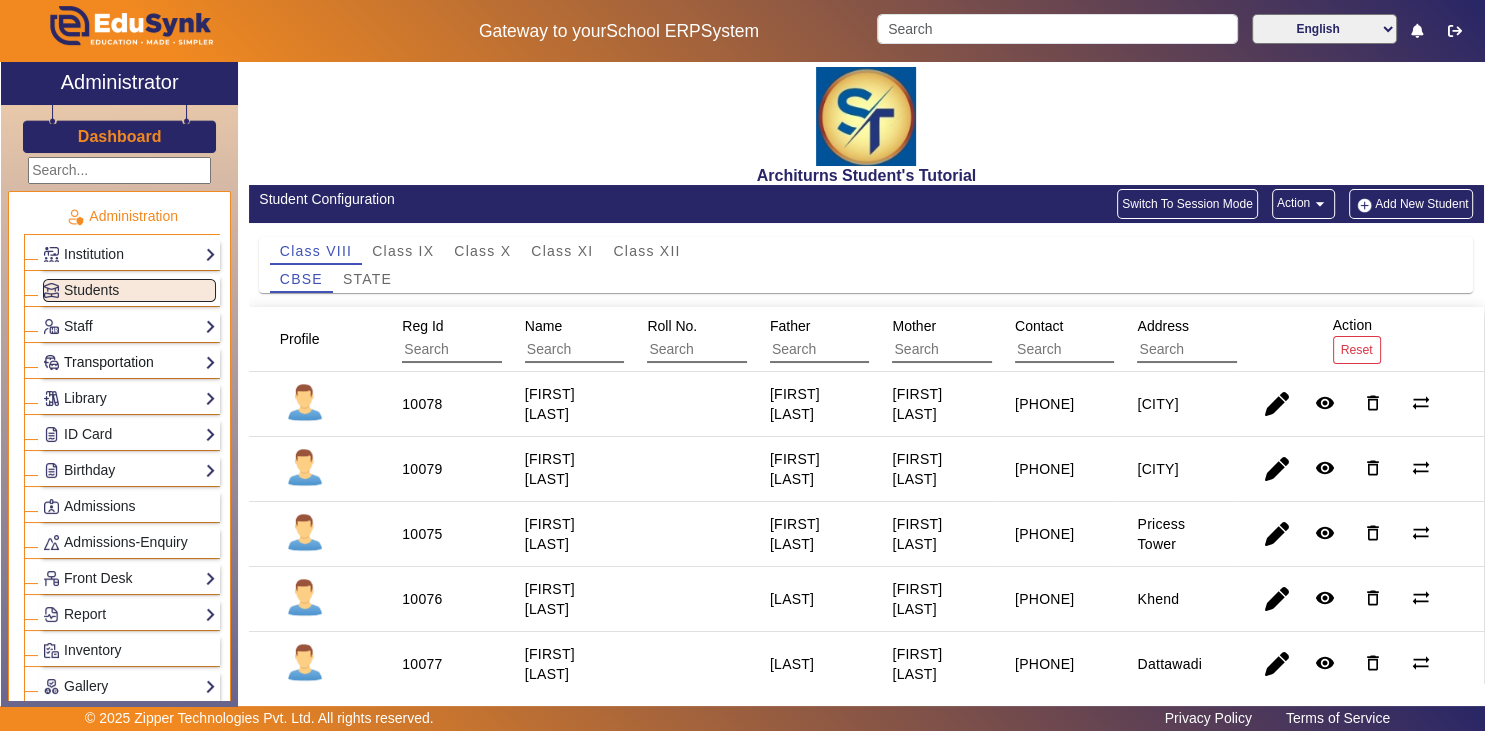 click on "Transportation" 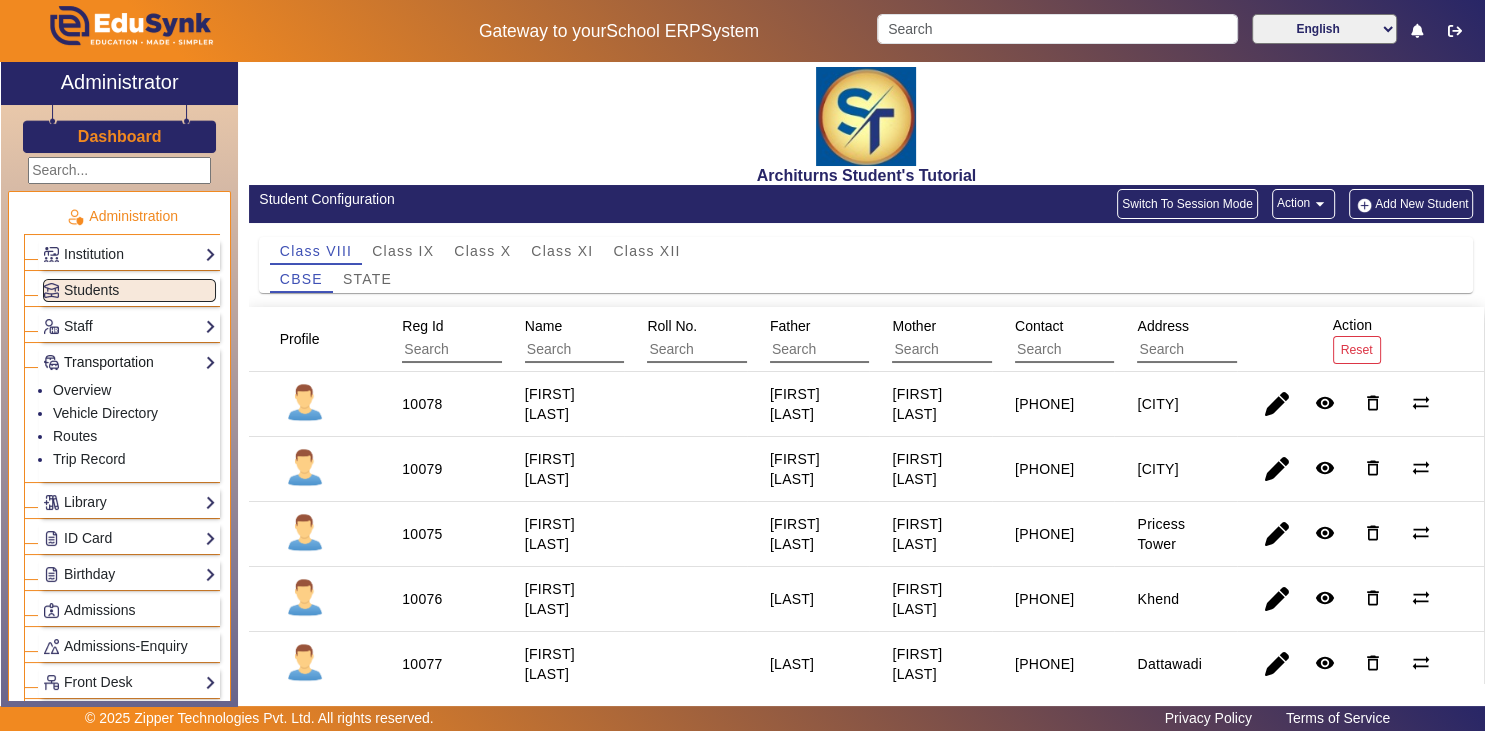 click on "Transportation" 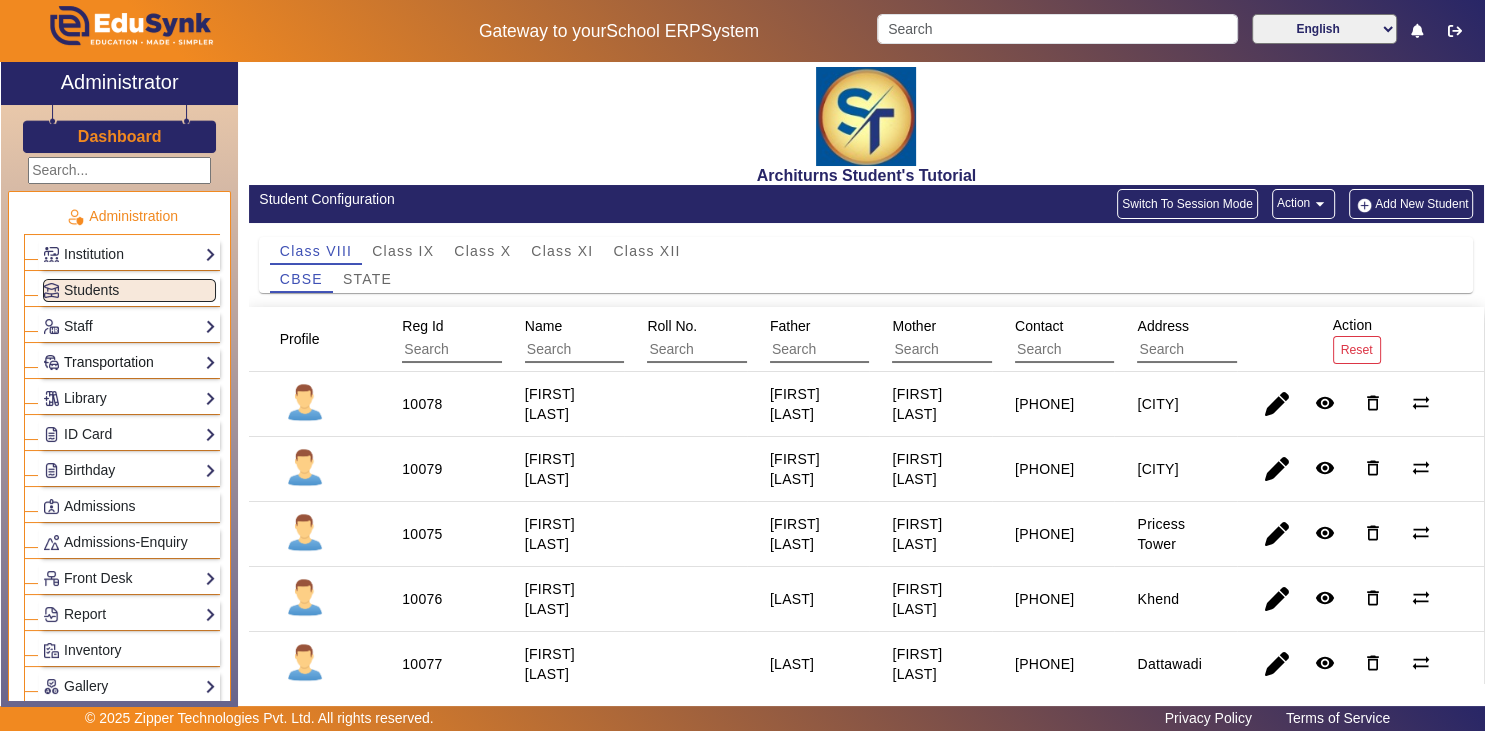 click on "Transportation" 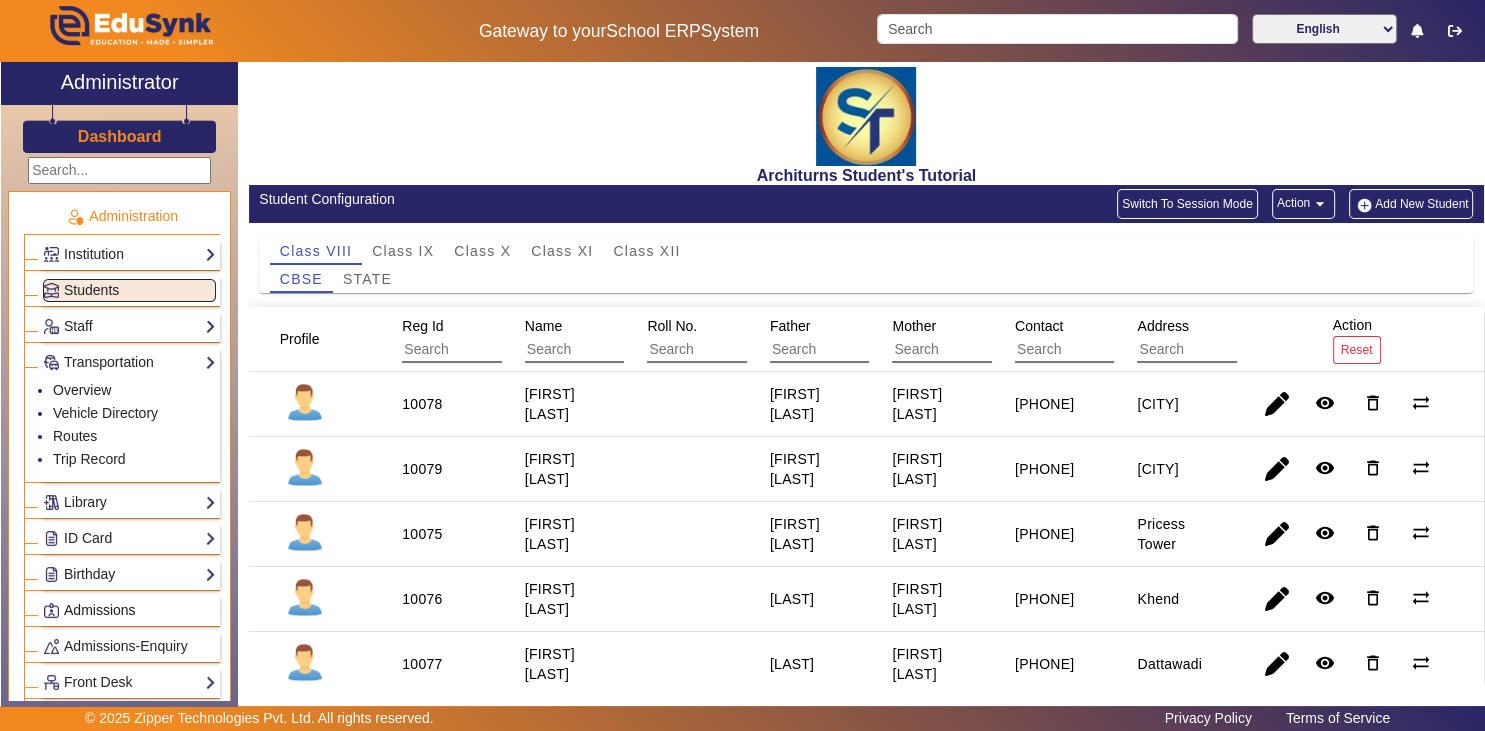click on "Admissions" 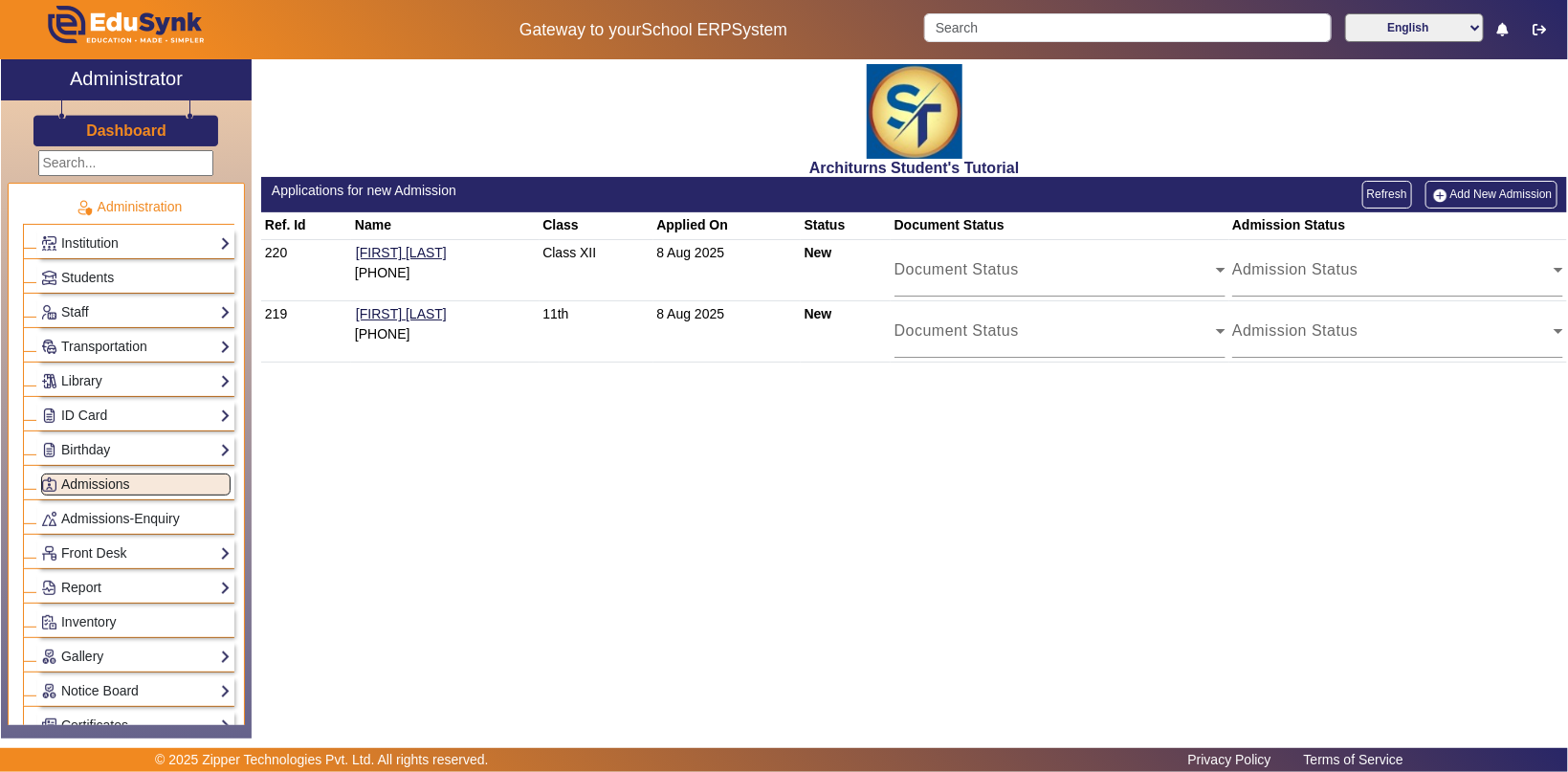 click on "Gallery" 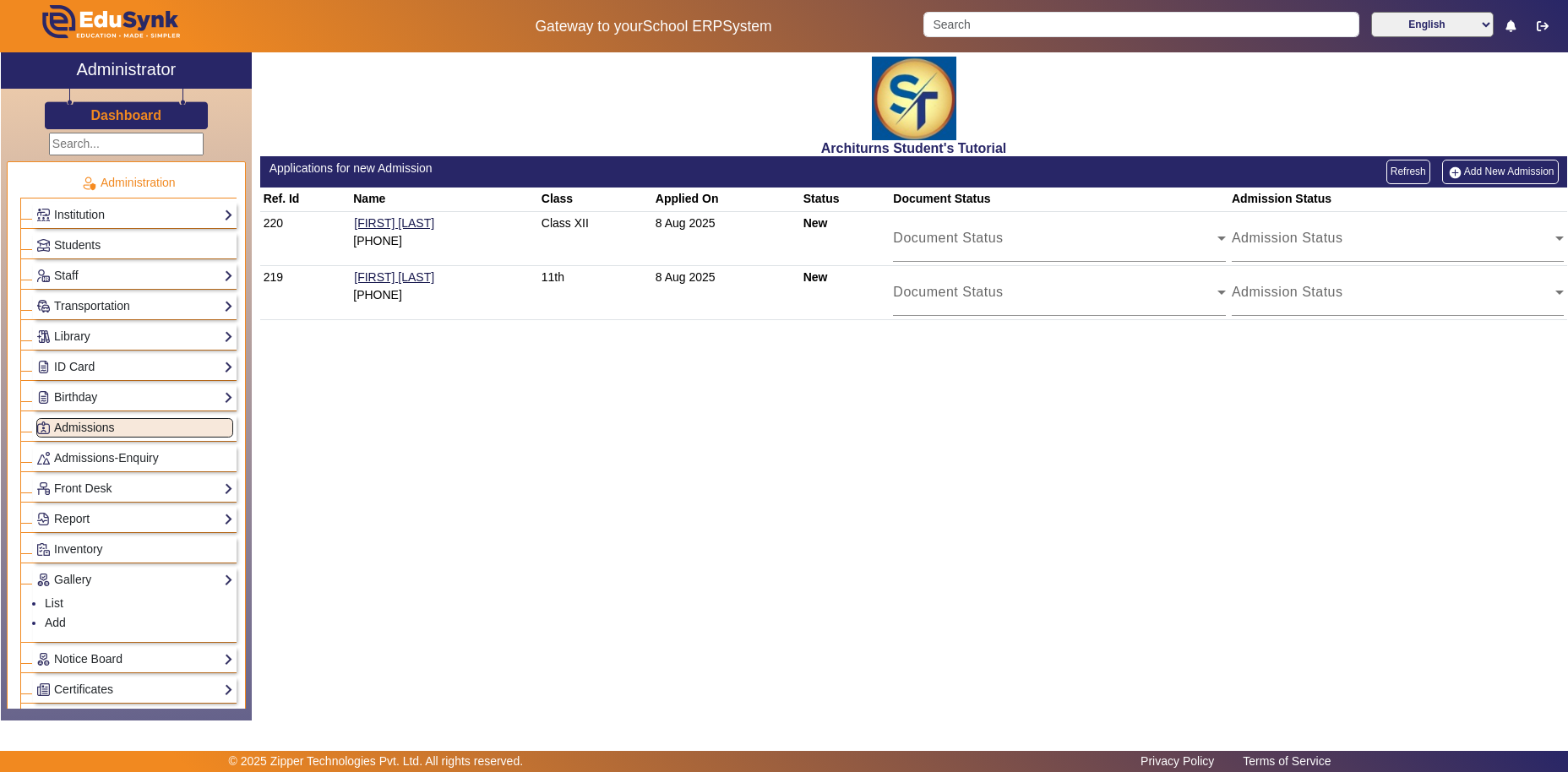 click on "Notice Board  List   Add" 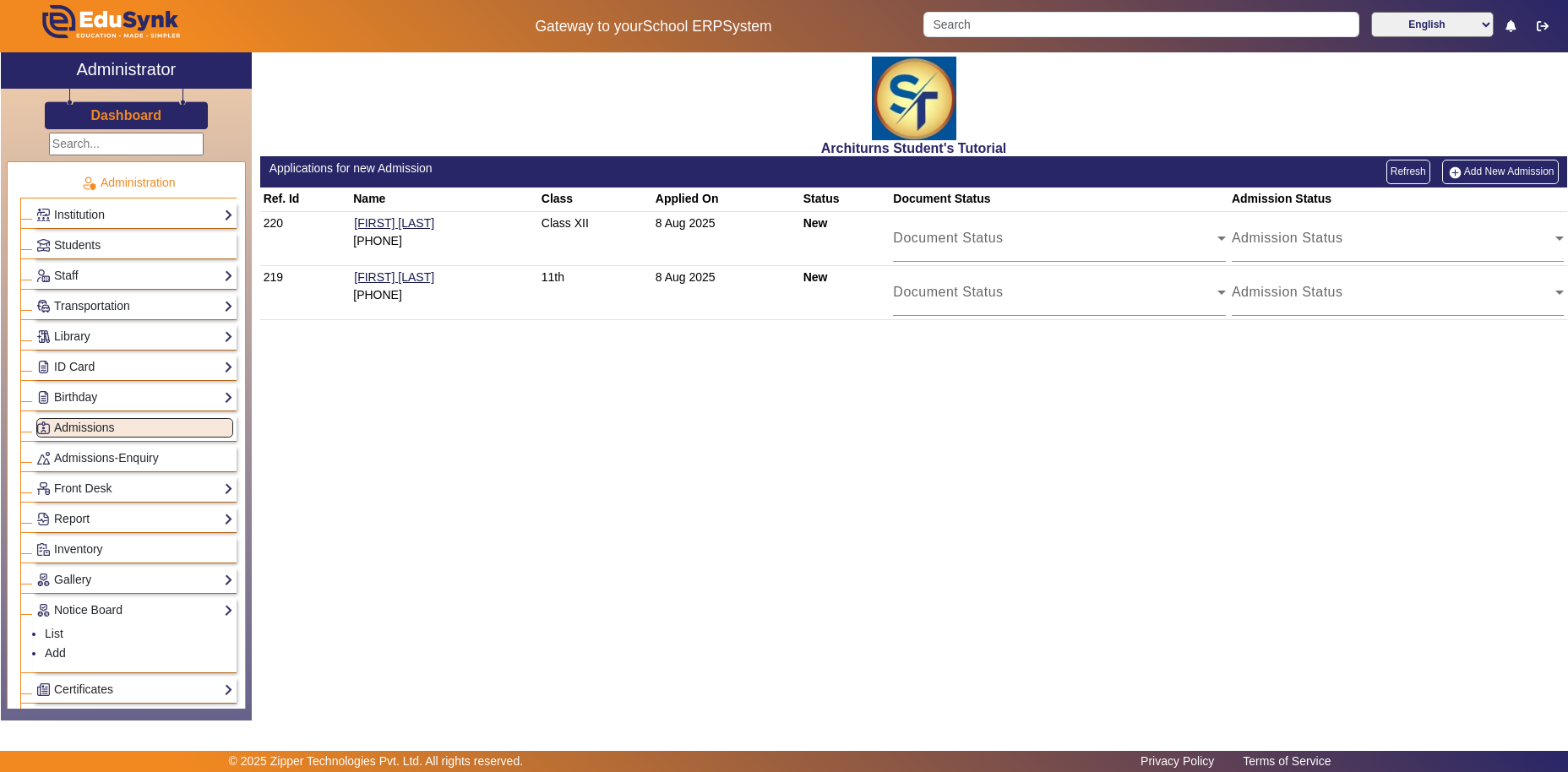 click on "Admissions" 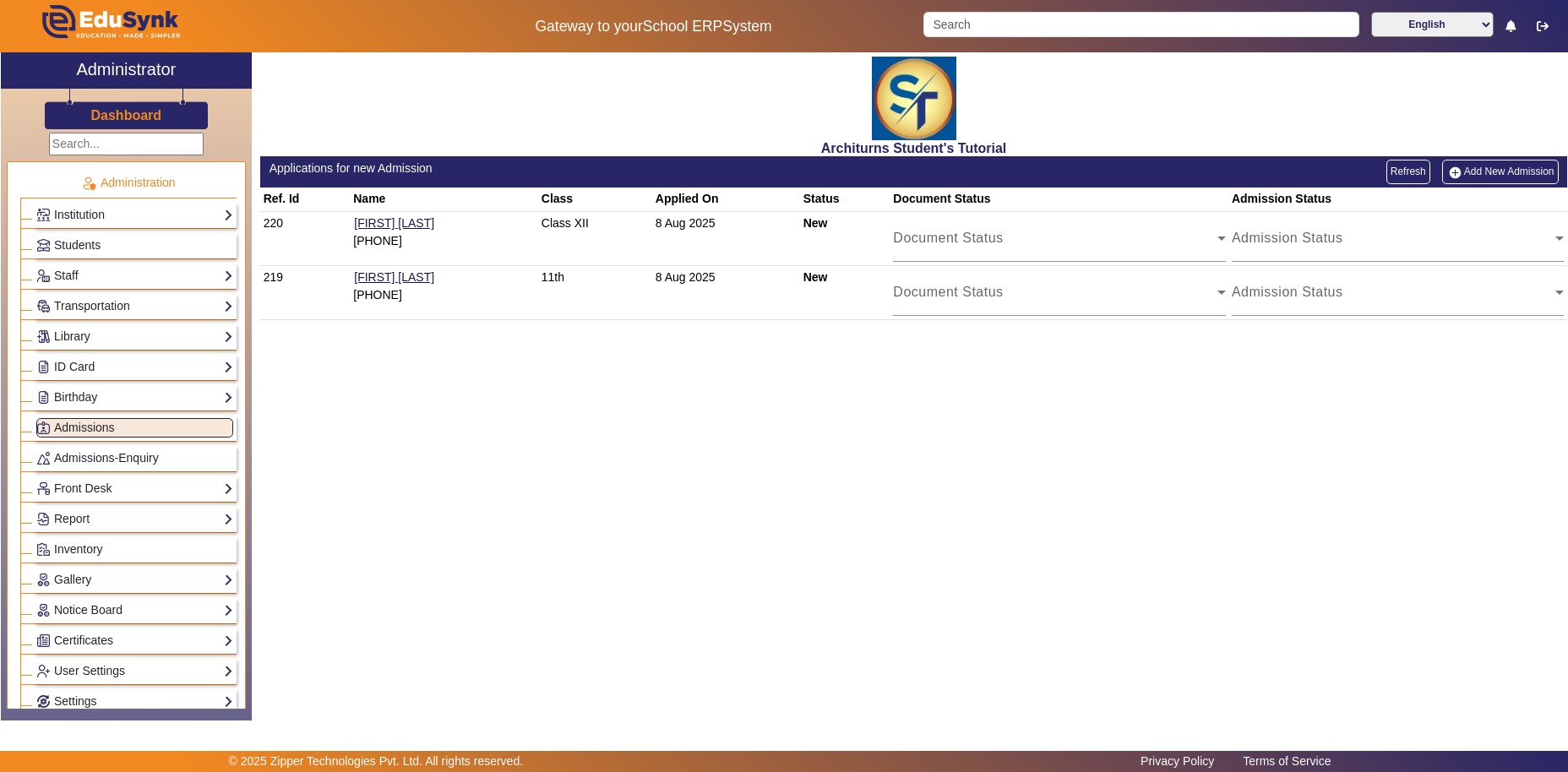 click on "Admissions" 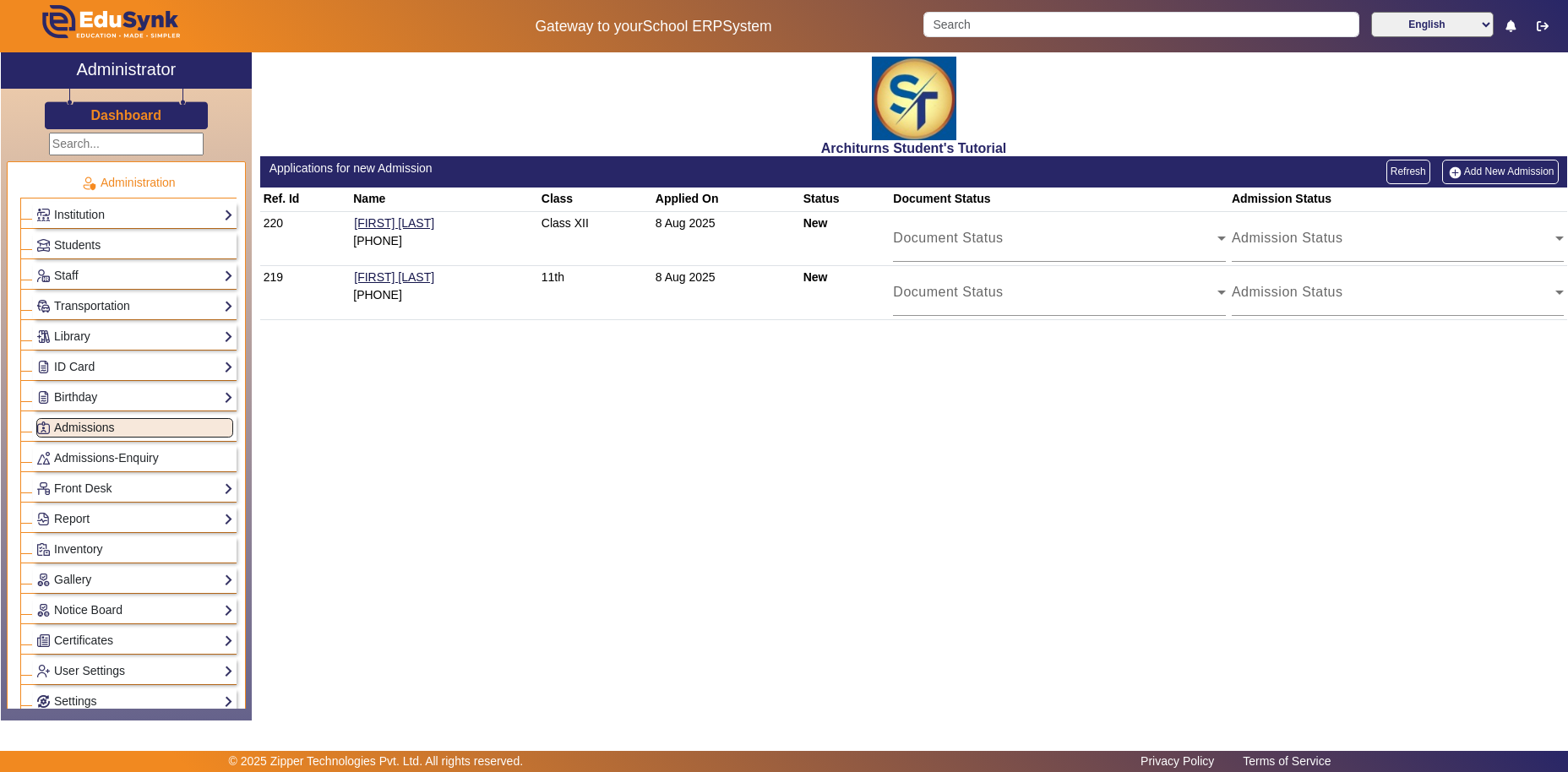 click on "Admissions" 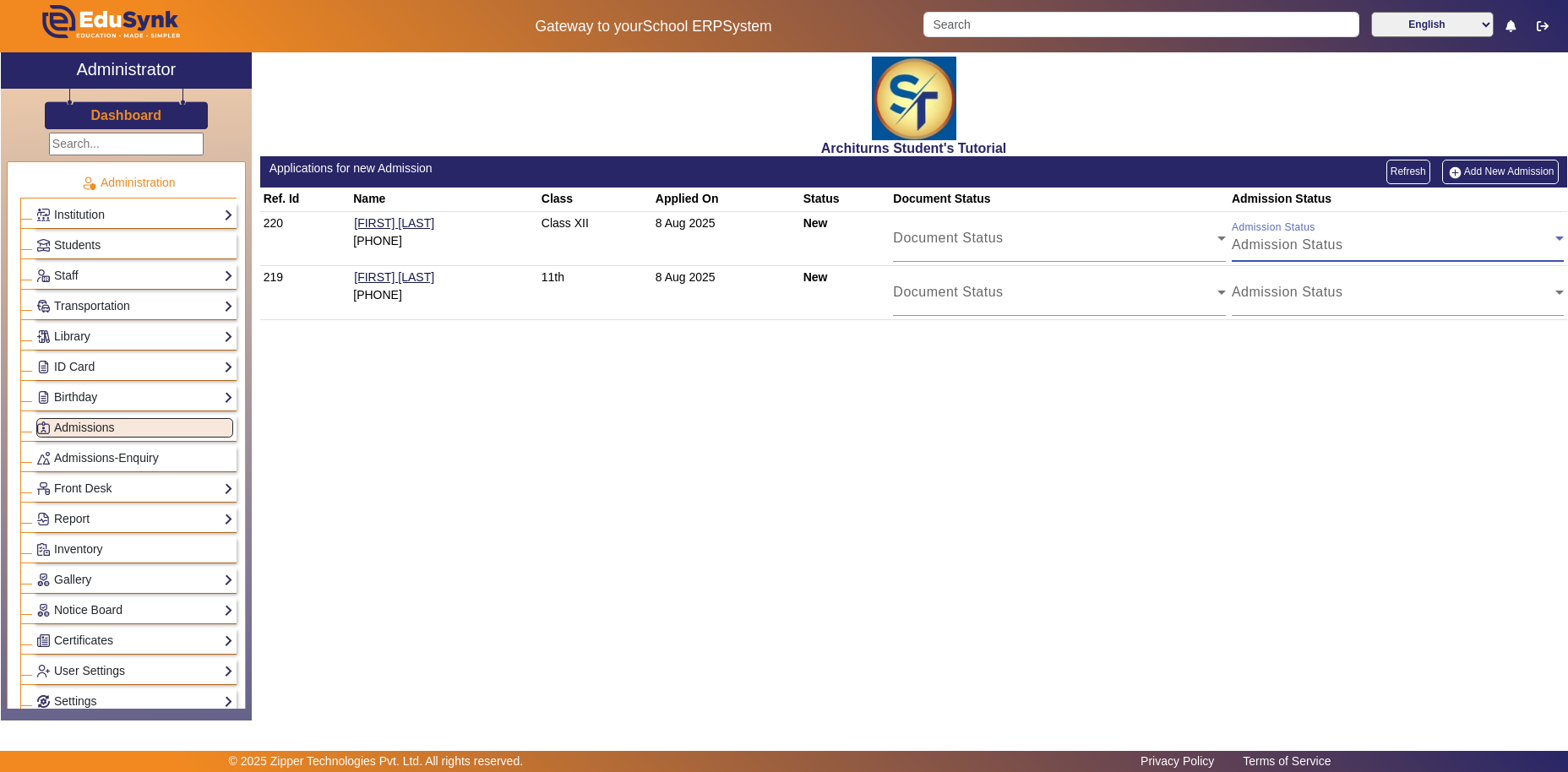 click on "Admission Status" at bounding box center [1394, 245] 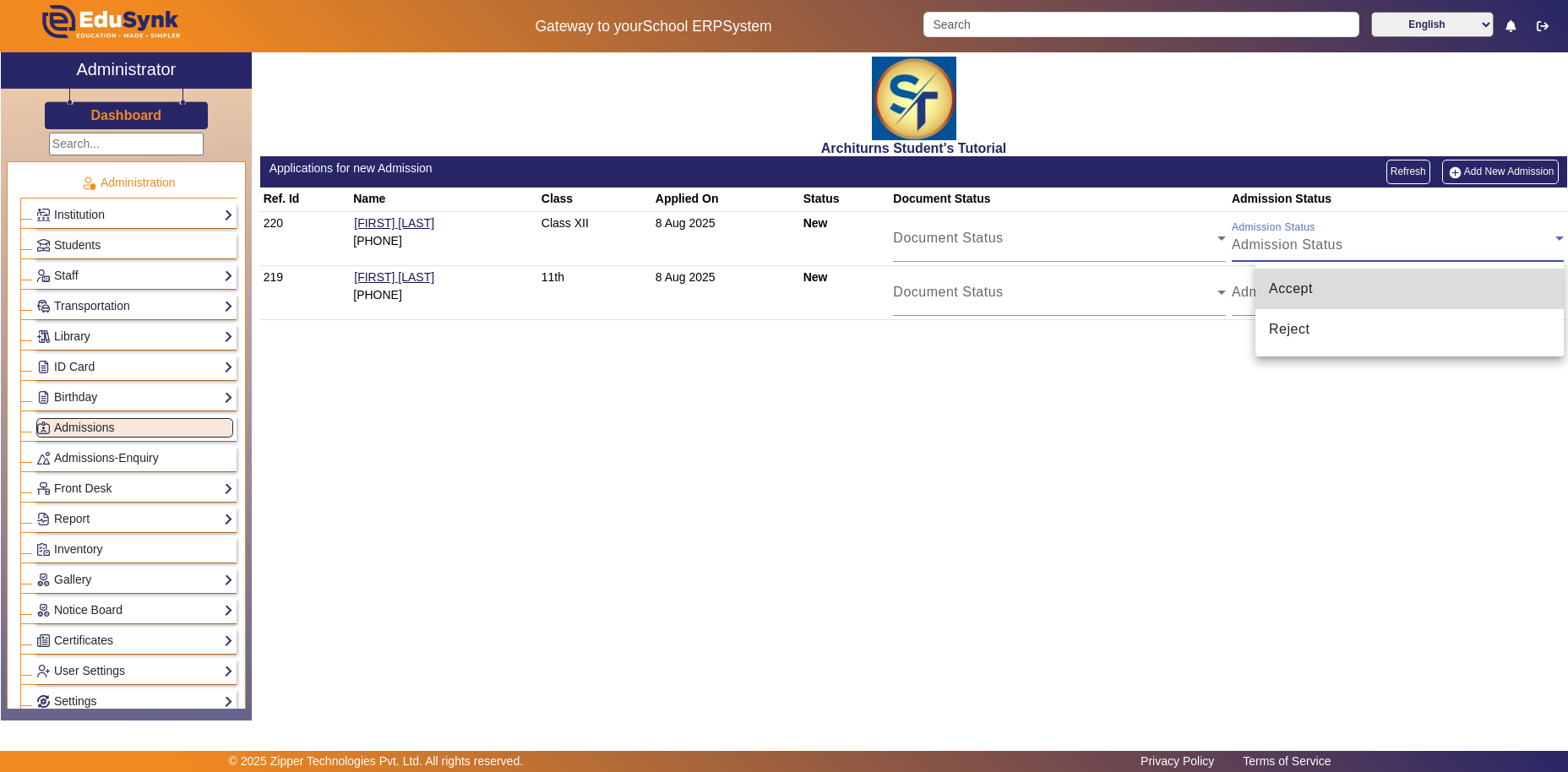 click on "Accept" at bounding box center [1409, 289] 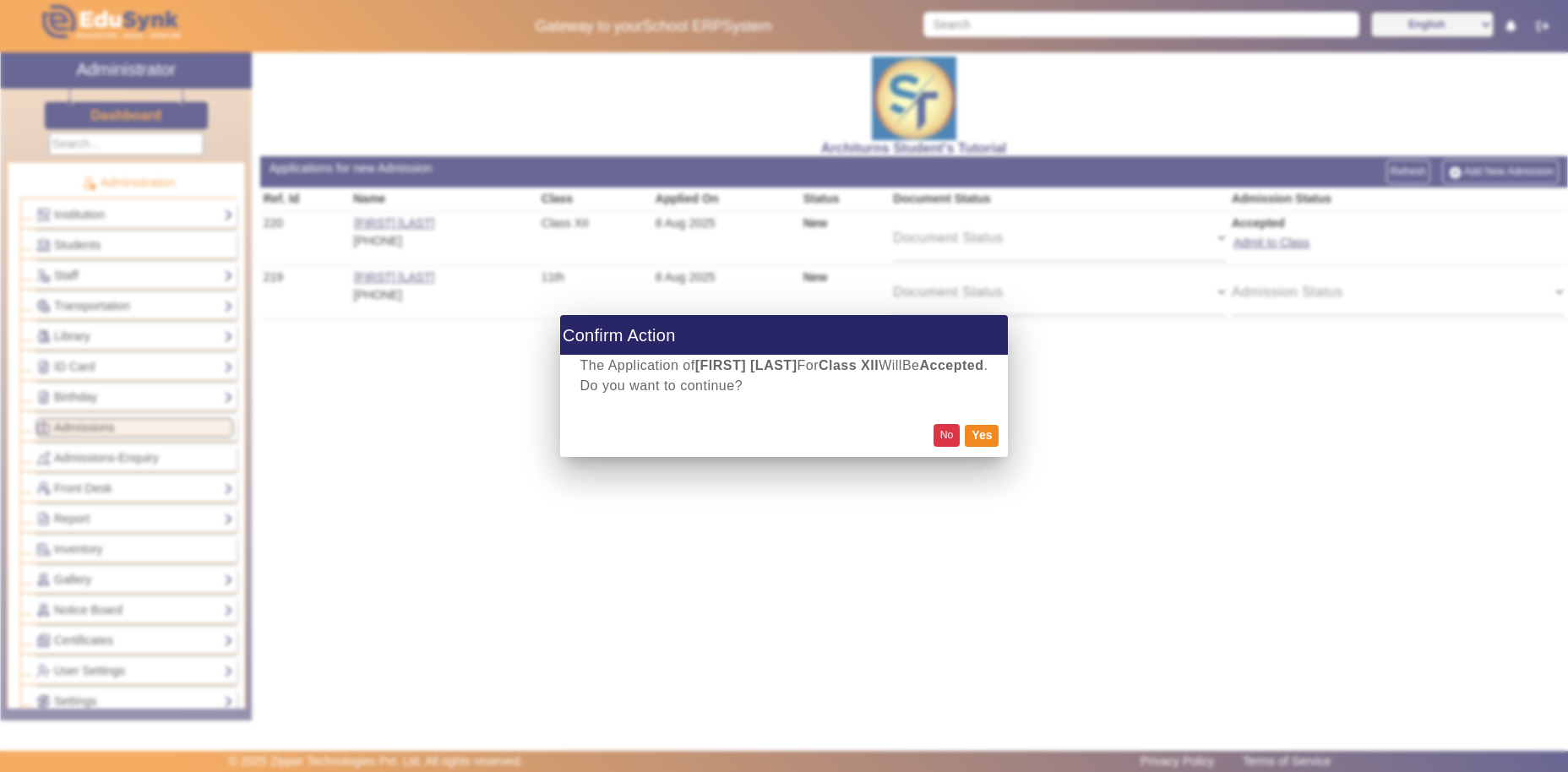 click on "No" 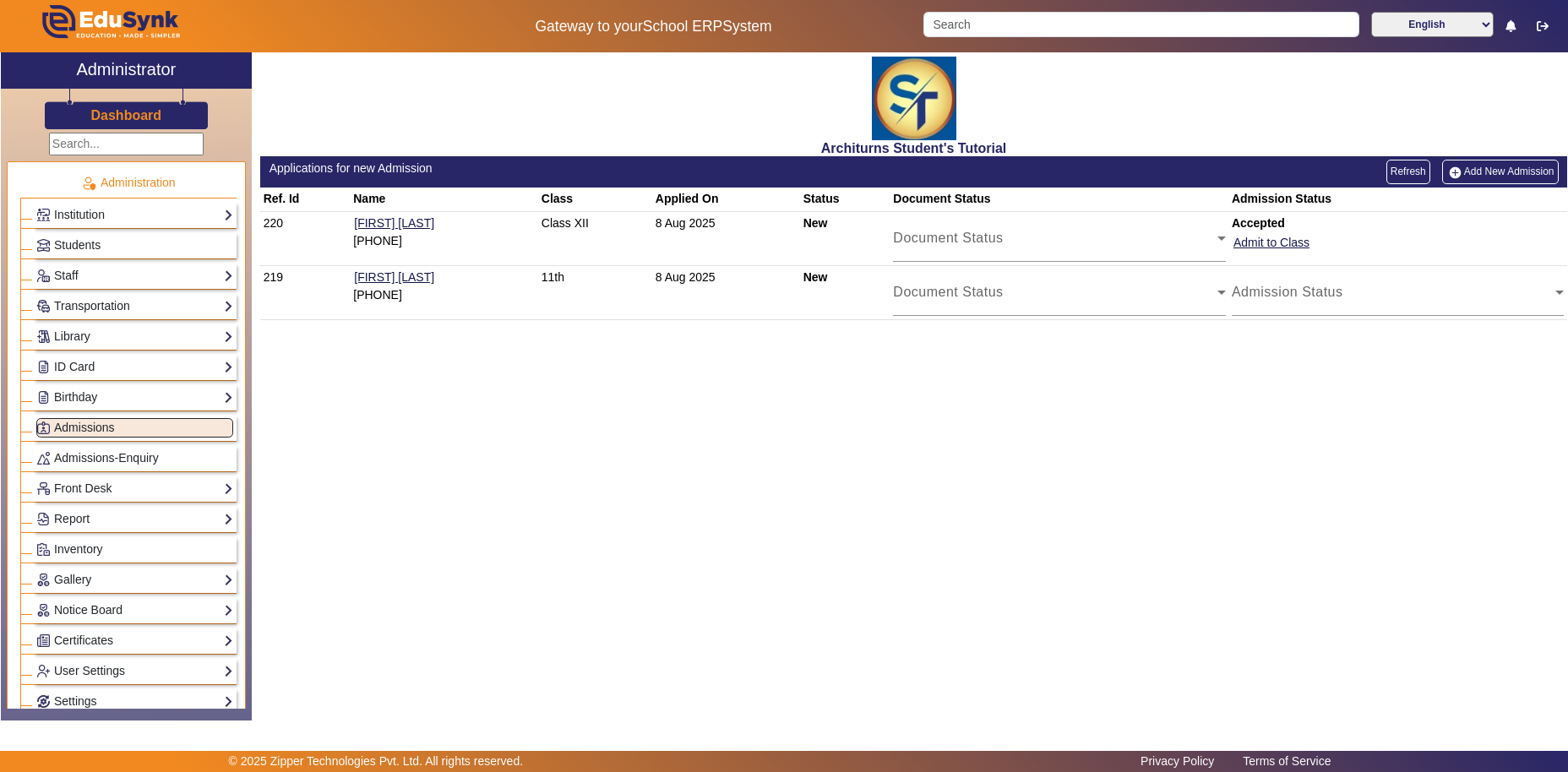click on "Architurns Student's Tutorial  Applications for new Admission  Refresh Add New Admission Ref. Id Name Class Applied On Status Document Status Admission Status  220 Sanskruti Santosh More 9423217200  Class XII 8 Aug 2025 New Document Status Document Status Accepted Admit to Class 219 Sanskruti Santosh More 9423217200  11th 8 Aug 2025 New Document Status Document Status Admission Status Admission Status" 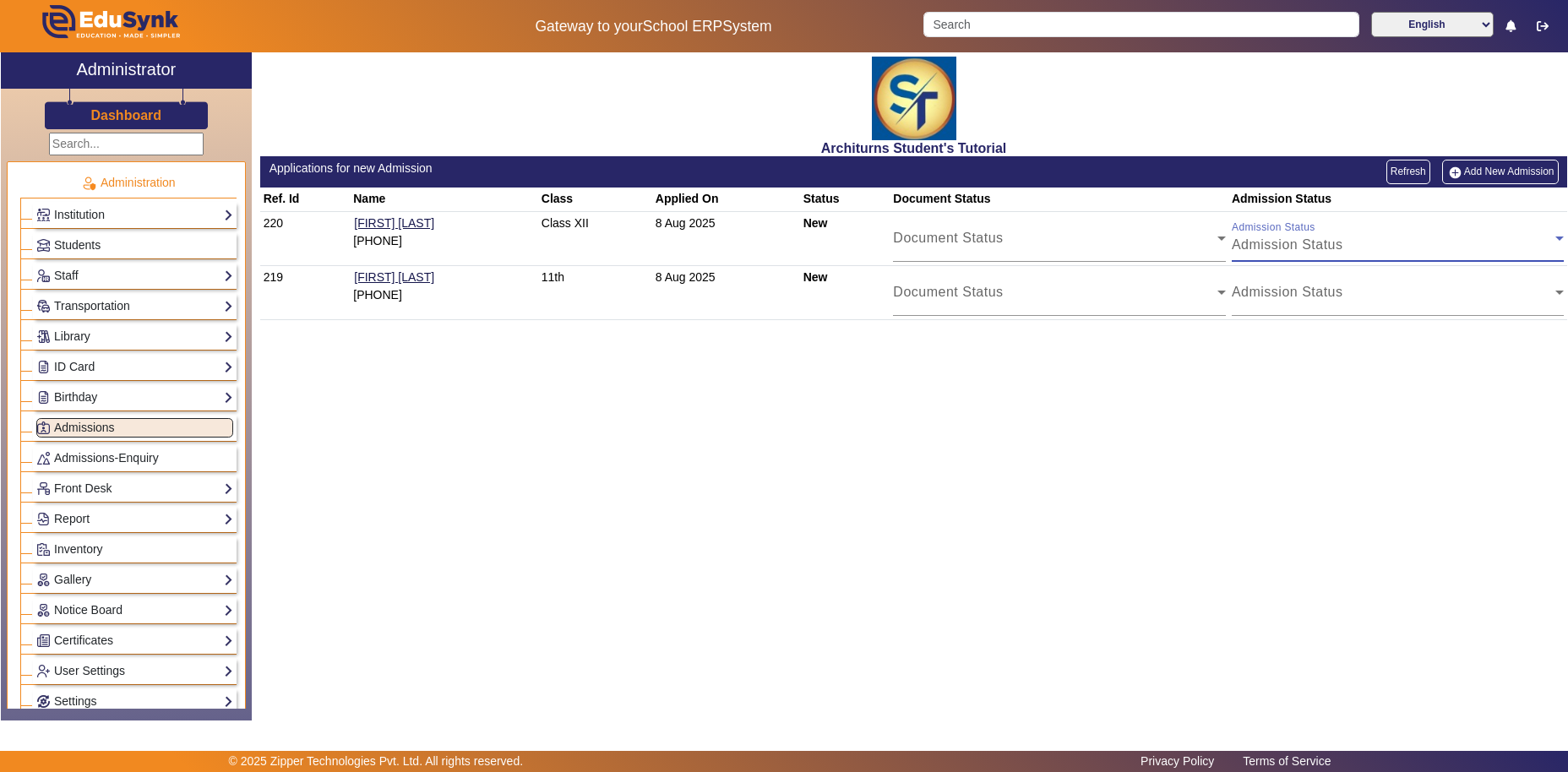 click on "Admission Status" at bounding box center [1288, 244] 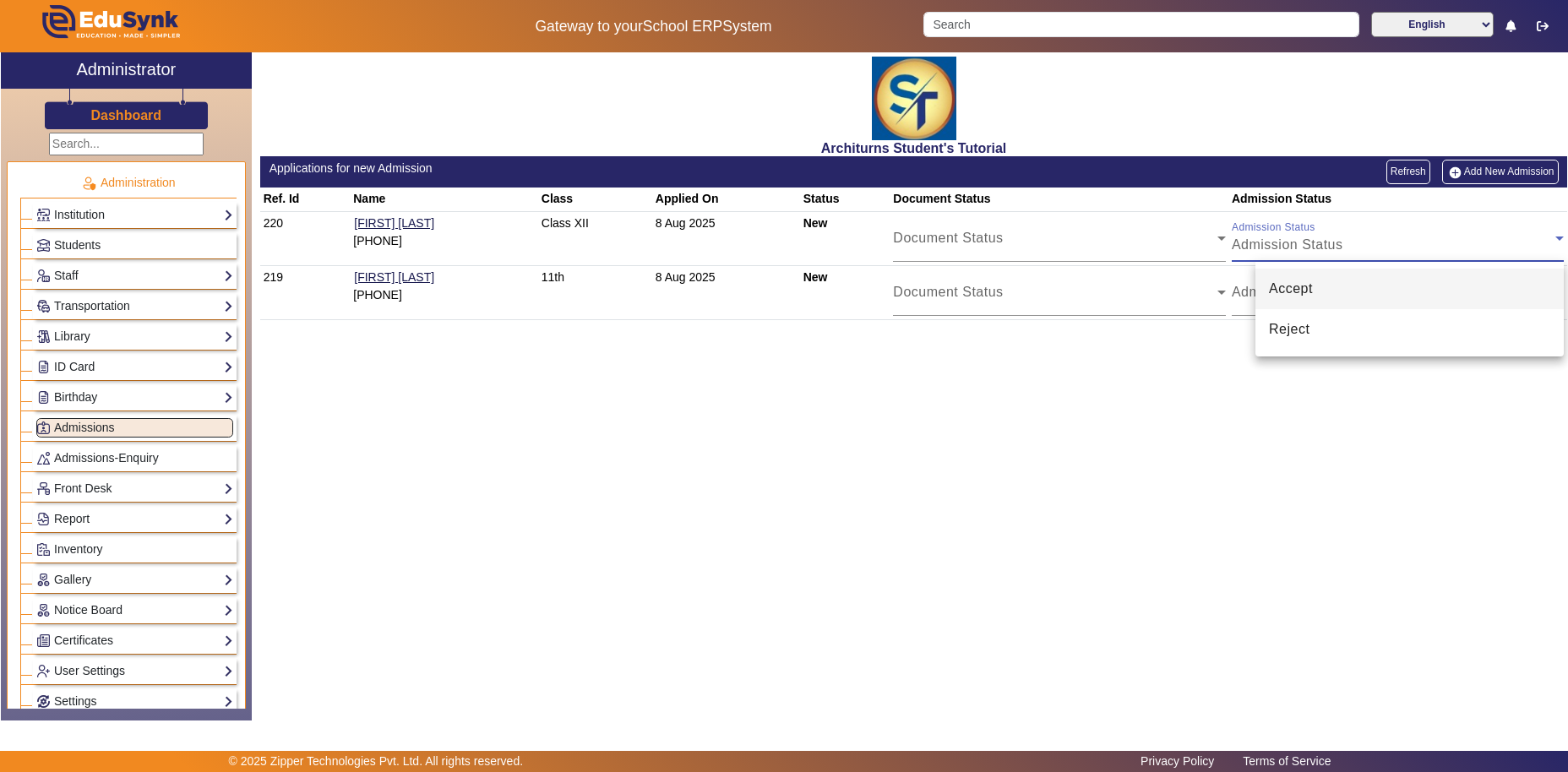 click at bounding box center [784, 386] 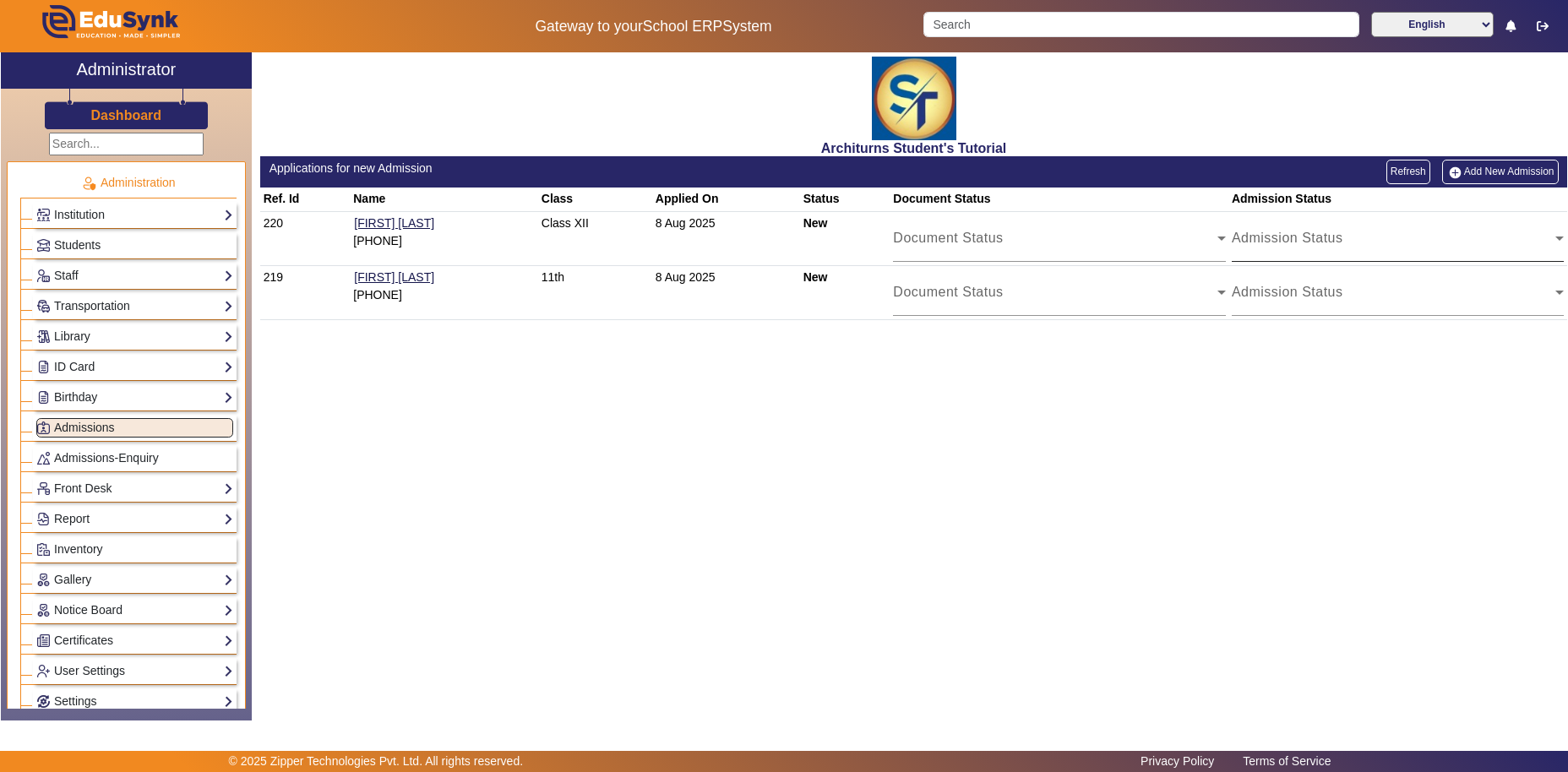 click on "Admission Status" at bounding box center [1394, 245] 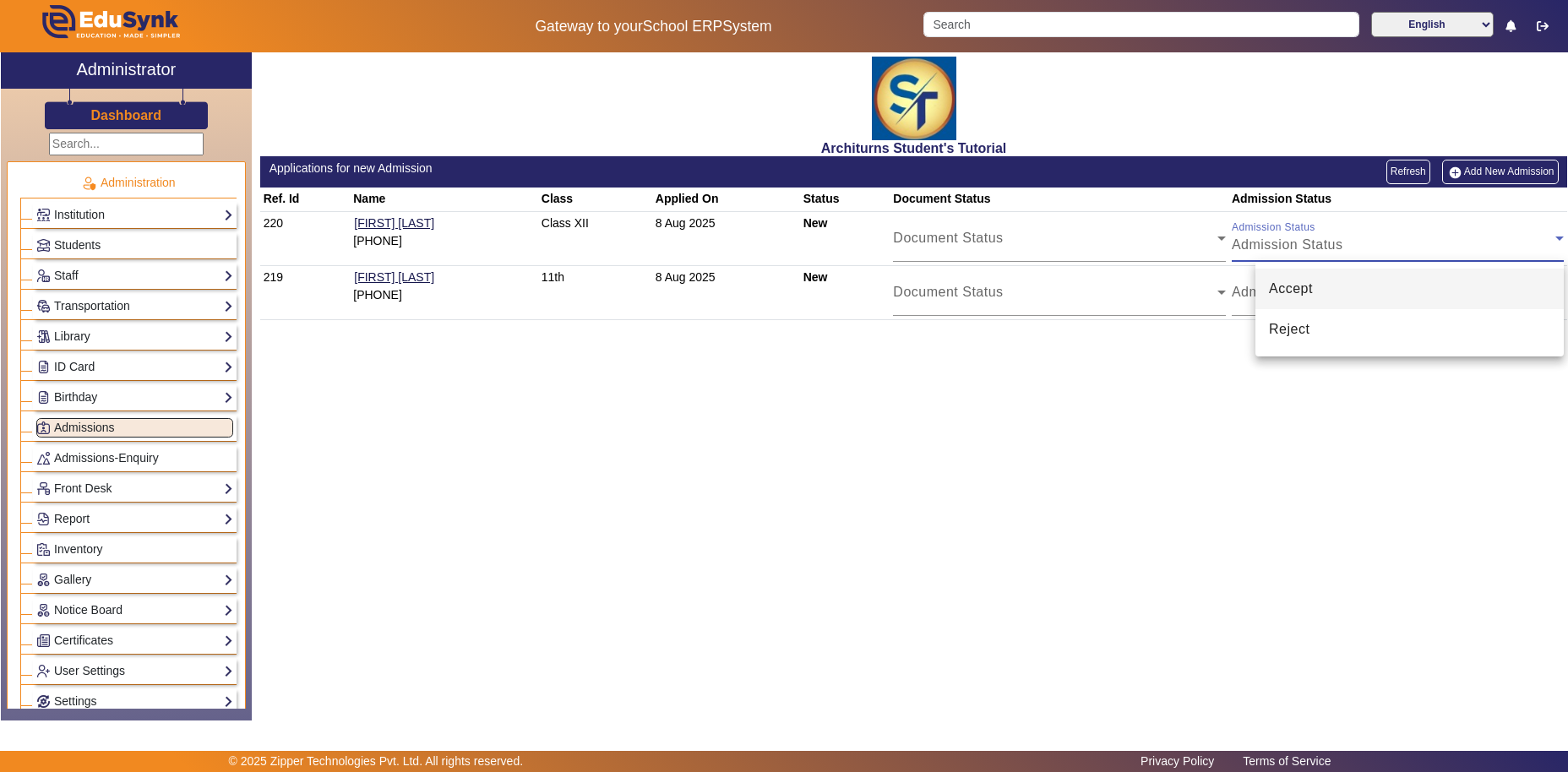 click at bounding box center (784, 386) 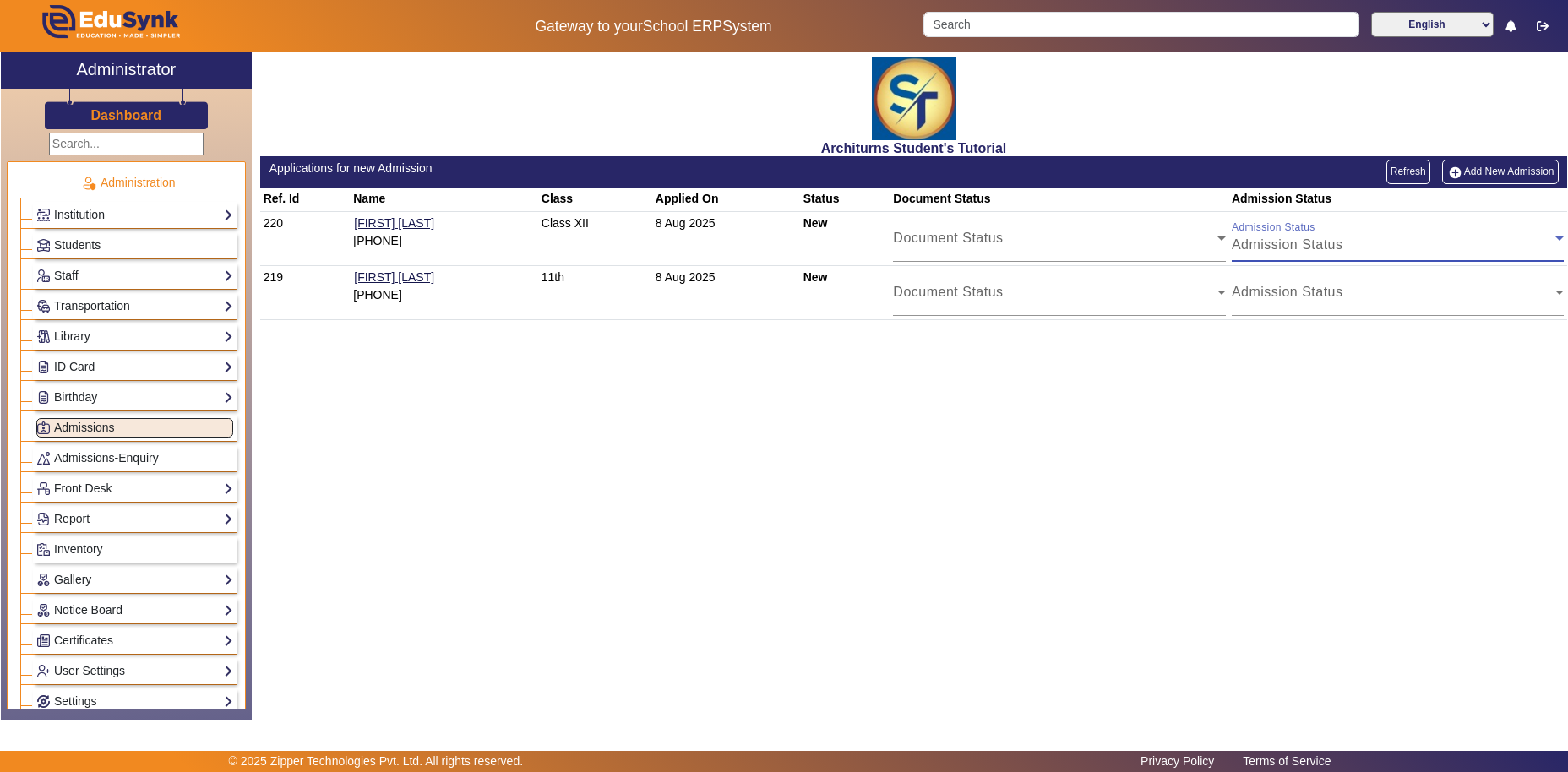 click on "Admission Status" at bounding box center (1288, 244) 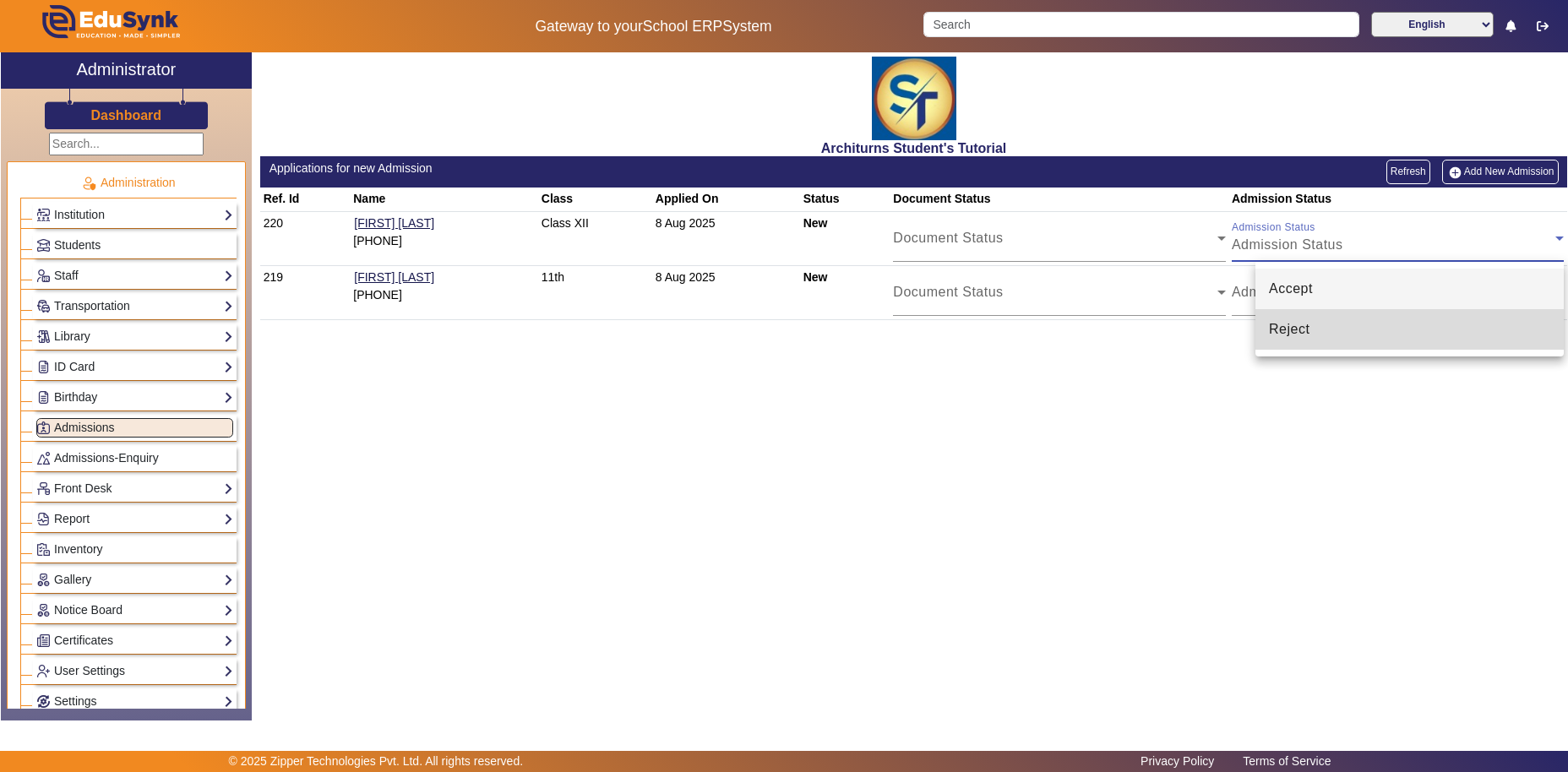 click on "Reject" at bounding box center [1409, 329] 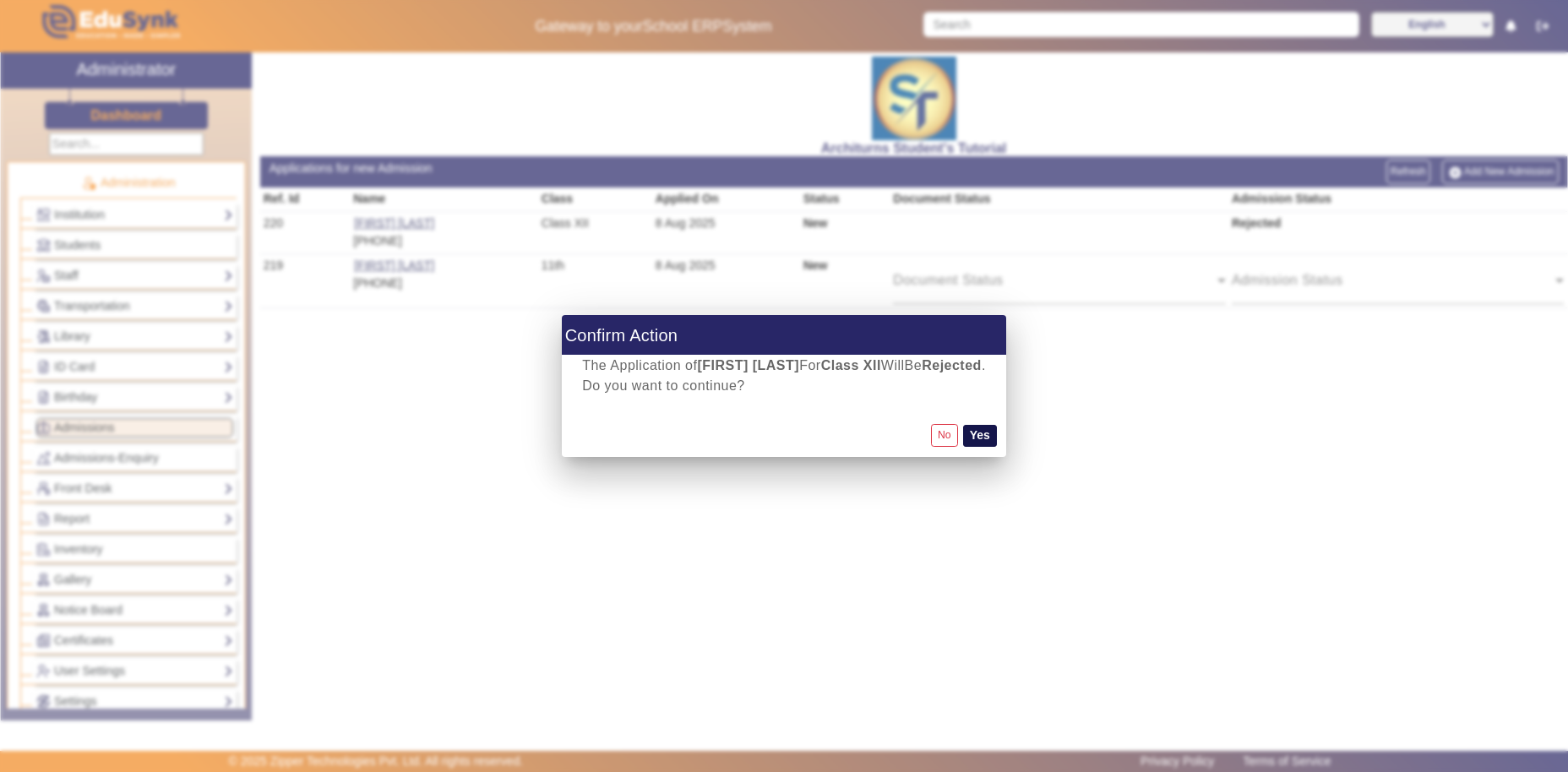 click on "Yes" 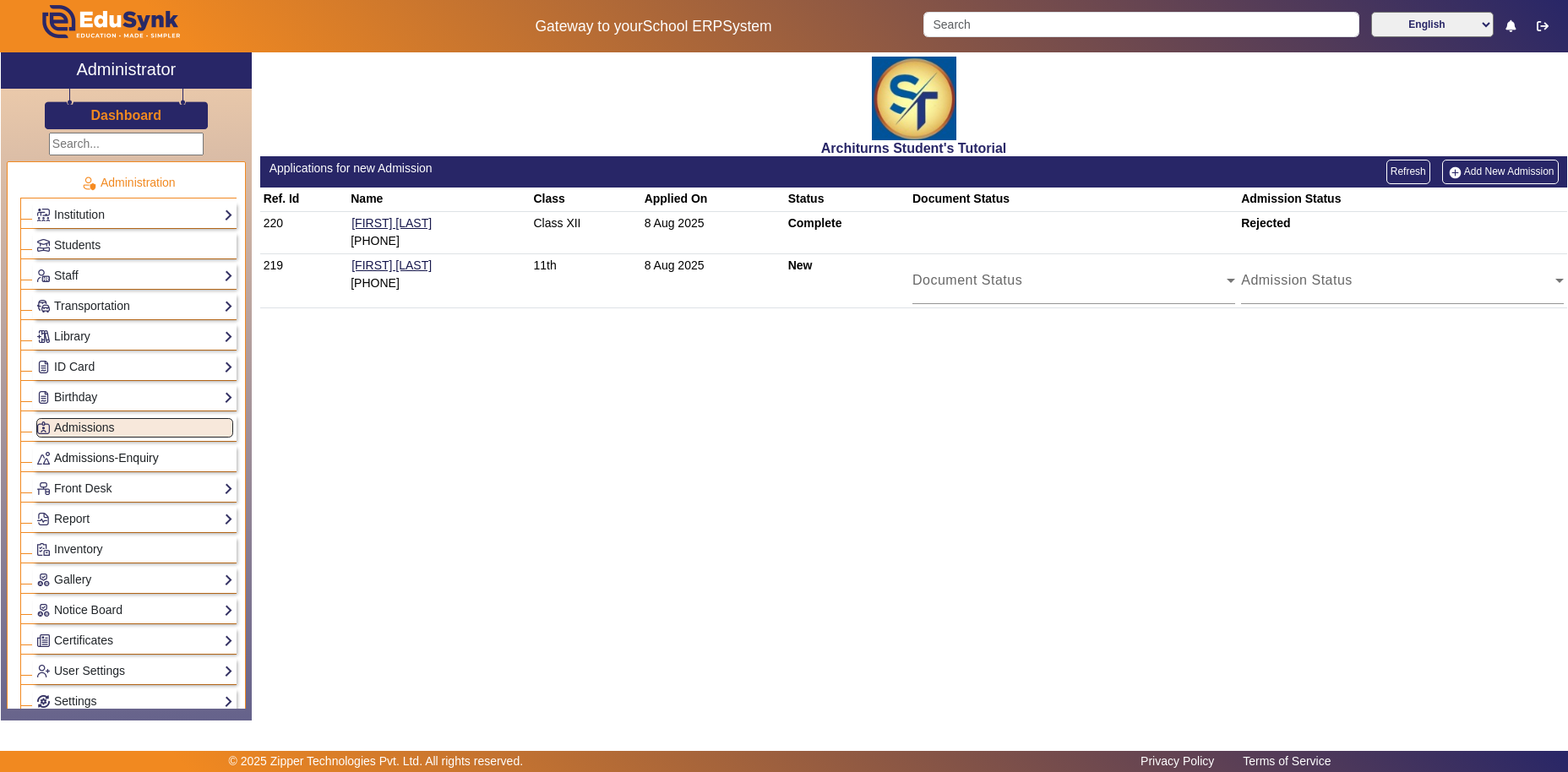 click on "Admissions-Enquiry" 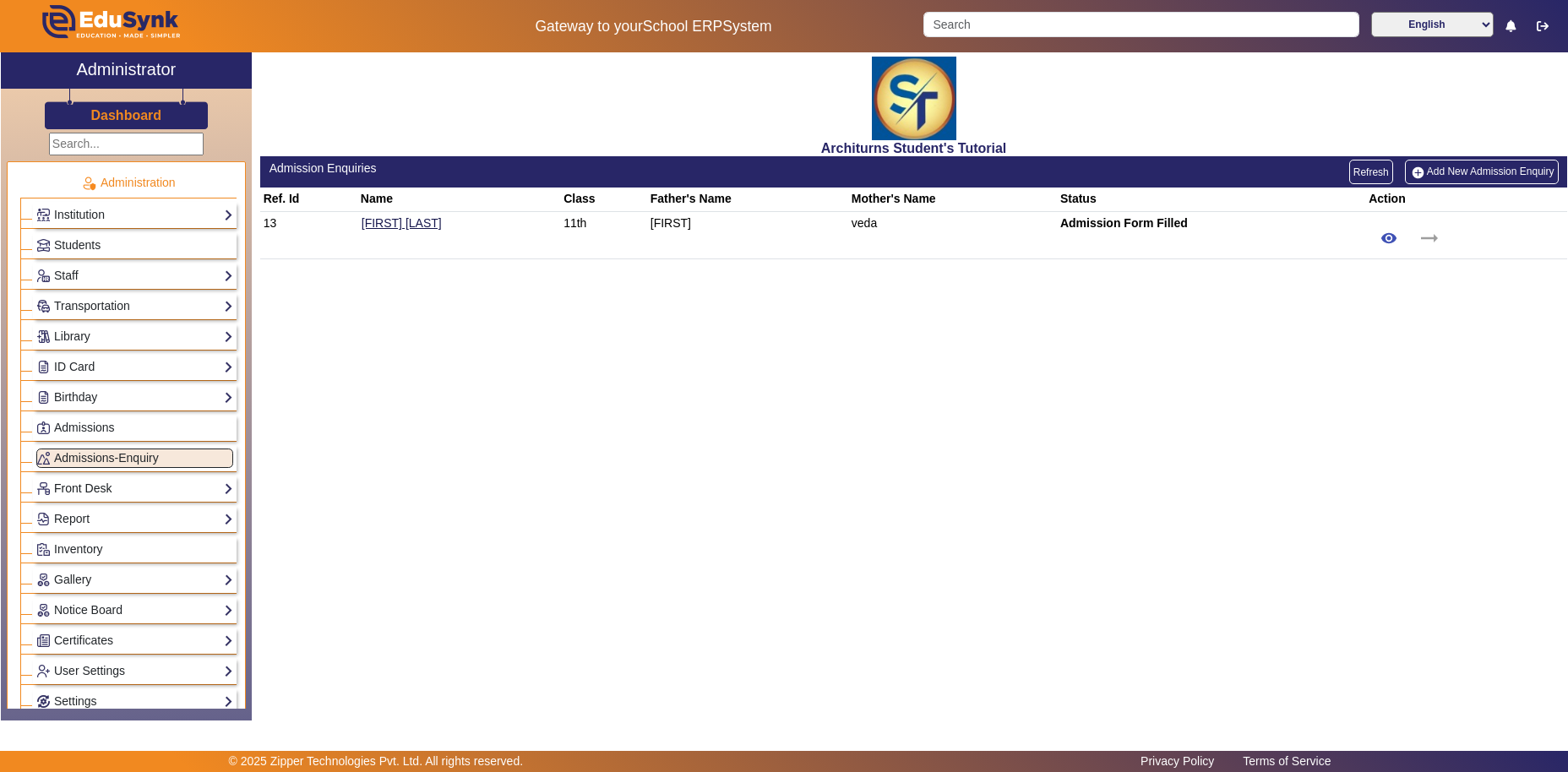 click on "Front Desk" 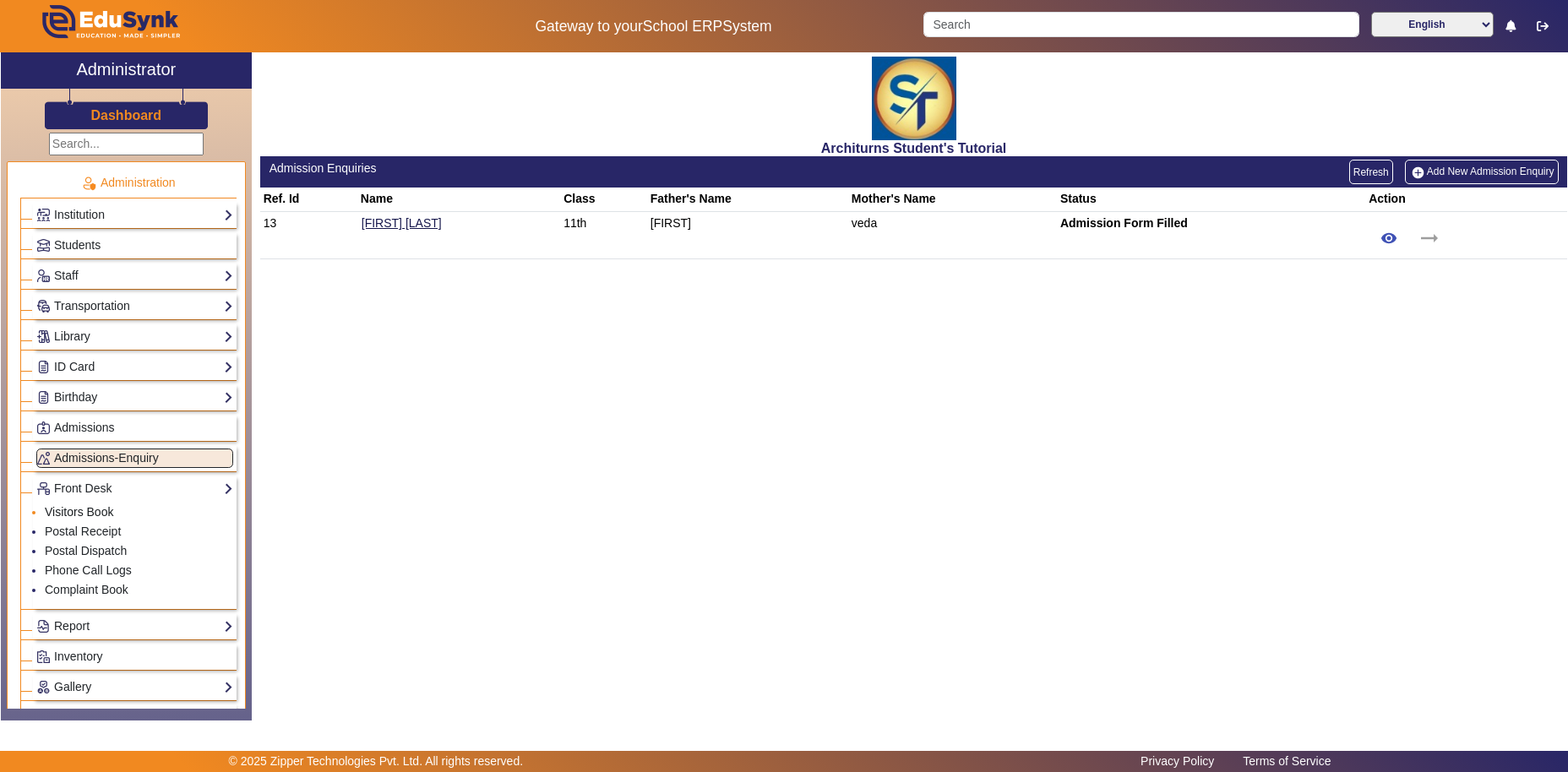 click on "Visitors Book" 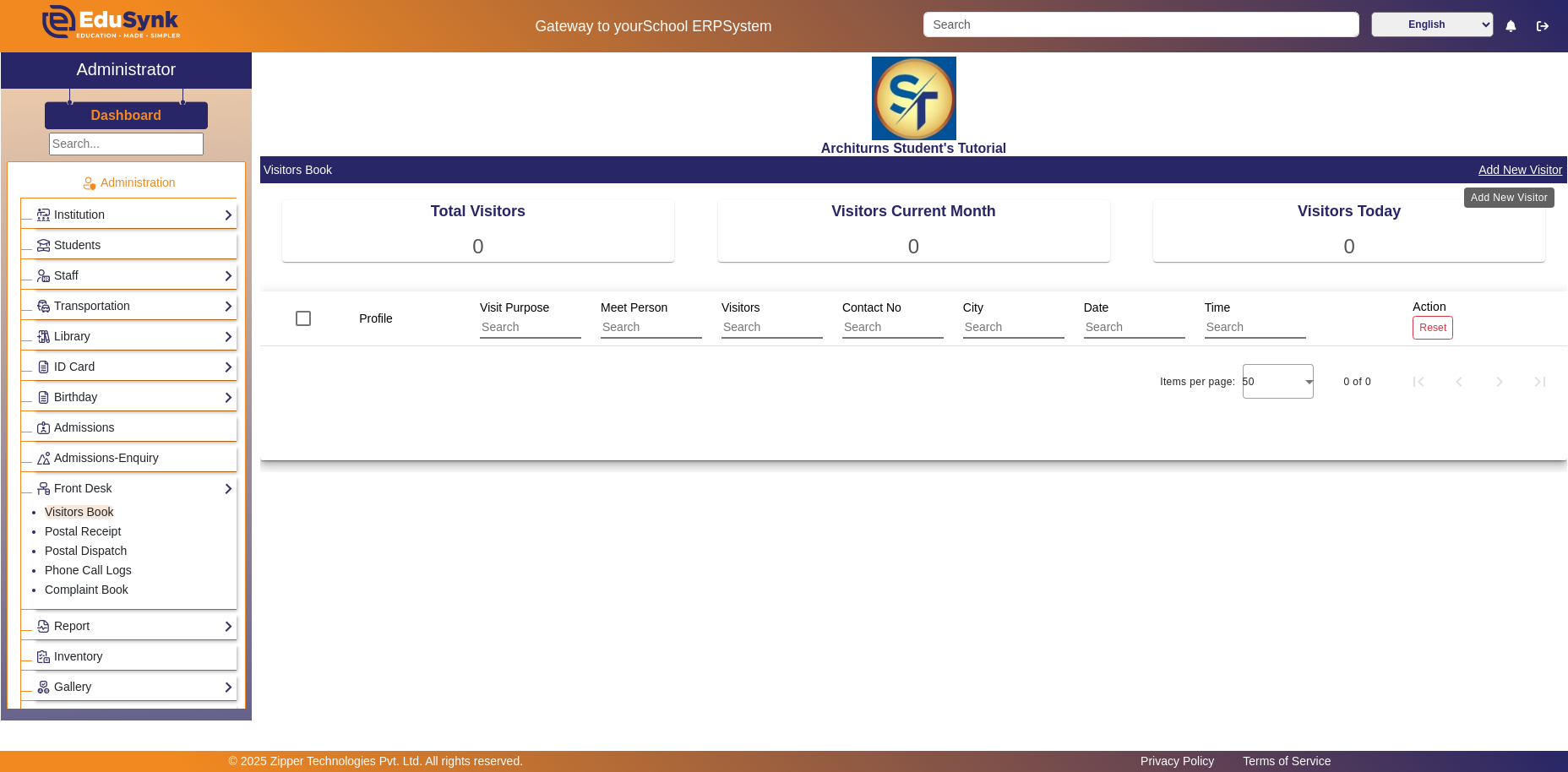 click on "Add New Visitor" 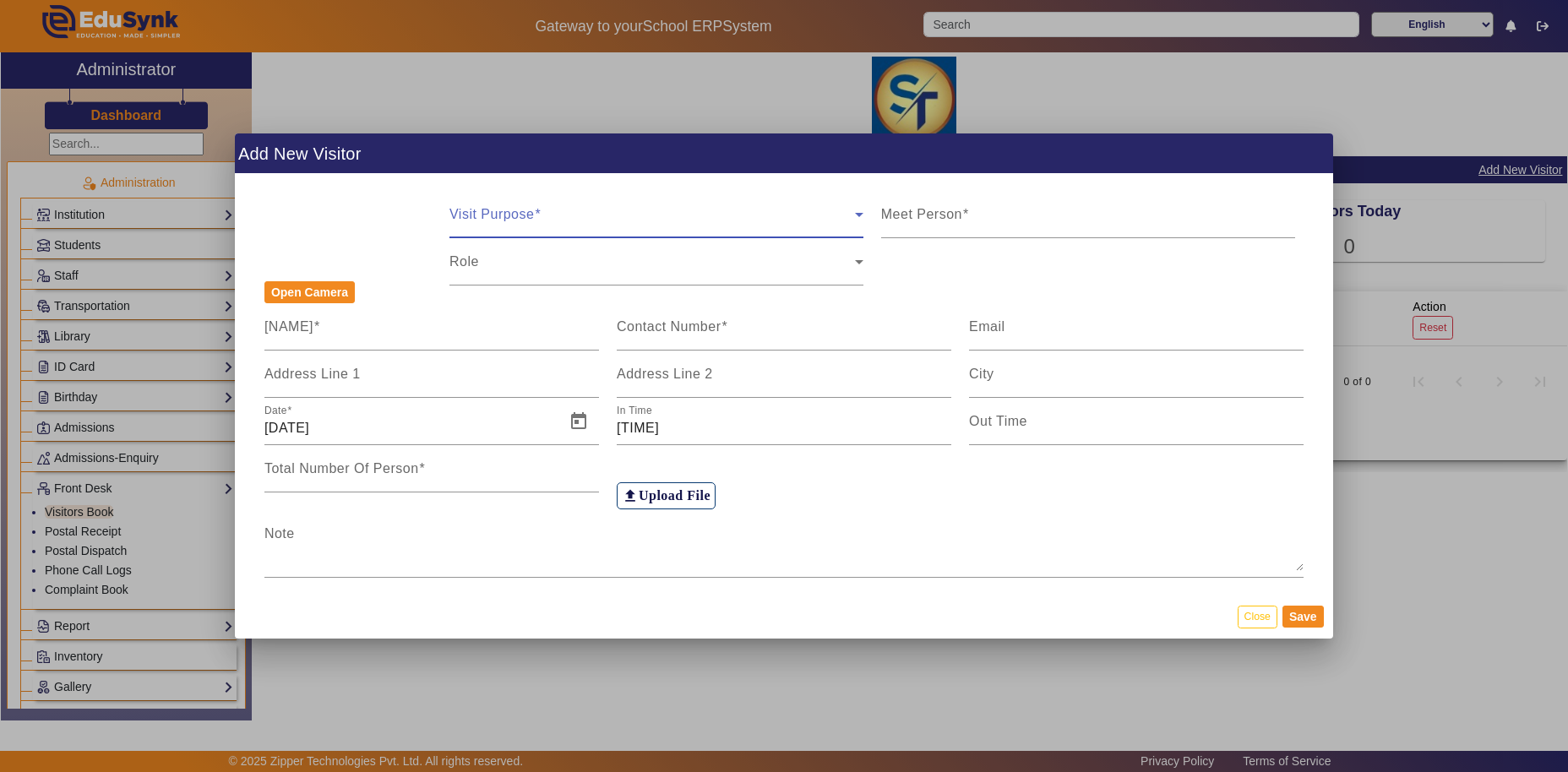 click at bounding box center (652, 221) 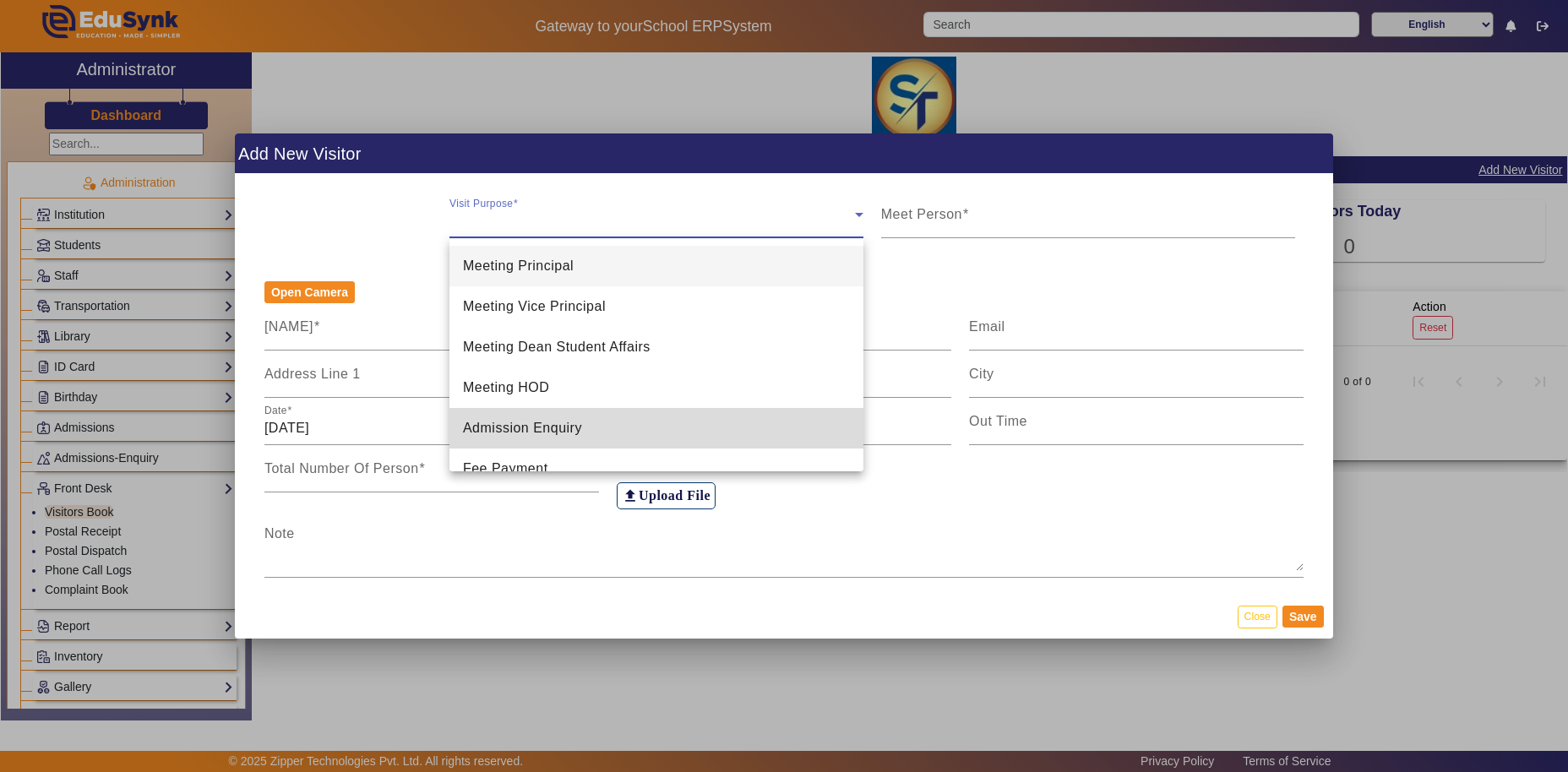click on "[ADMISSION] [ENQUIRY]" at bounding box center (522, 428) 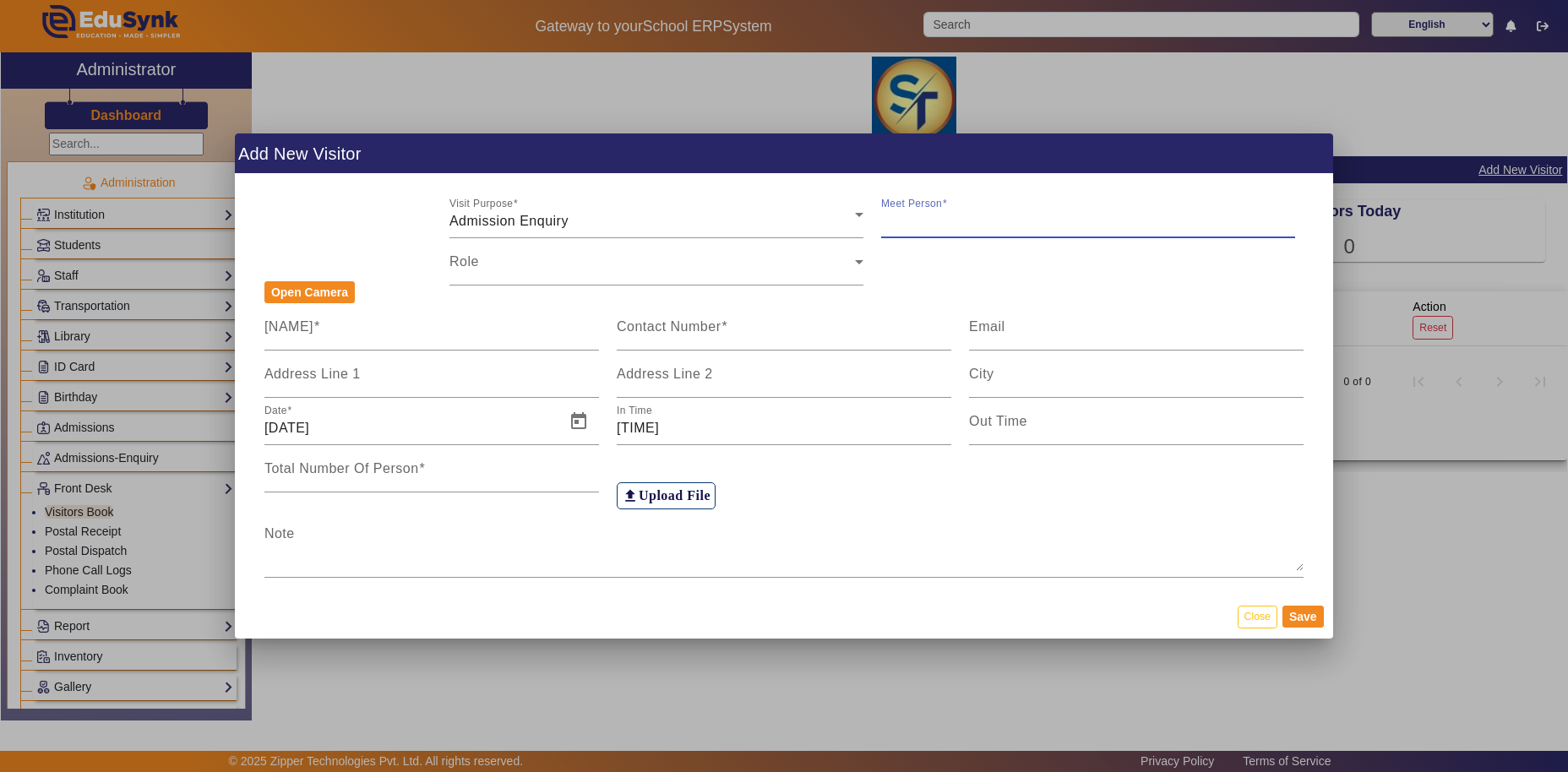 click on "Meet Person" at bounding box center [1088, 221] 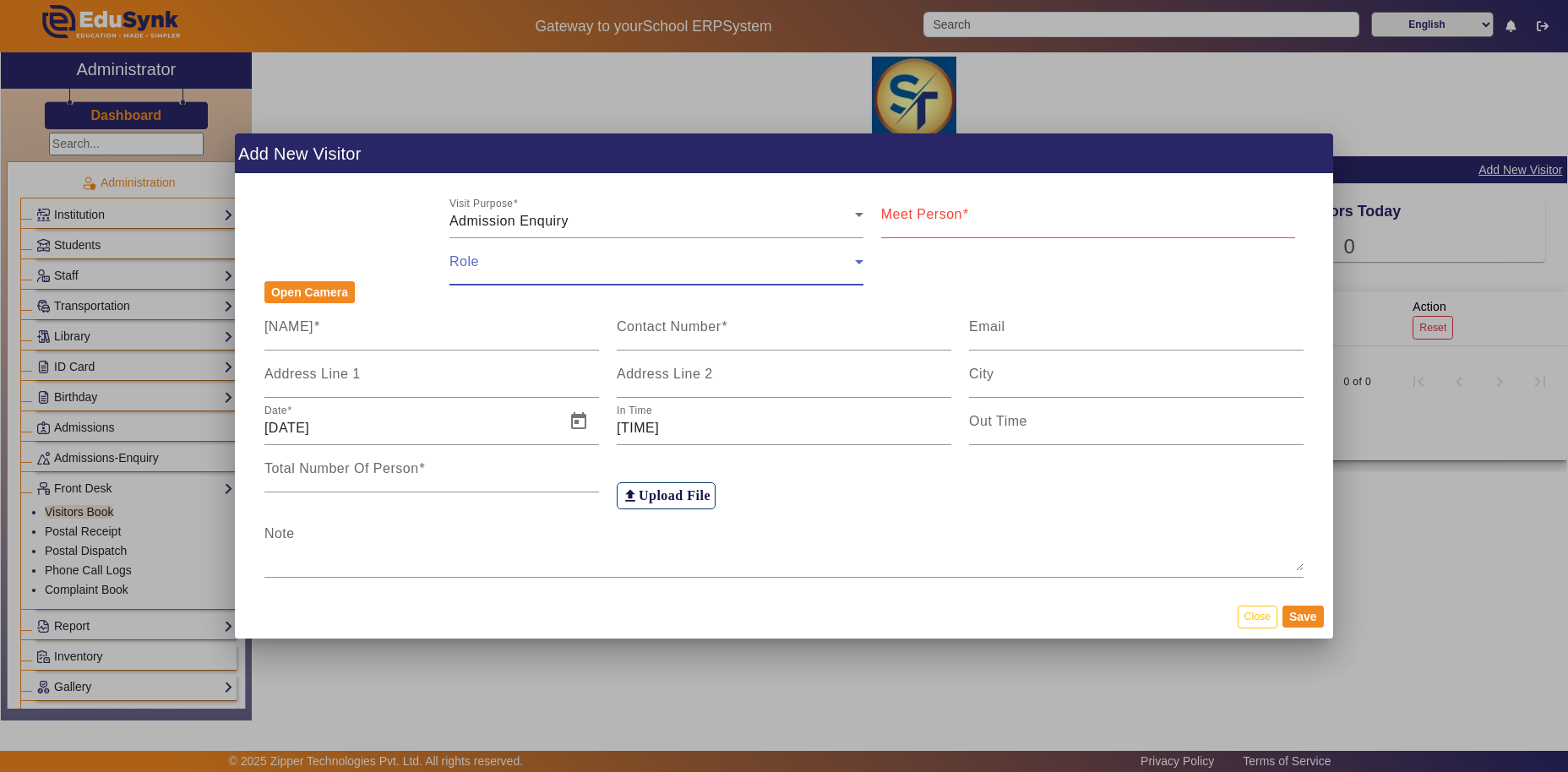 click at bounding box center [652, 269] 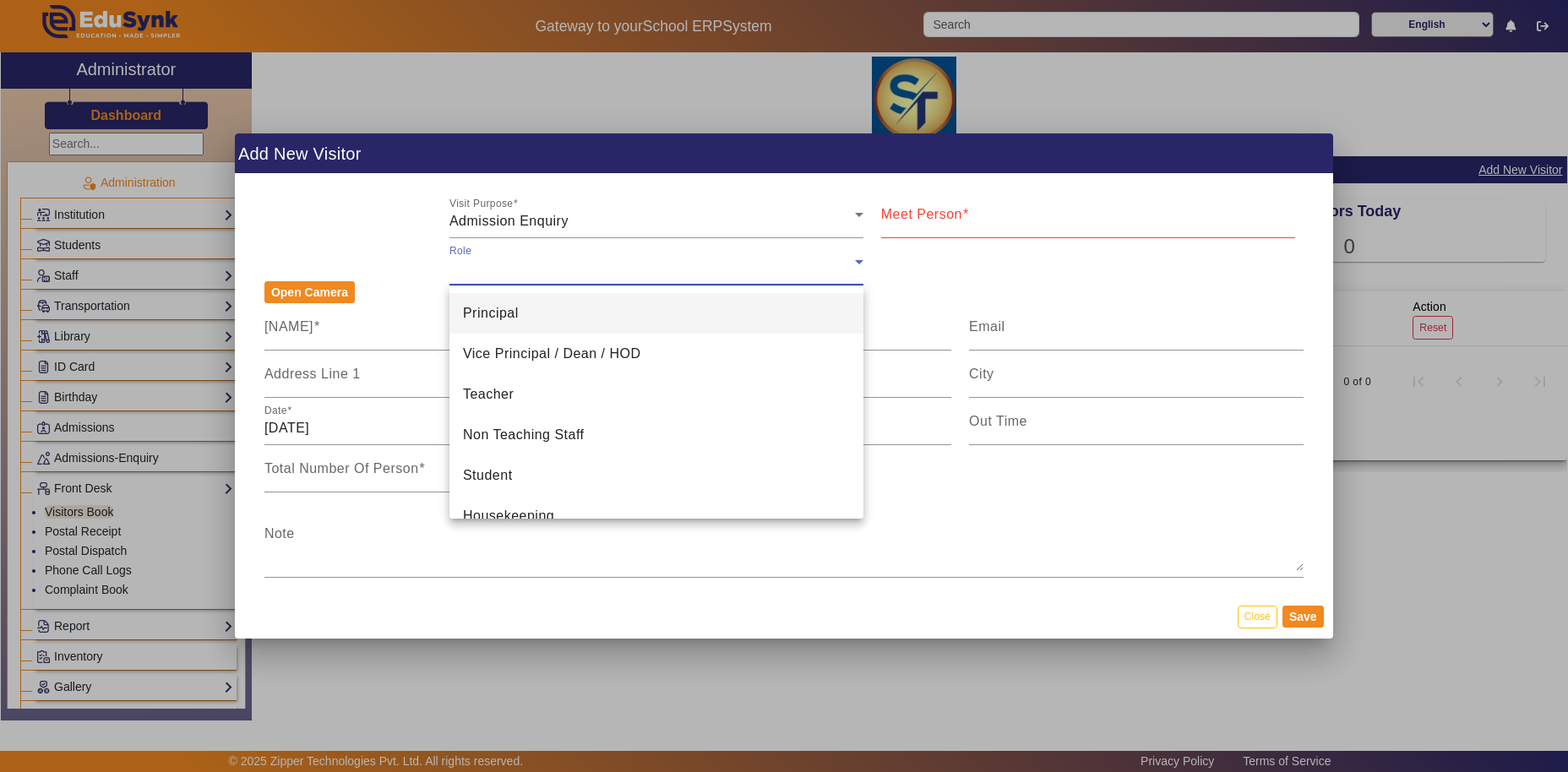 click at bounding box center (784, 386) 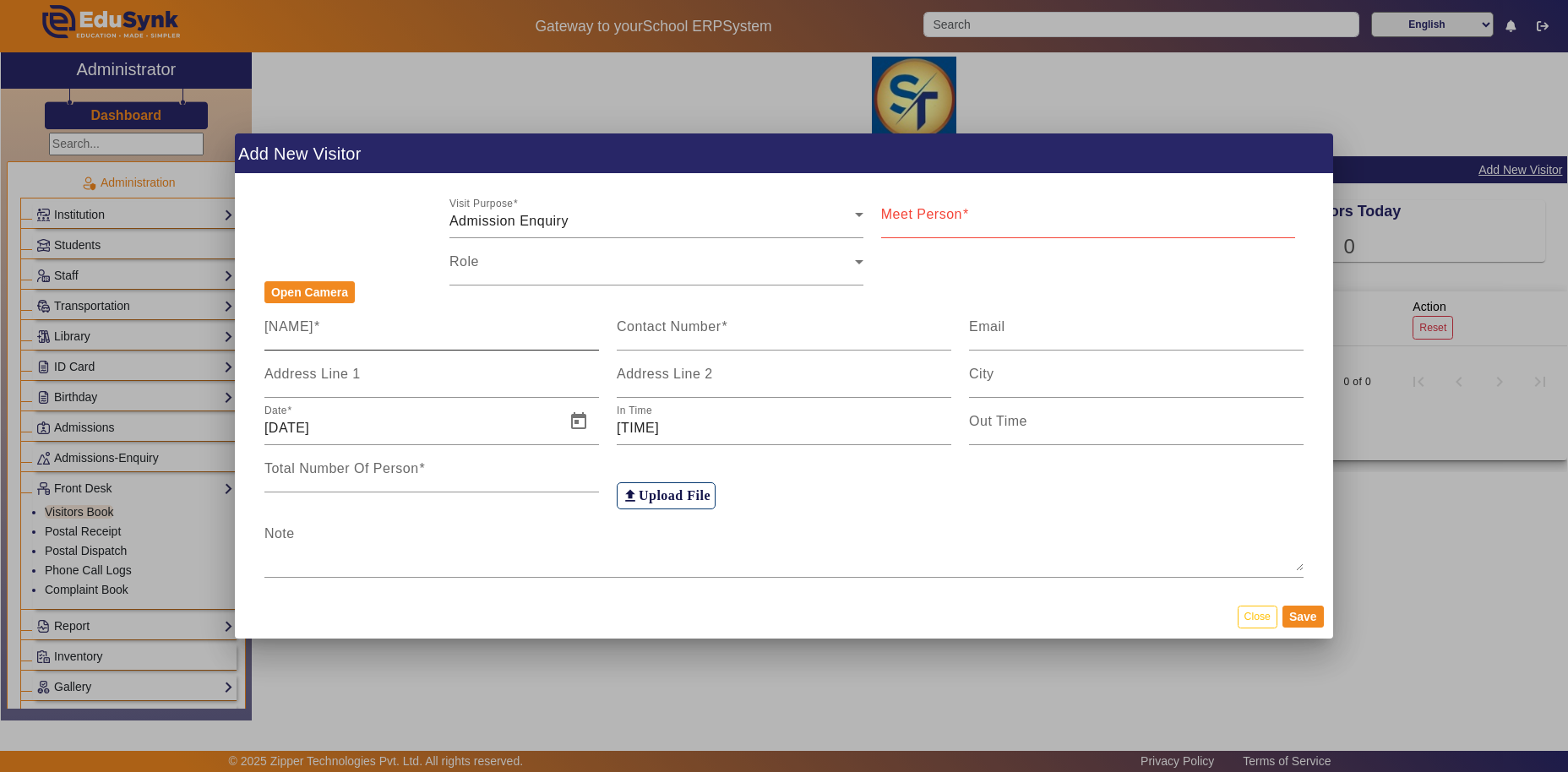 click at bounding box center [317, 326] 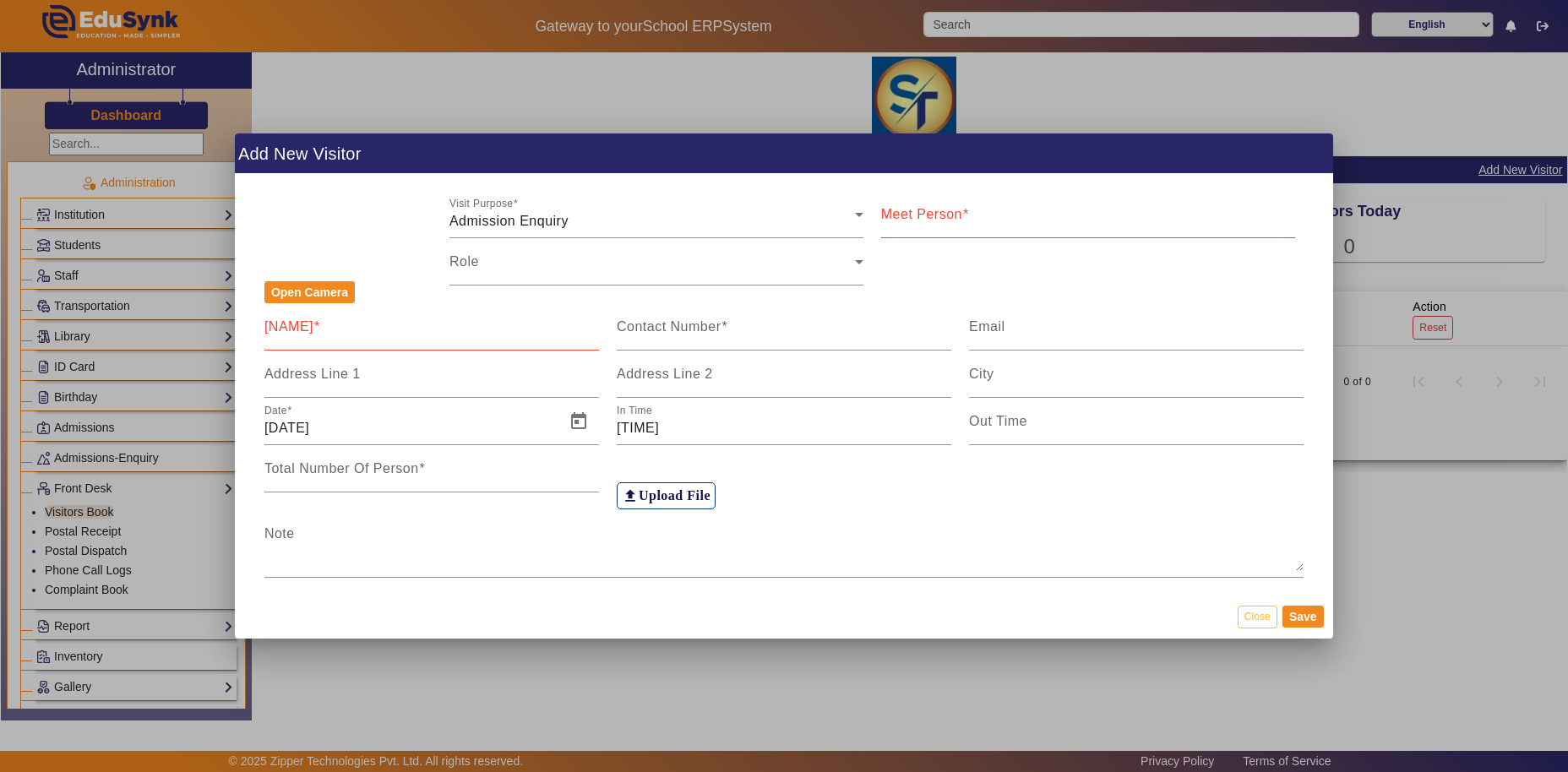click on "Visitors Name" at bounding box center (432, 327) 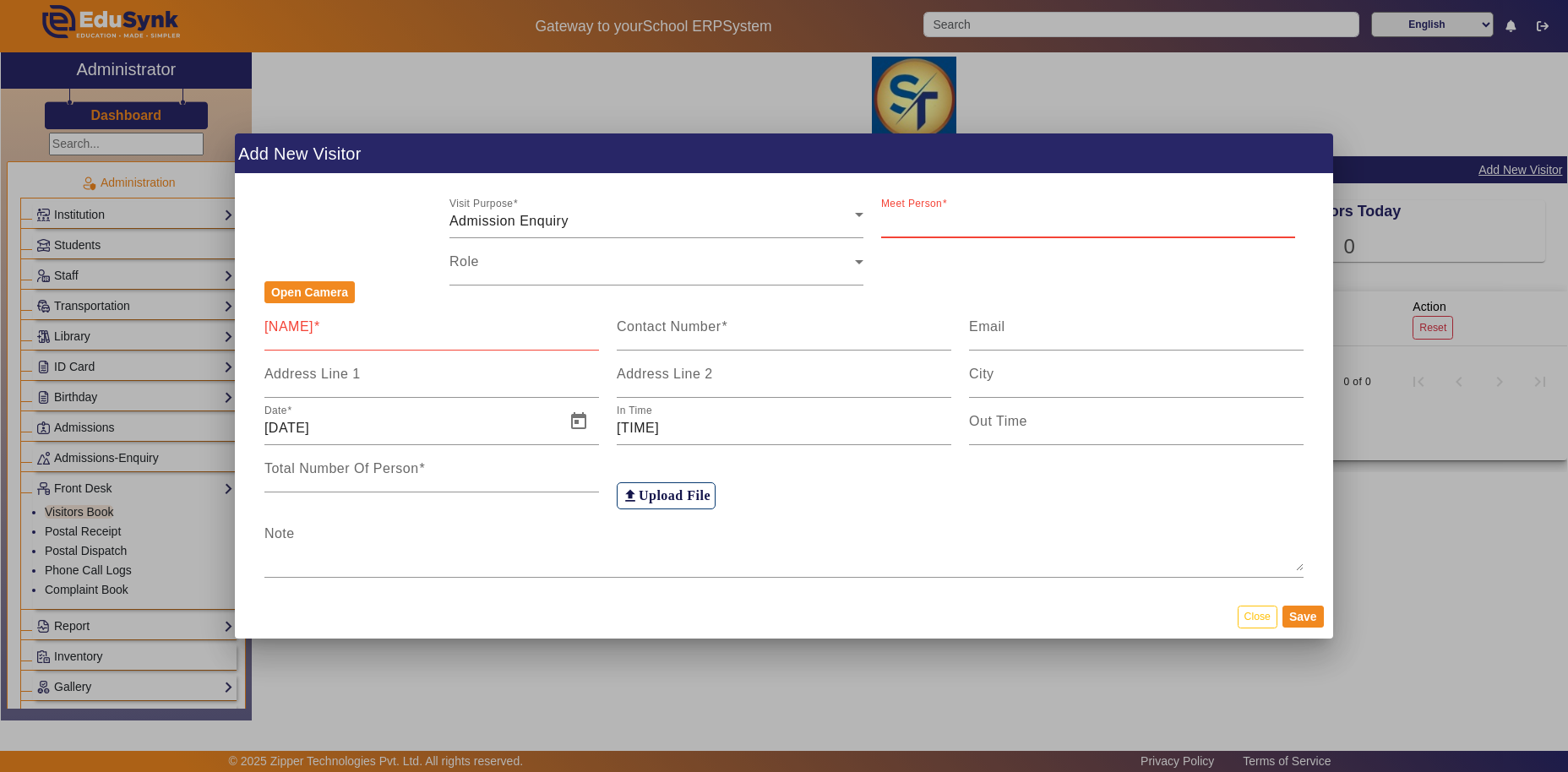 click on "Meet Person" at bounding box center [1088, 221] 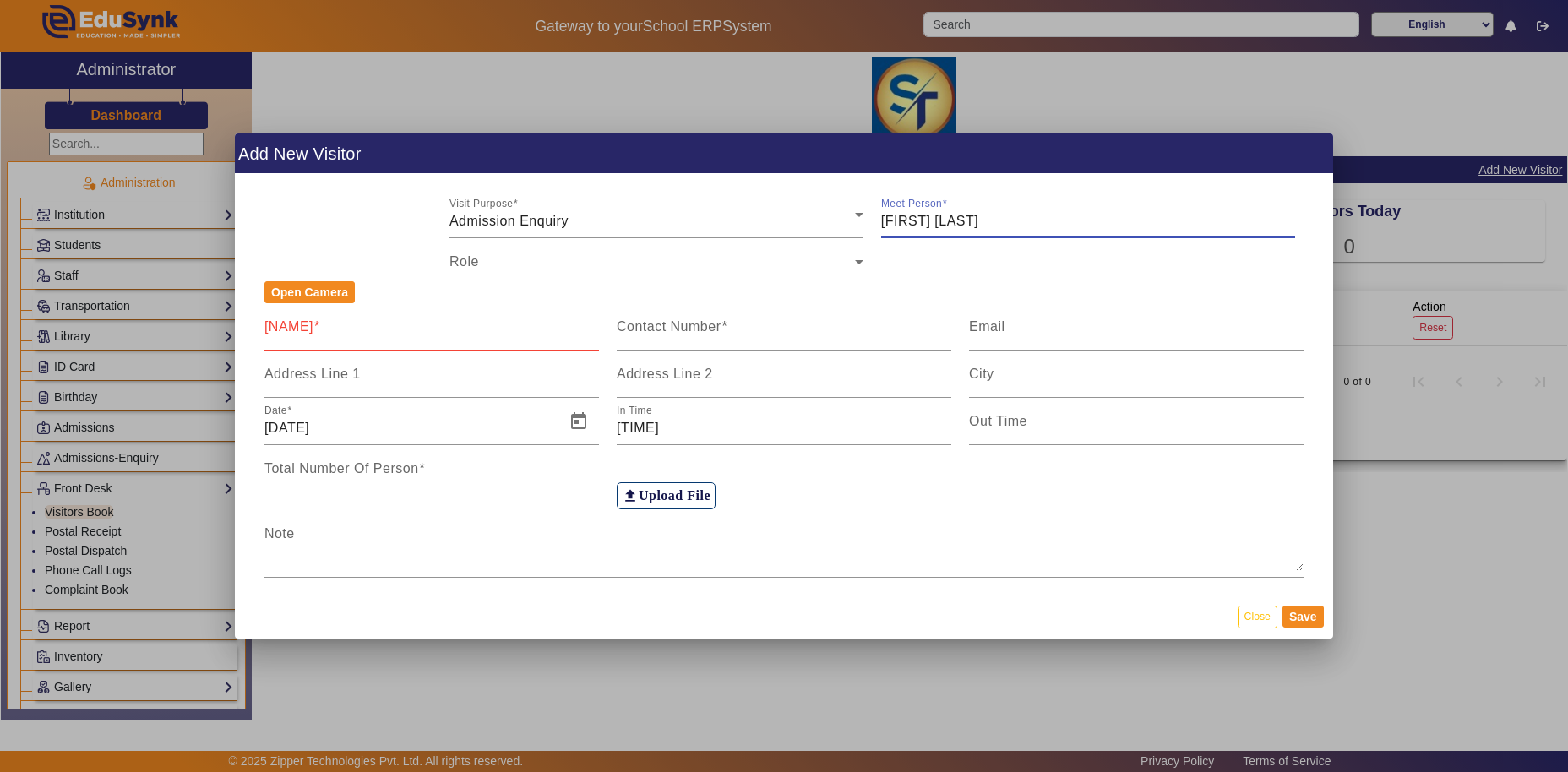 type on "Vijay Tiwari" 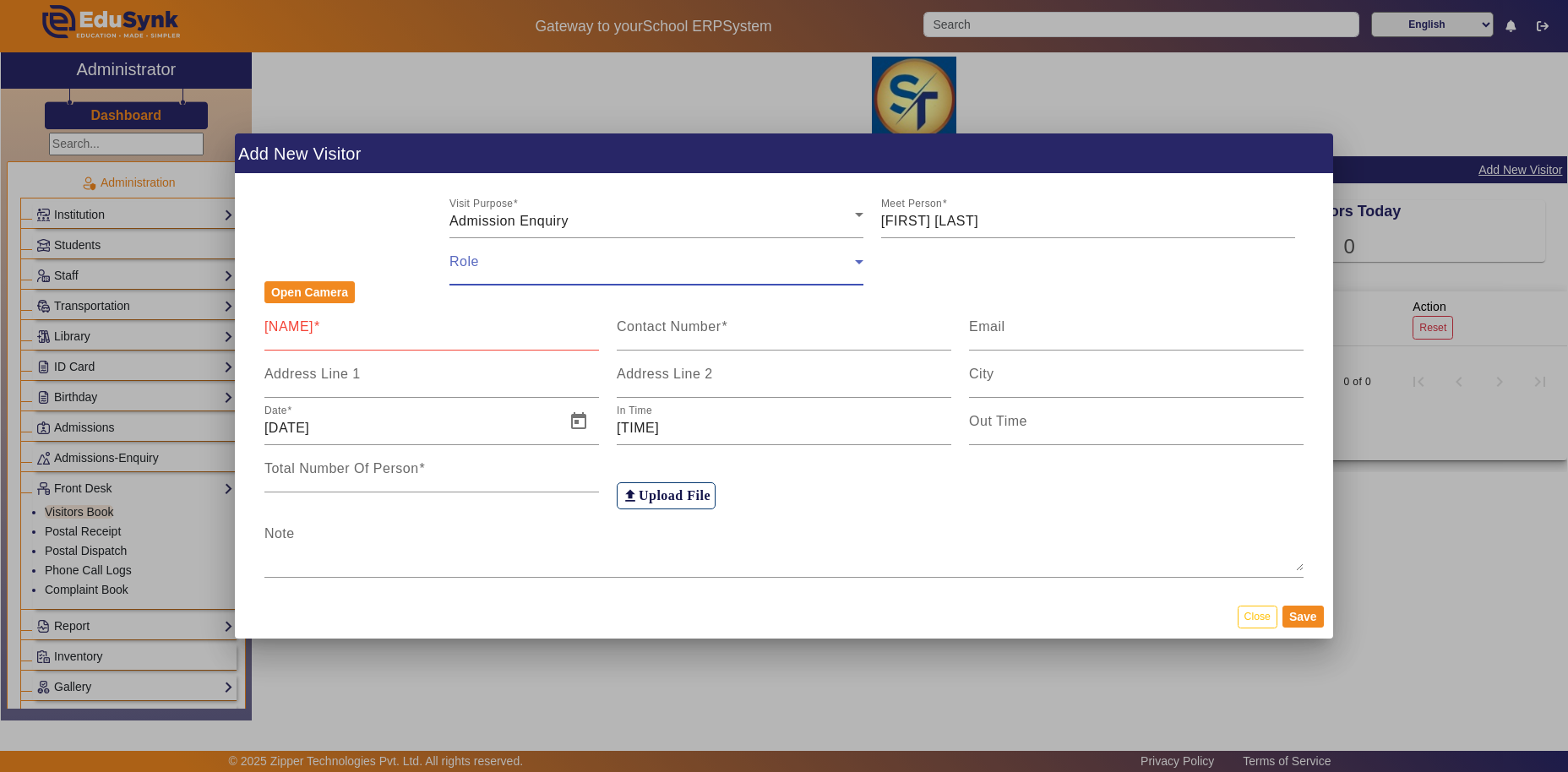 click at bounding box center [652, 269] 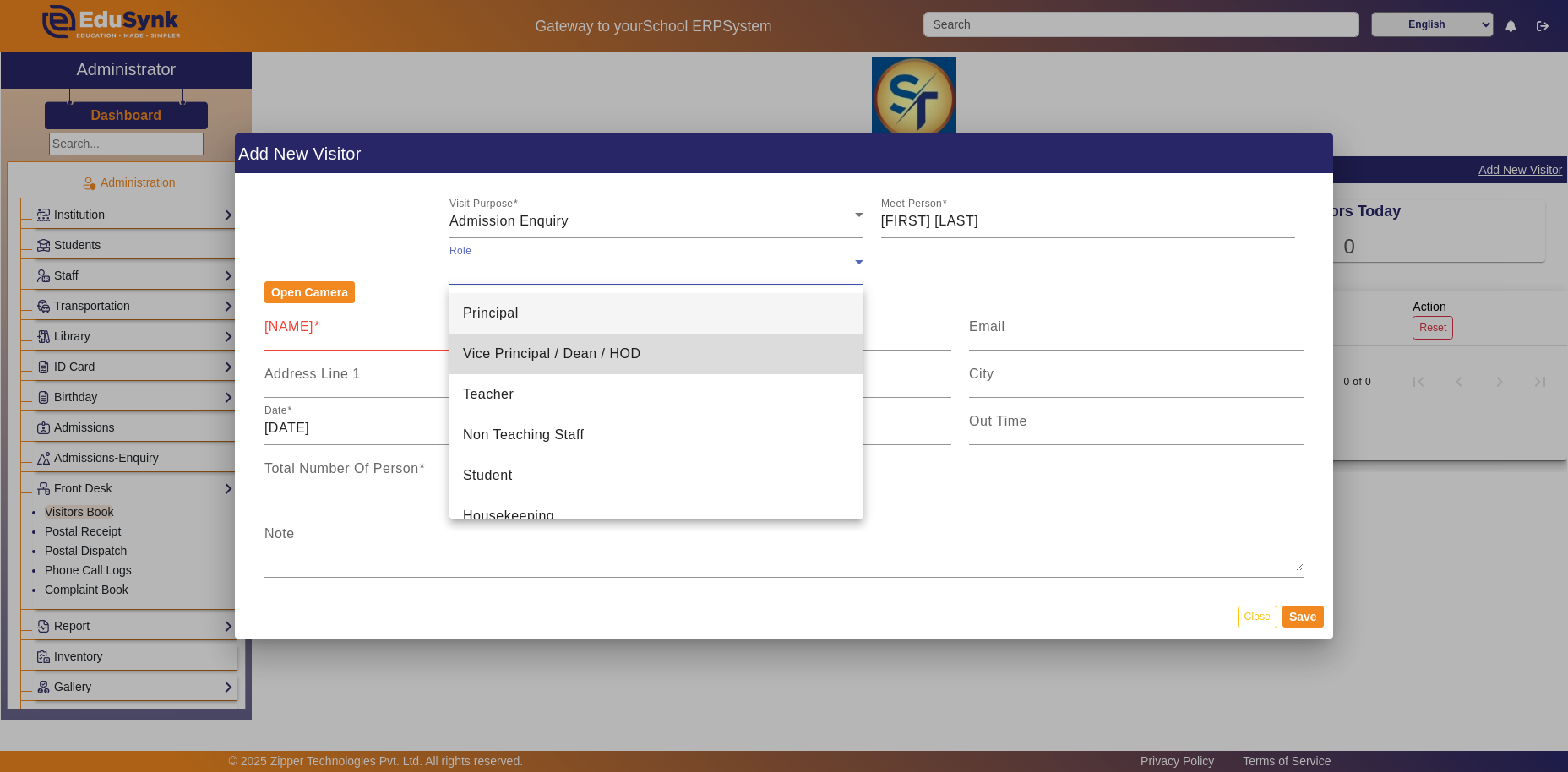 click on "Vice Principal / Dean / HOD" at bounding box center (656, 354) 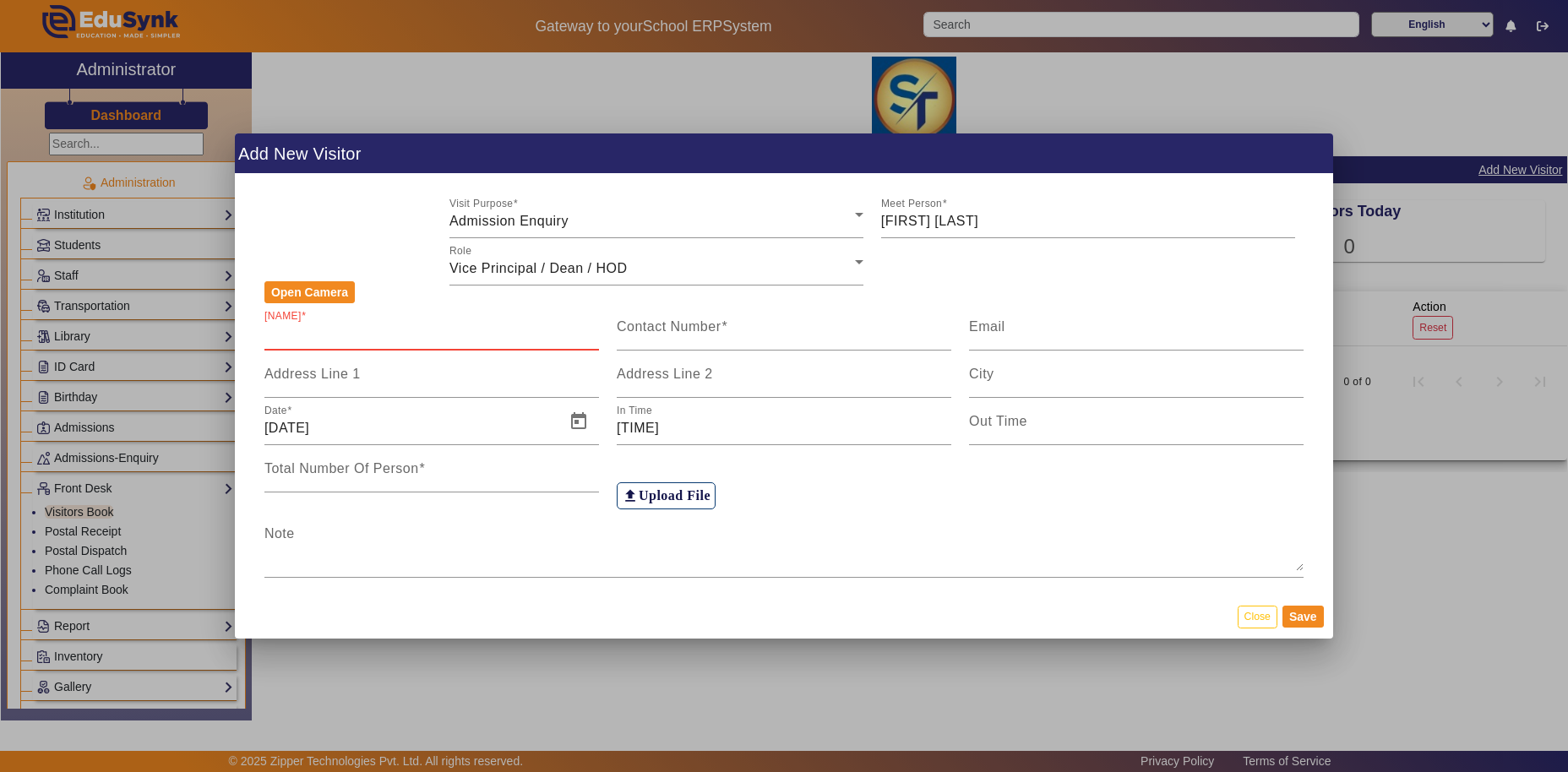 click on "Visitors Name" at bounding box center [432, 334] 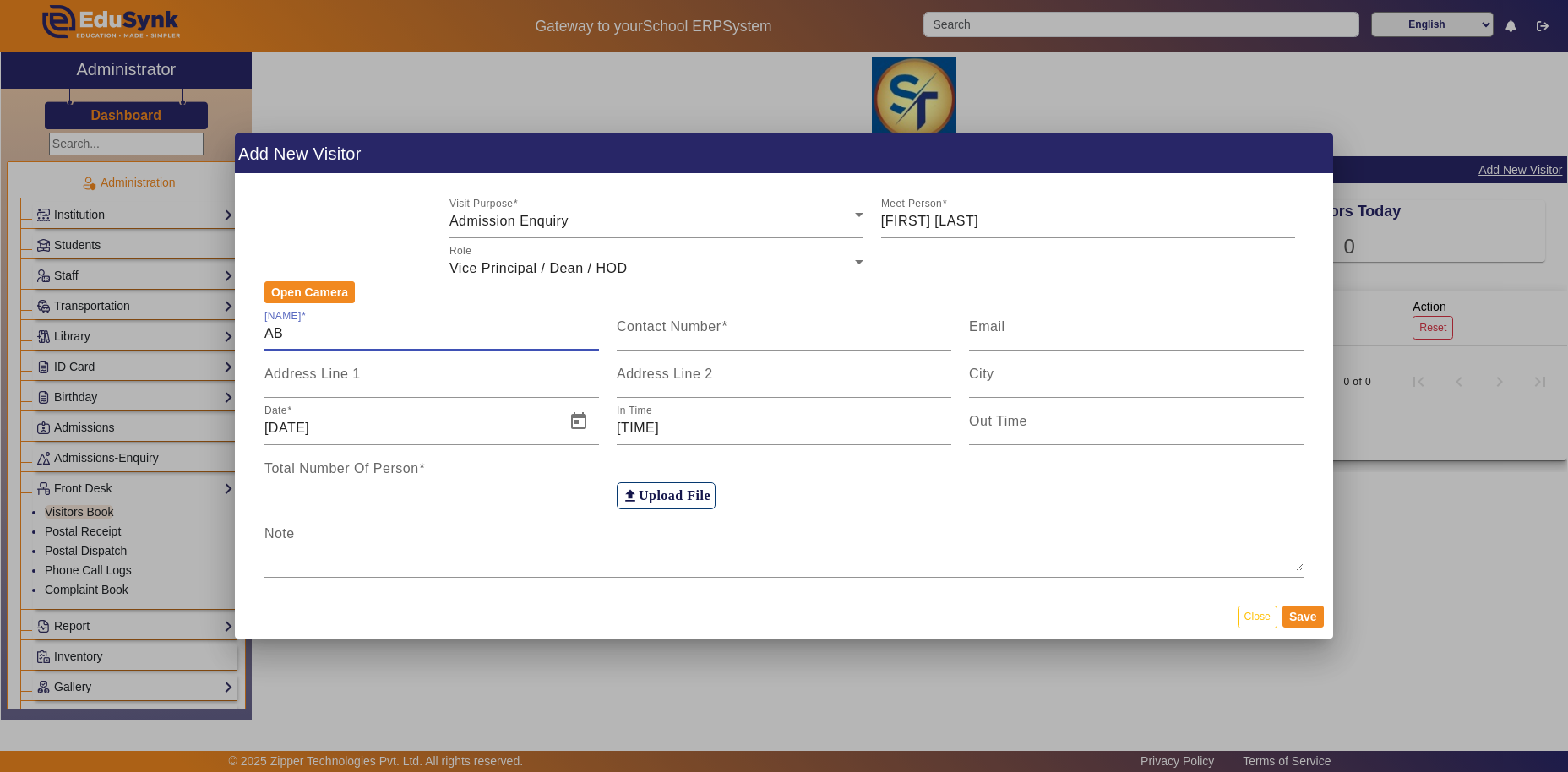 type on "A" 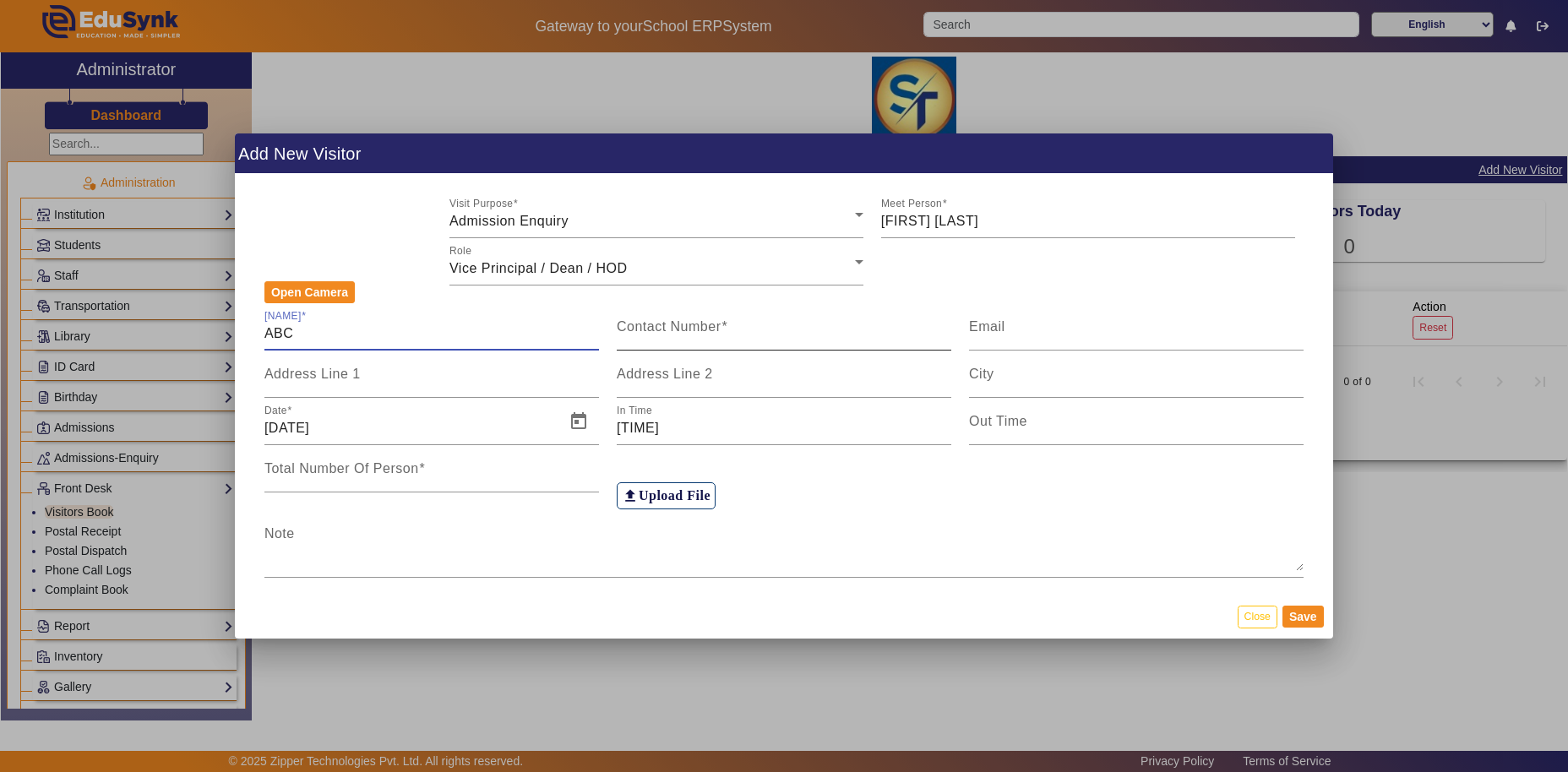 type on "ABC" 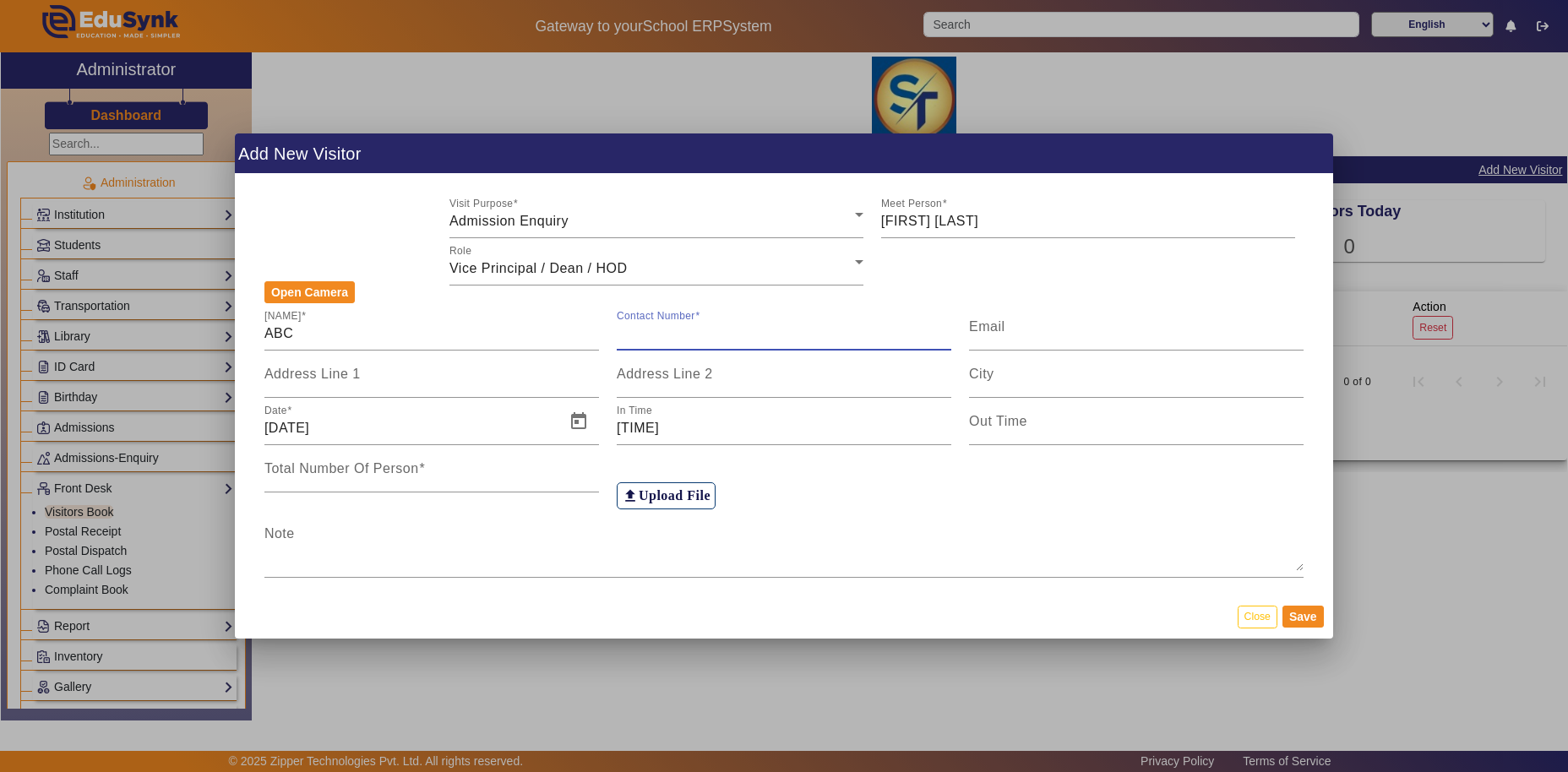 click on "Contact Number" at bounding box center [784, 334] 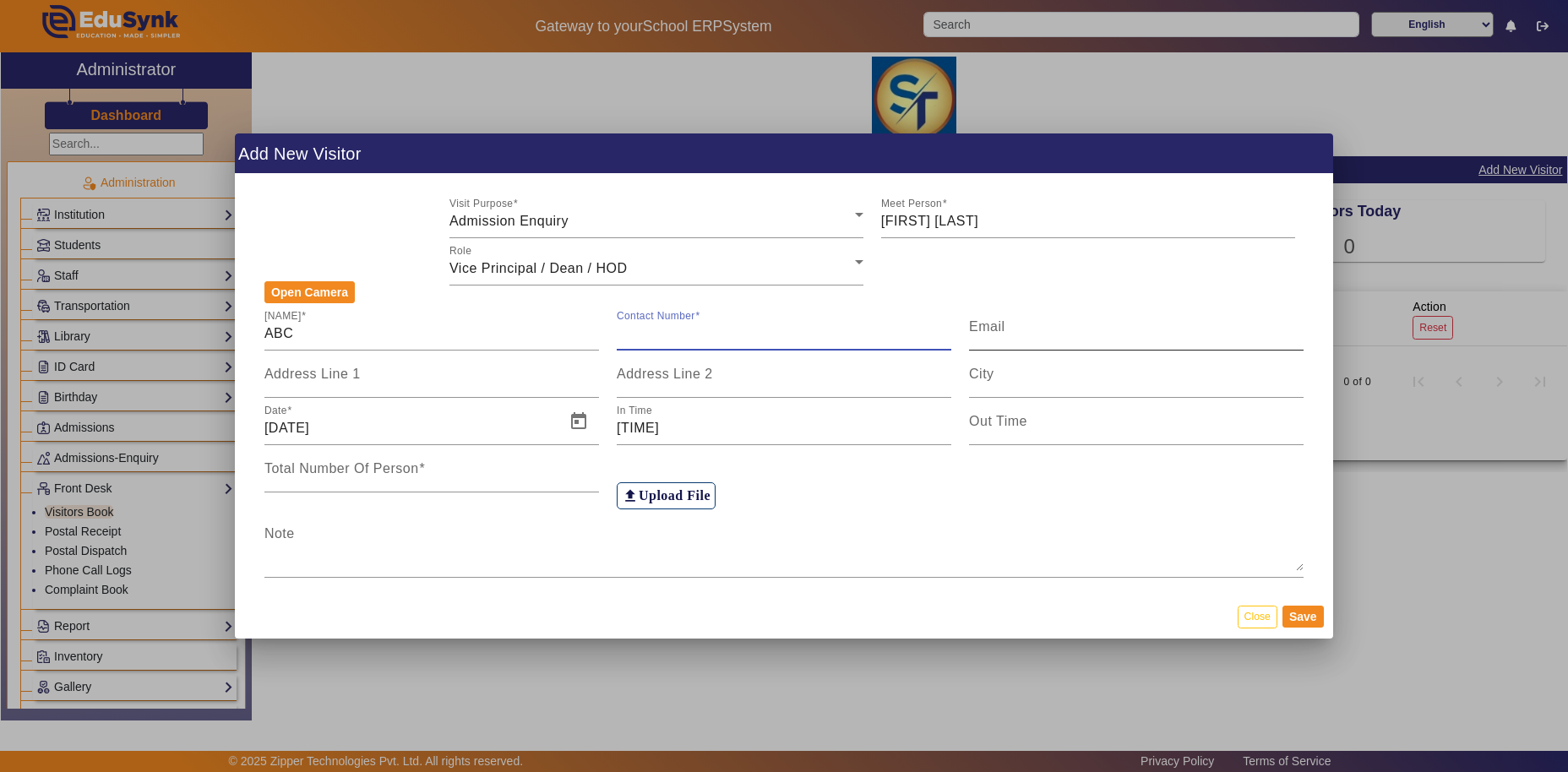 type on "123456789" 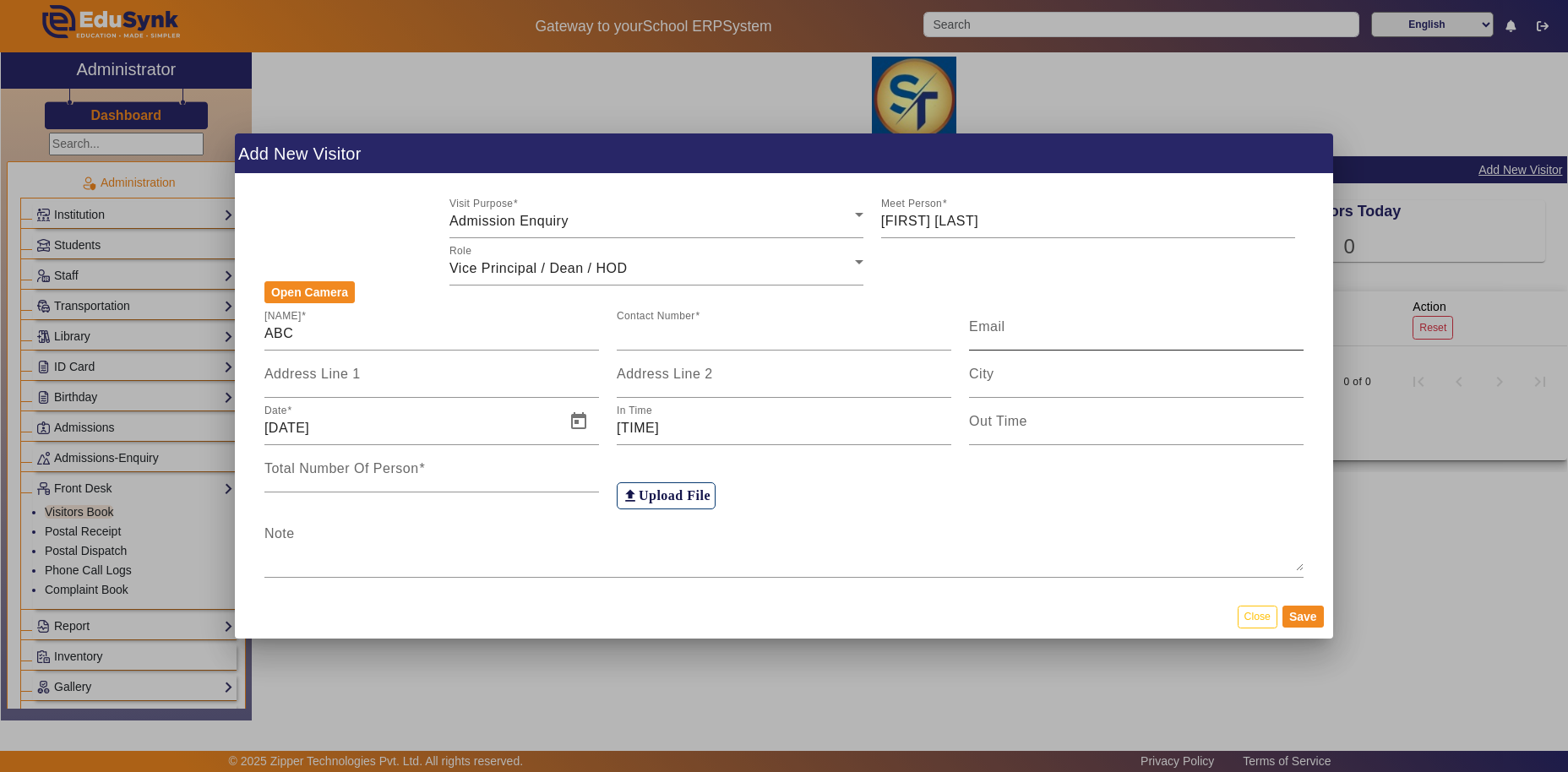 click on "[EMAIL]" at bounding box center (987, 326) 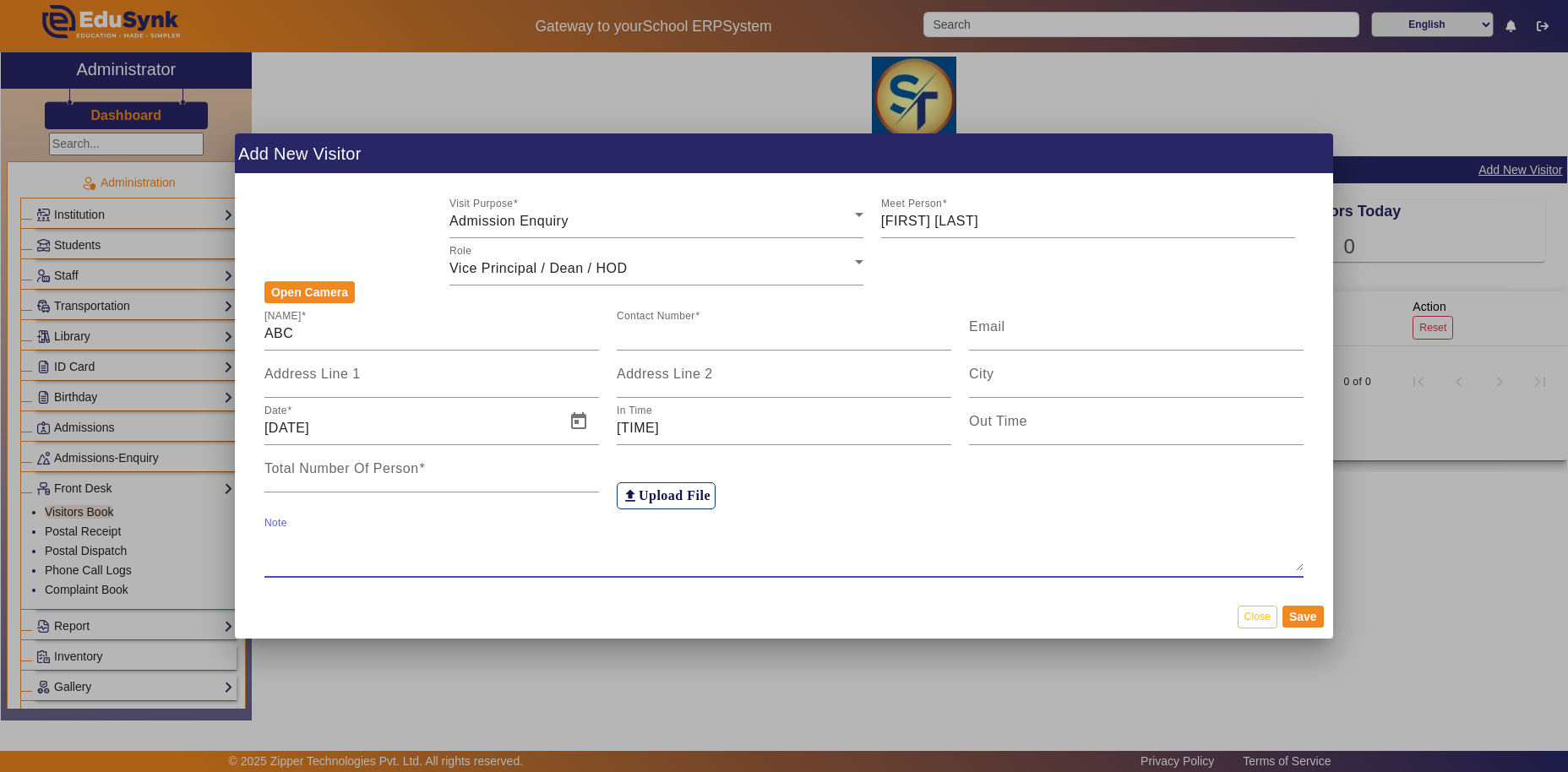 click on "Note" at bounding box center (784, 551) 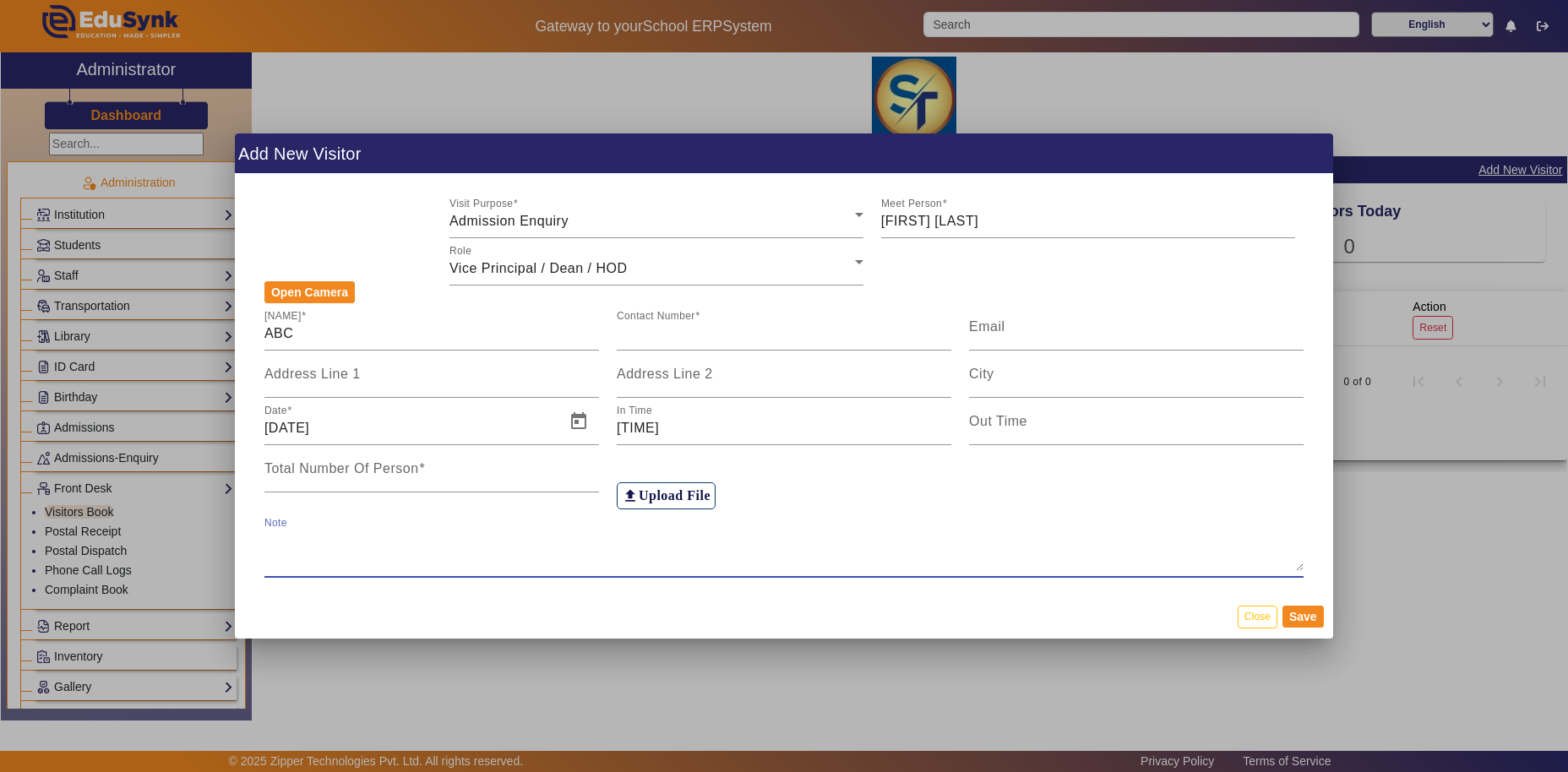 click on "Note" at bounding box center (784, 551) 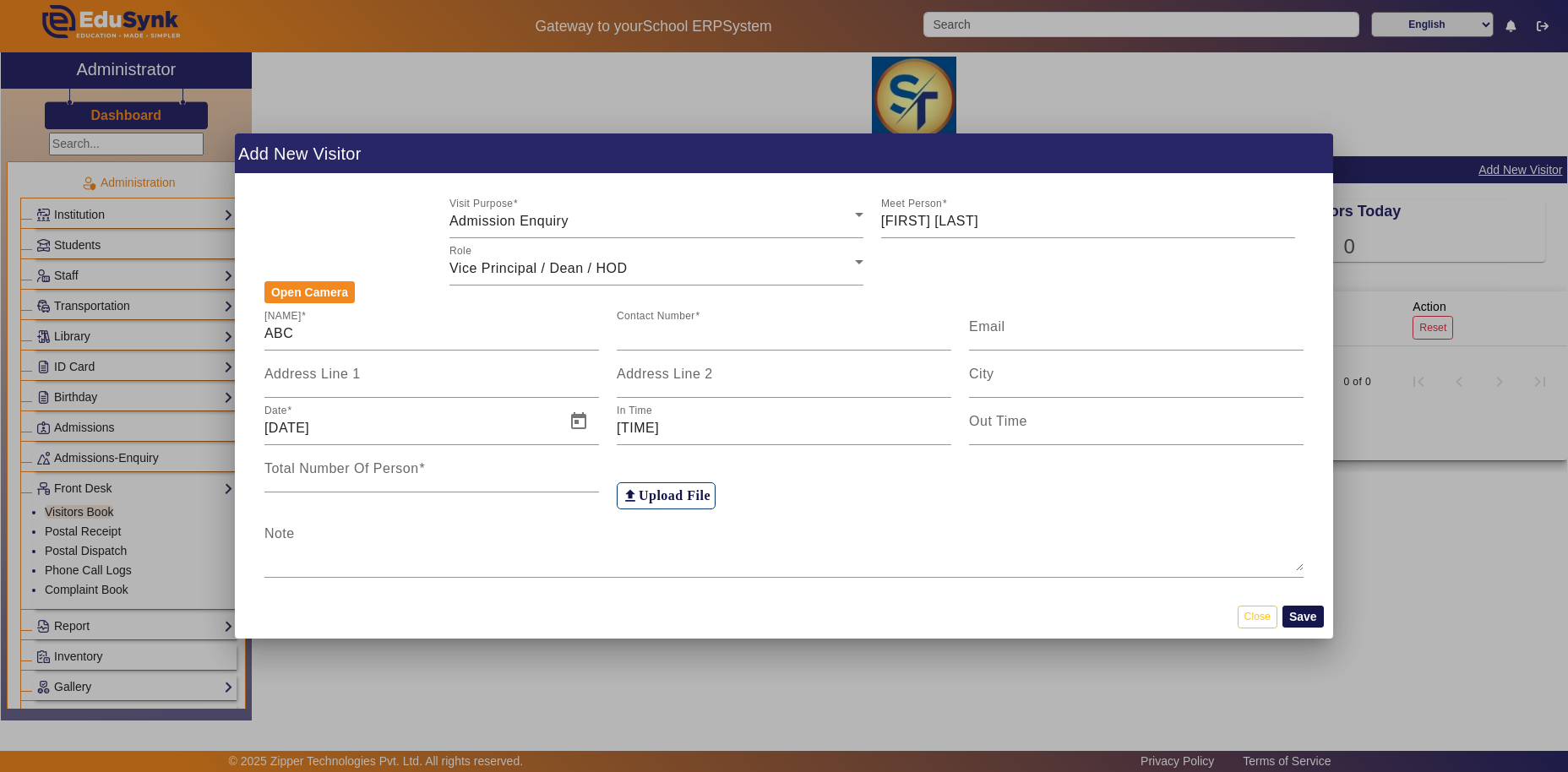 click on "Save" at bounding box center (1303, 617) 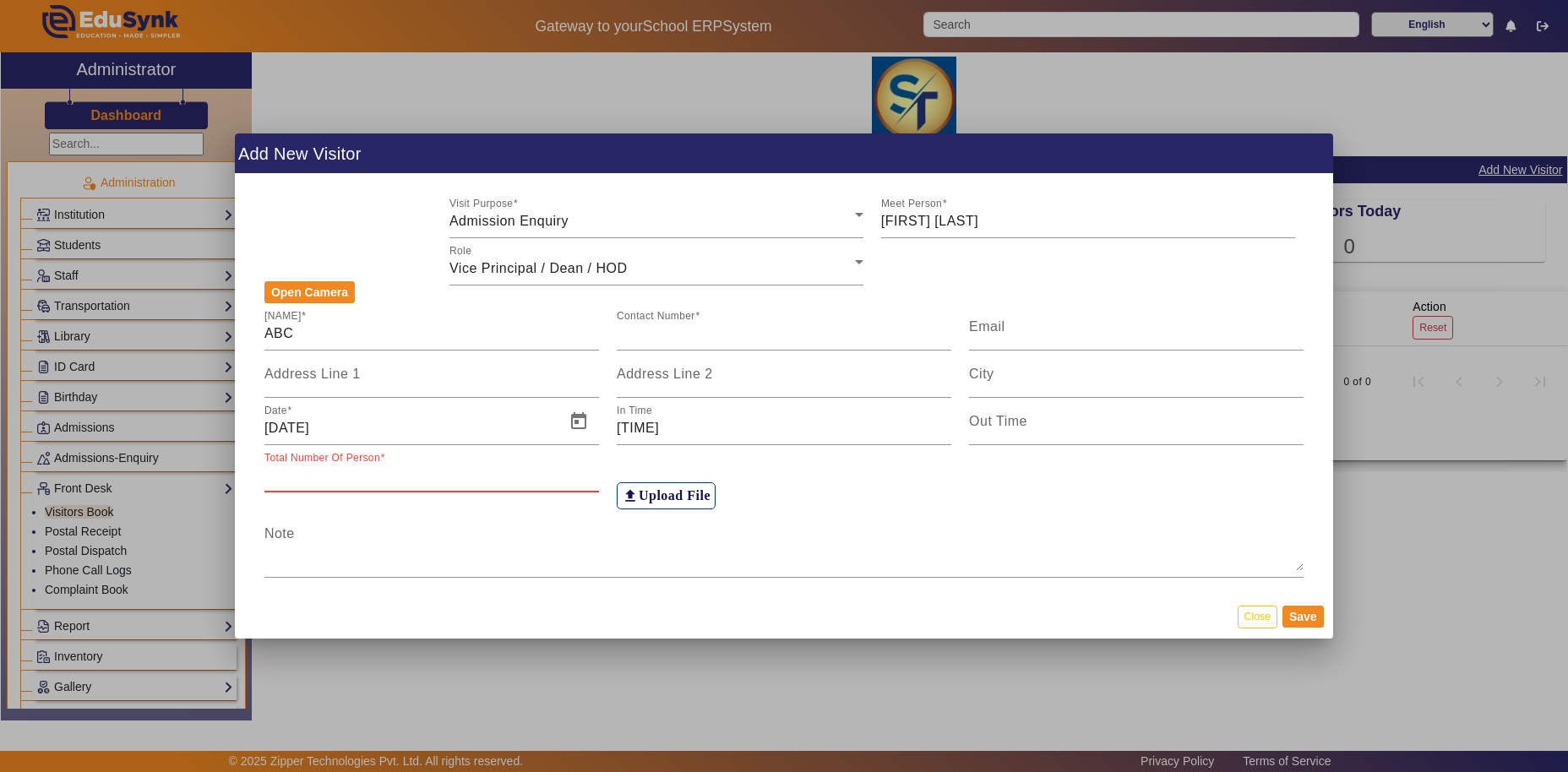 click on "Total Number Of Person" at bounding box center (432, 476) 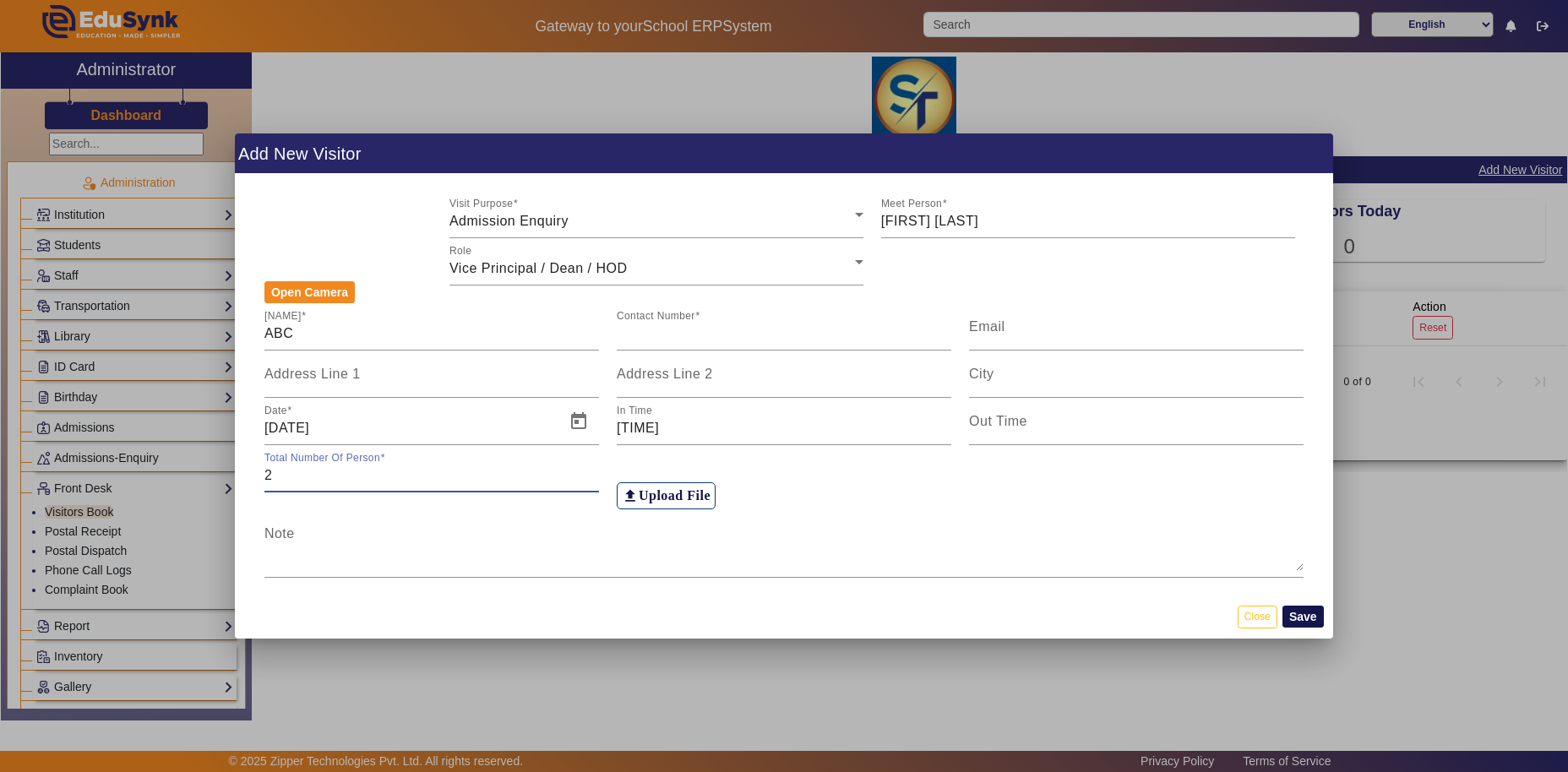 type on "[NUMBER]" 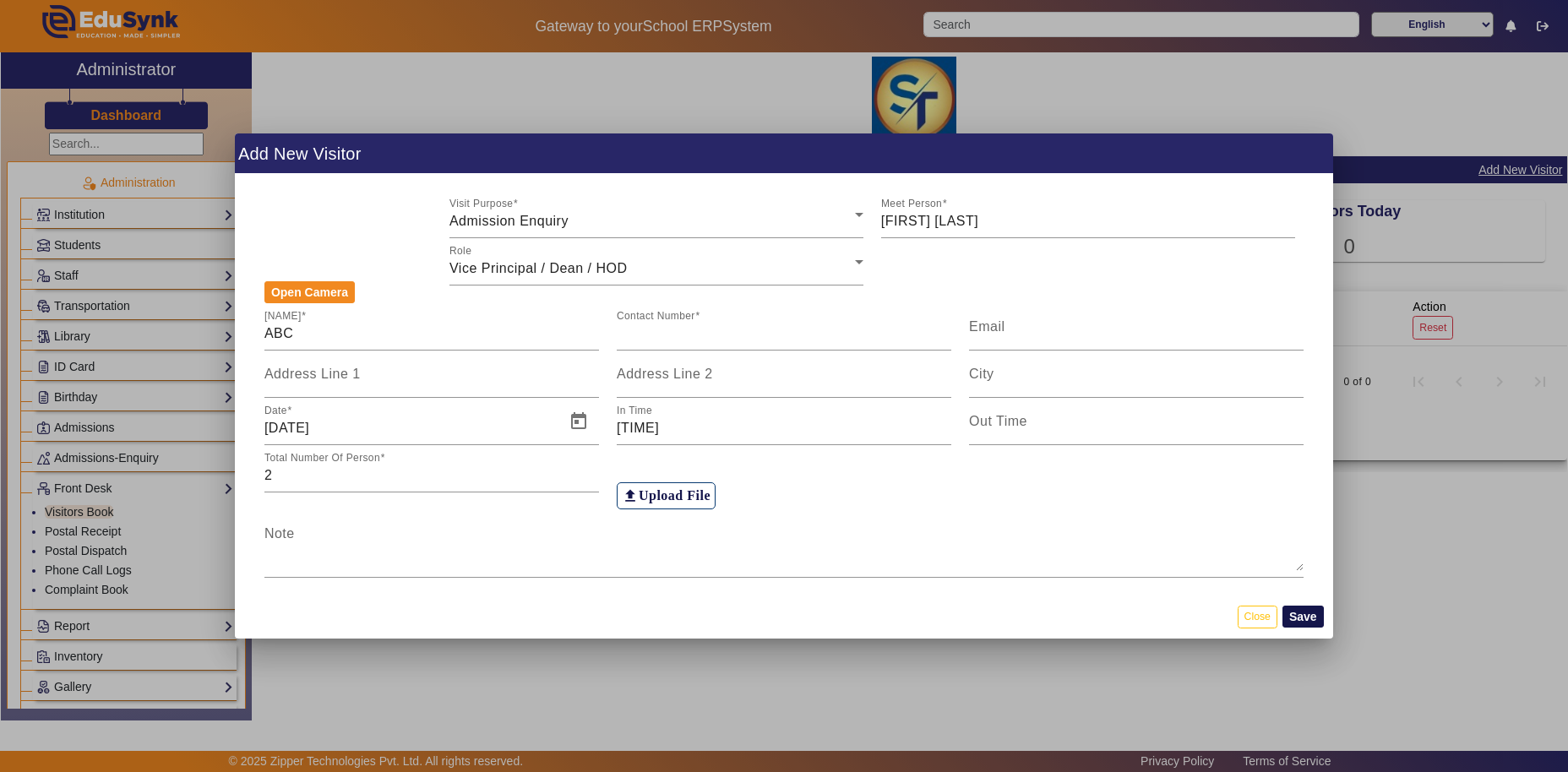 click on "Save" at bounding box center [1303, 617] 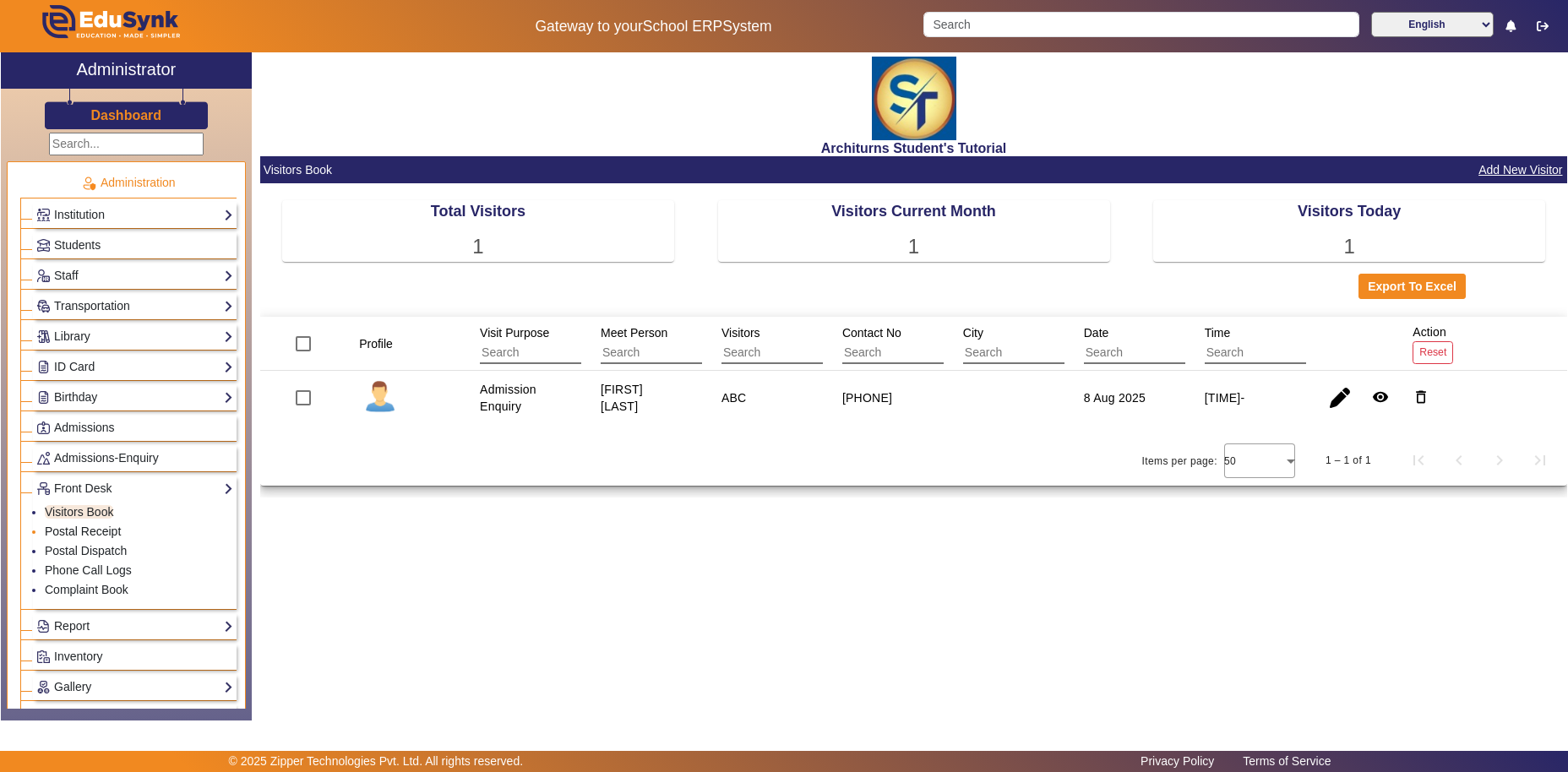 click on "Postal Receipt" 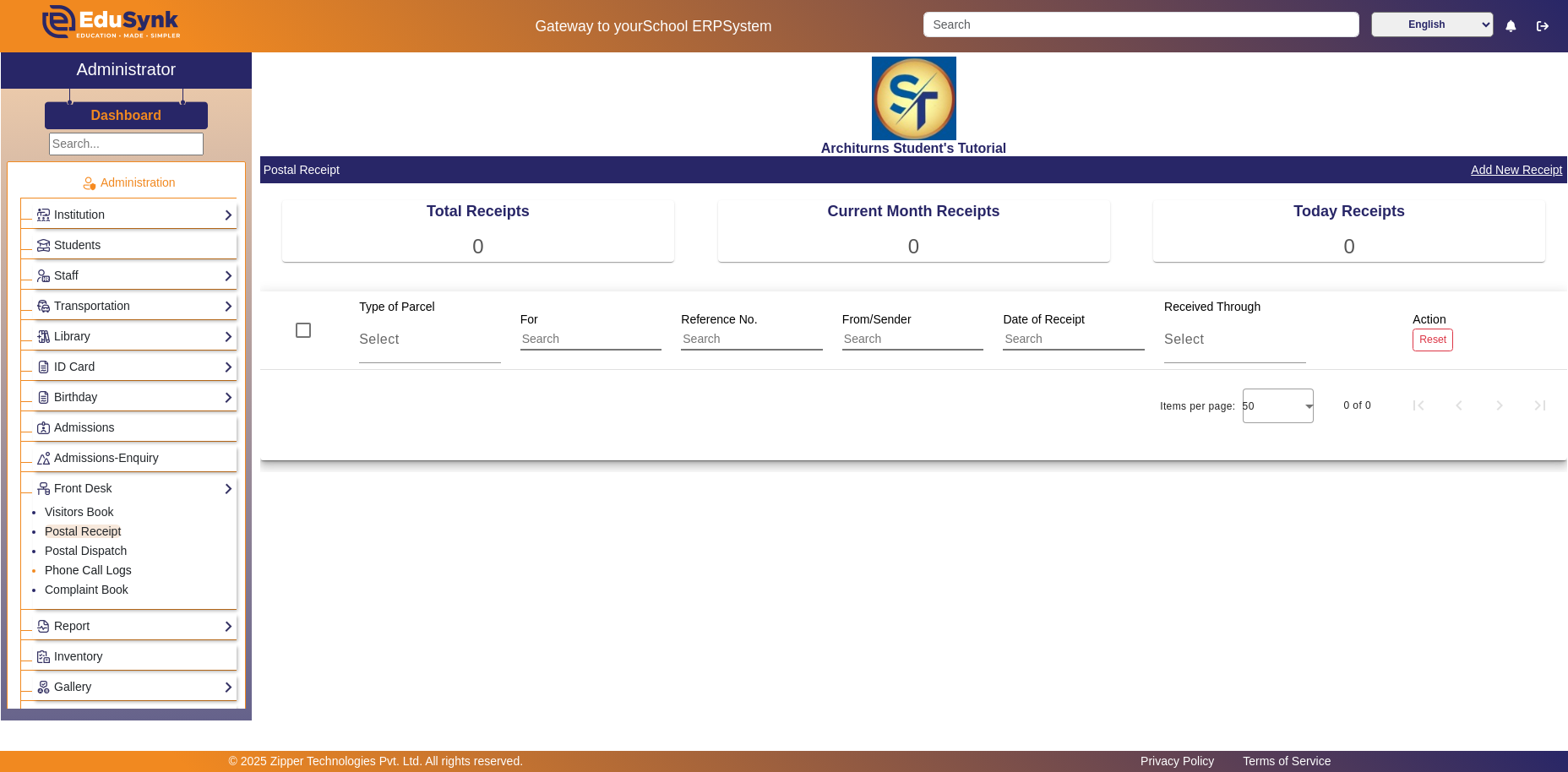 click on "Phone Call Logs" 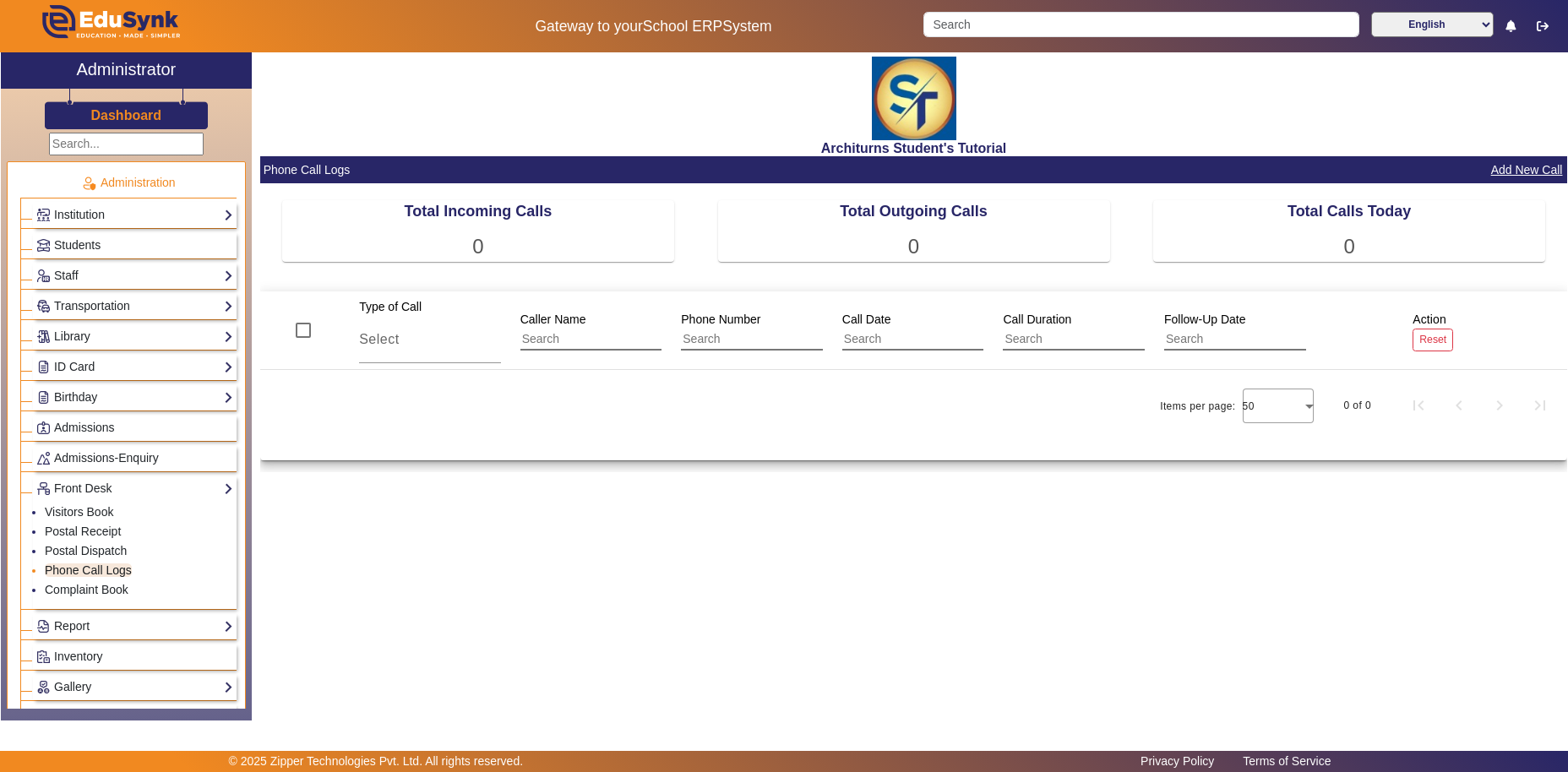 click on "Phone Call Logs" 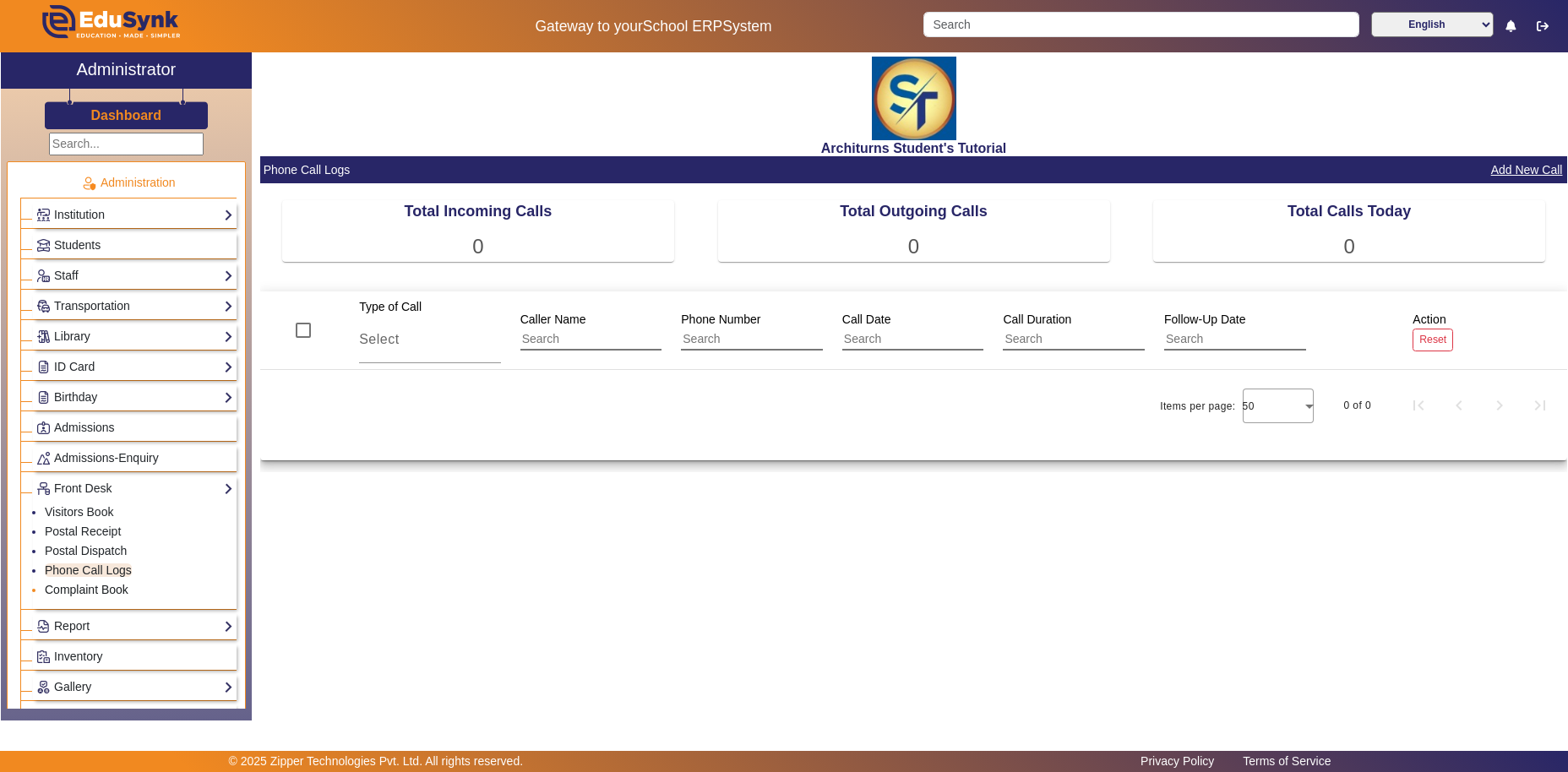 click on "Complaint Book" 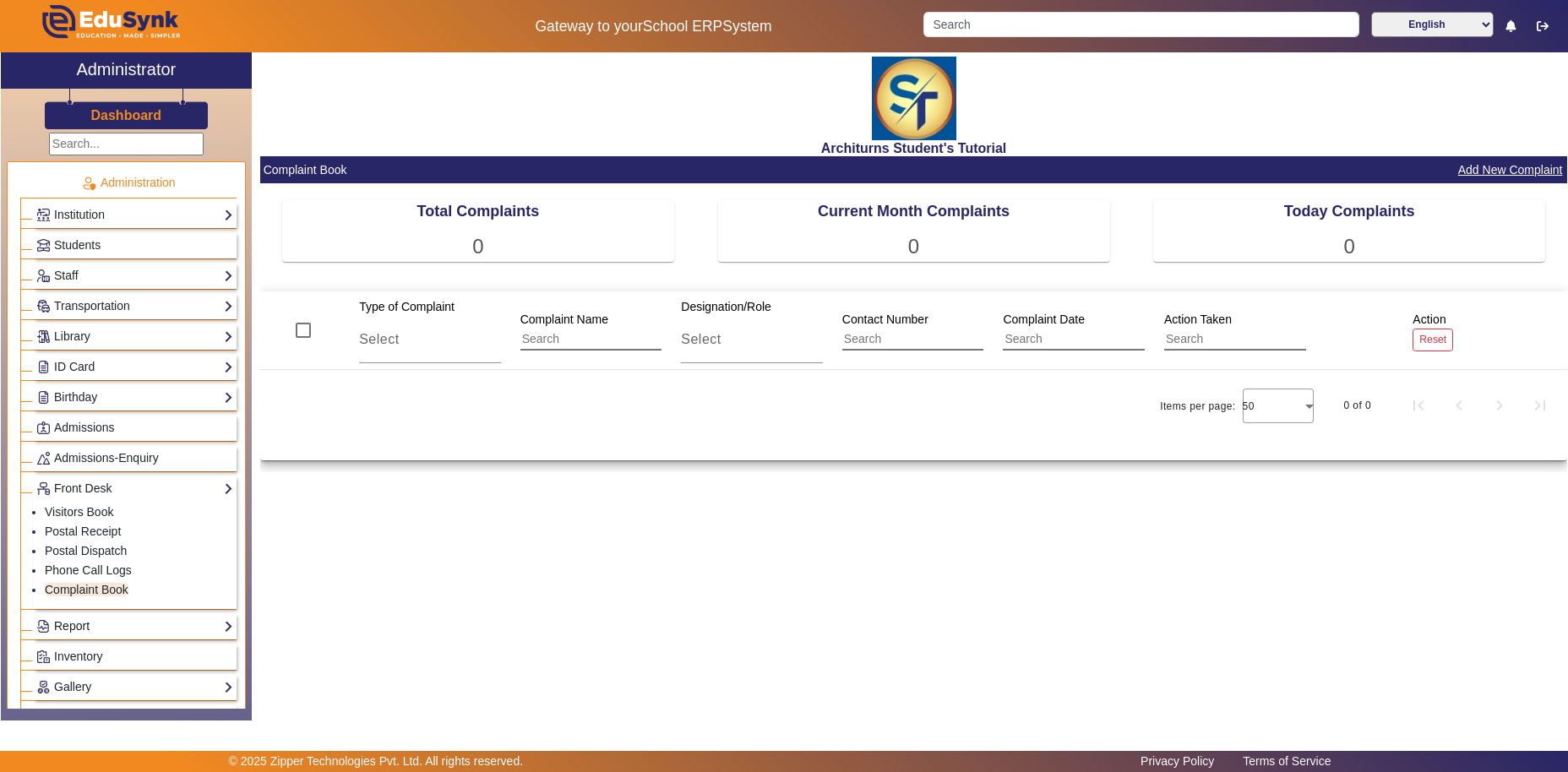 click on "Report" 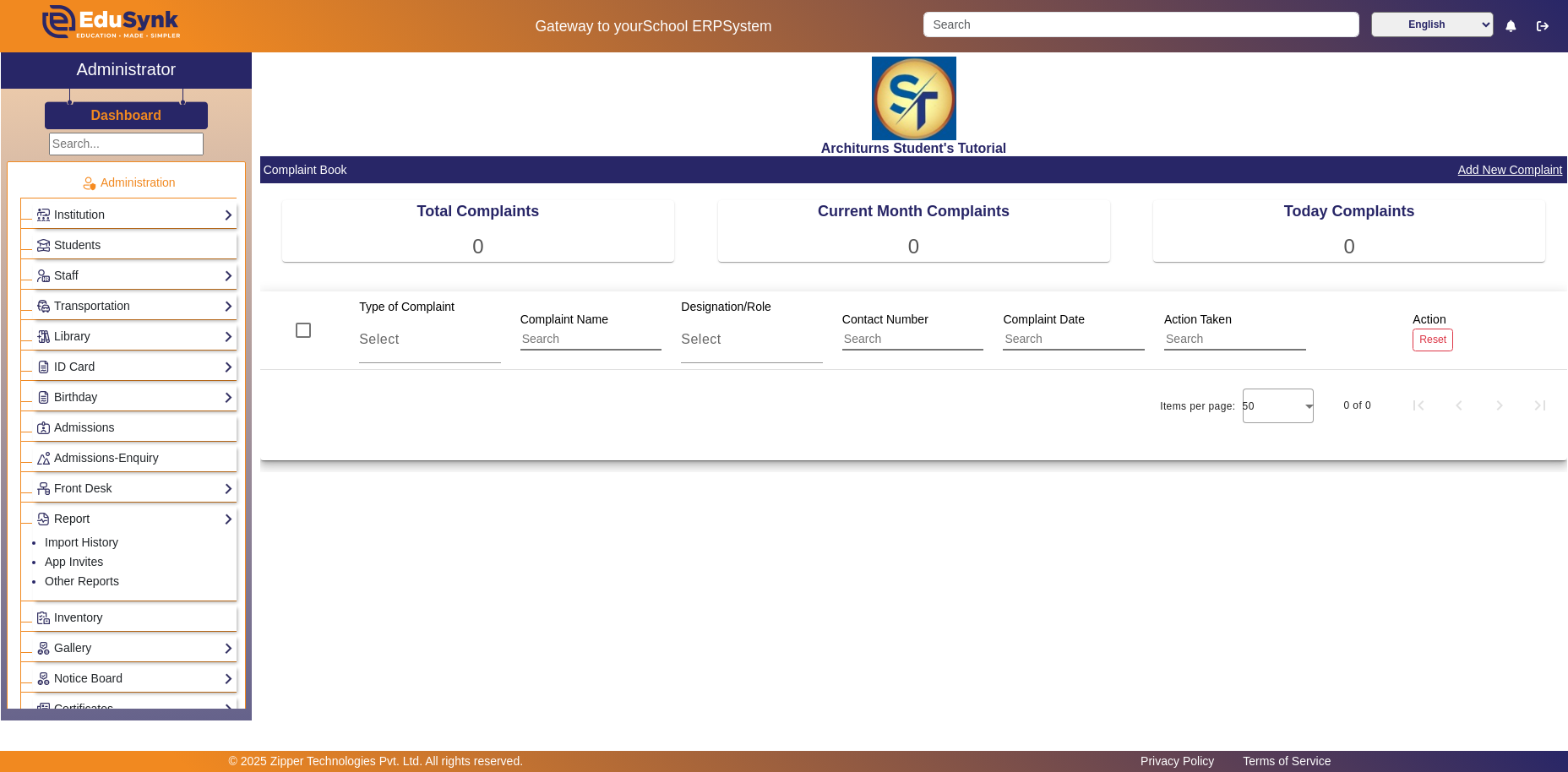 click on "Inventory" 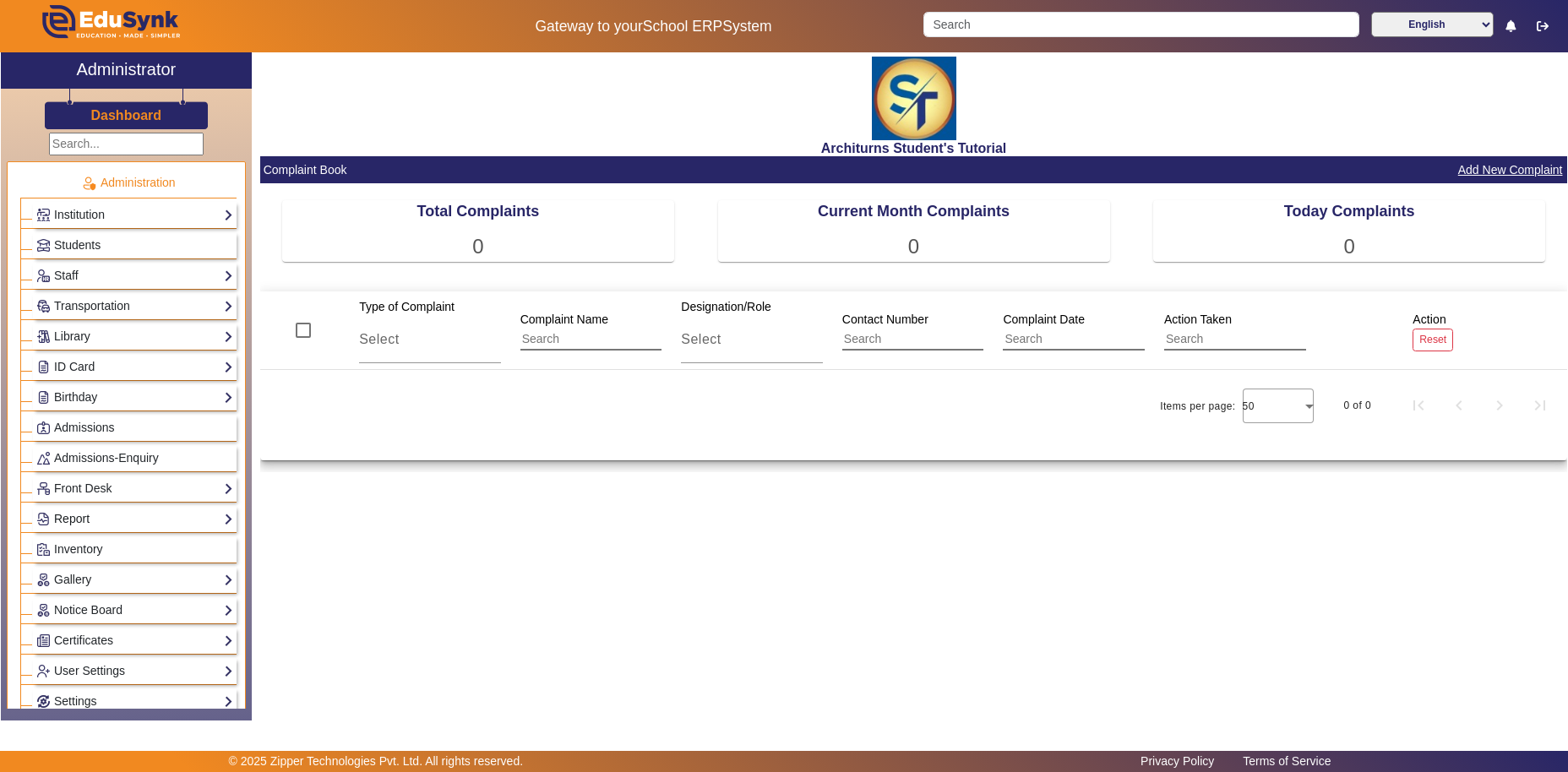 click on "Notice Board  List   Add" 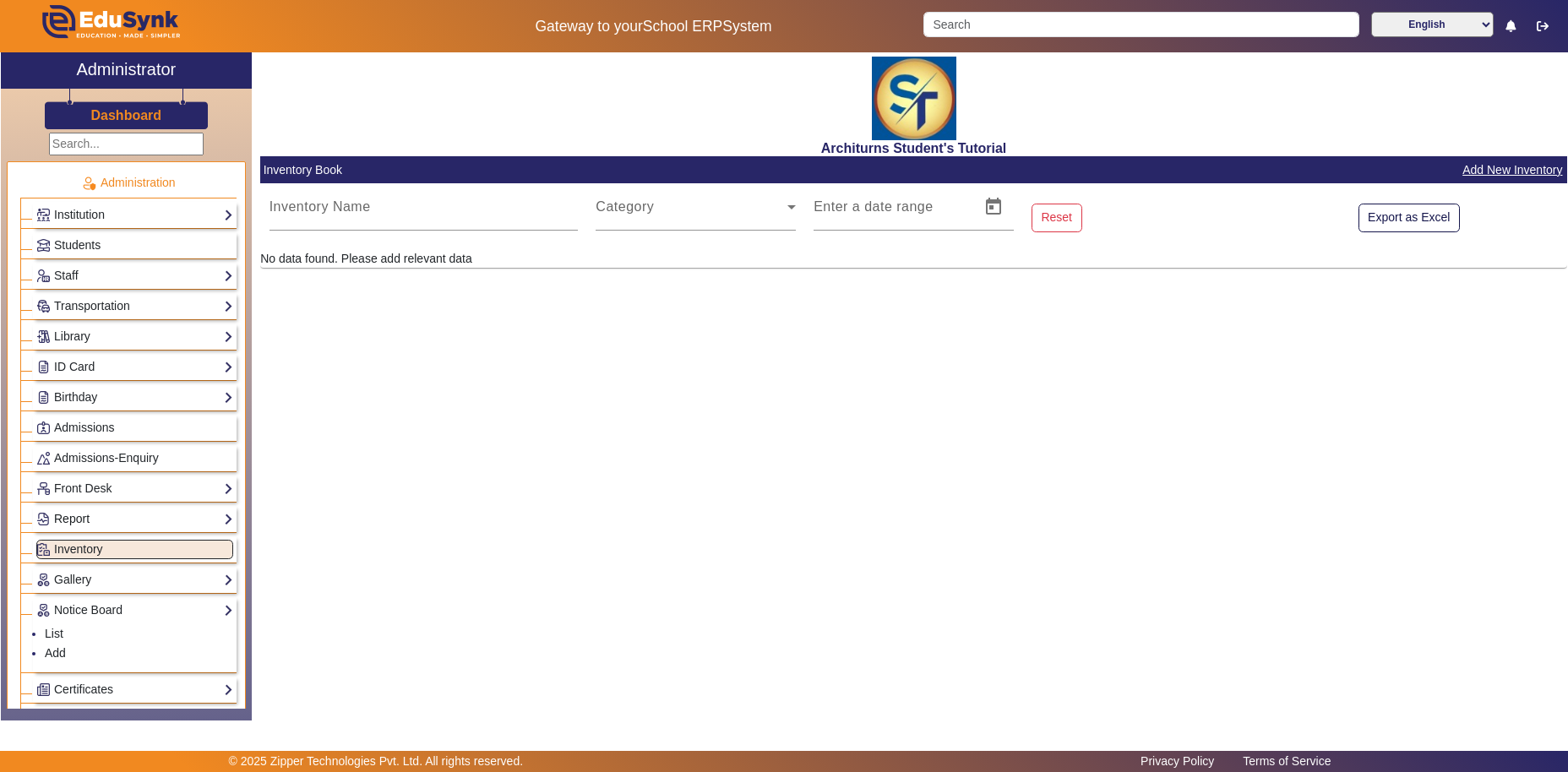 click on "Report" 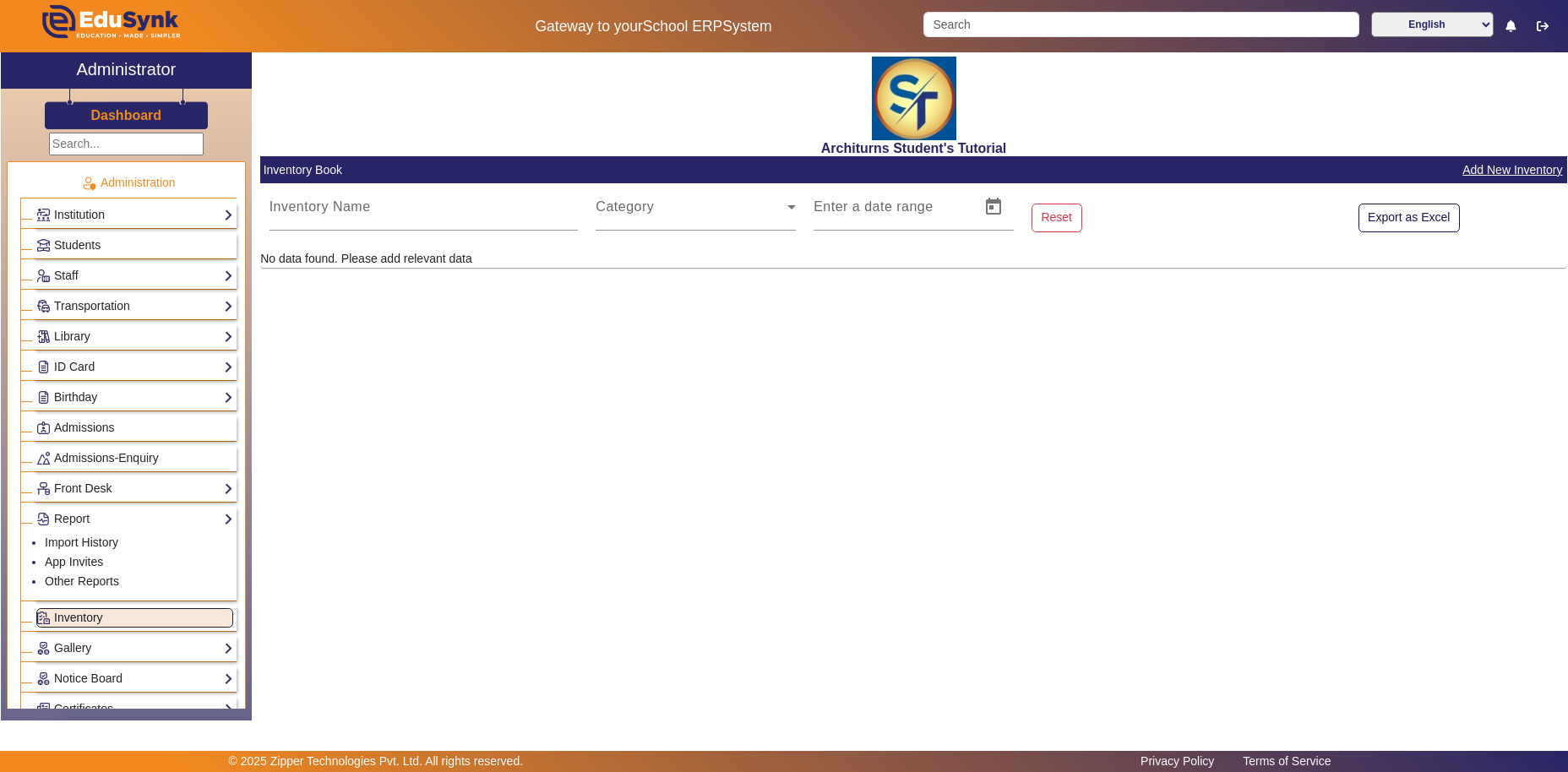 click on "Inventory" 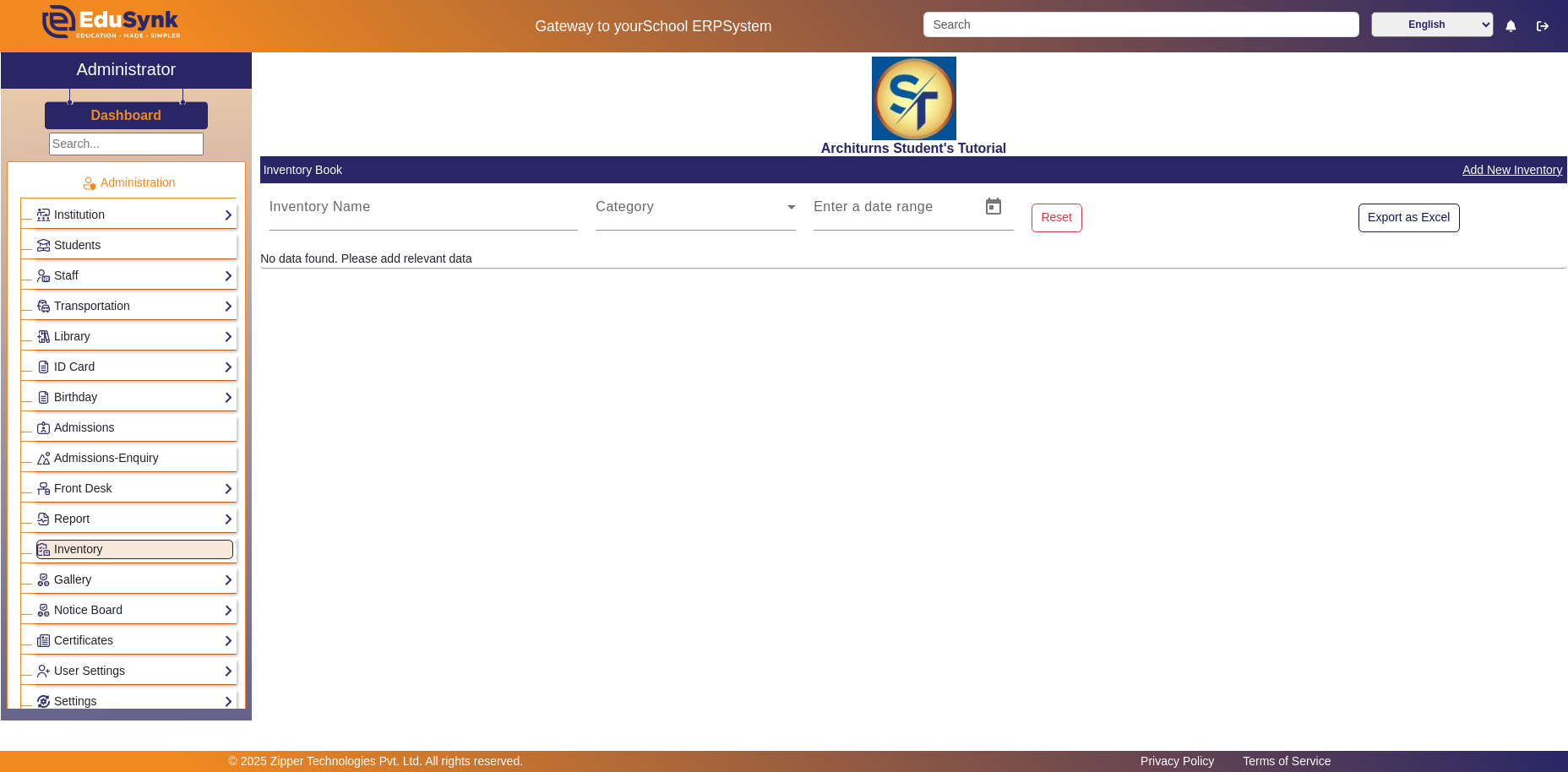 click on "Gallery" 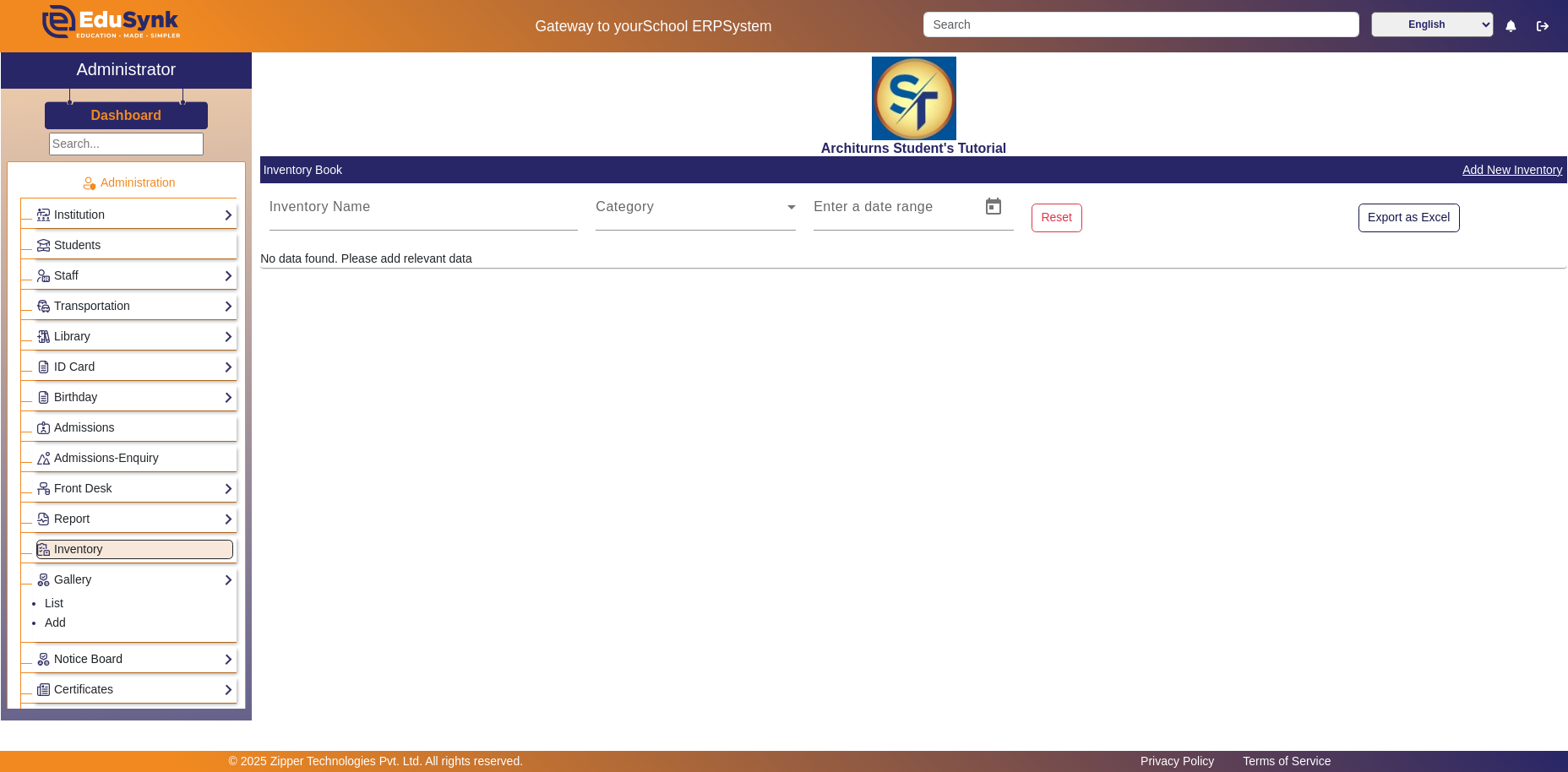 click on "Notice Board" 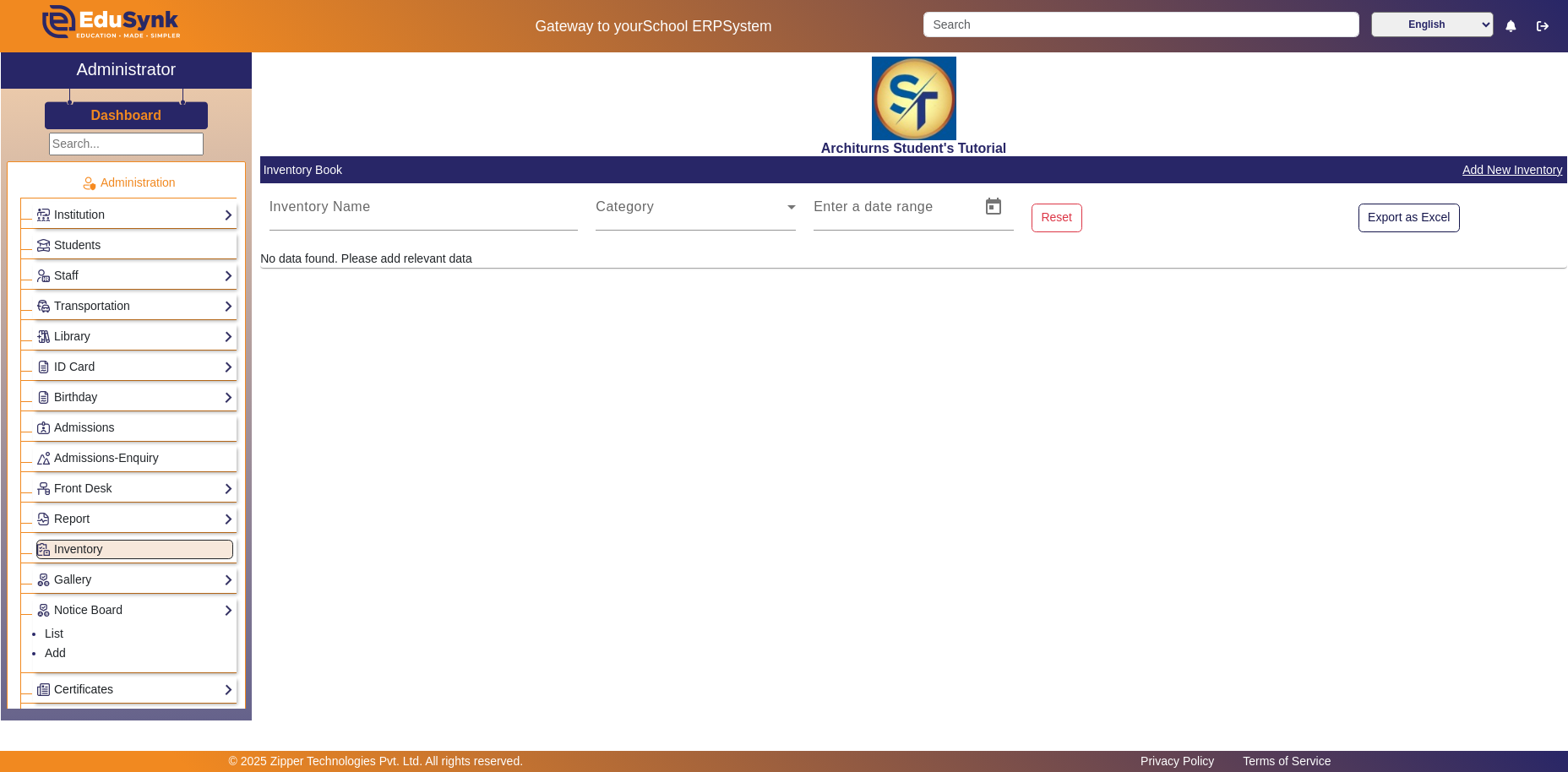click on "Certificates" 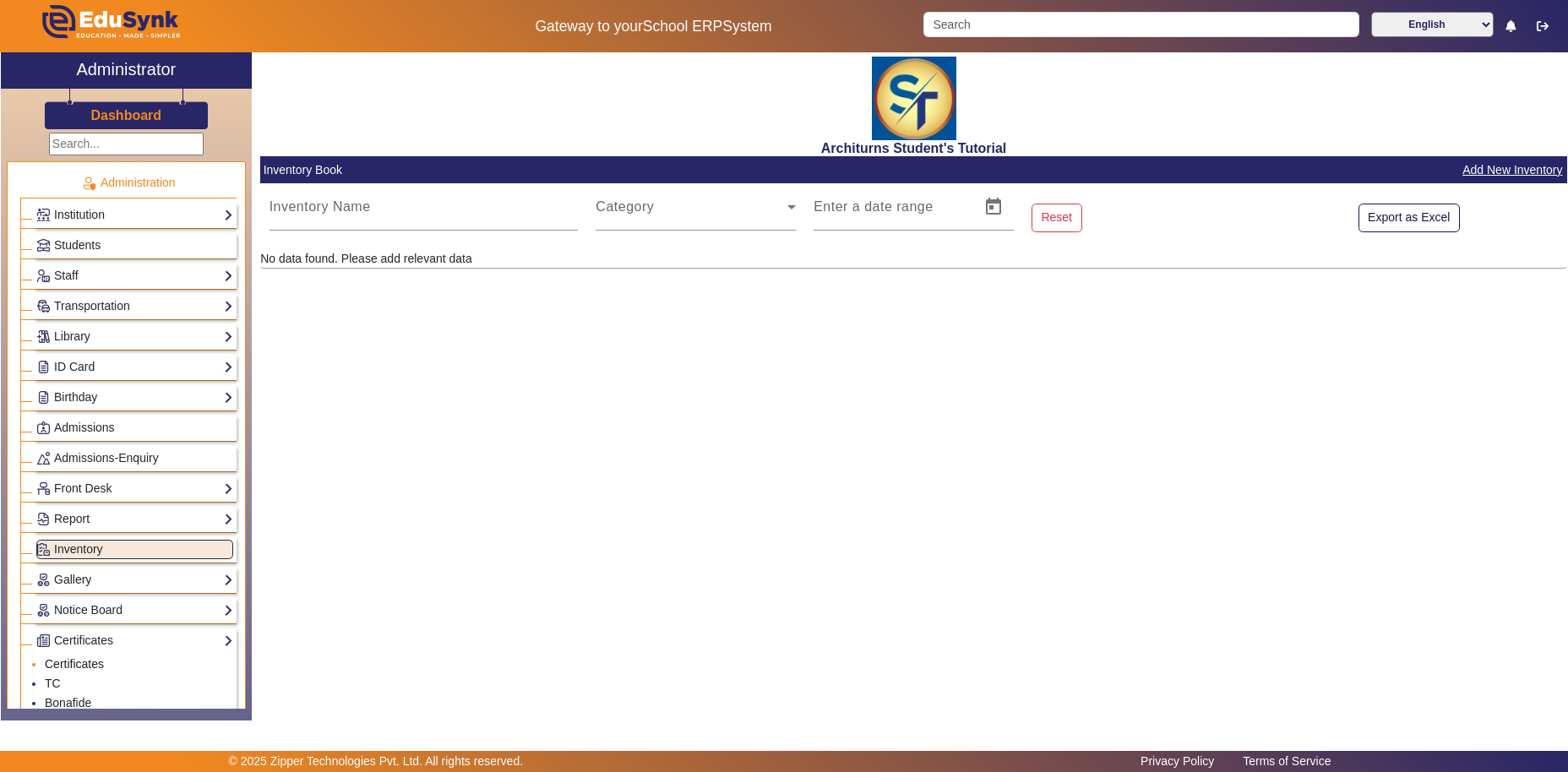 click on "Certificates" 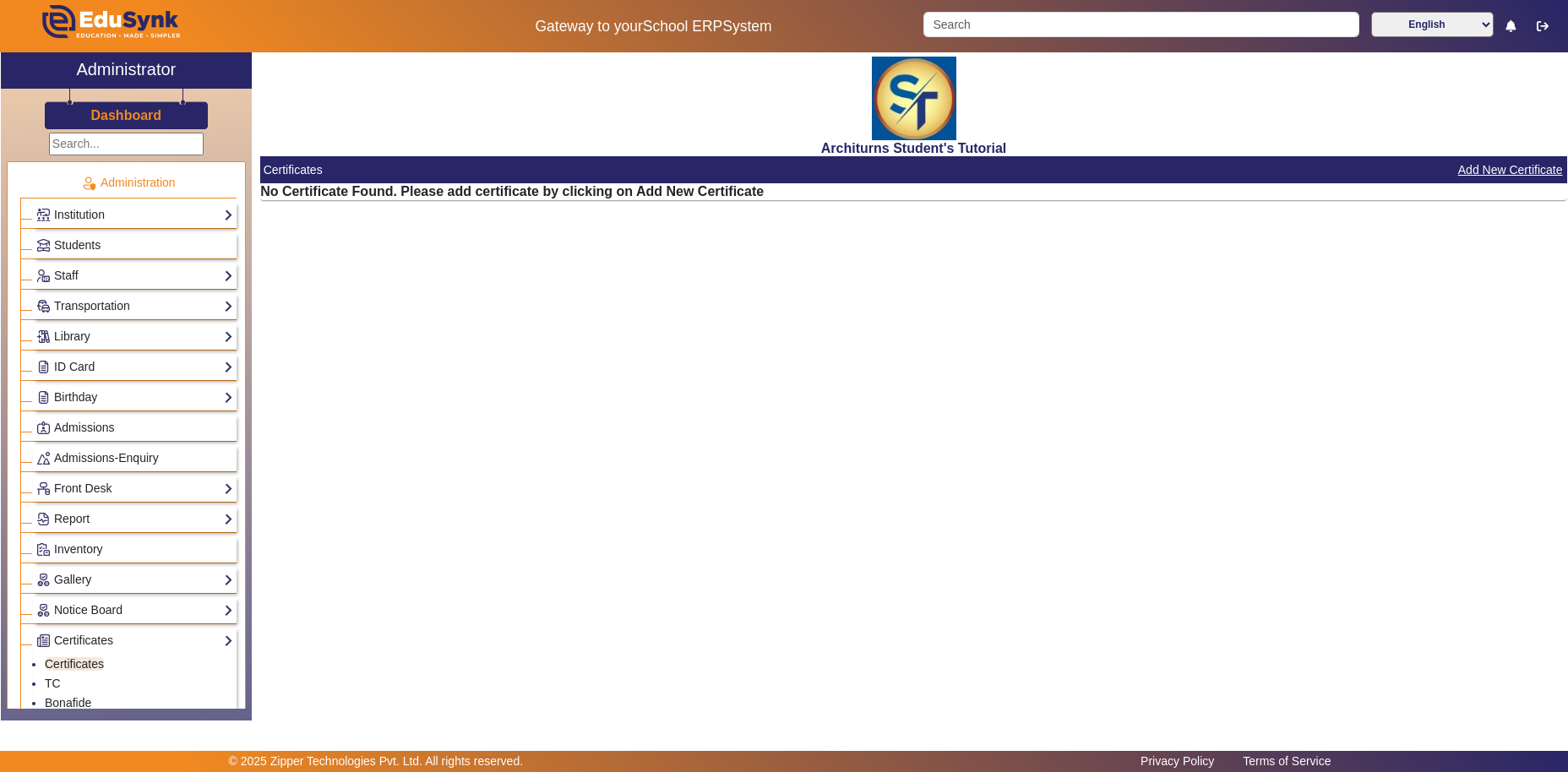 click on "Add New Certificate" 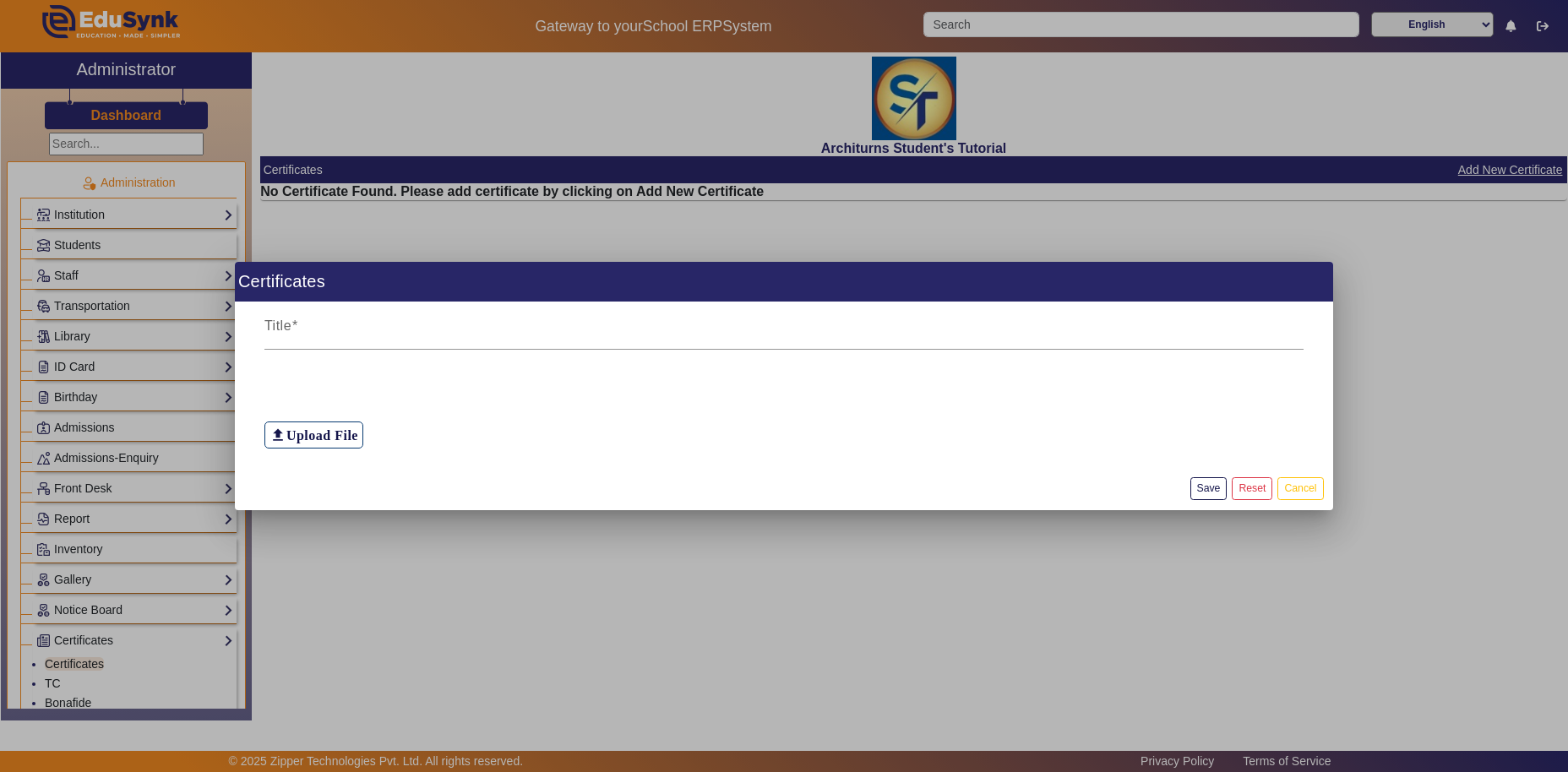 click at bounding box center [784, 386] 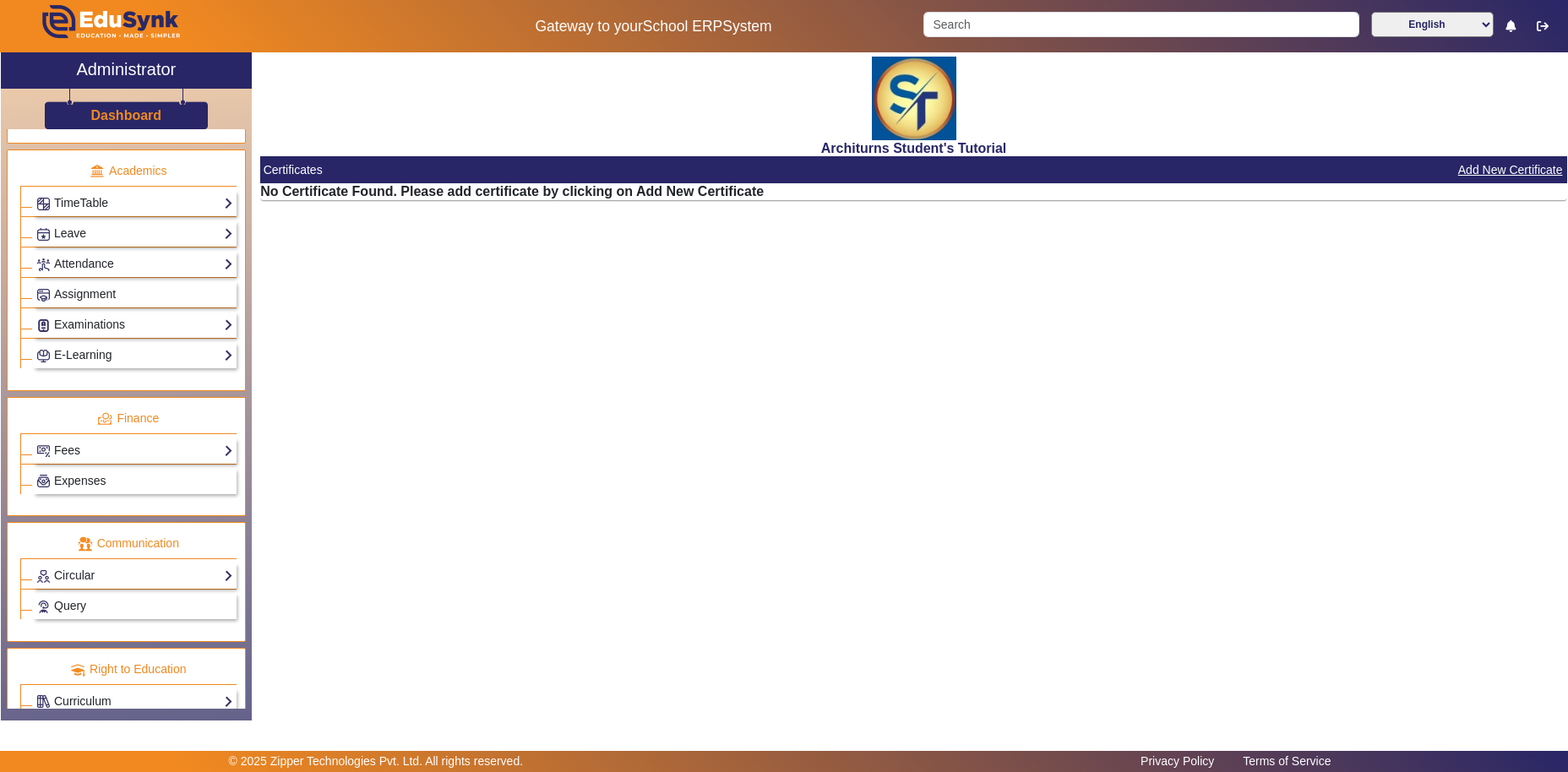 scroll, scrollTop: 759, scrollLeft: 0, axis: vertical 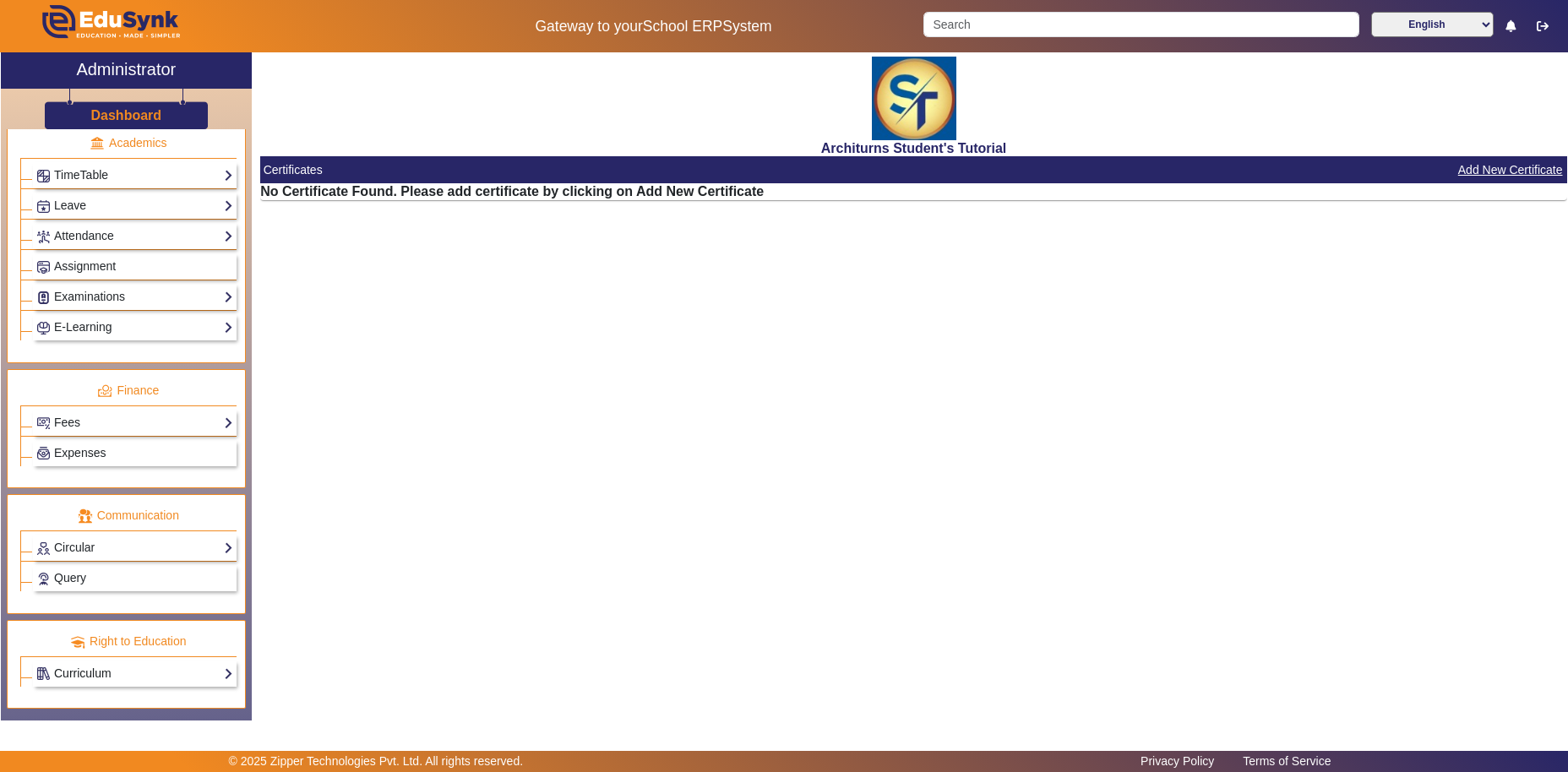 click on "Curriculum" 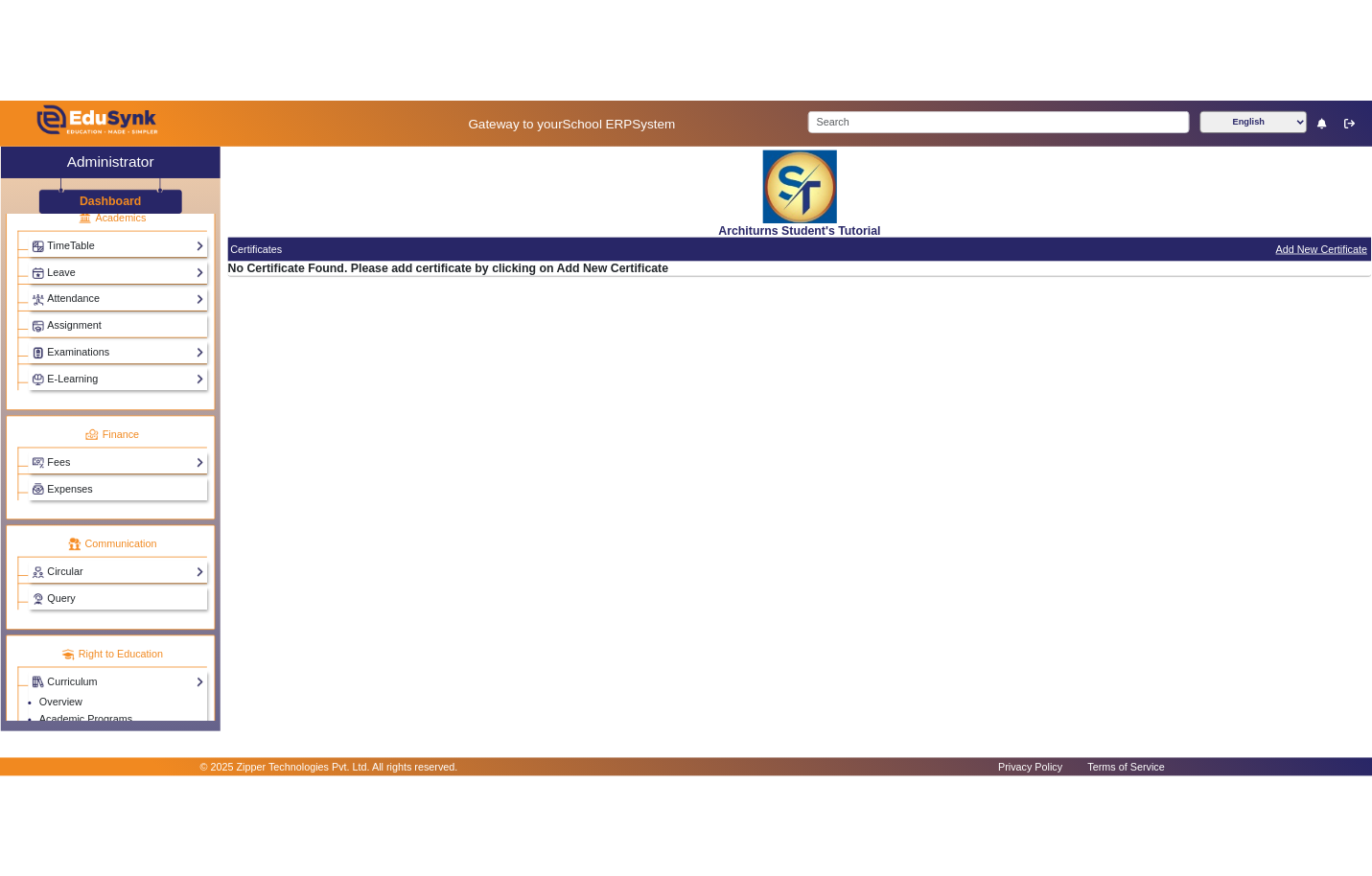 scroll, scrollTop: 862, scrollLeft: 0, axis: vertical 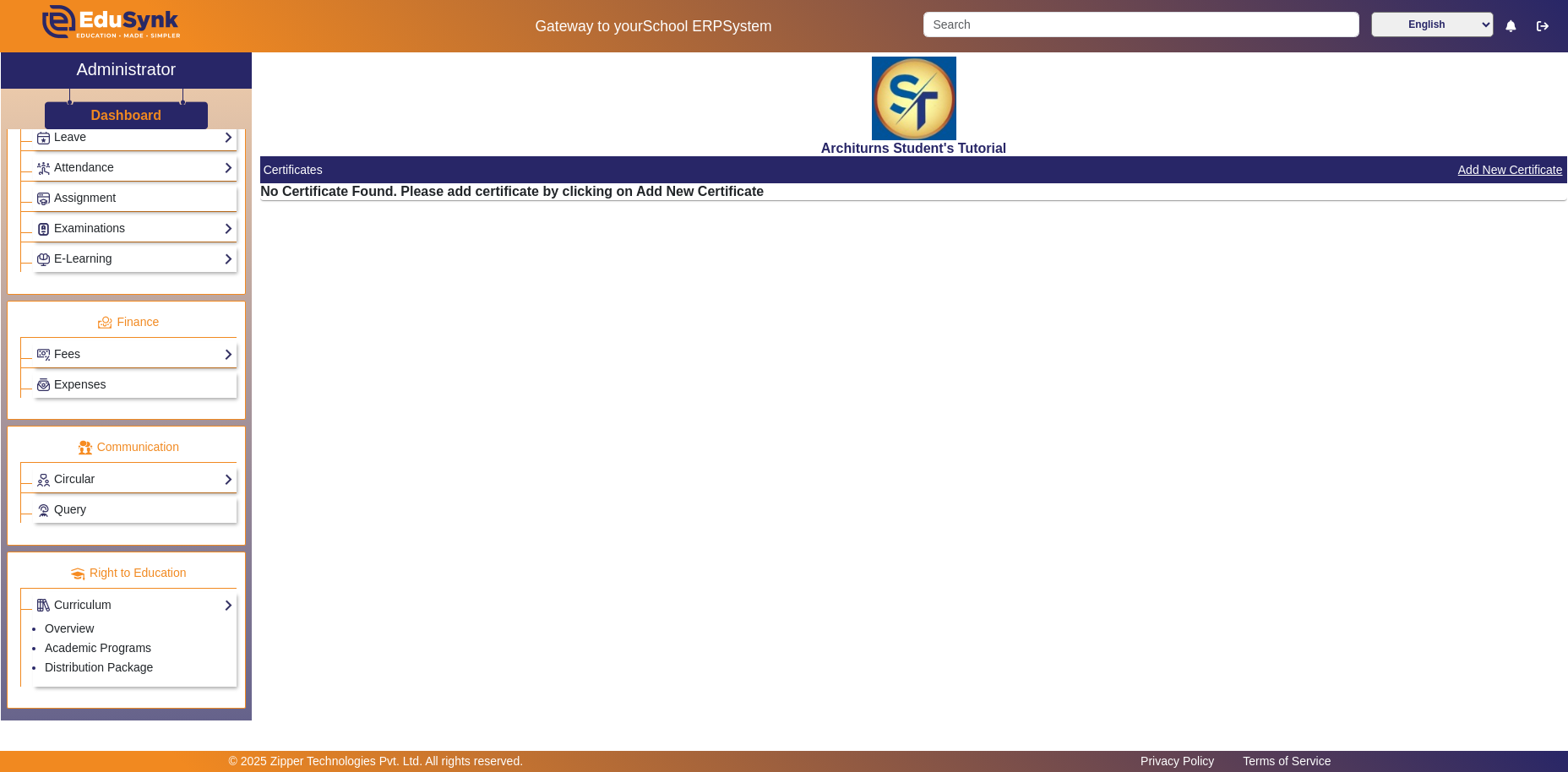 click on "Architurns Student's Tutorial  Certificates   Add New Certificate   No Certificate Found. Please add certificate by clicking on Add New Certificate" 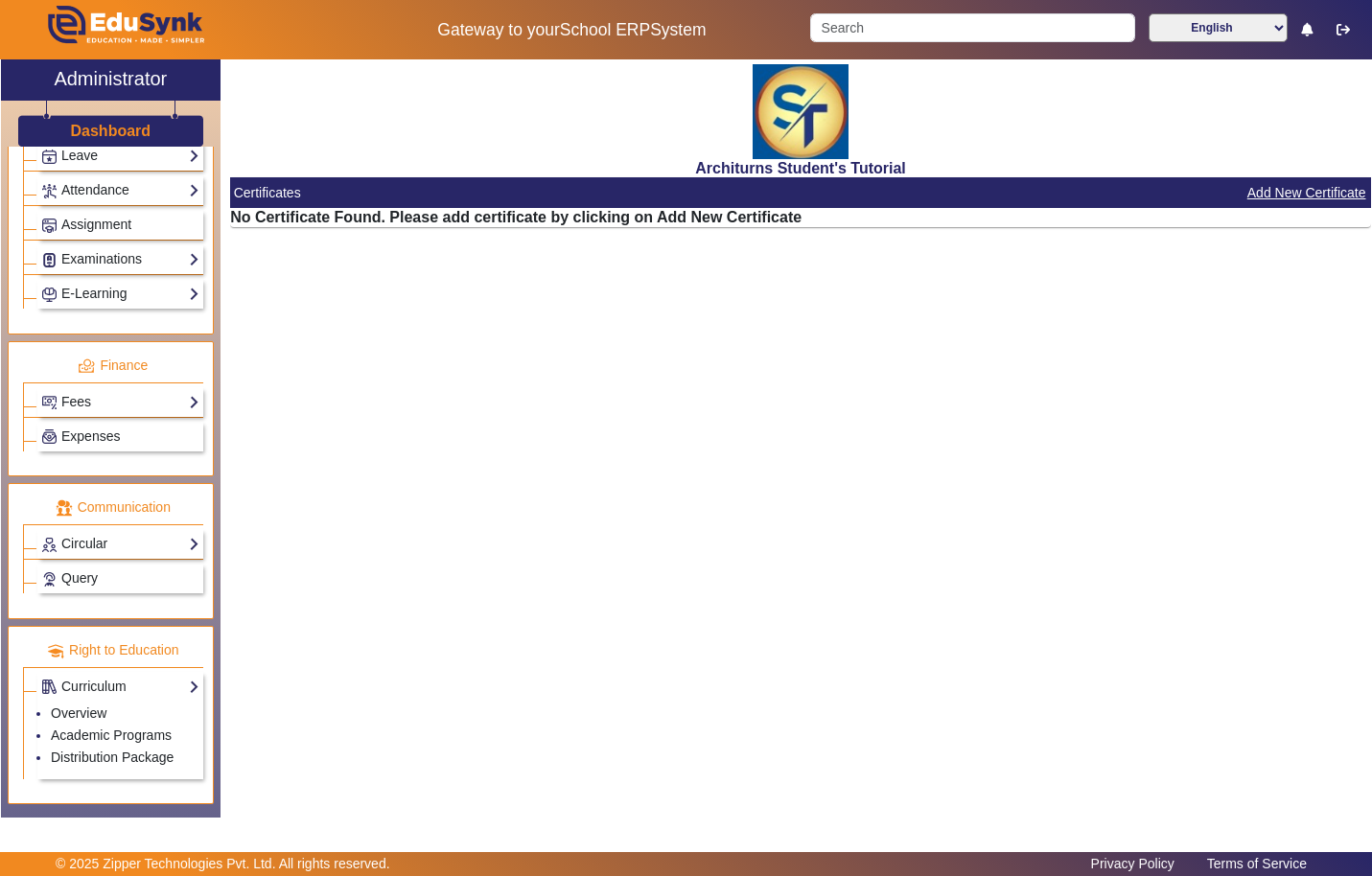 click on "Architurns Student's Tutorial  Certificates   Add New Certificate   No Certificate Found. Please add certificate by clicking on Add New Certificate" 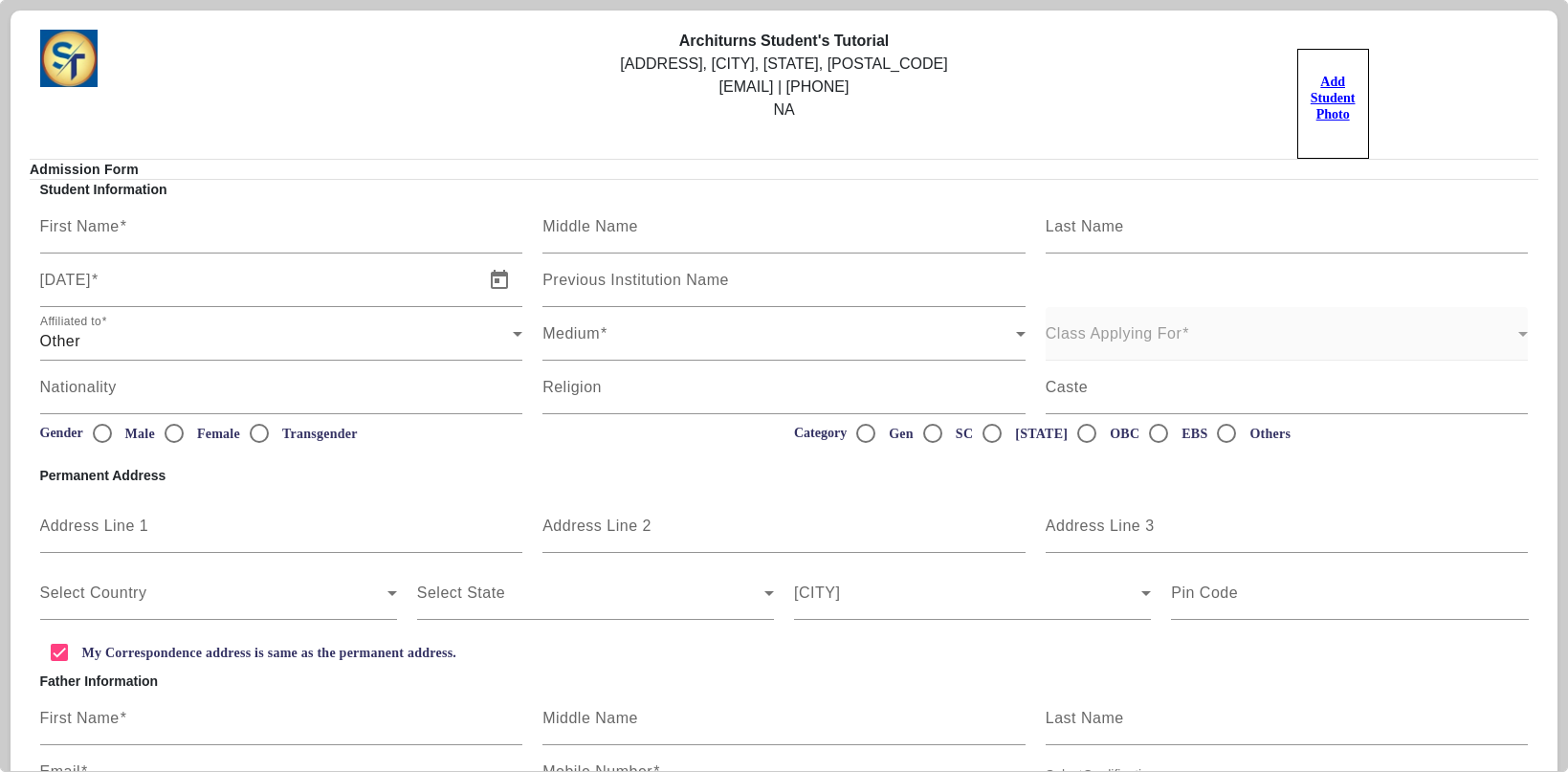 scroll, scrollTop: 0, scrollLeft: 0, axis: both 